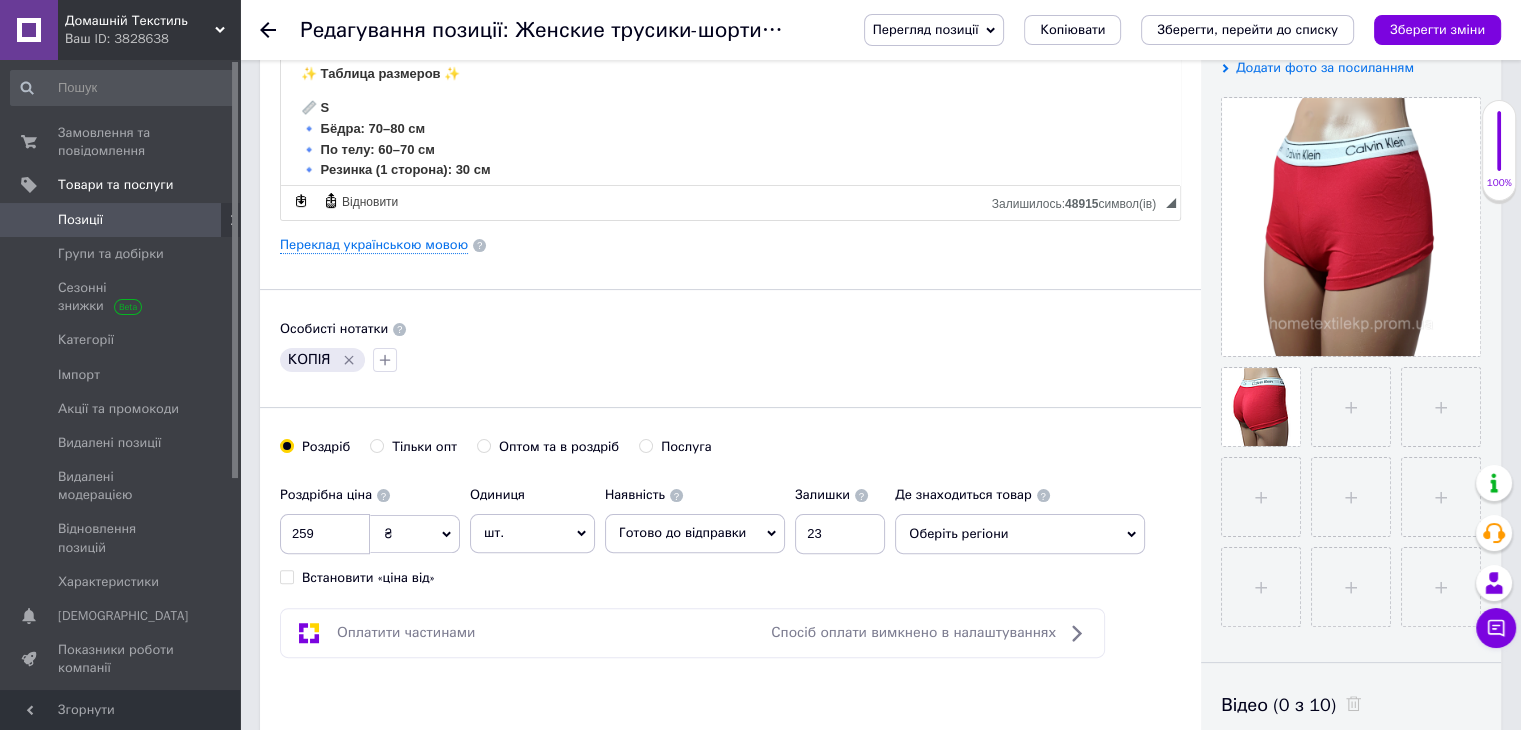 scroll, scrollTop: 1000, scrollLeft: 0, axis: vertical 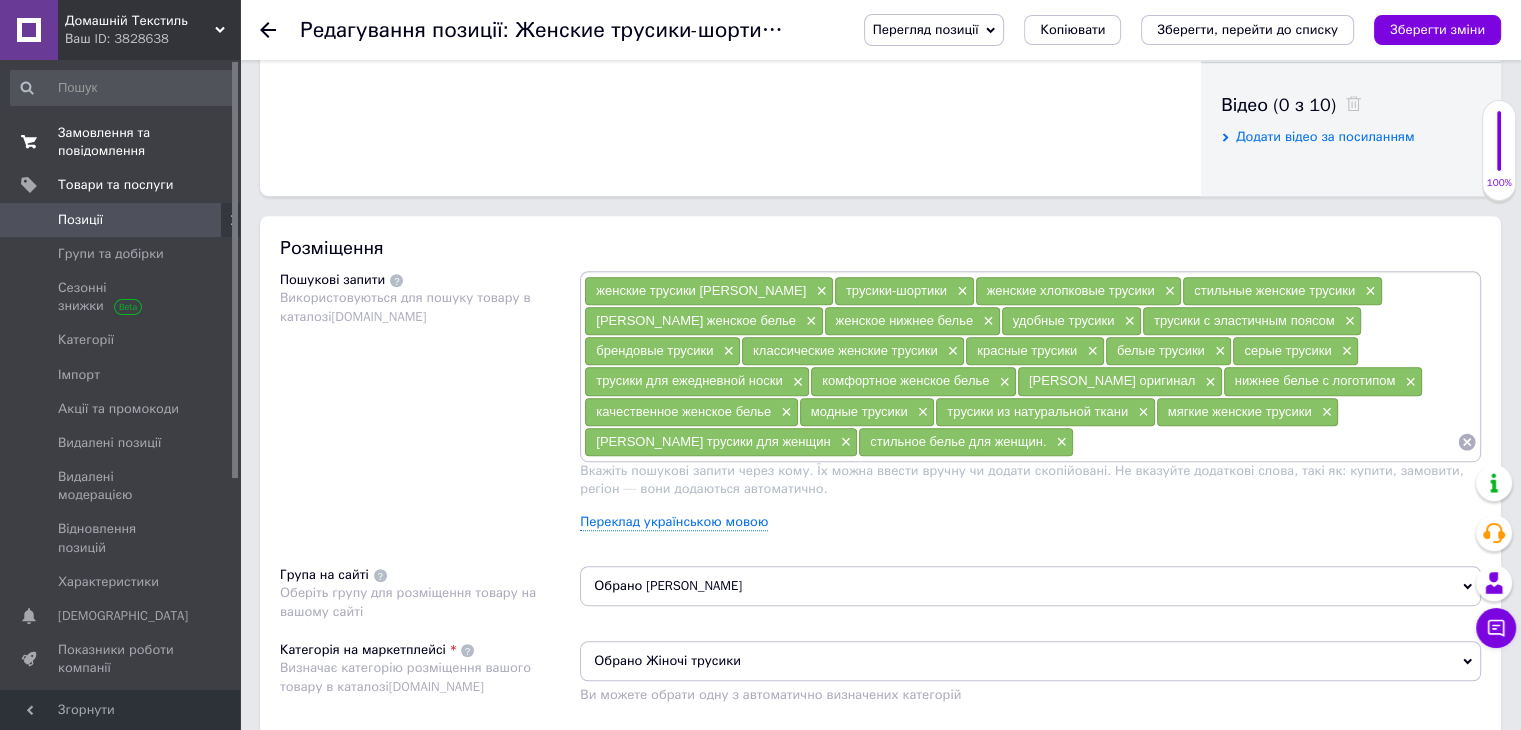 click on "Замовлення та повідомлення" at bounding box center (121, 142) 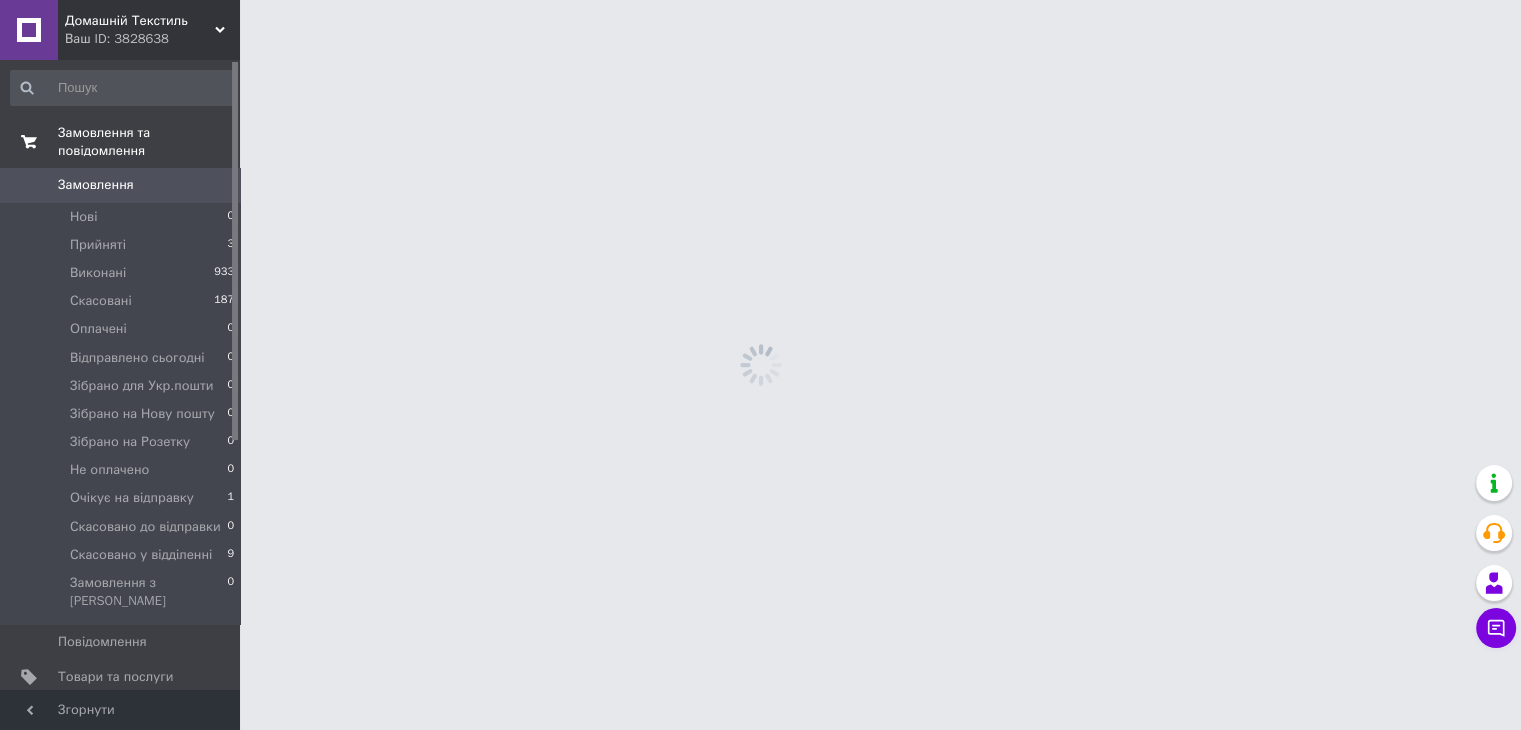 scroll, scrollTop: 0, scrollLeft: 0, axis: both 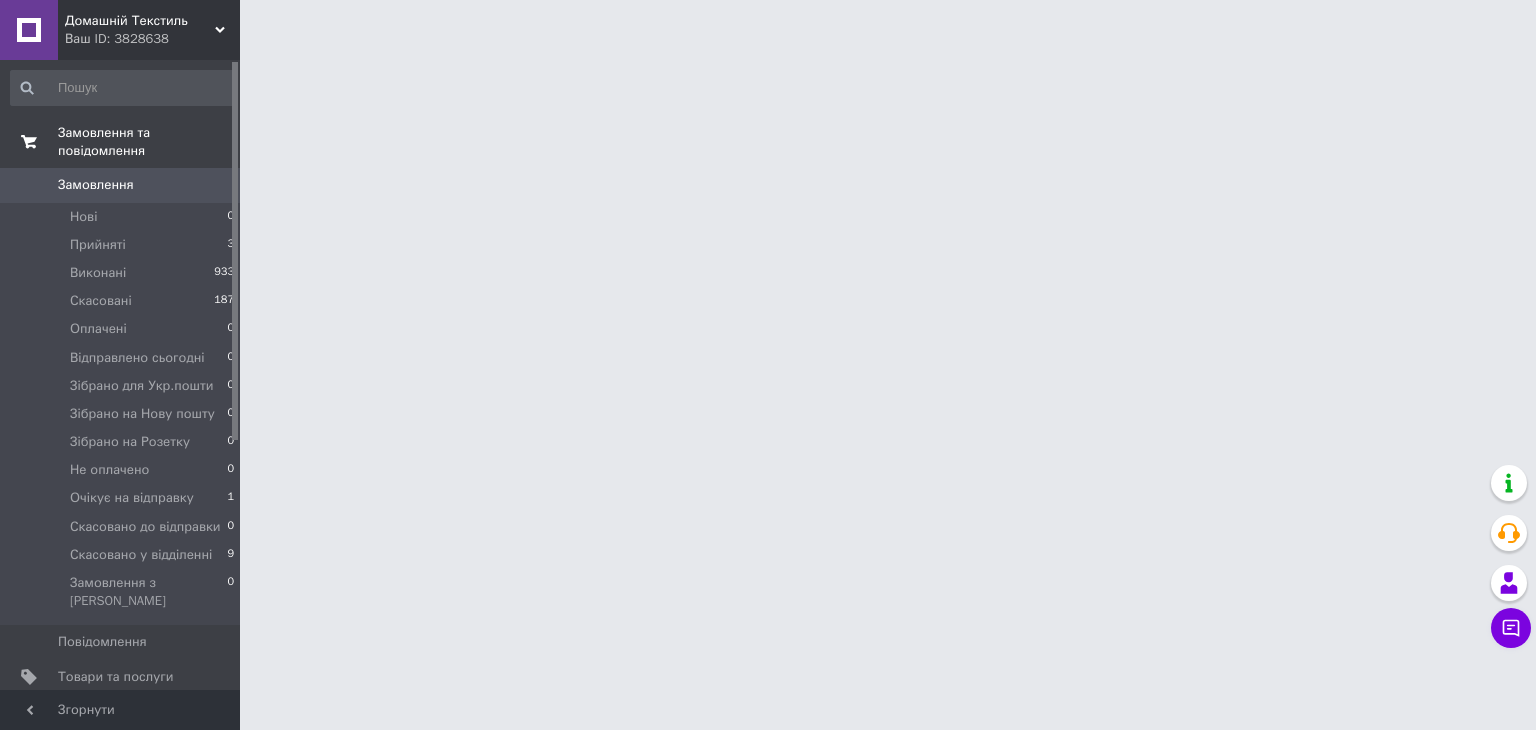 click on "Замовлення та повідомлення" at bounding box center (149, 142) 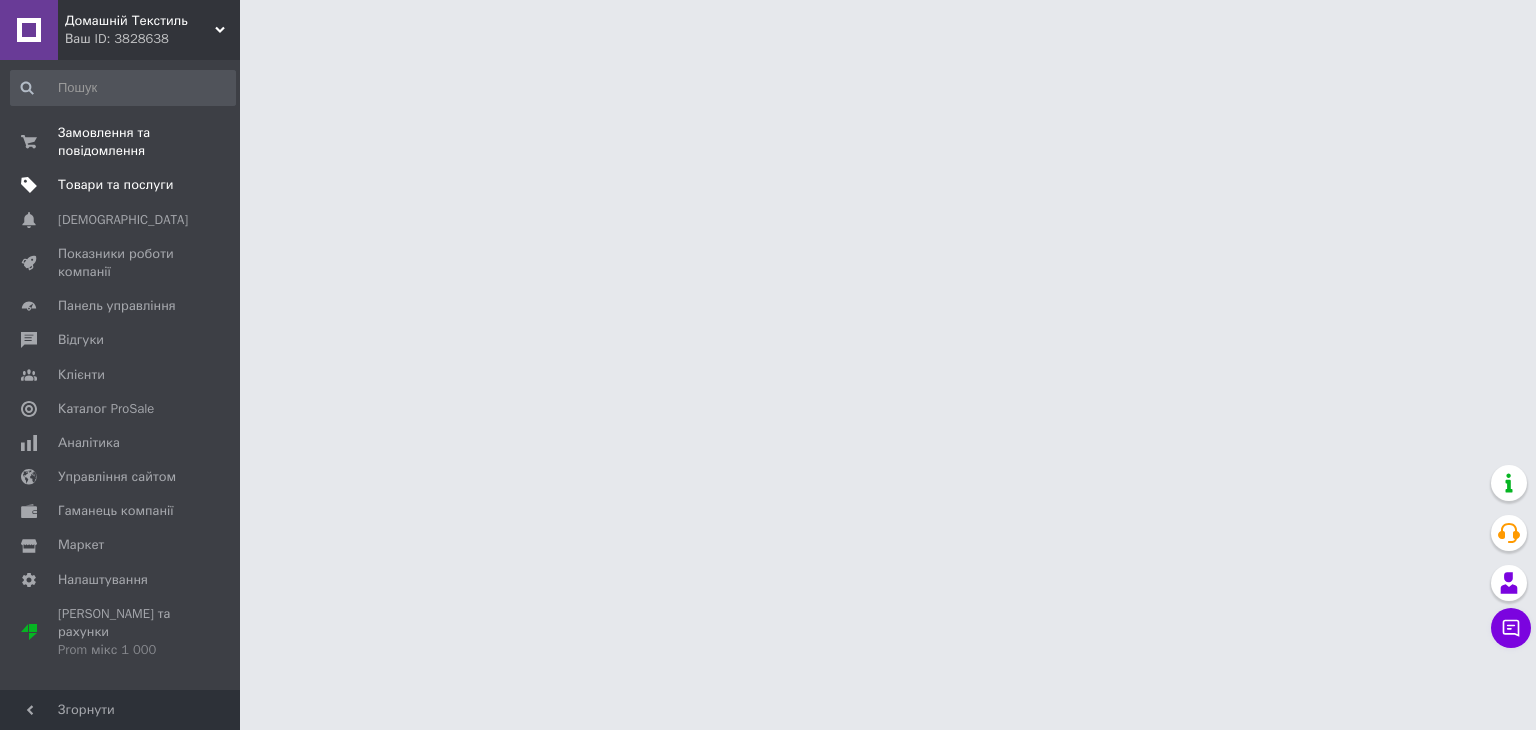 click on "Товари та послуги" at bounding box center (115, 185) 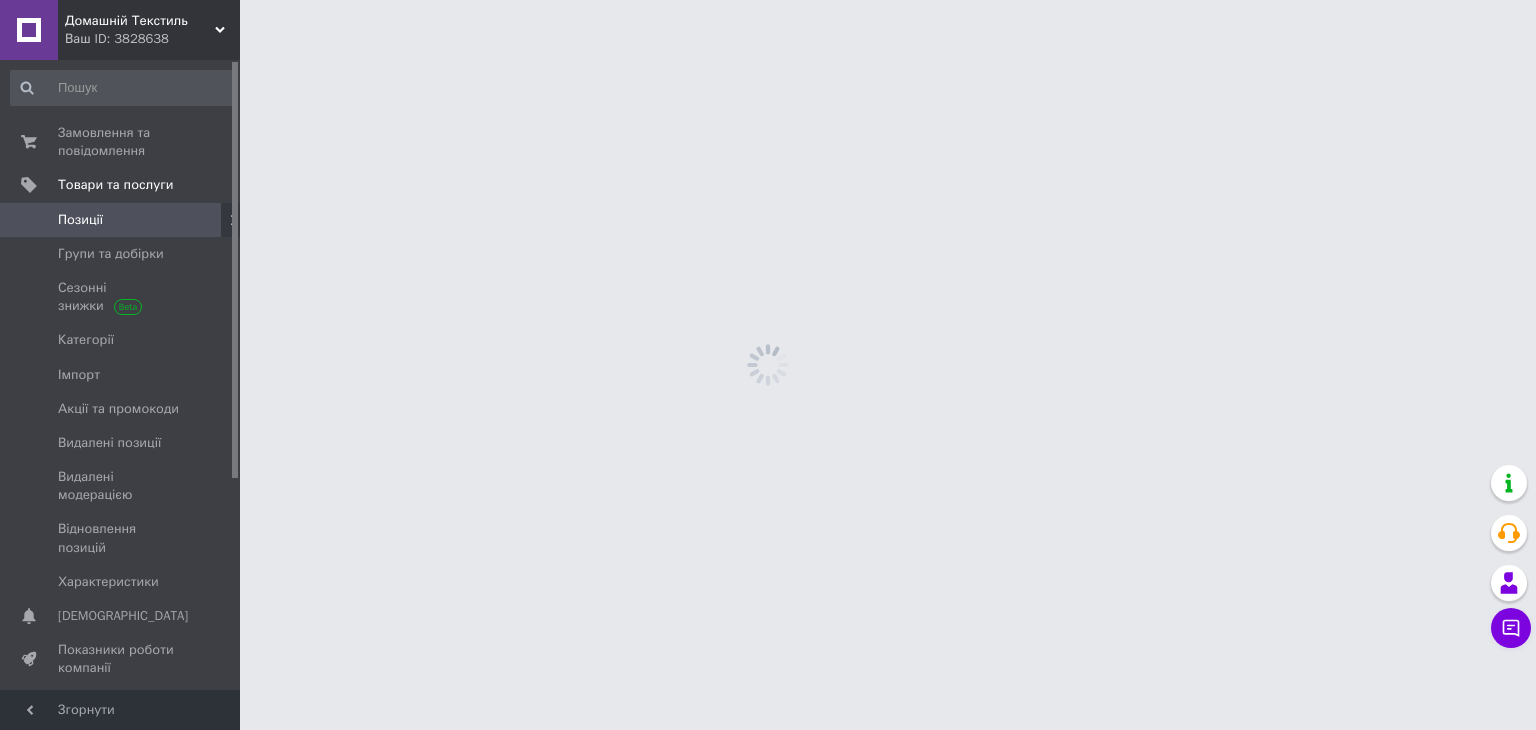 click on "Позиції" at bounding box center [80, 220] 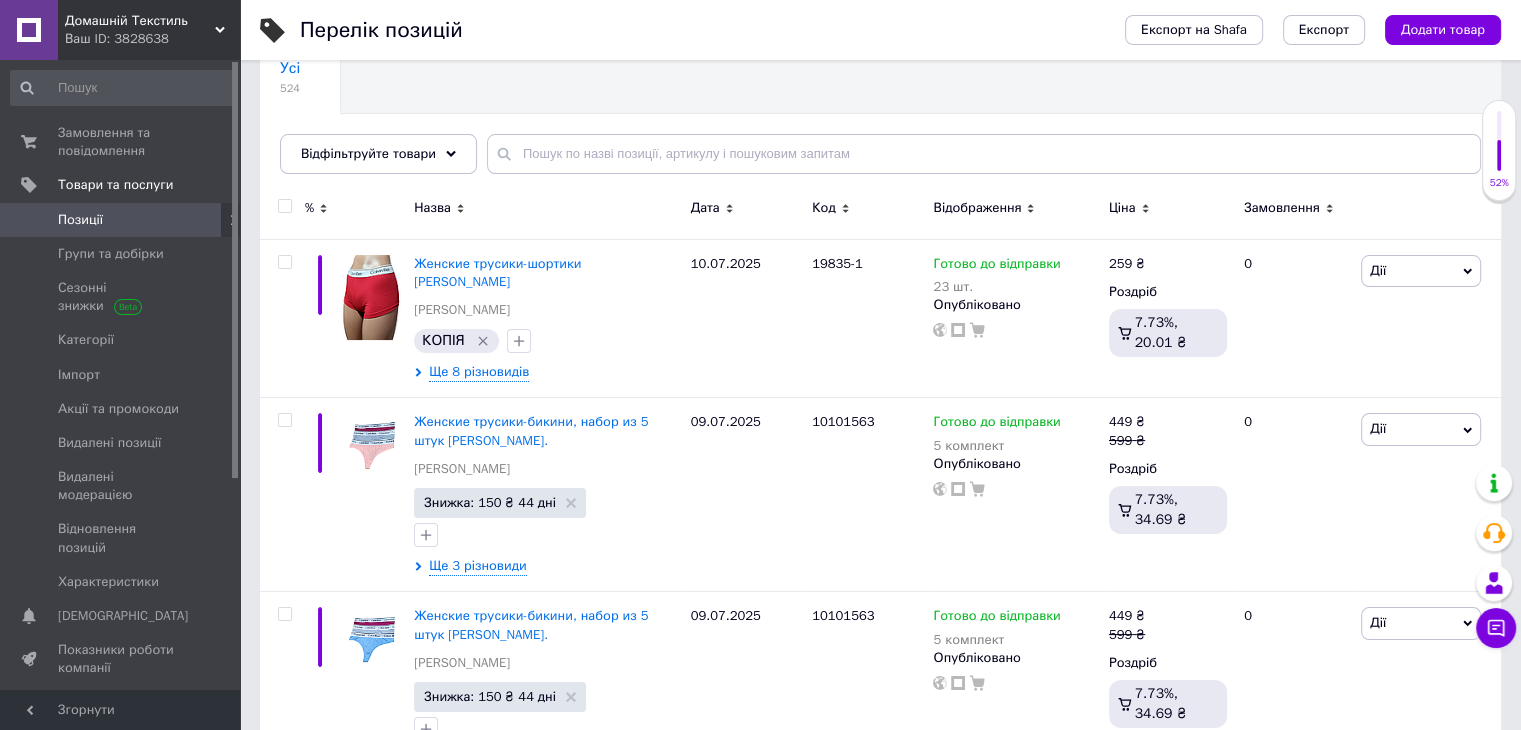 scroll, scrollTop: 200, scrollLeft: 0, axis: vertical 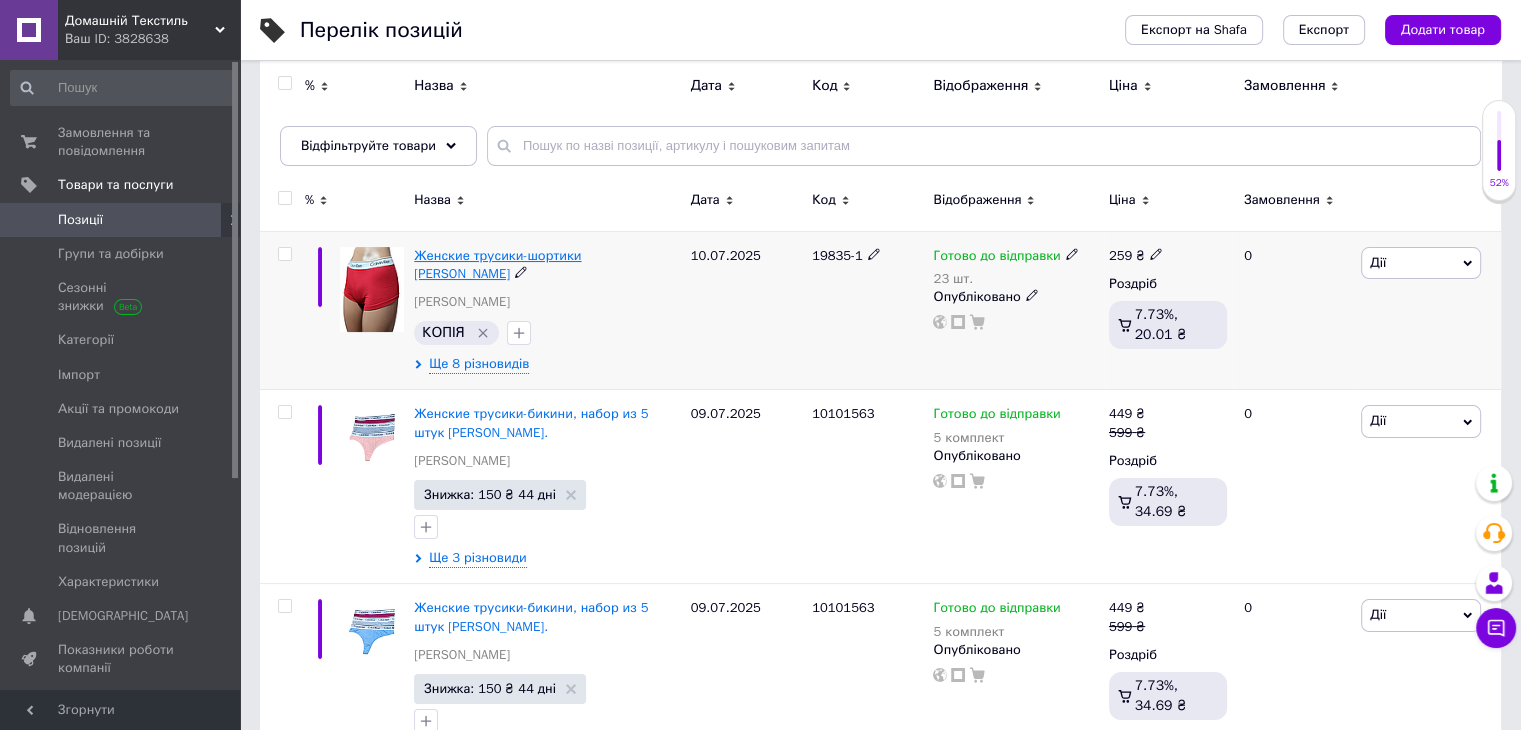 click on "Женские трусики-шортики Calvin Klein" at bounding box center (497, 264) 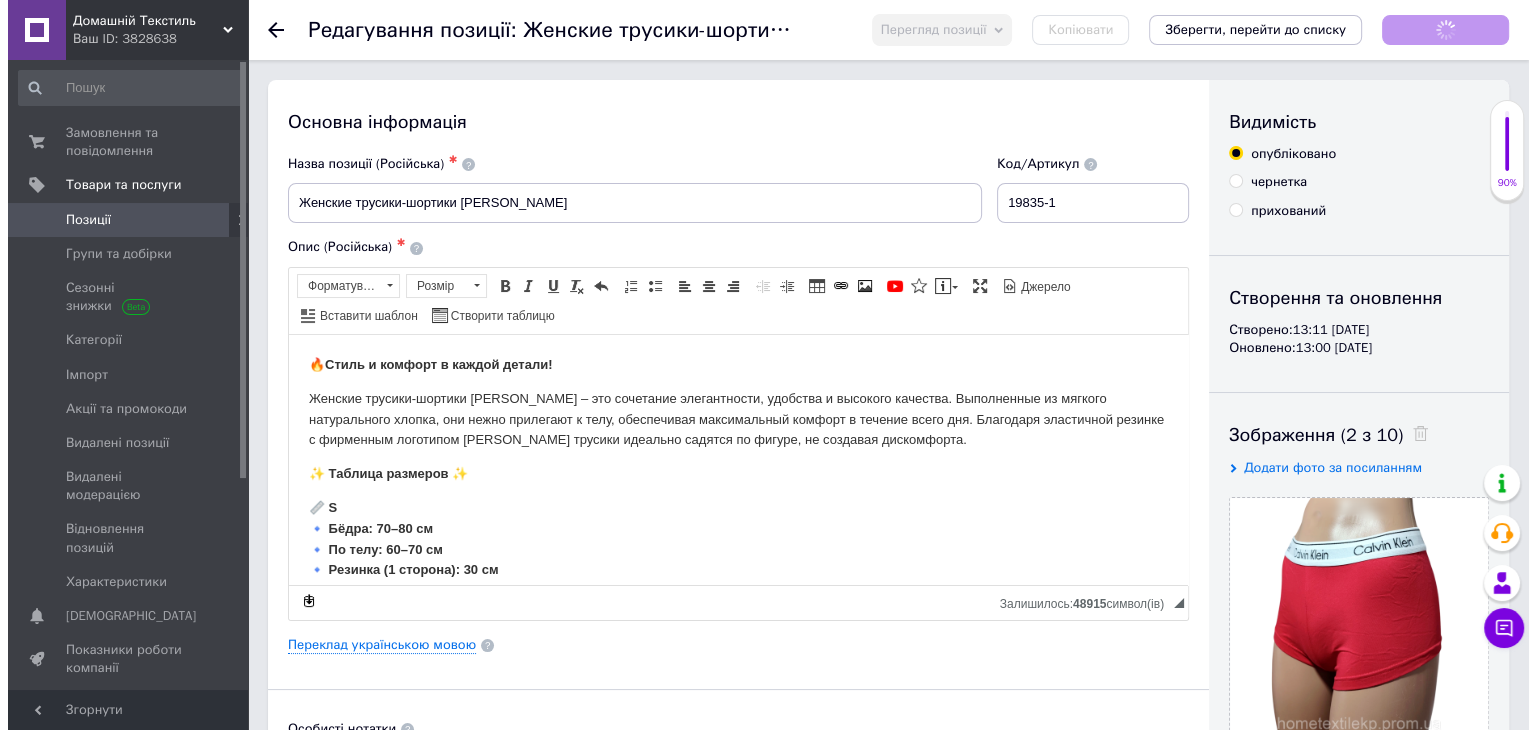 scroll, scrollTop: 0, scrollLeft: 0, axis: both 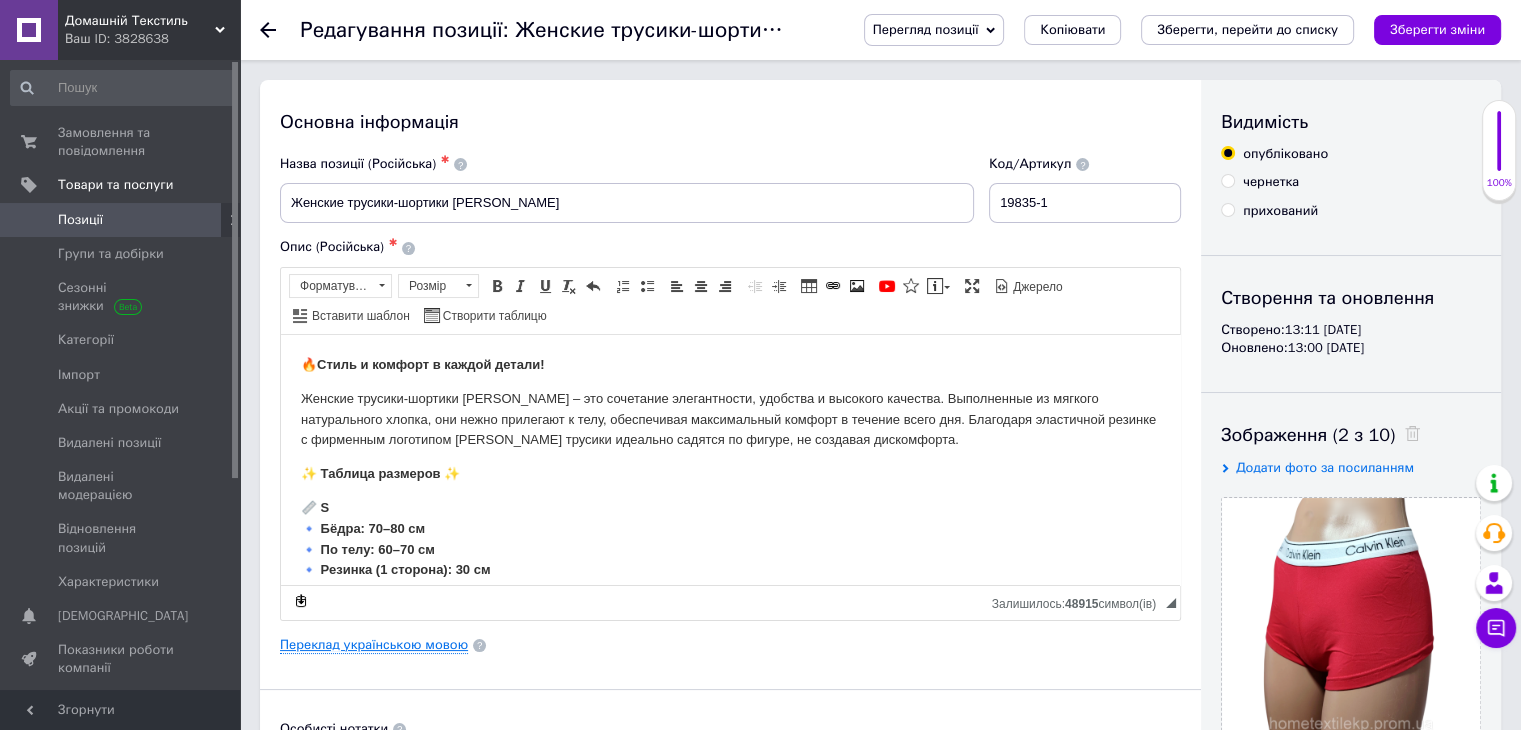 click on "Переклад українською мовою" at bounding box center [374, 645] 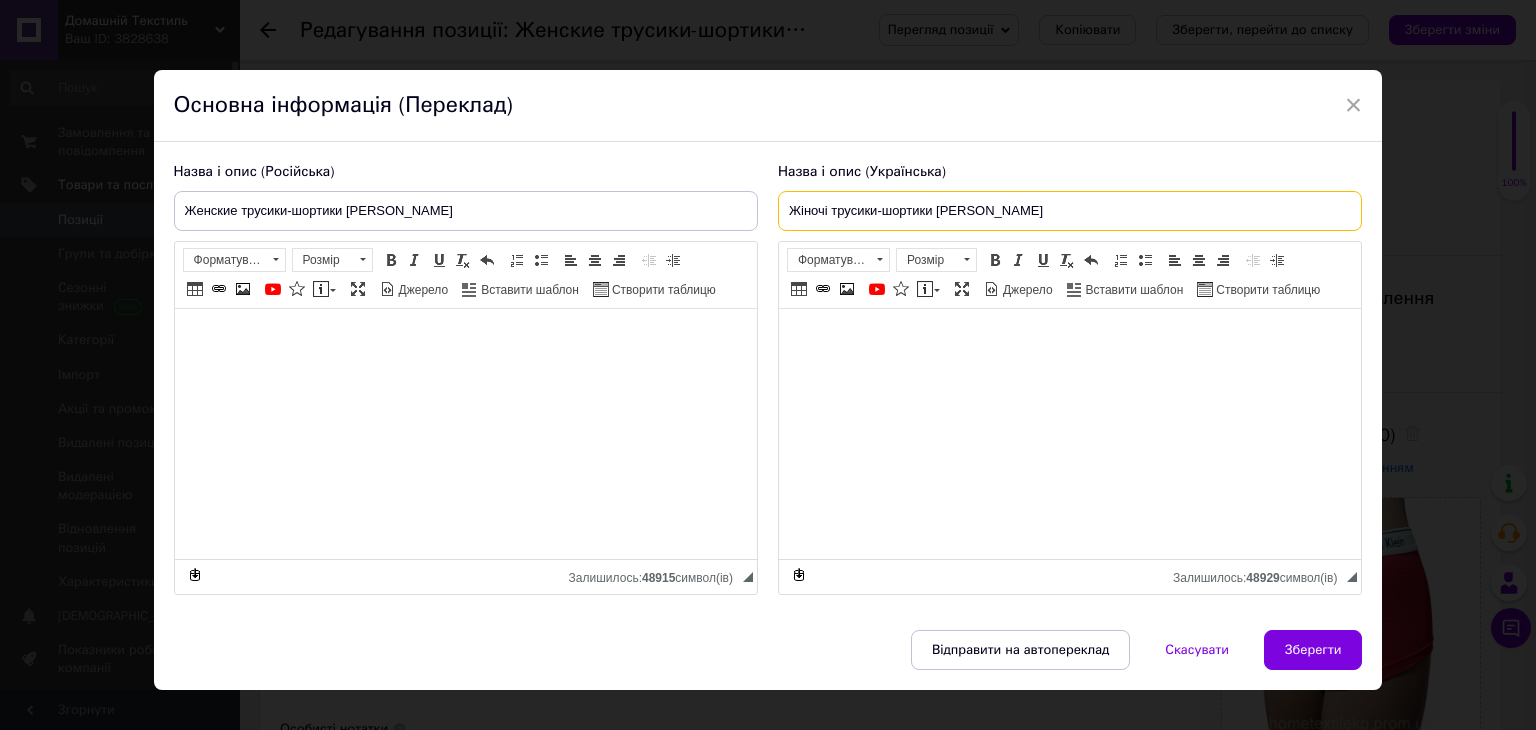 click on "Жіночі трусики-шортики Calvin Klein" at bounding box center (1070, 211) 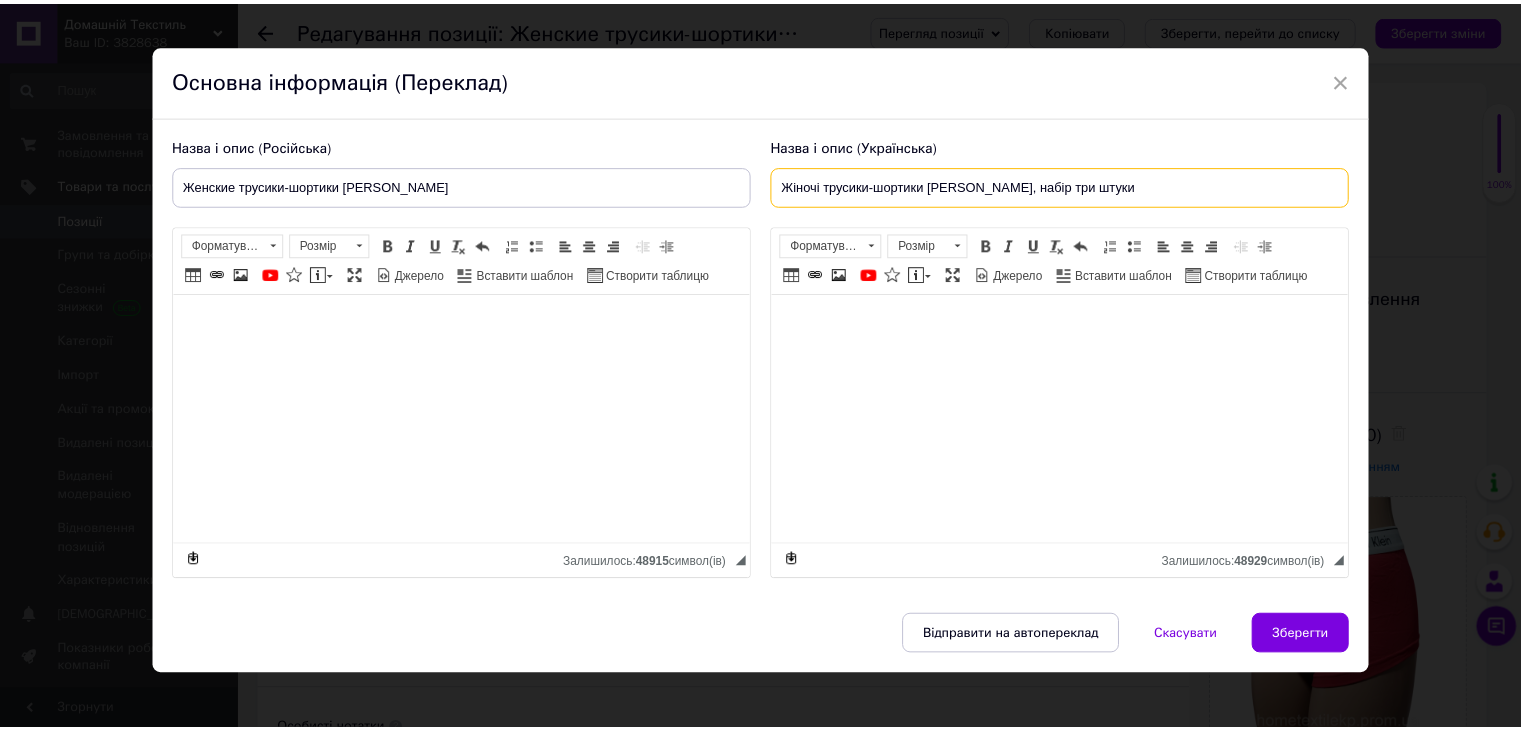 scroll, scrollTop: 38, scrollLeft: 0, axis: vertical 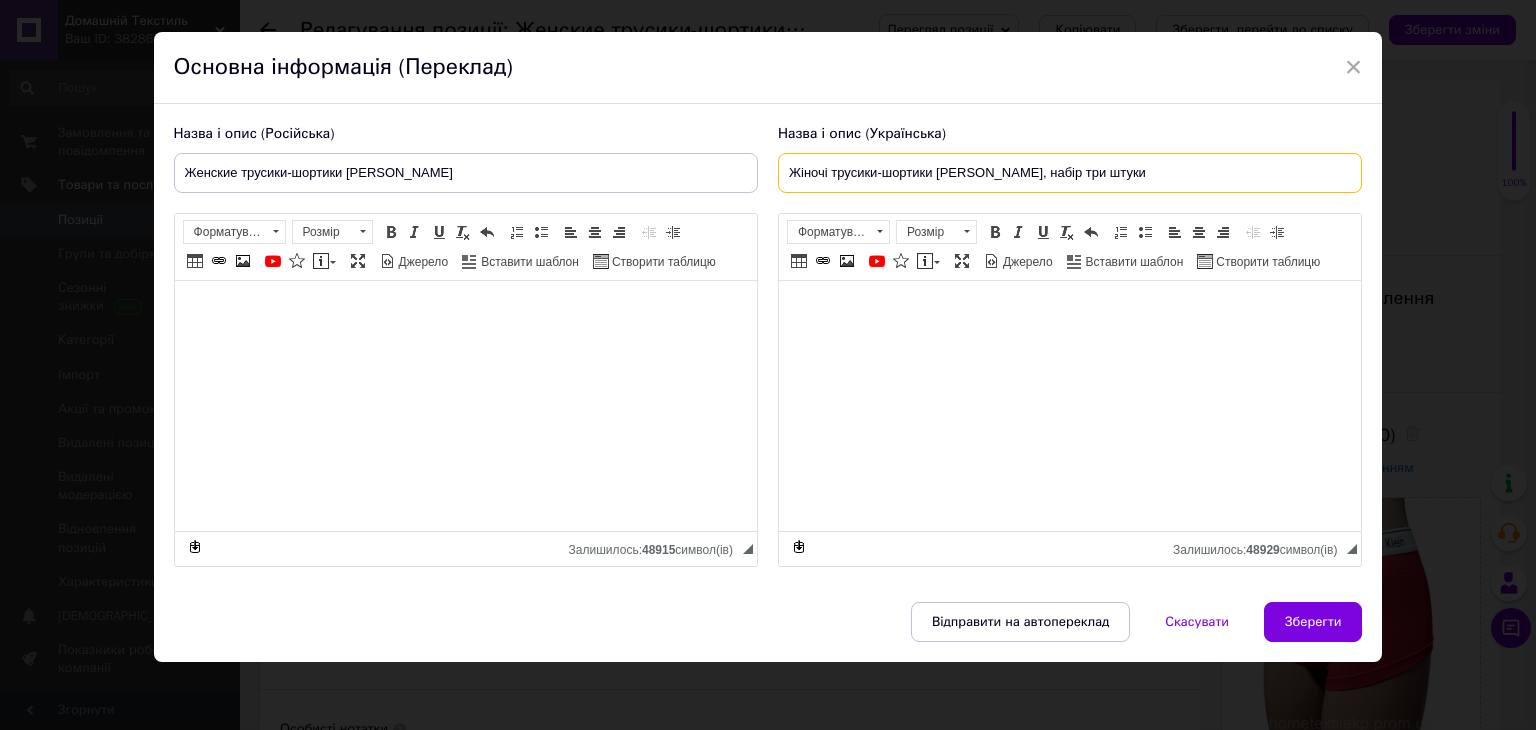 type on "Жіночі трусики-шортики Calvin Klein, набір три штуки" 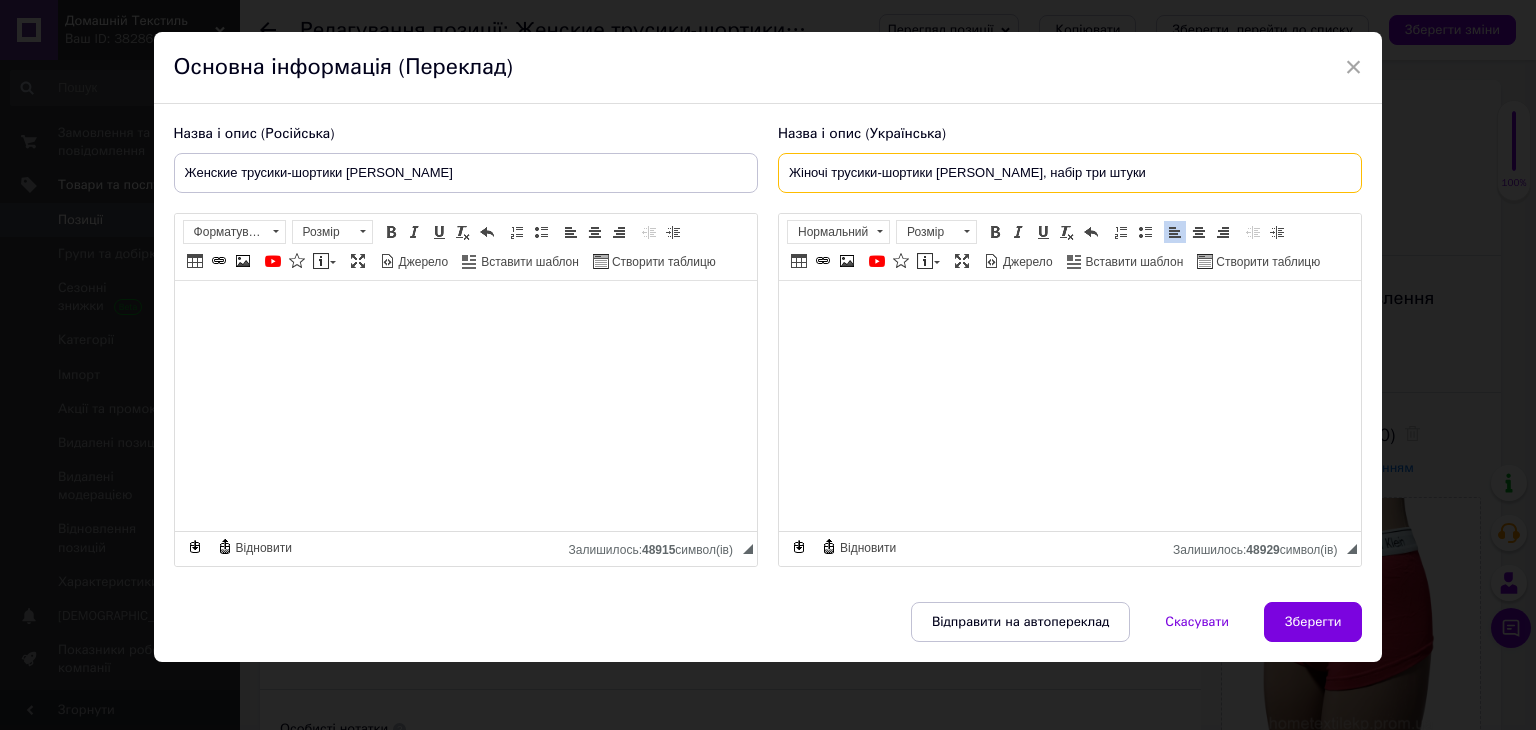 click on "Жіночі трусики-шортики Calvin Klein, набір три штуки" at bounding box center [1070, 173] 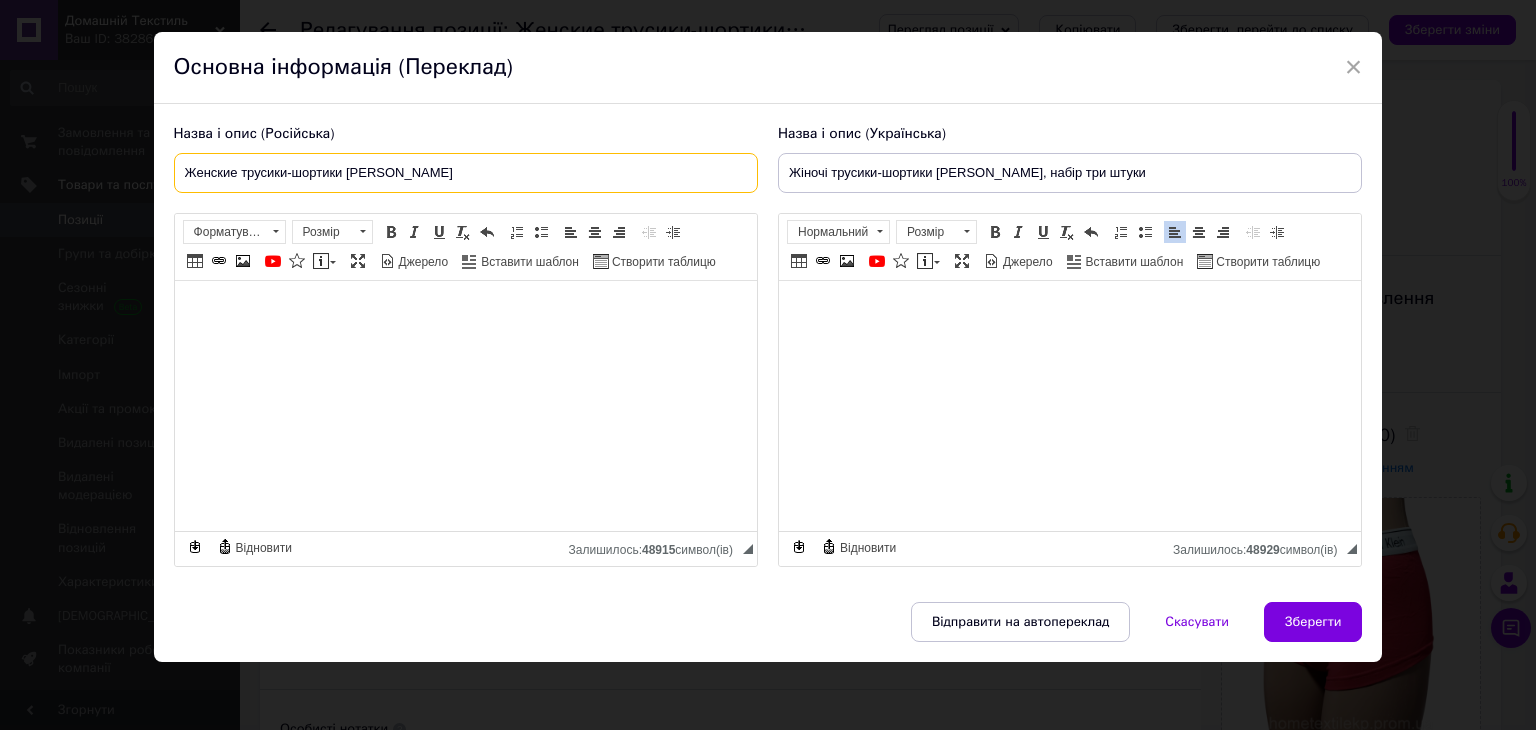 click on "Женские трусики-шортики Calvin Klein" at bounding box center [466, 173] 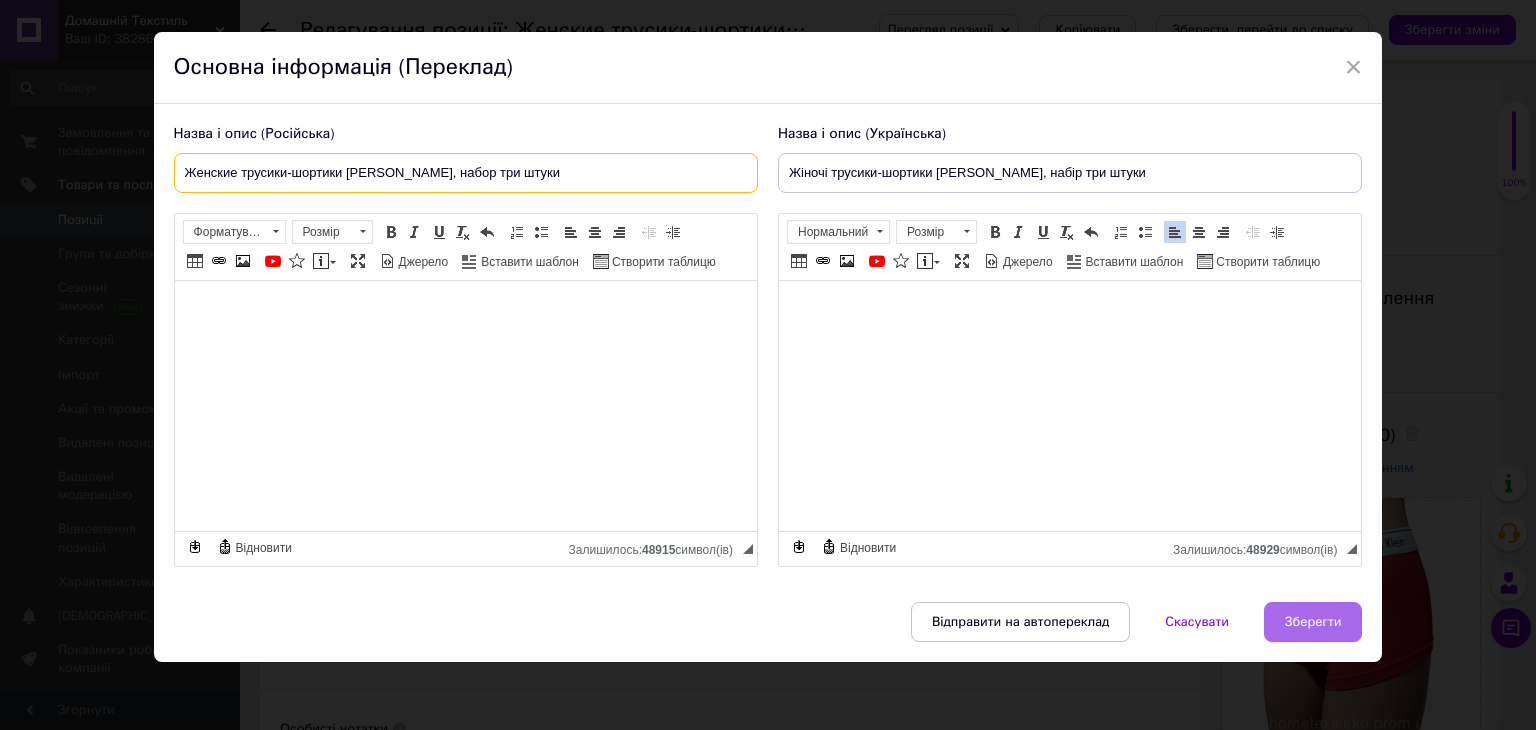 type on "Женские трусики-шортики Calvin Klein, набор три штуки" 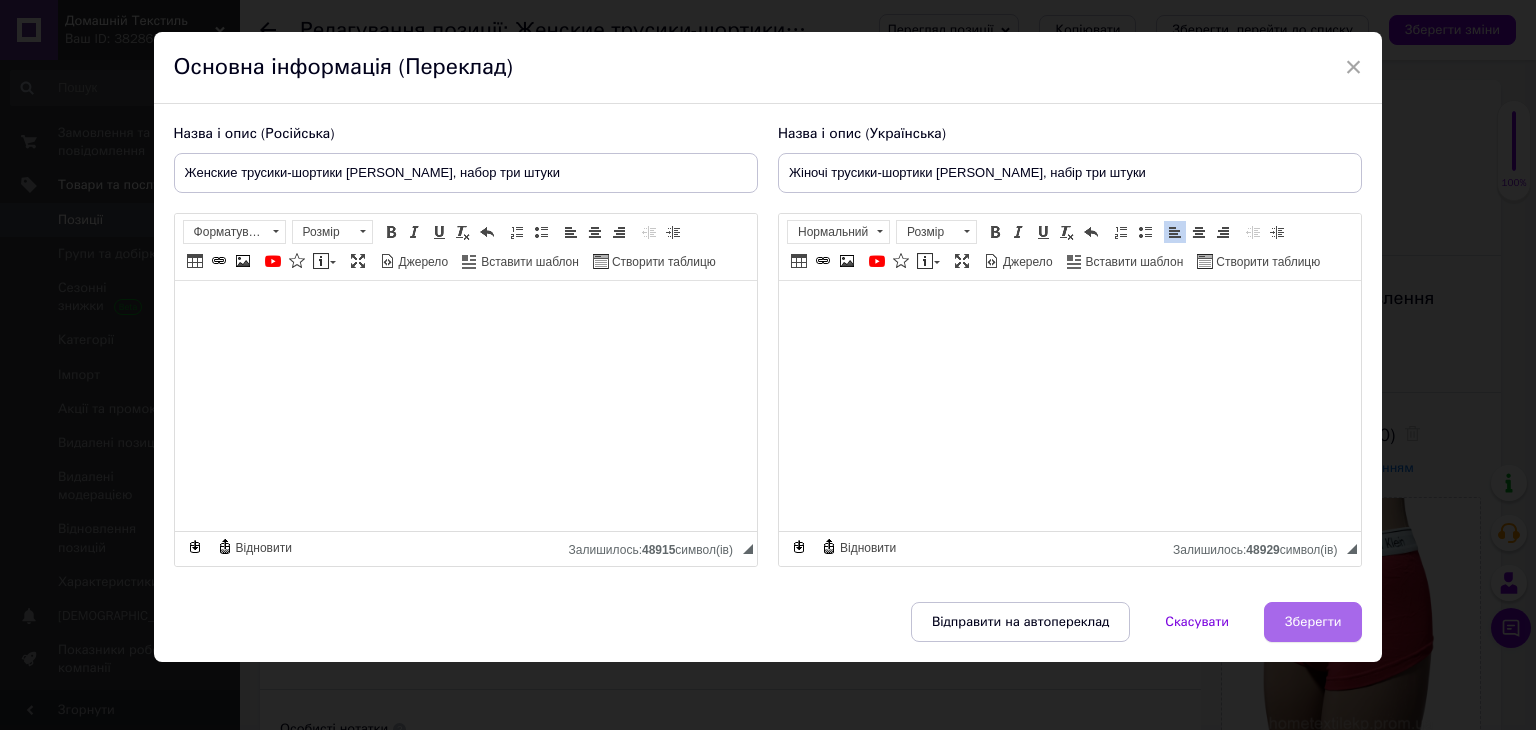 click on "Зберегти" at bounding box center [1313, 622] 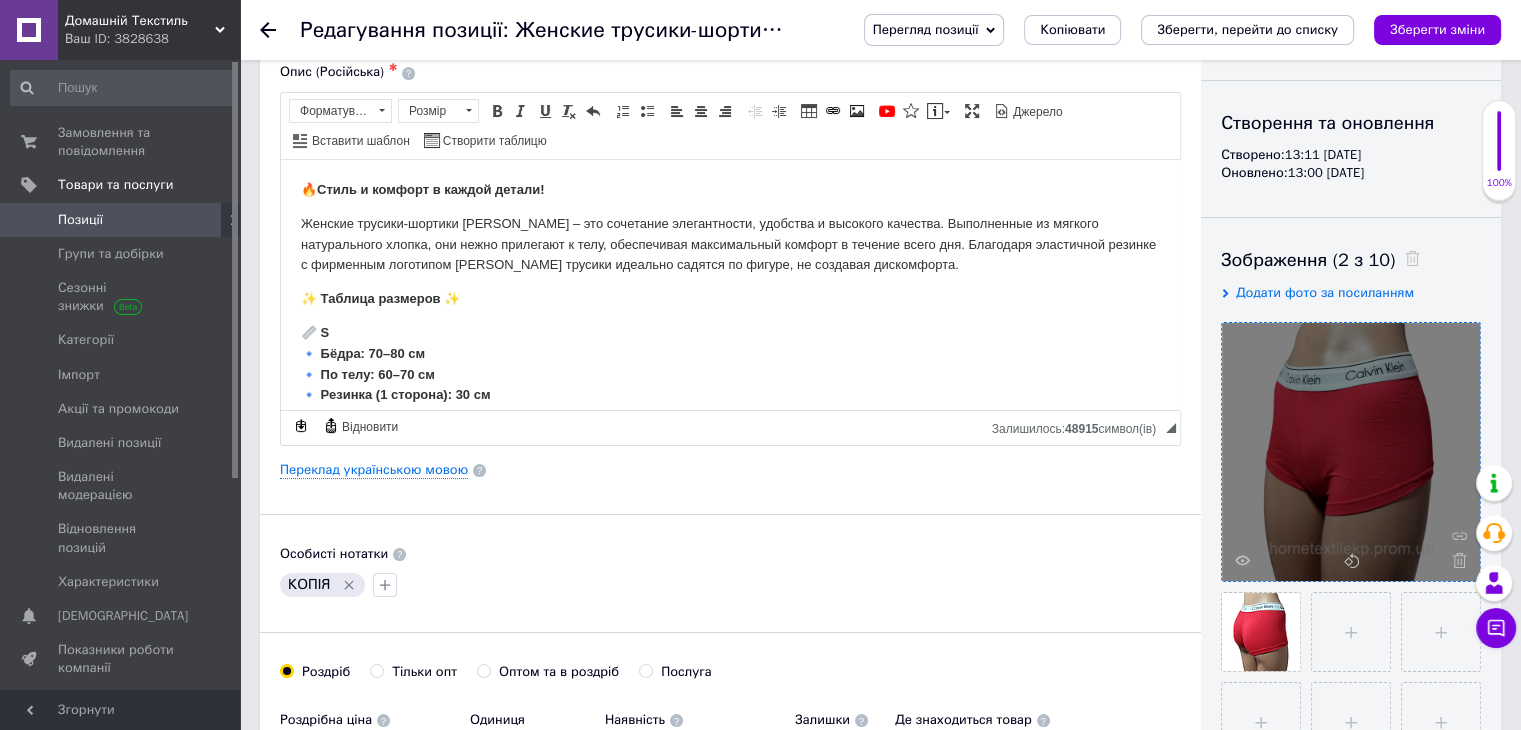 scroll, scrollTop: 300, scrollLeft: 0, axis: vertical 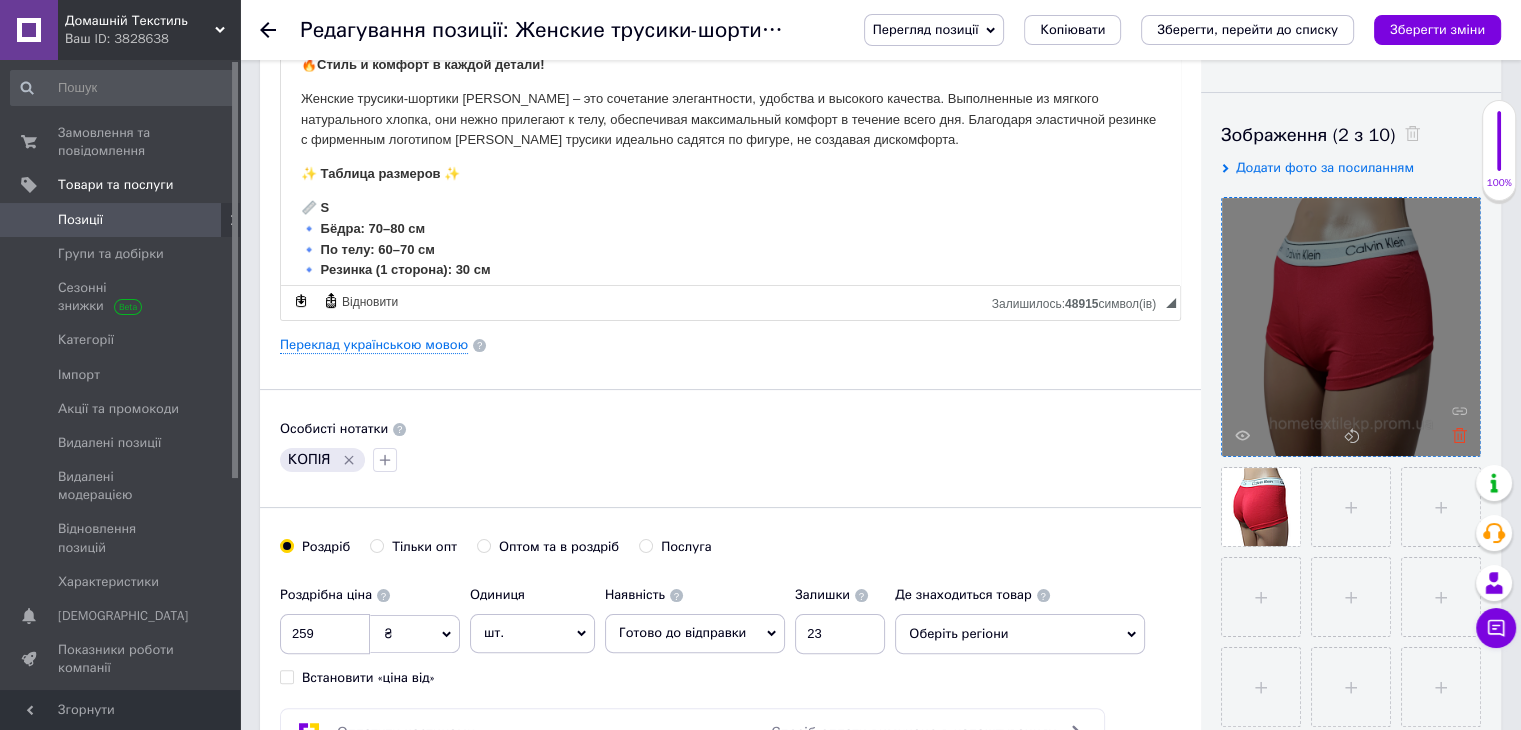 click 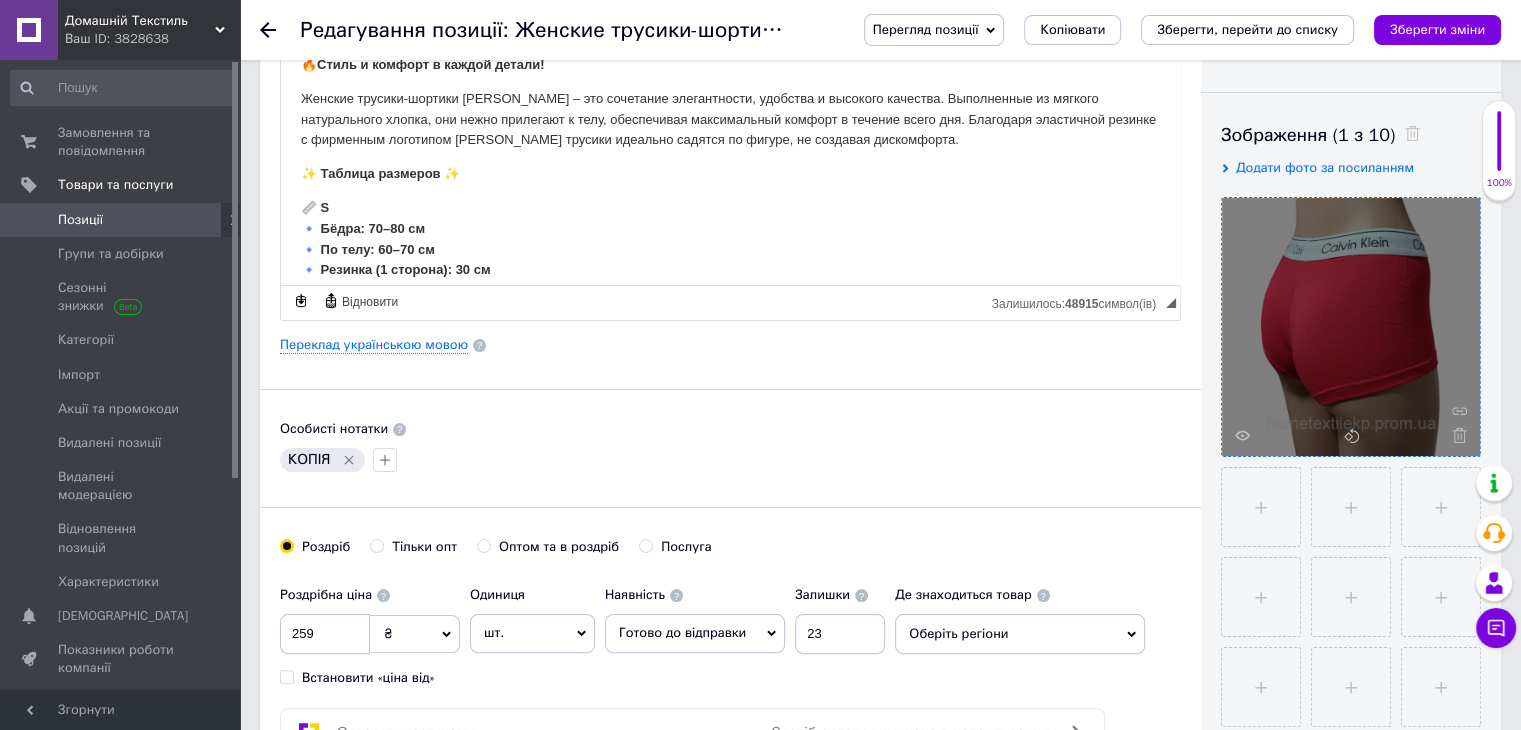 click 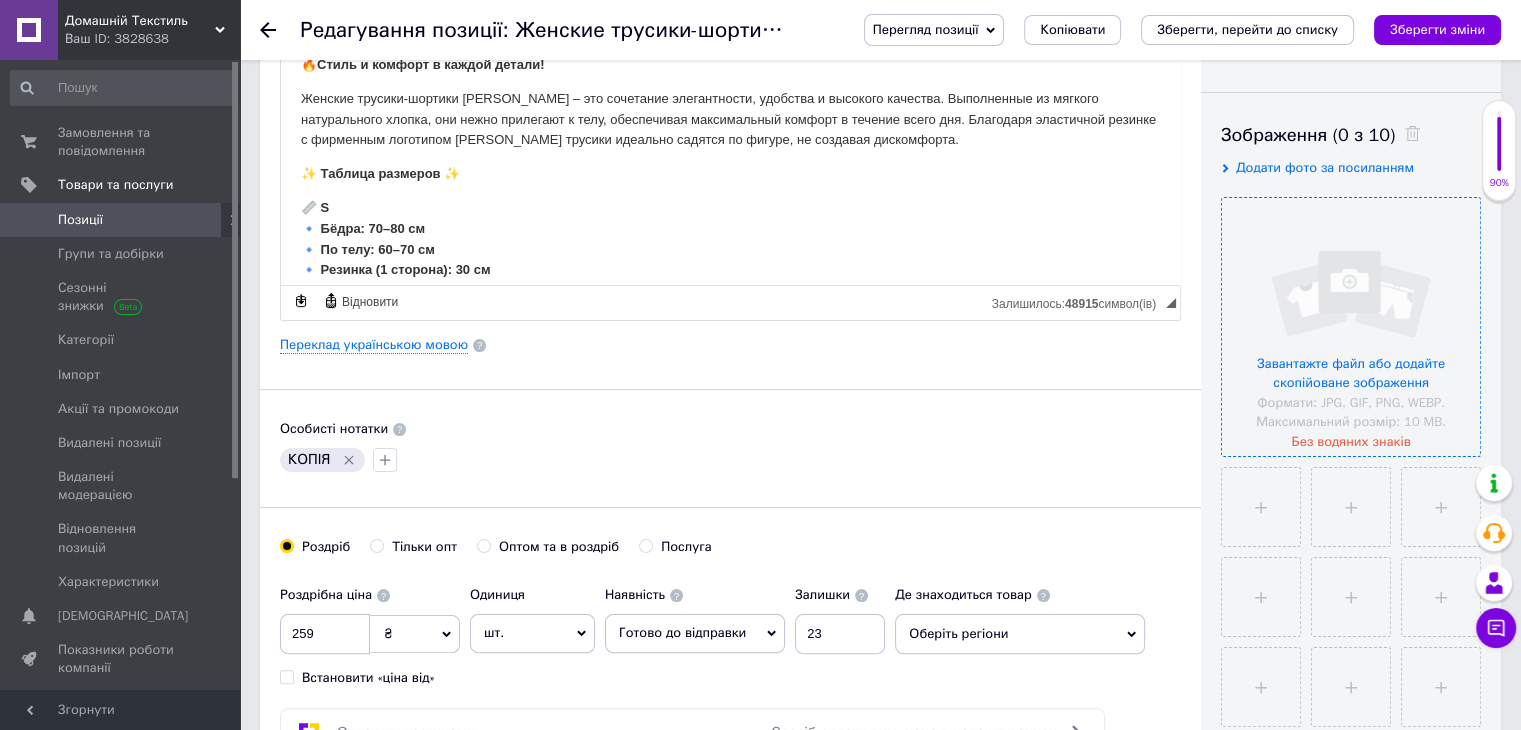 click at bounding box center (1351, 327) 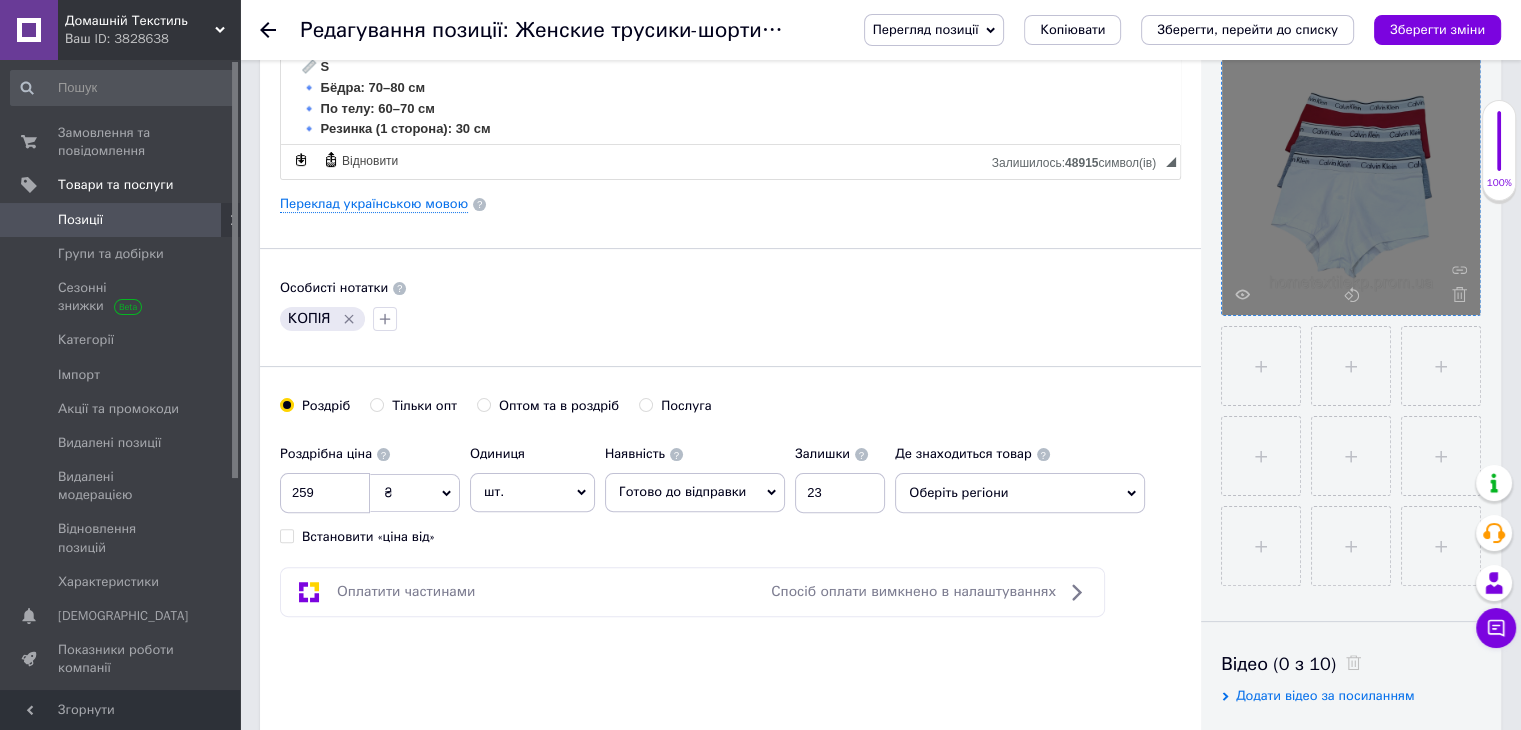 scroll, scrollTop: 600, scrollLeft: 0, axis: vertical 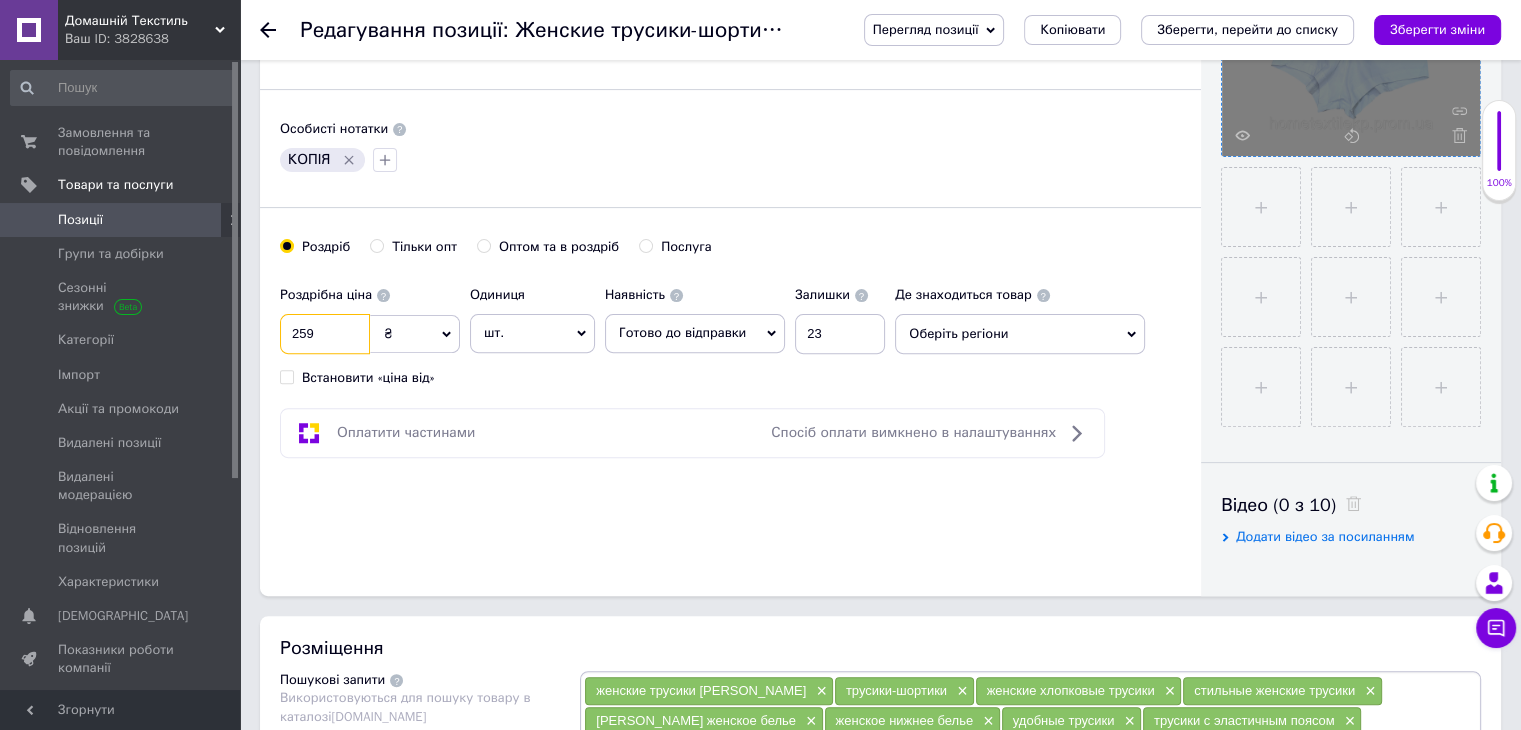 drag, startPoint x: 327, startPoint y: 333, endPoint x: 283, endPoint y: 319, distance: 46.173584 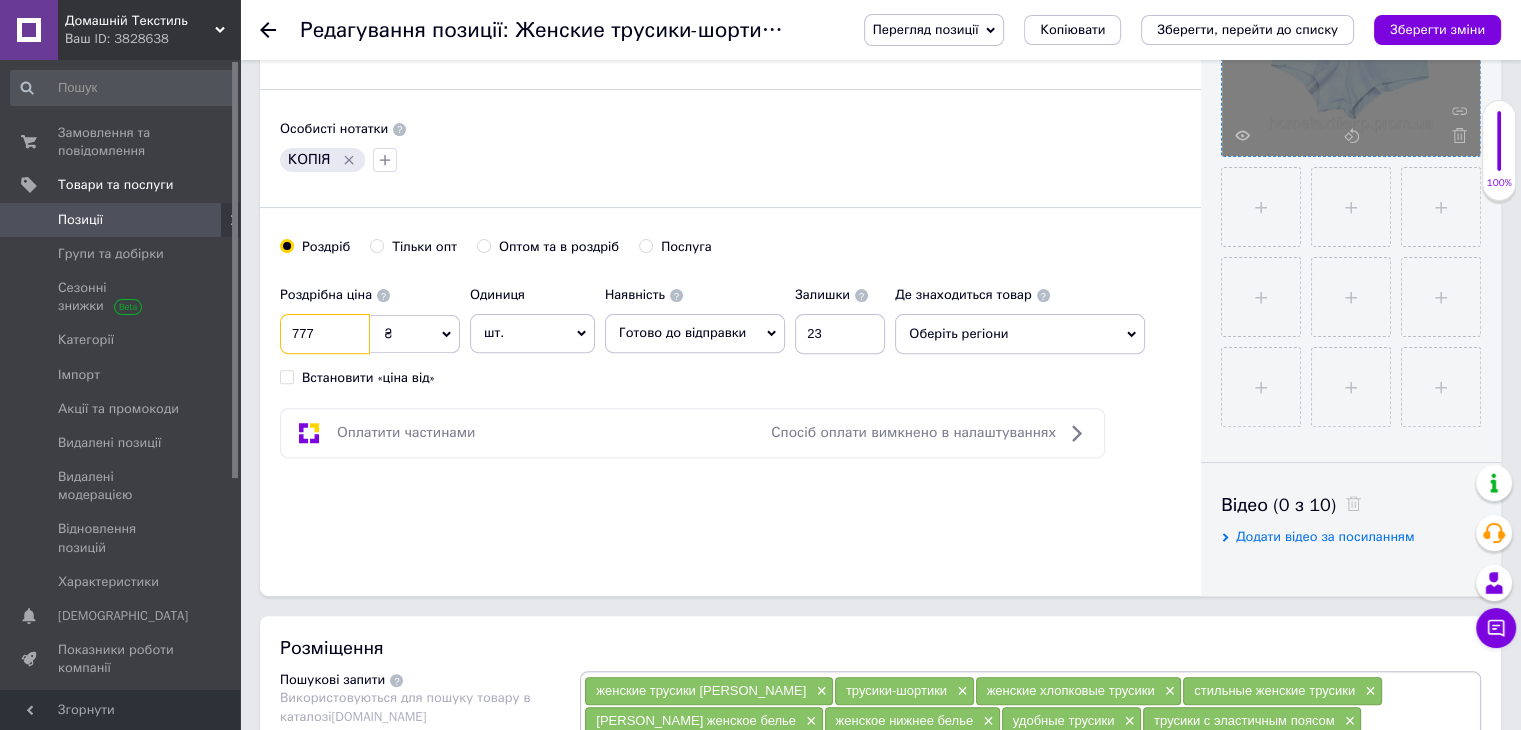 type on "777" 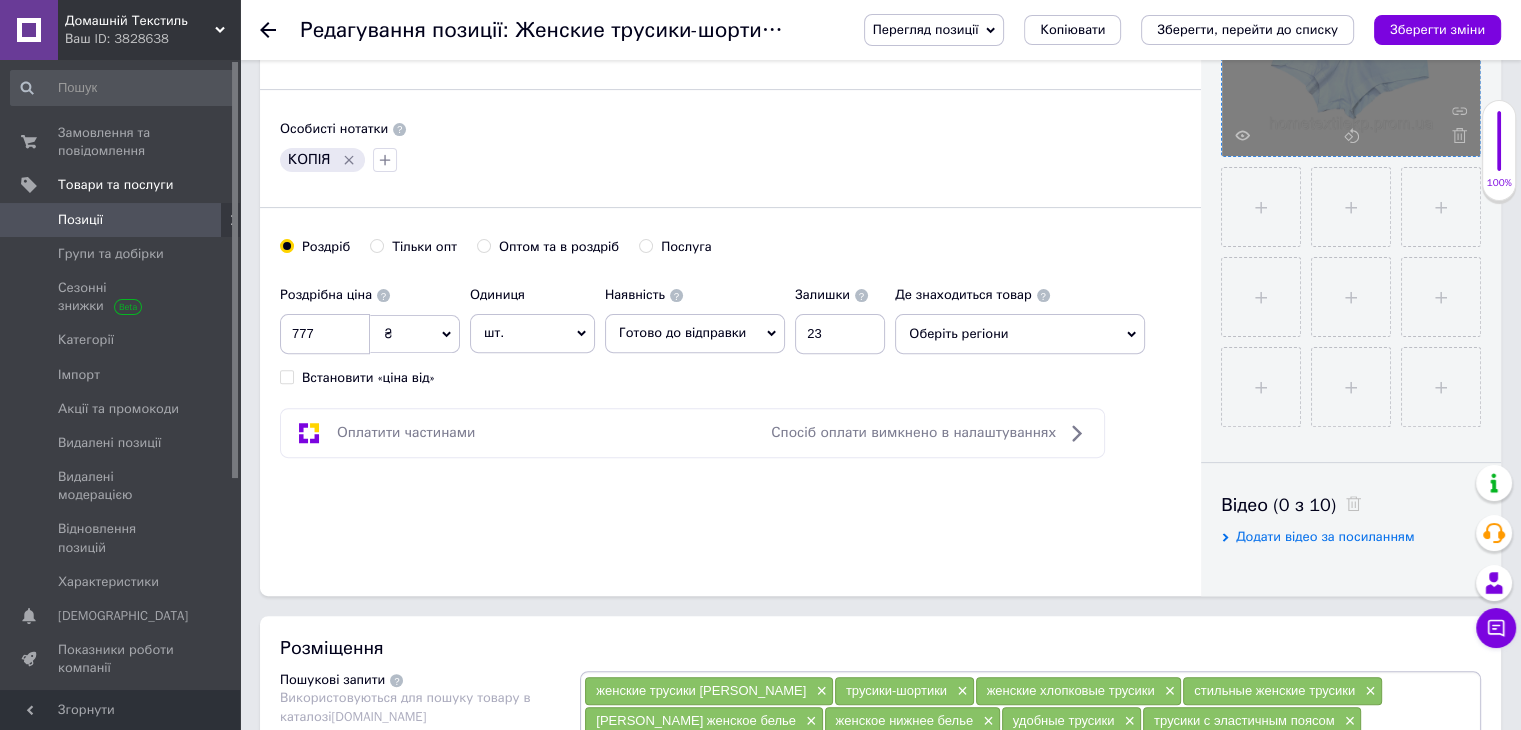 click on "Оберіть регіони" at bounding box center (1020, 334) 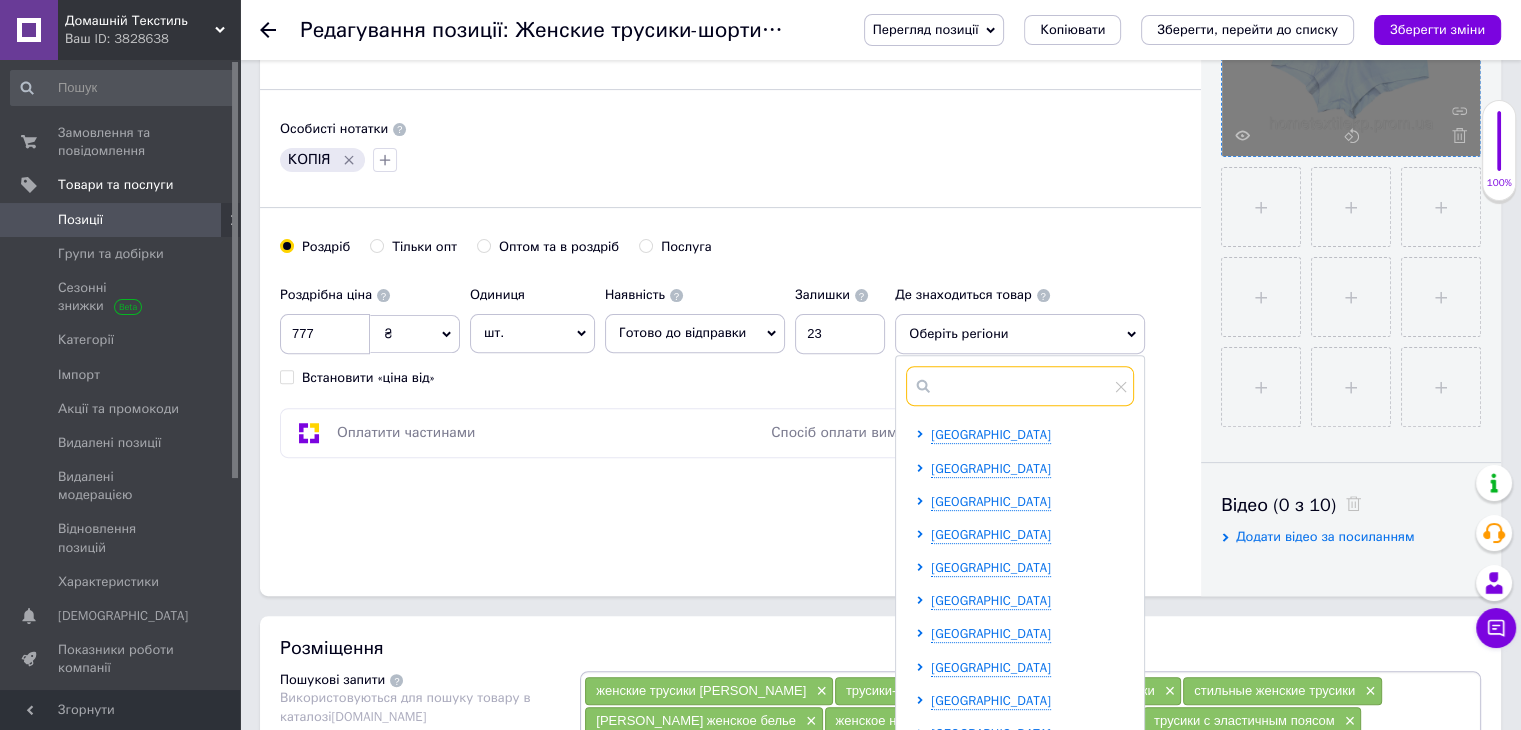 click at bounding box center [1020, 386] 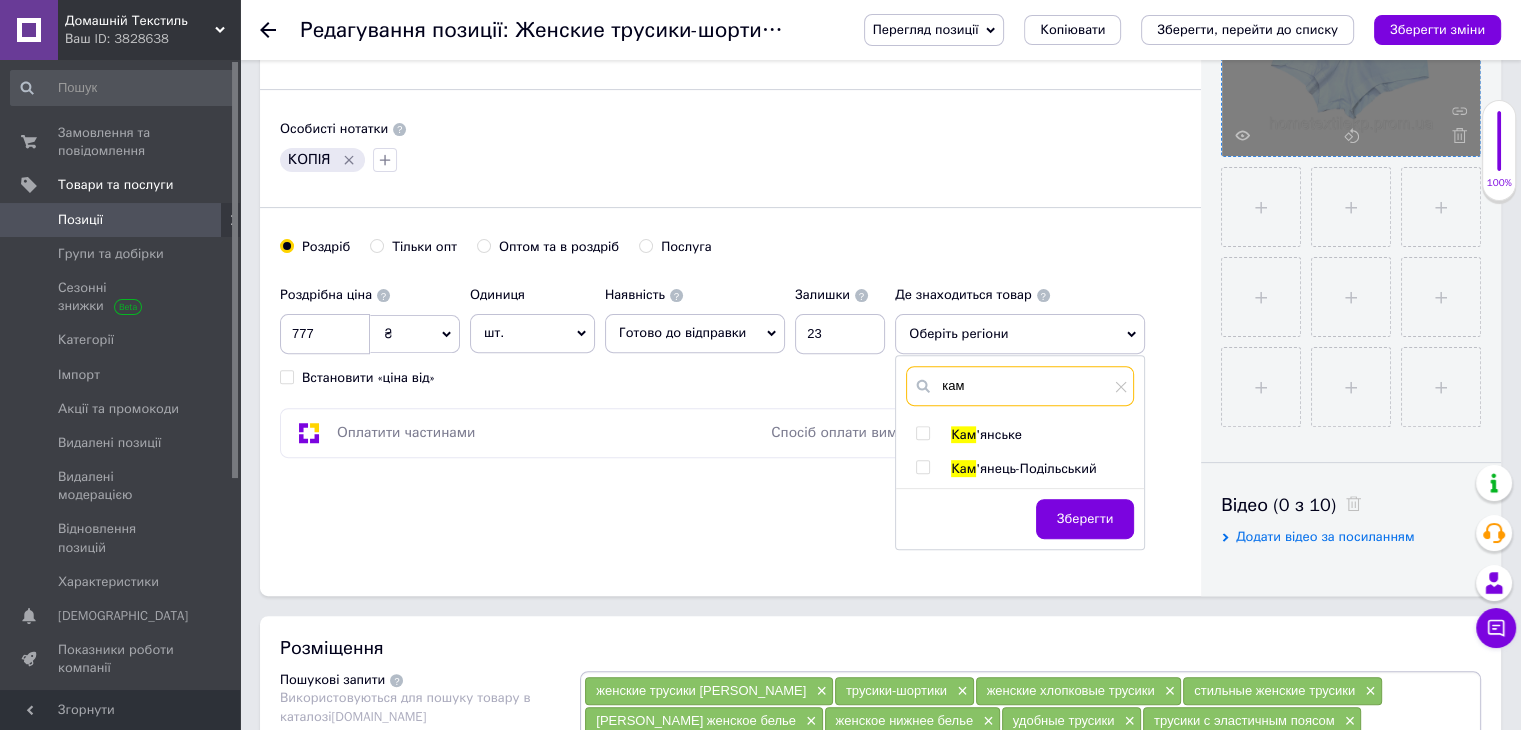 type on "кам" 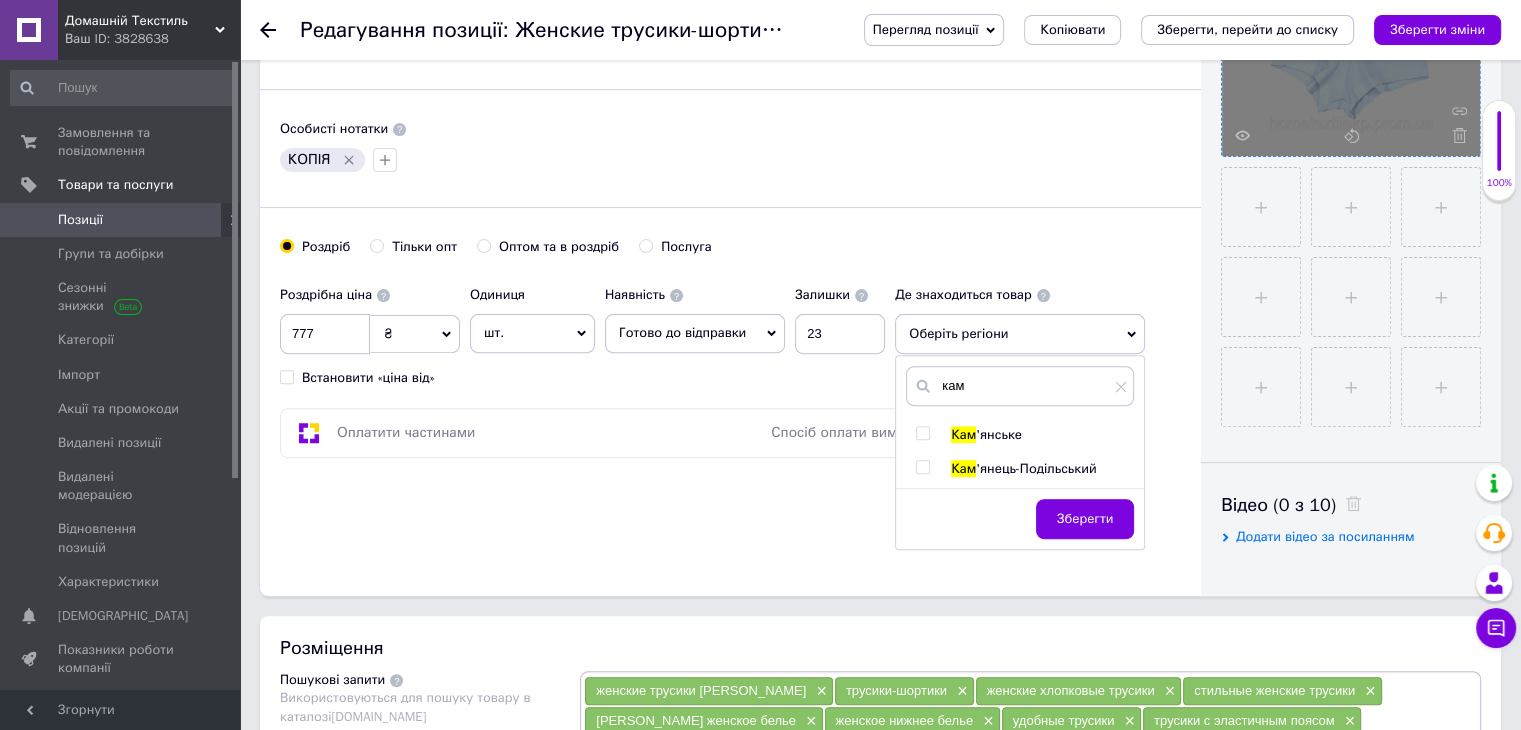 click at bounding box center [922, 467] 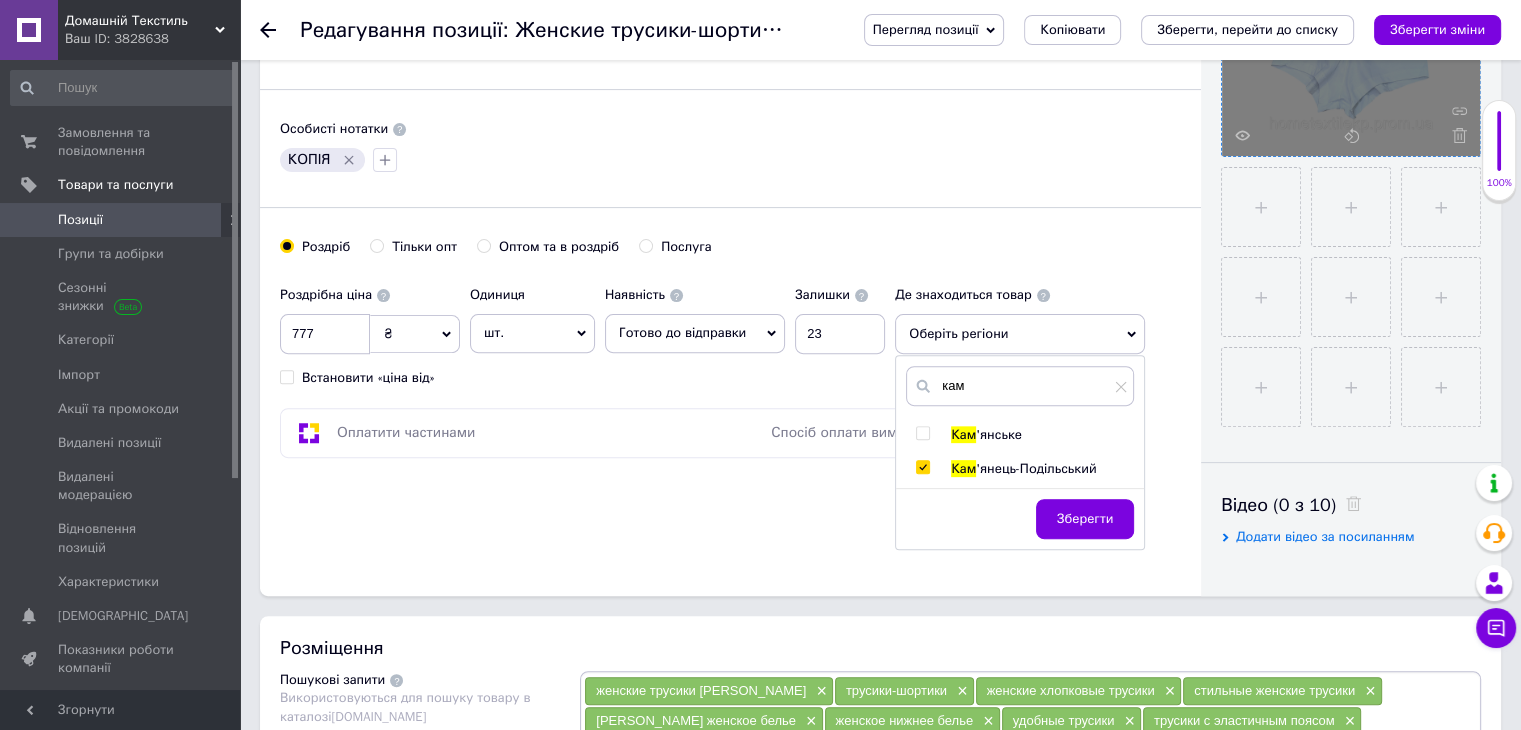 checkbox on "true" 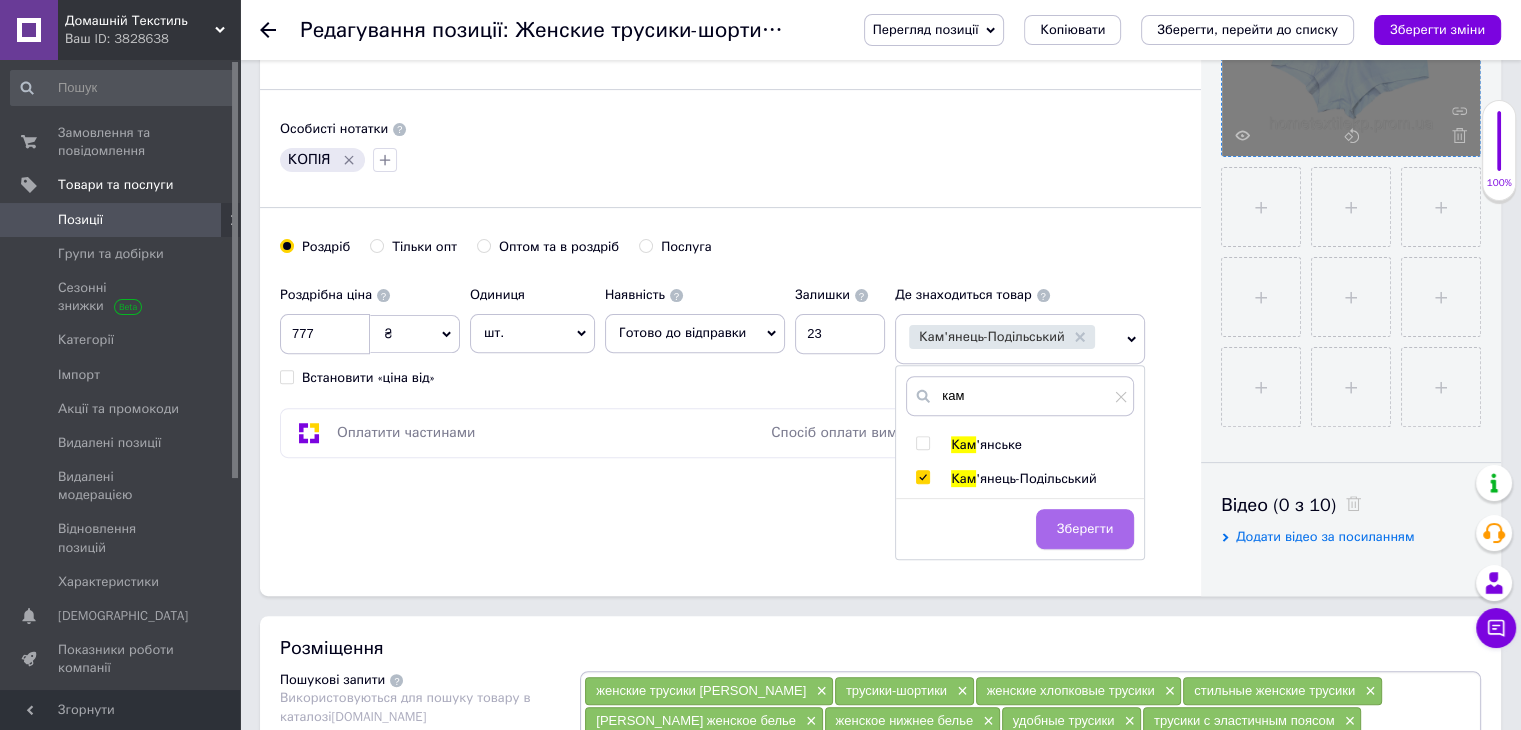 click on "Зберегти" at bounding box center [1085, 529] 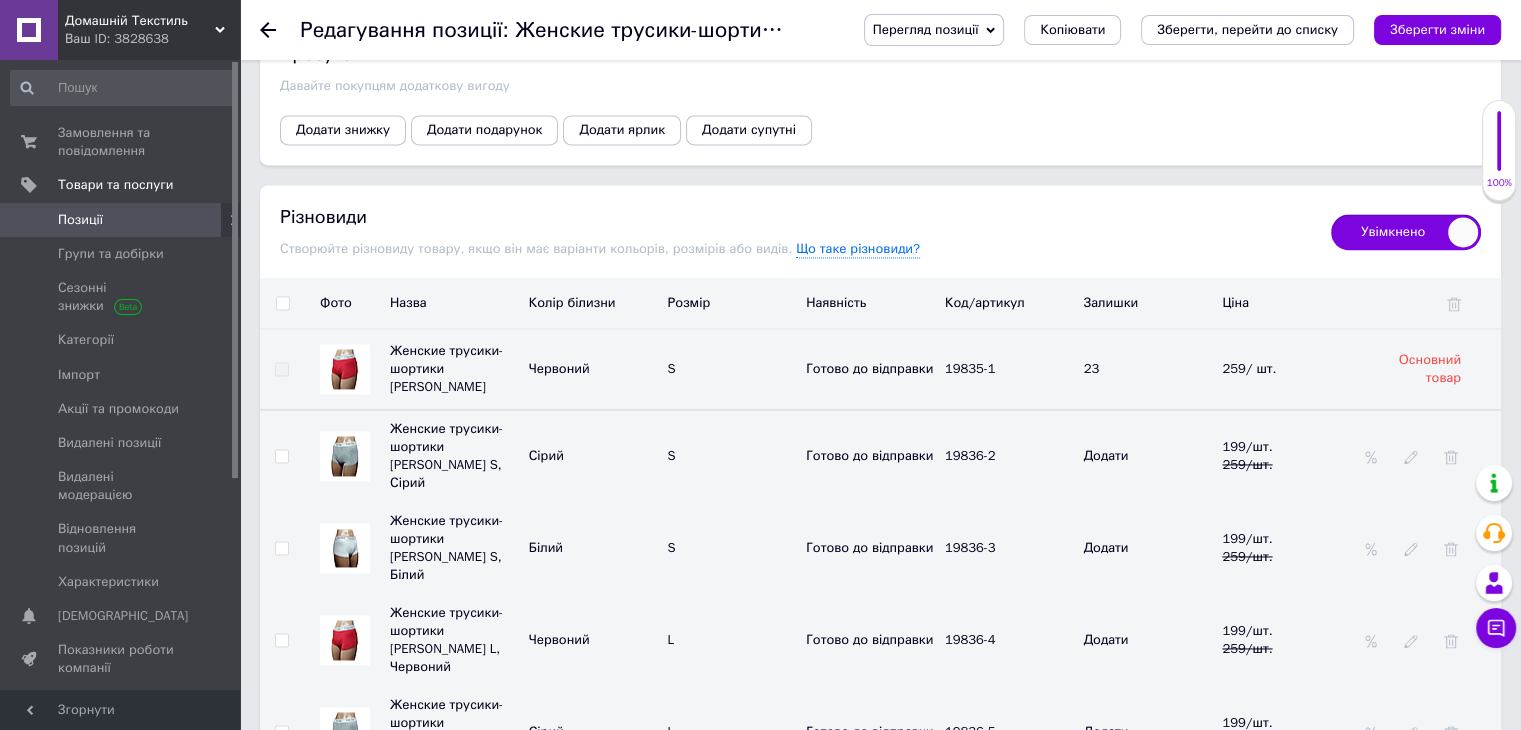 scroll, scrollTop: 2924, scrollLeft: 0, axis: vertical 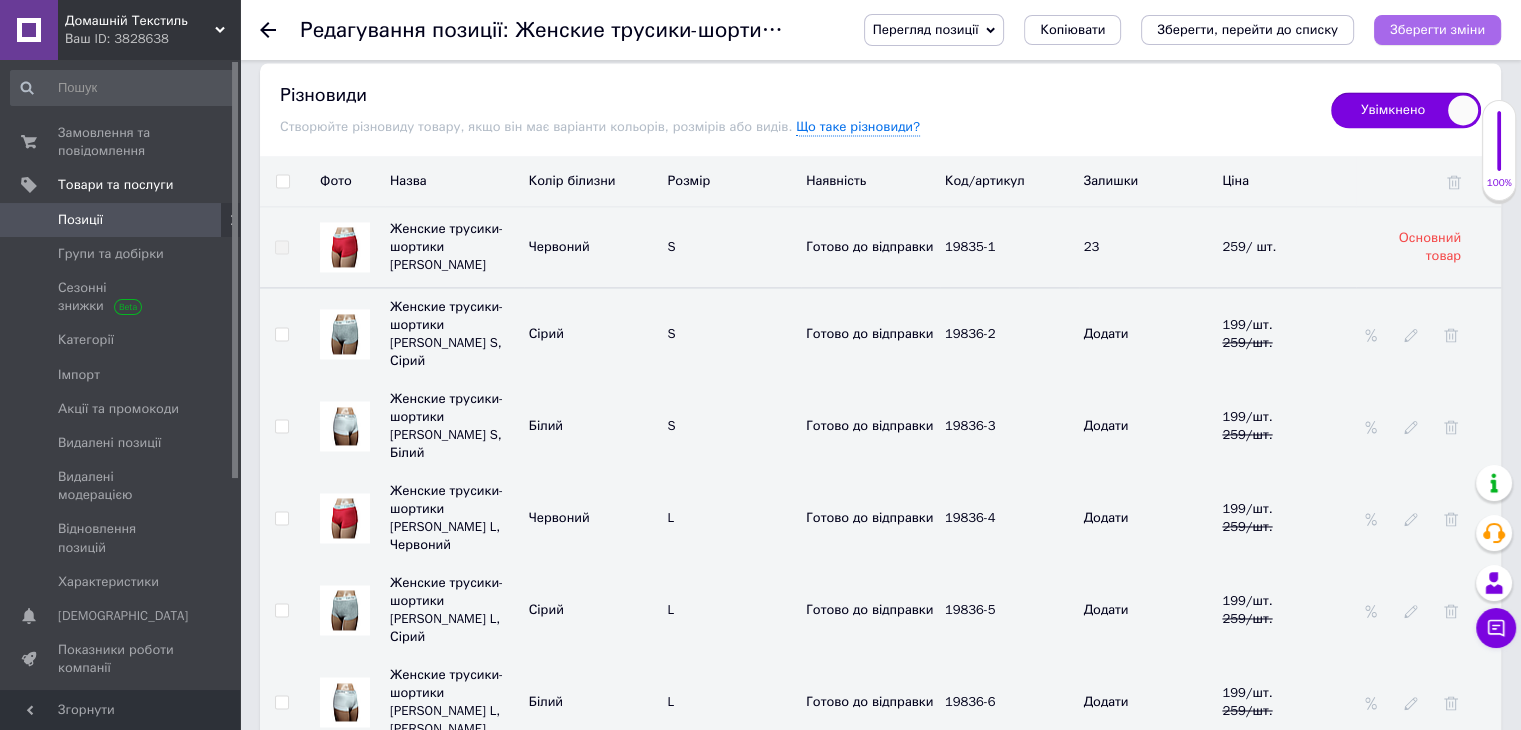 click on "Зберегти зміни" at bounding box center [1437, 30] 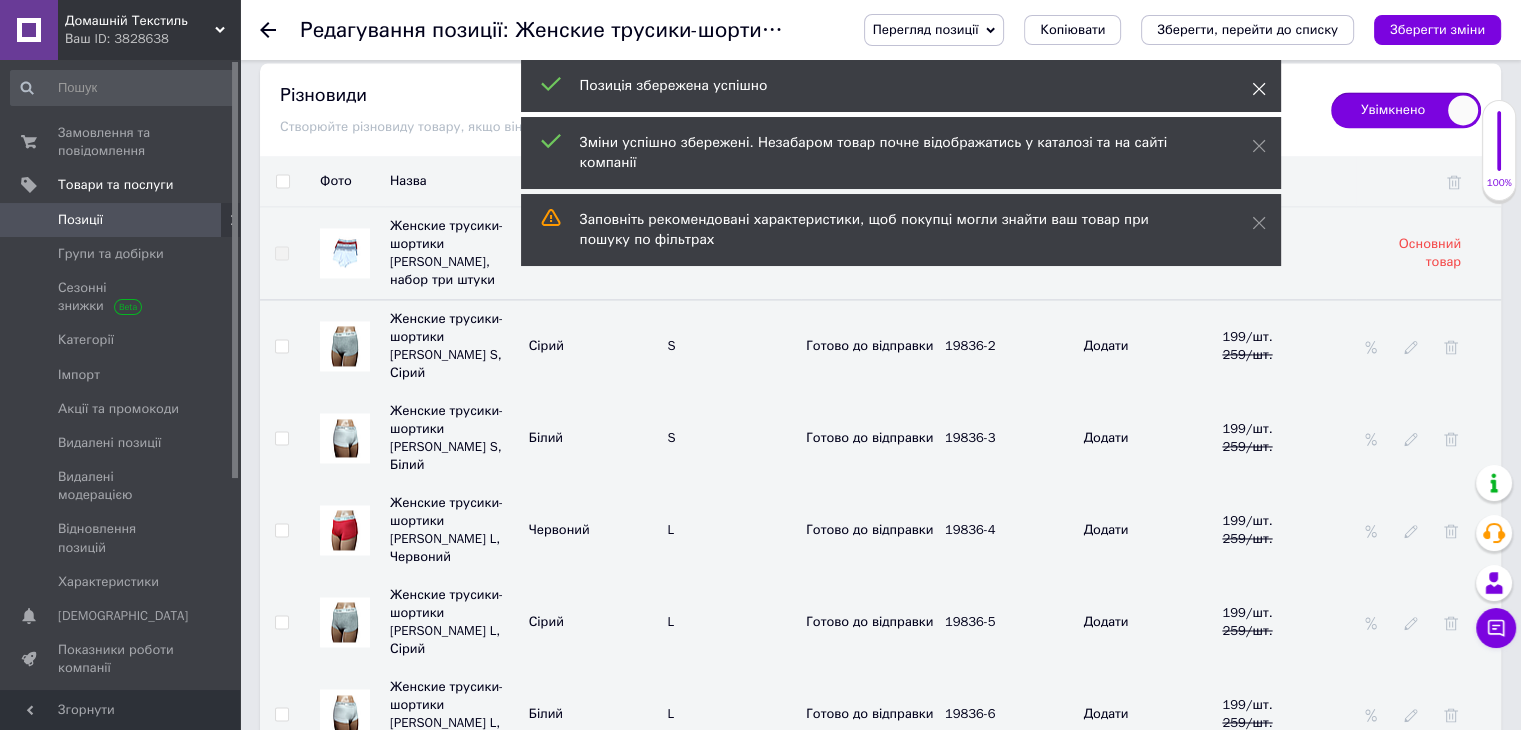 click 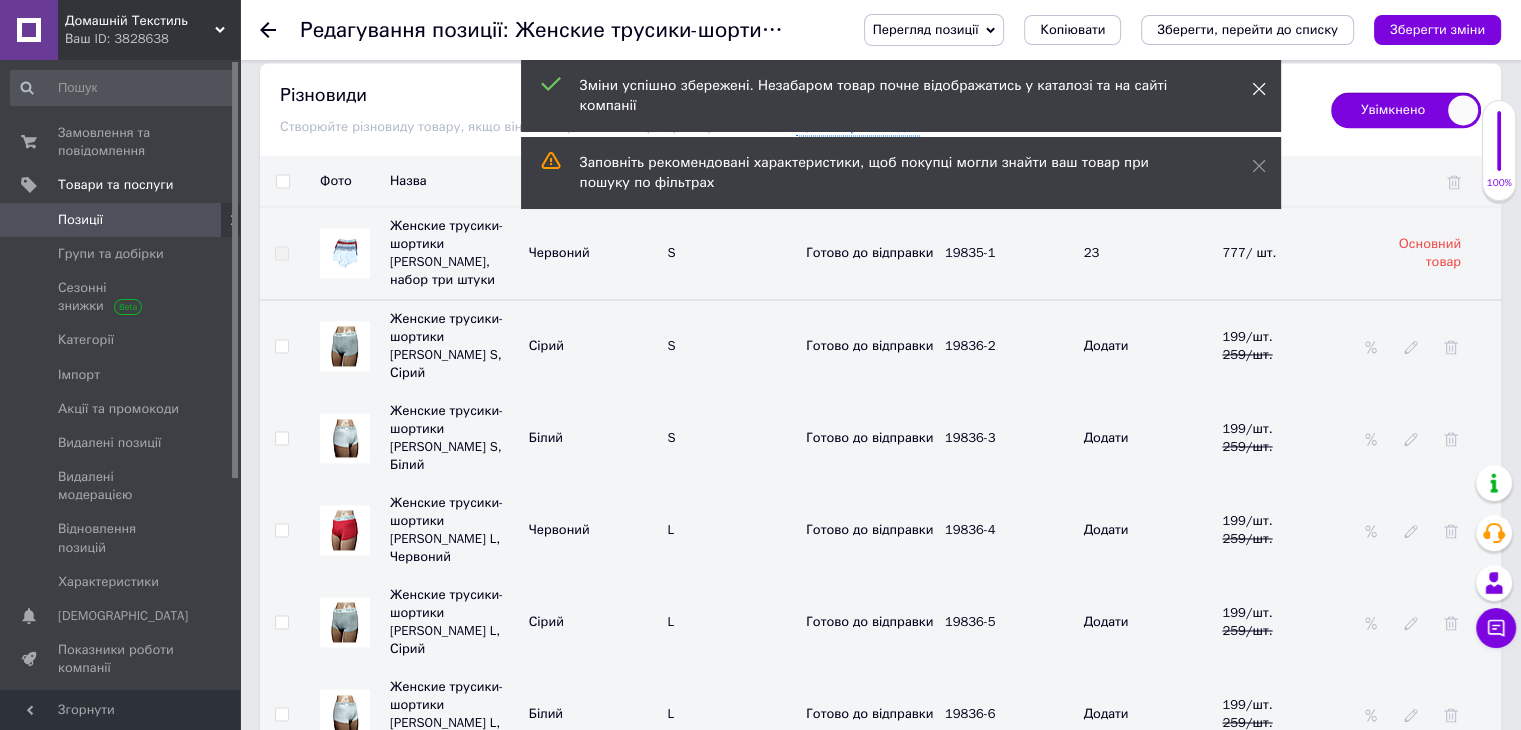 click at bounding box center [1259, 89] 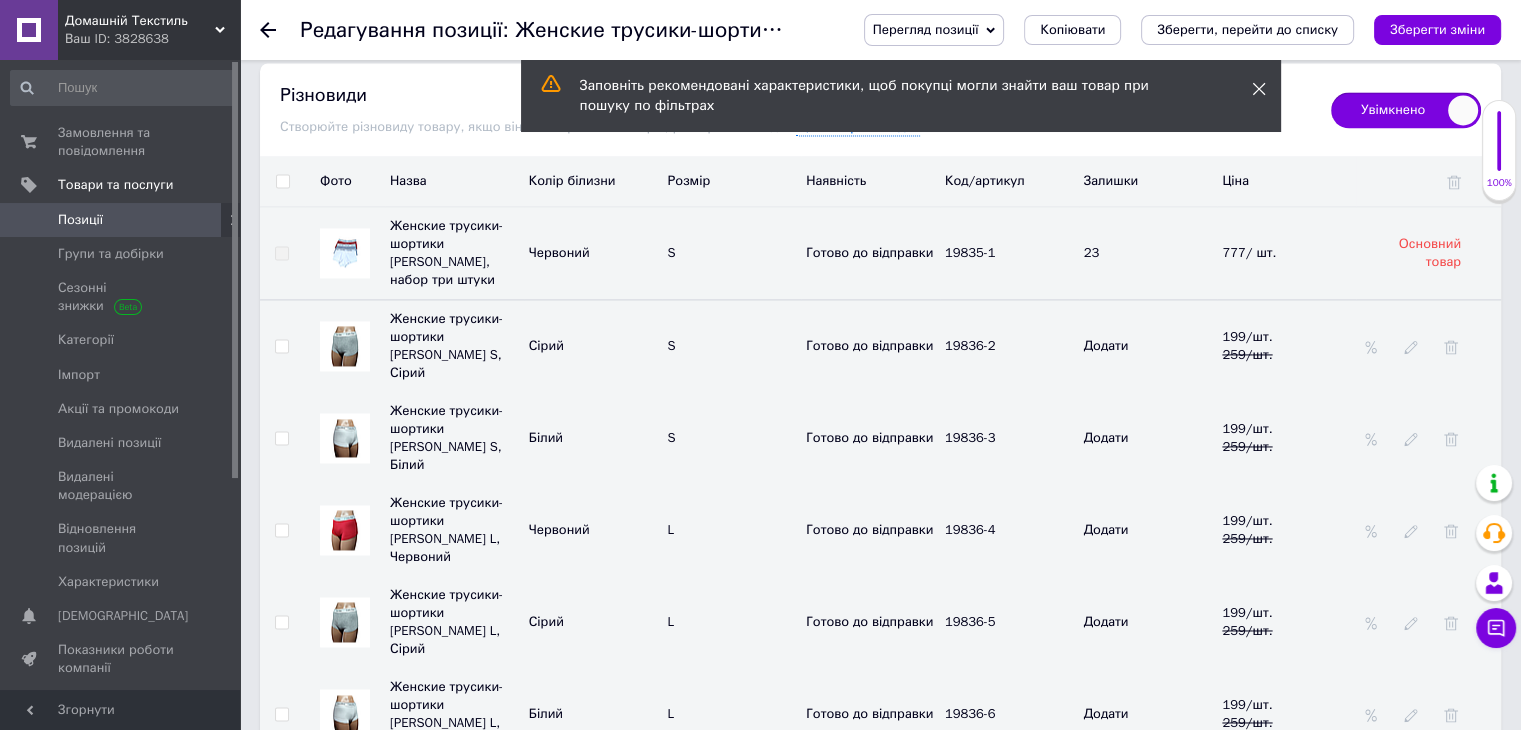 click 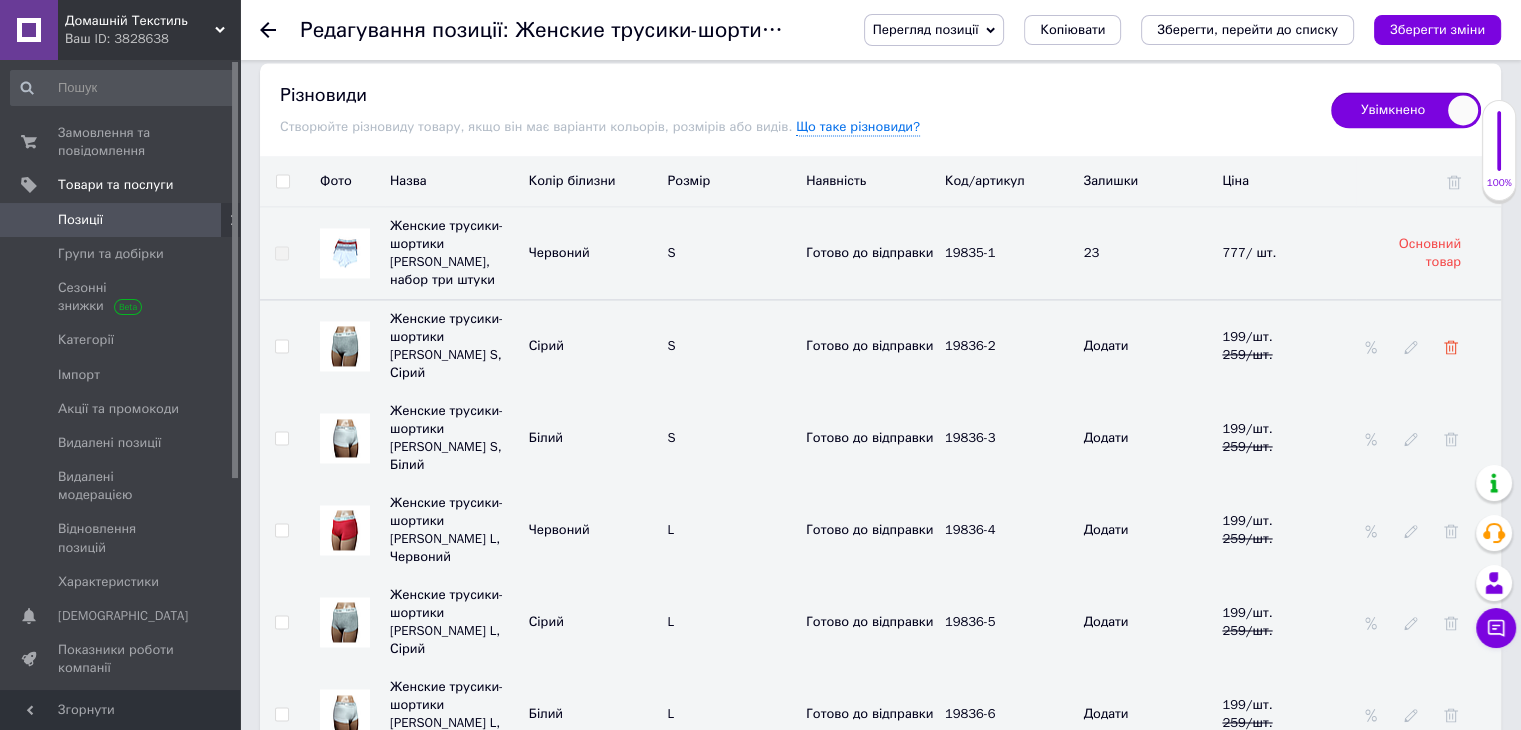 click 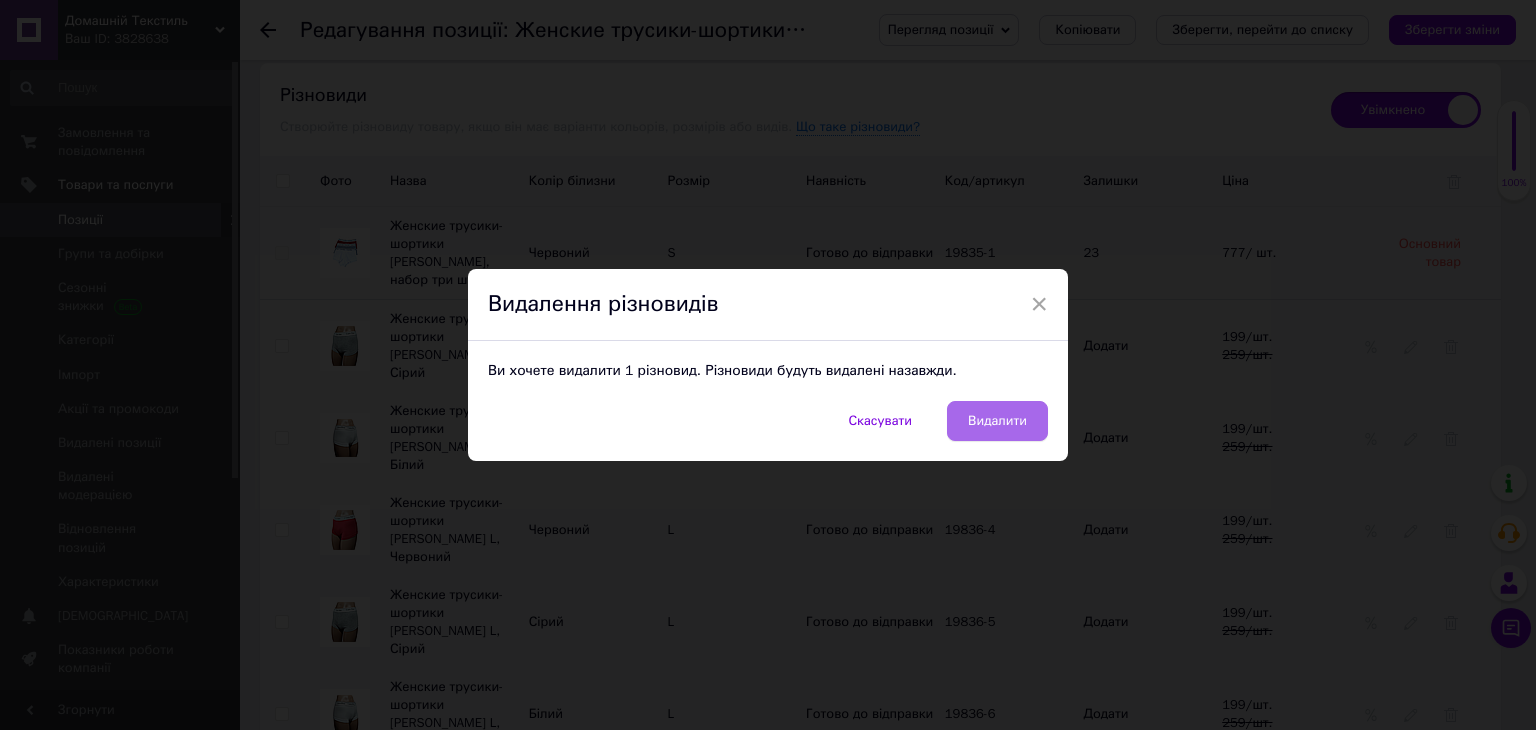 click on "Видалити" at bounding box center (997, 421) 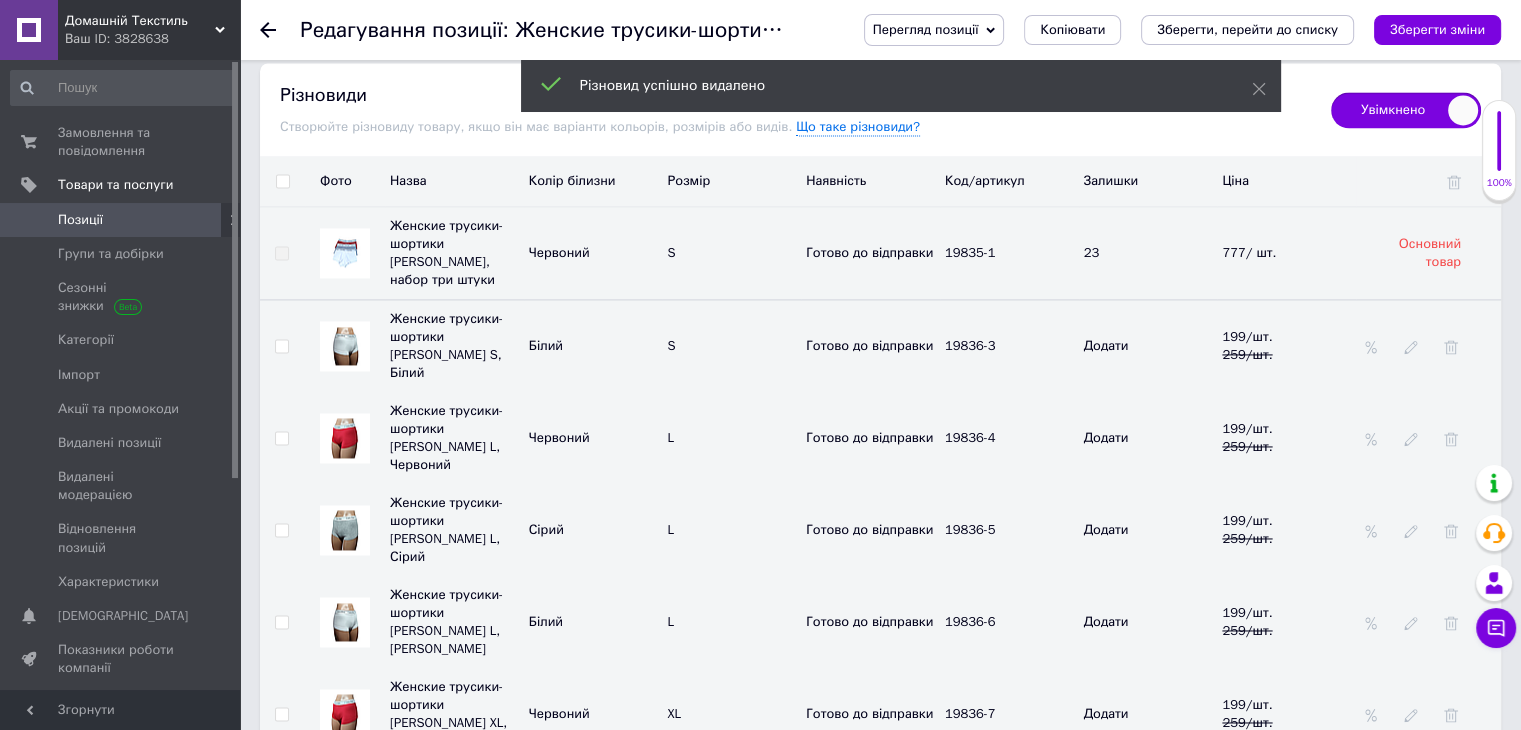 click at bounding box center (281, 346) 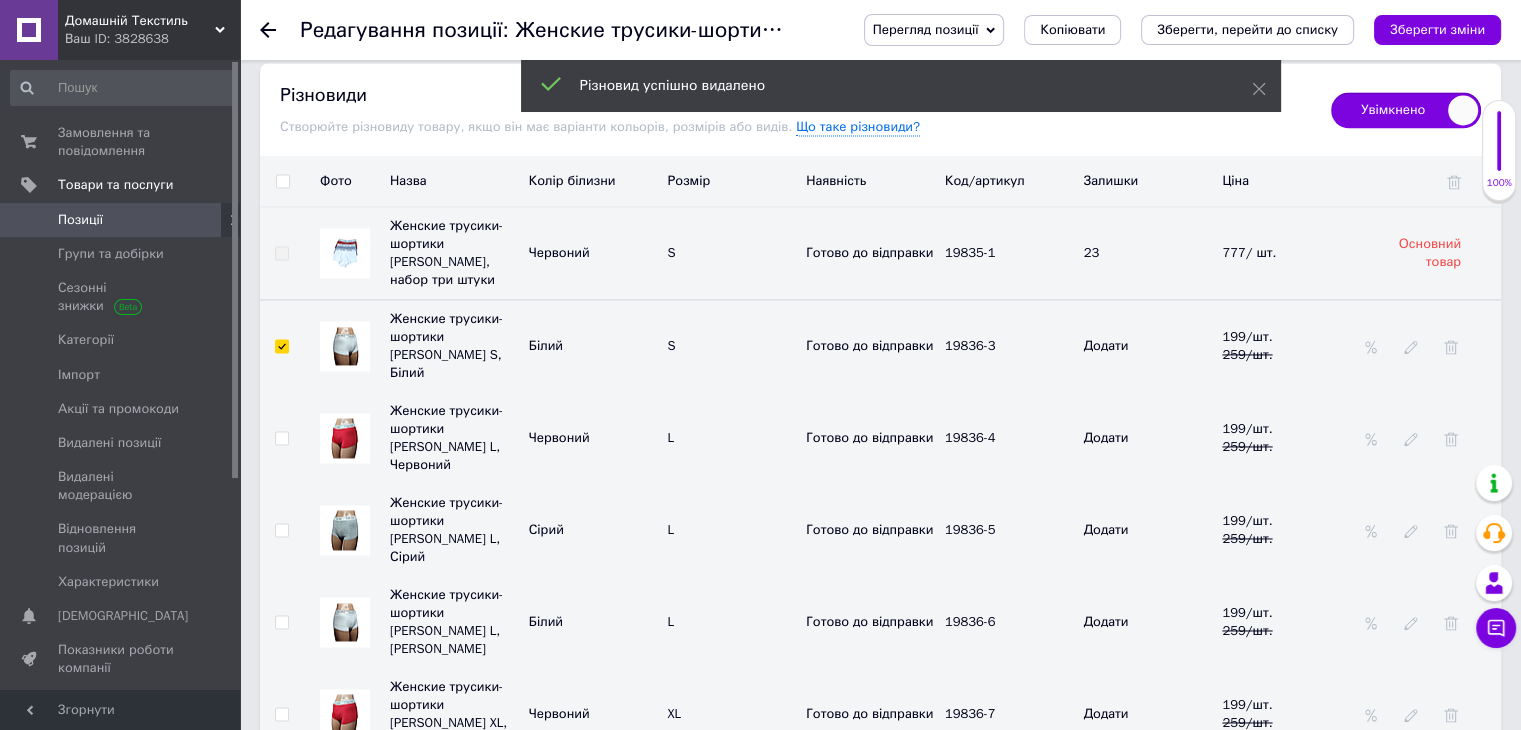 checkbox on "true" 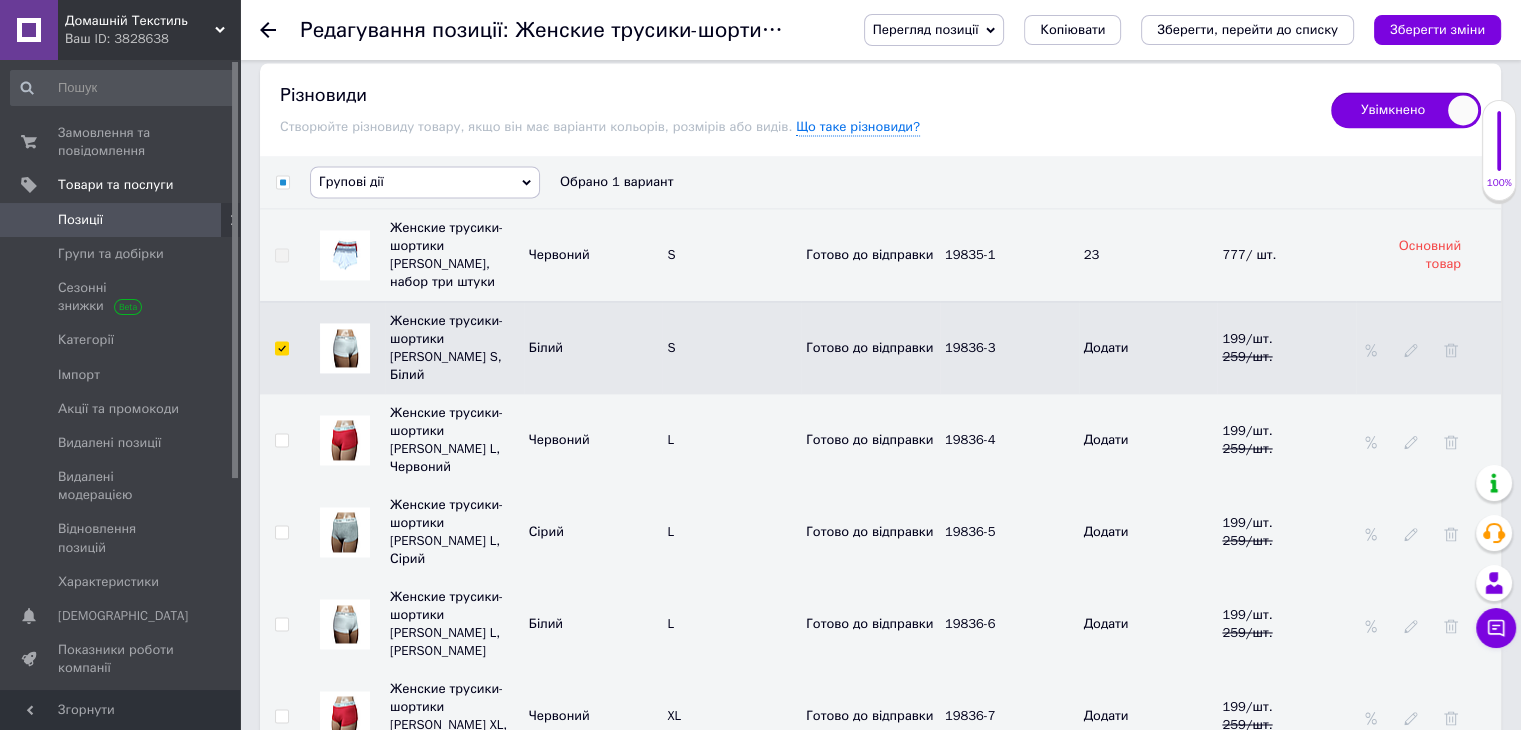 click at bounding box center [281, 532] 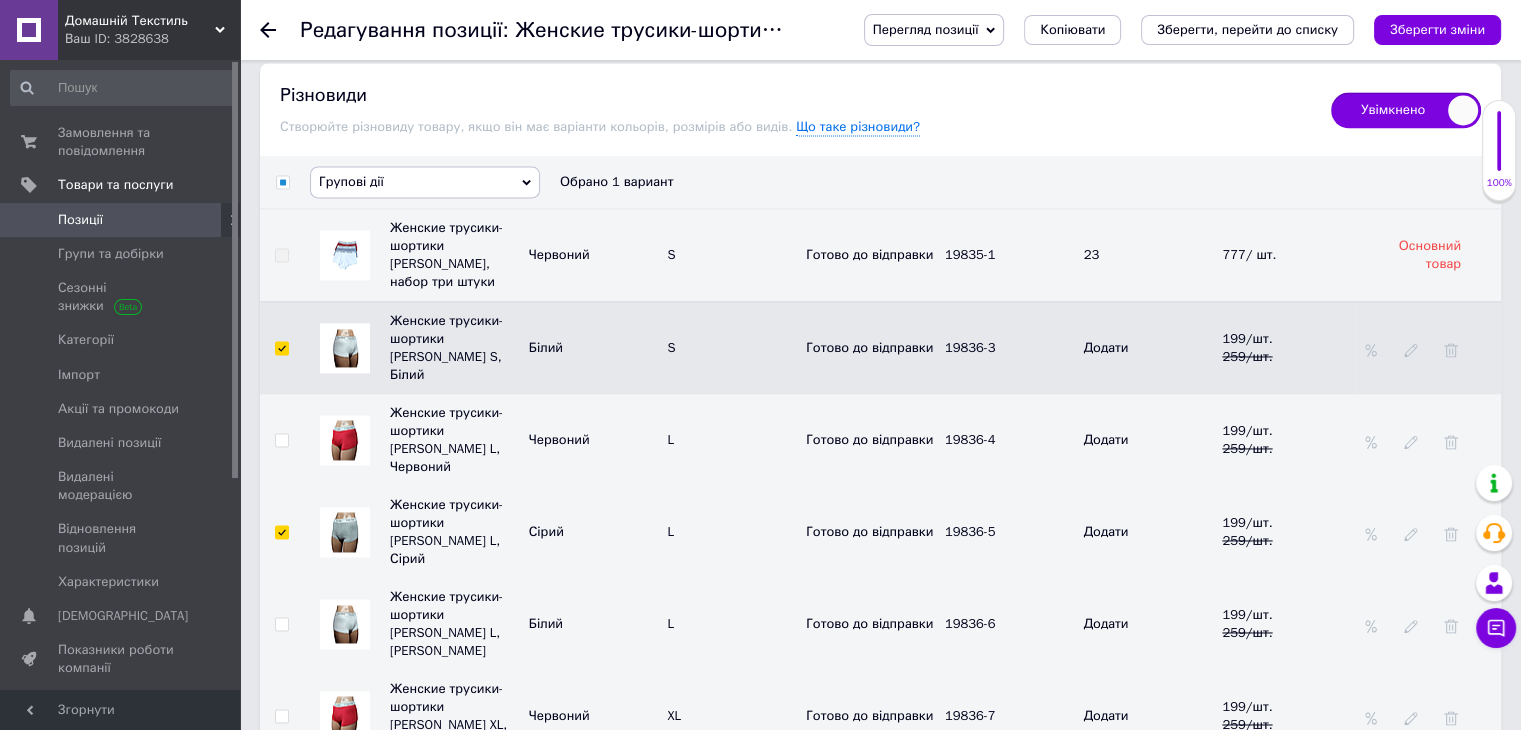 checkbox on "true" 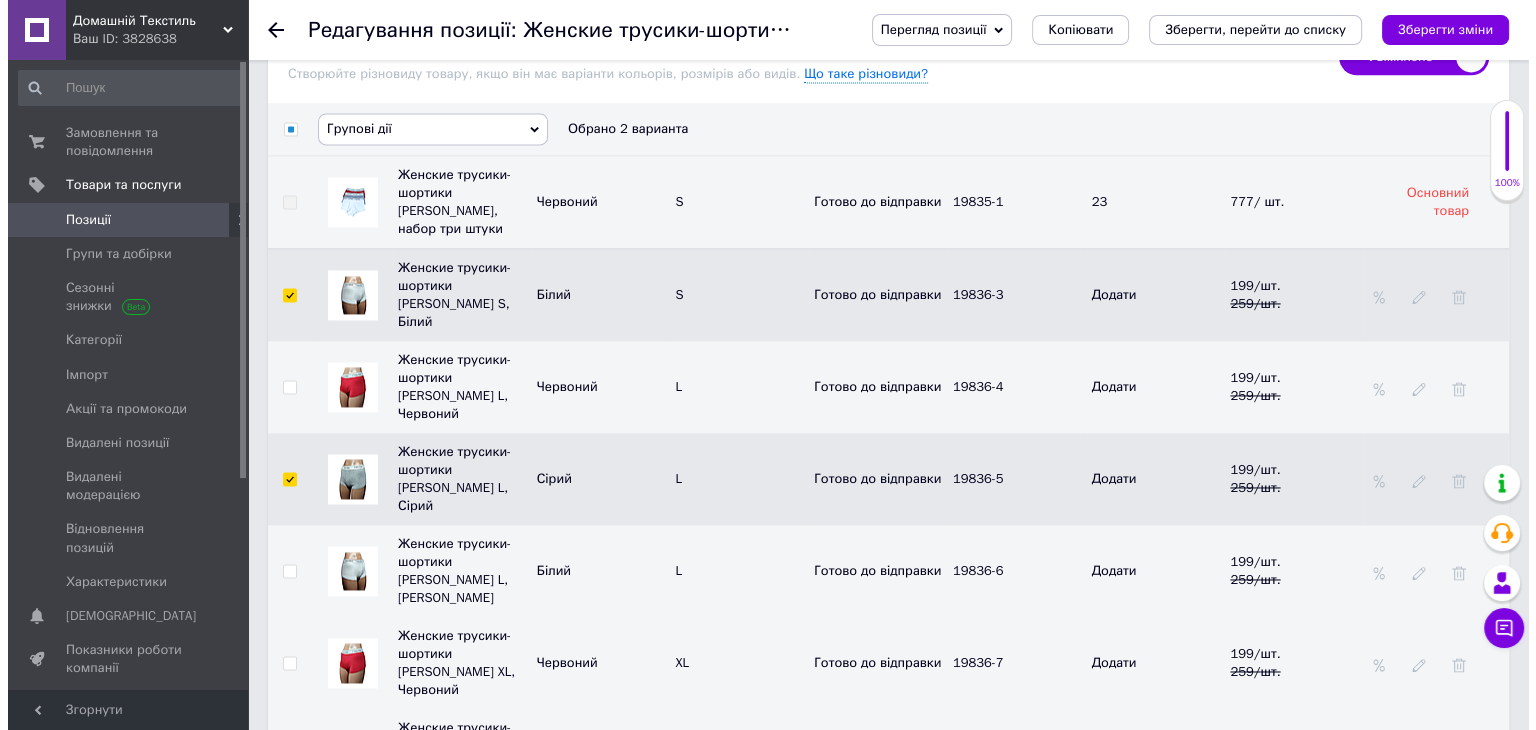 scroll, scrollTop: 3024, scrollLeft: 0, axis: vertical 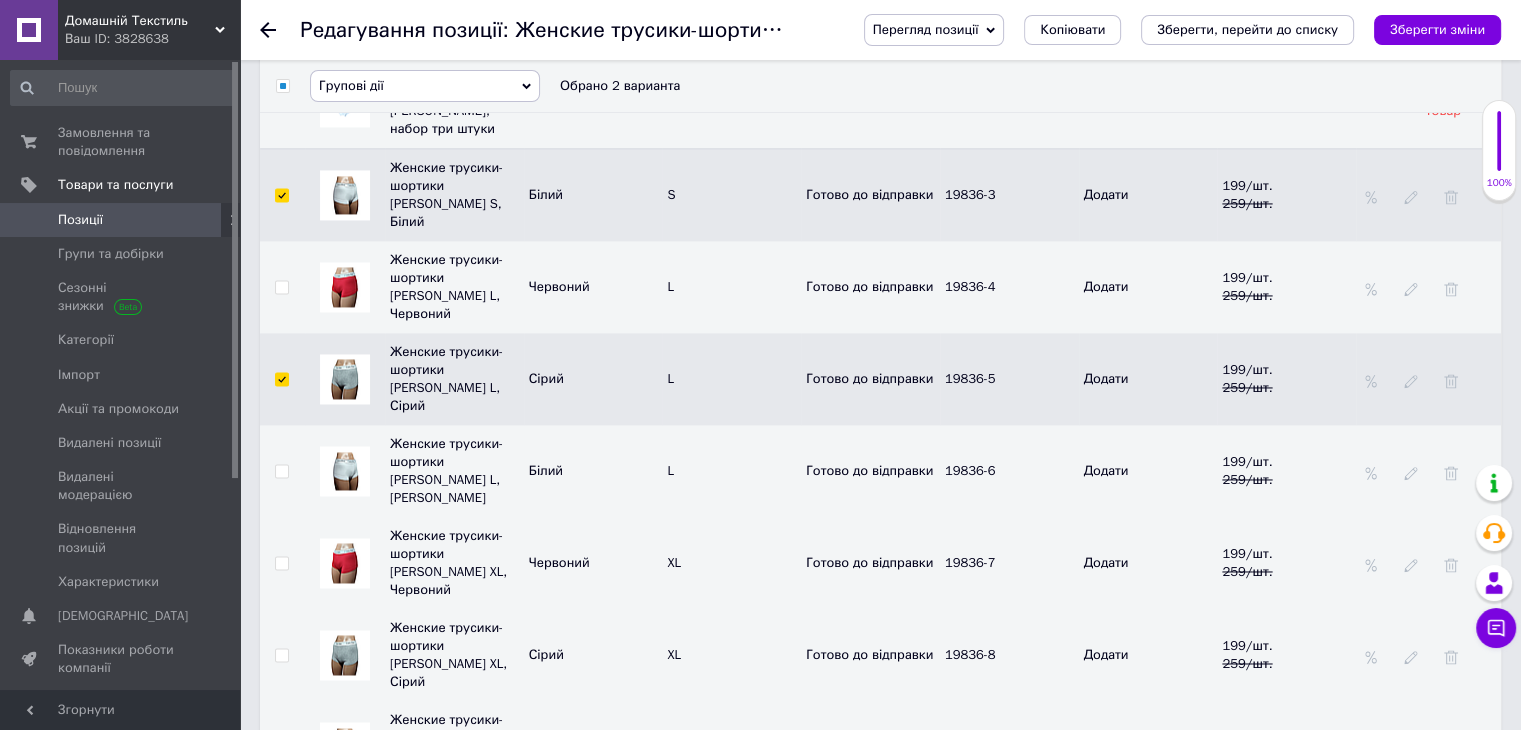 click at bounding box center [281, 655] 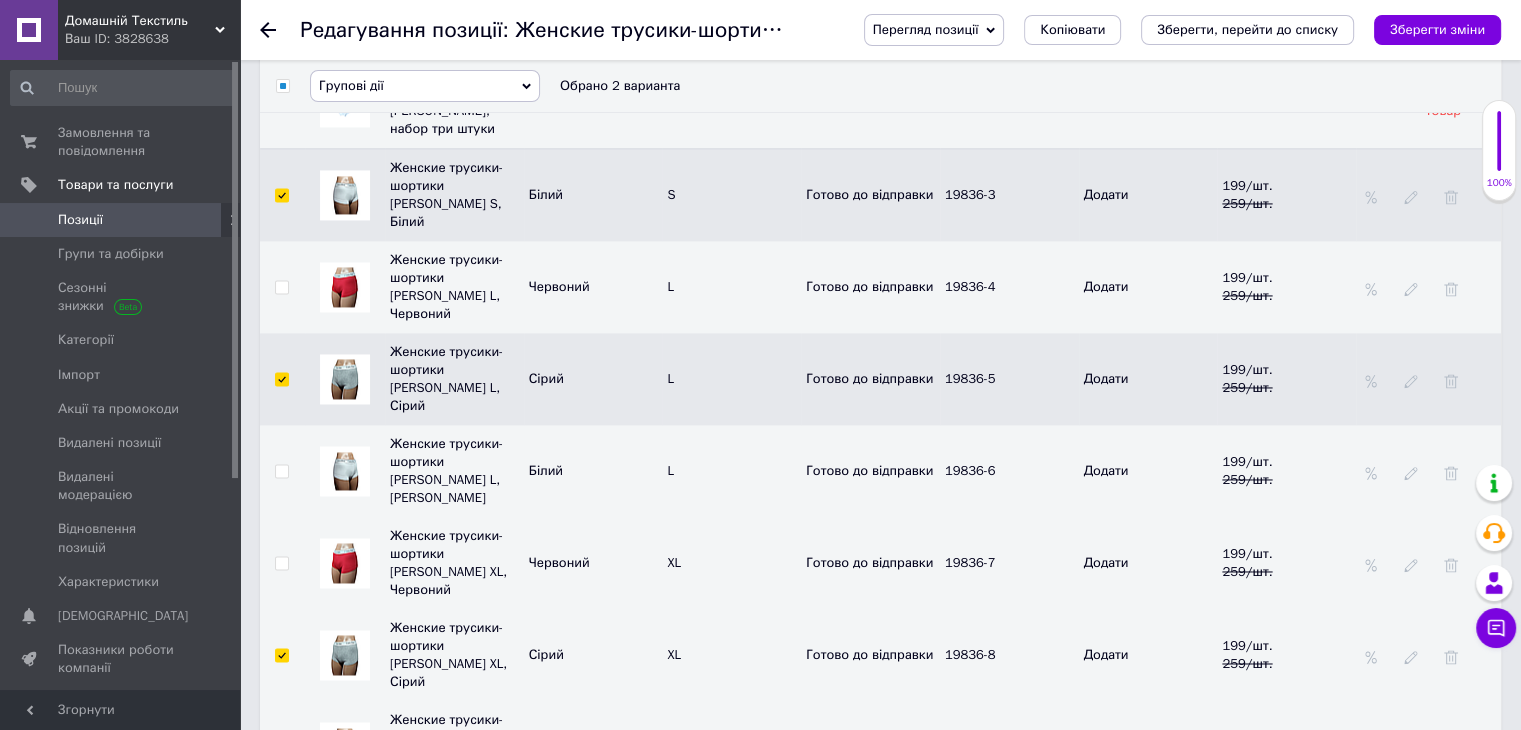 checkbox on "true" 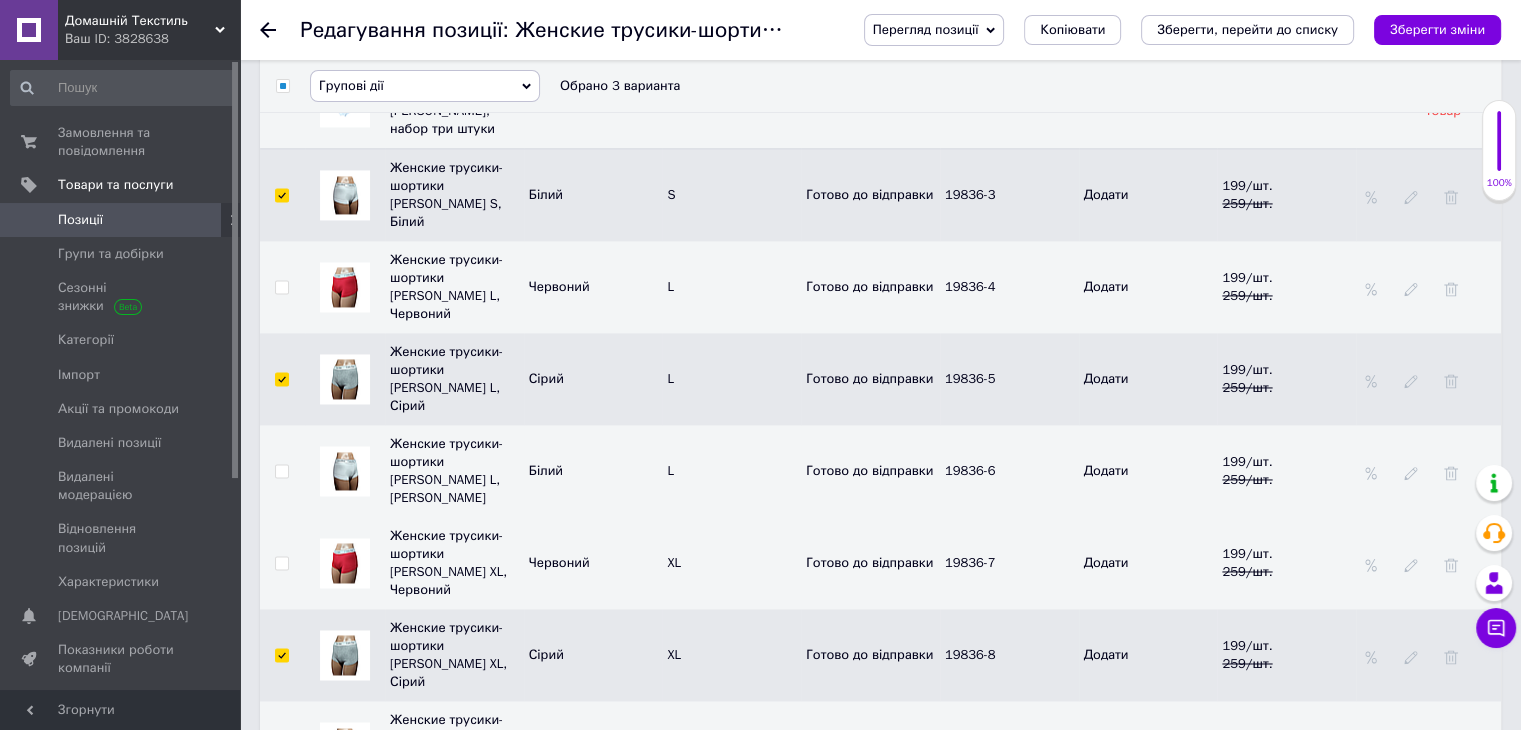 click at bounding box center [281, 747] 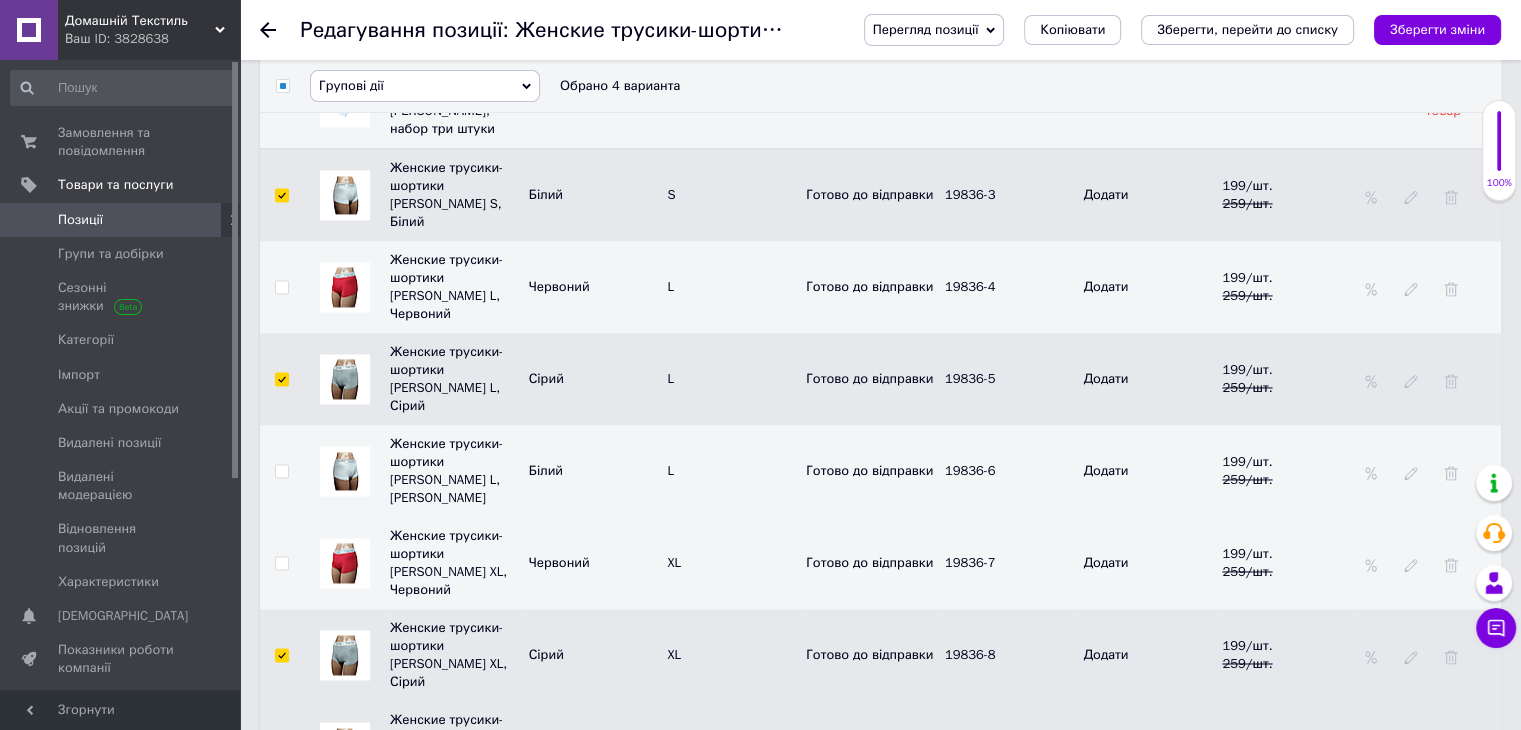 click on "Групові дії" at bounding box center (425, 86) 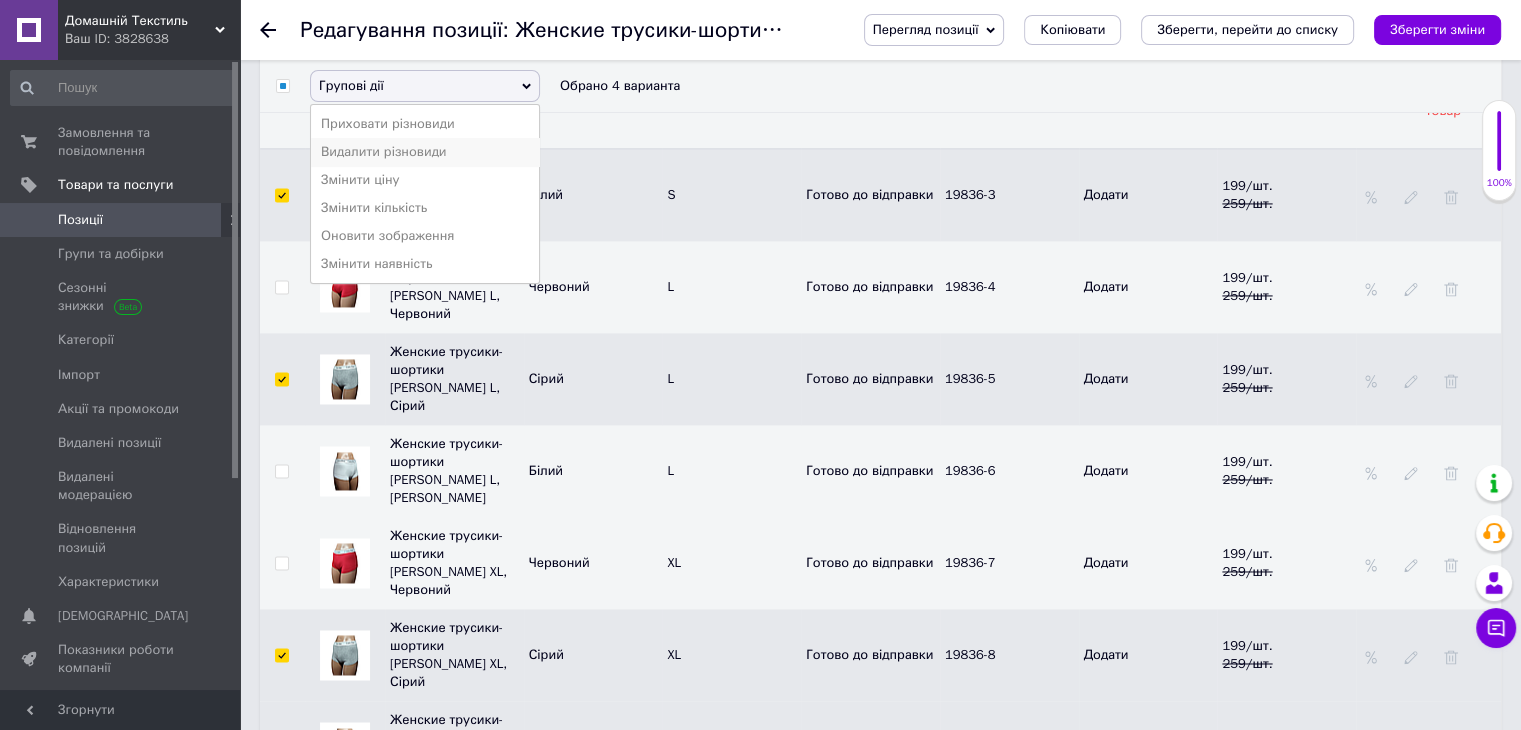 click on "Видалити різновиди" at bounding box center [425, 152] 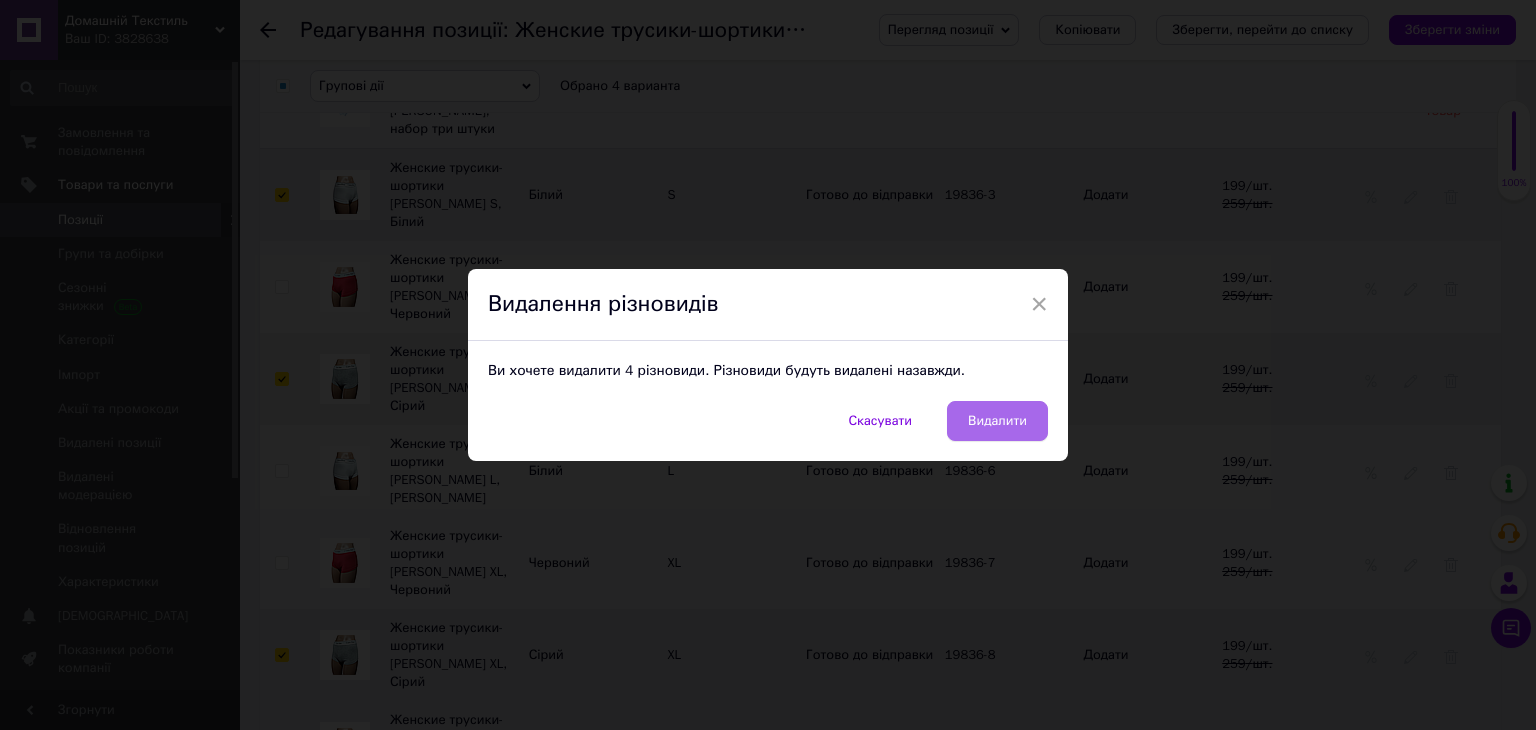 click on "Видалити" at bounding box center [997, 421] 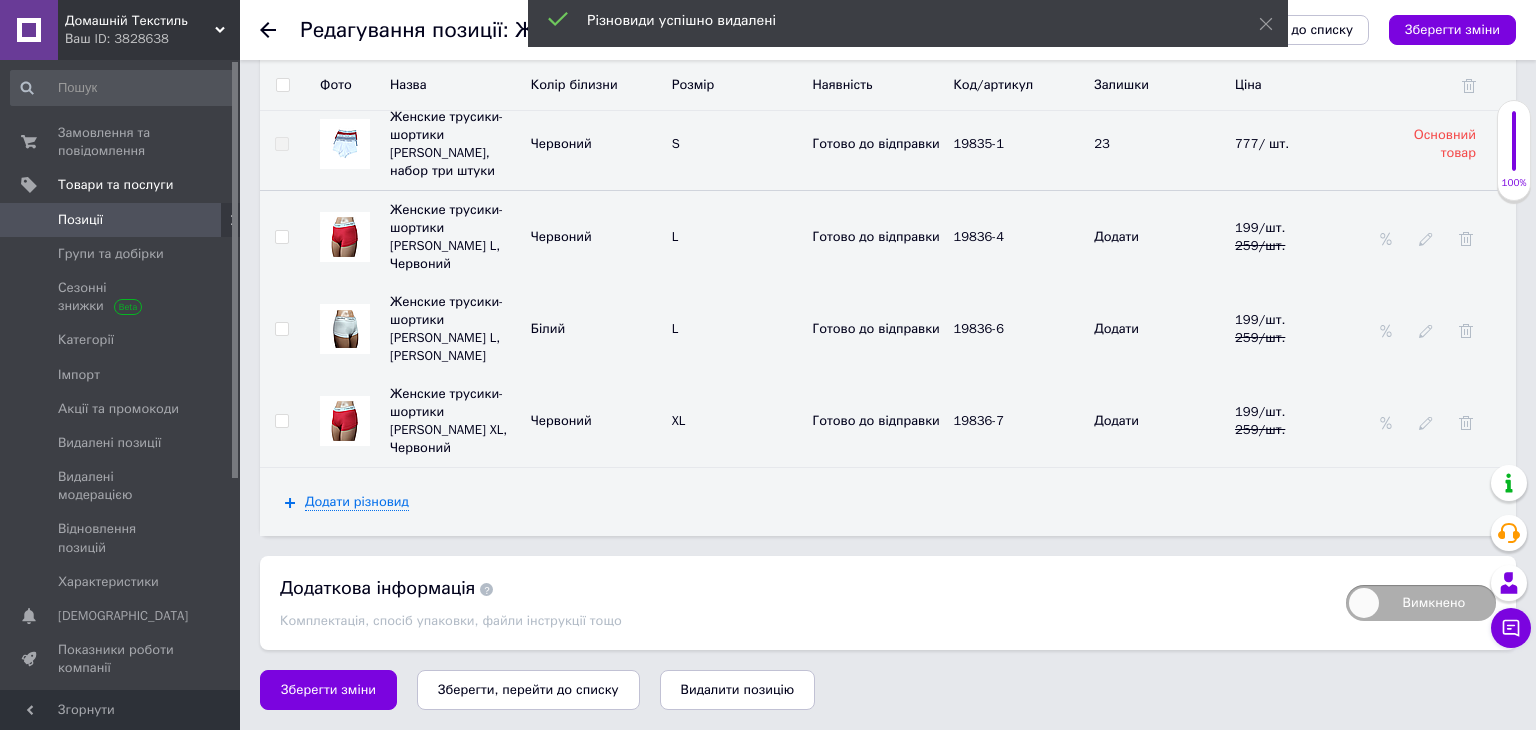 scroll, scrollTop: 2924, scrollLeft: 0, axis: vertical 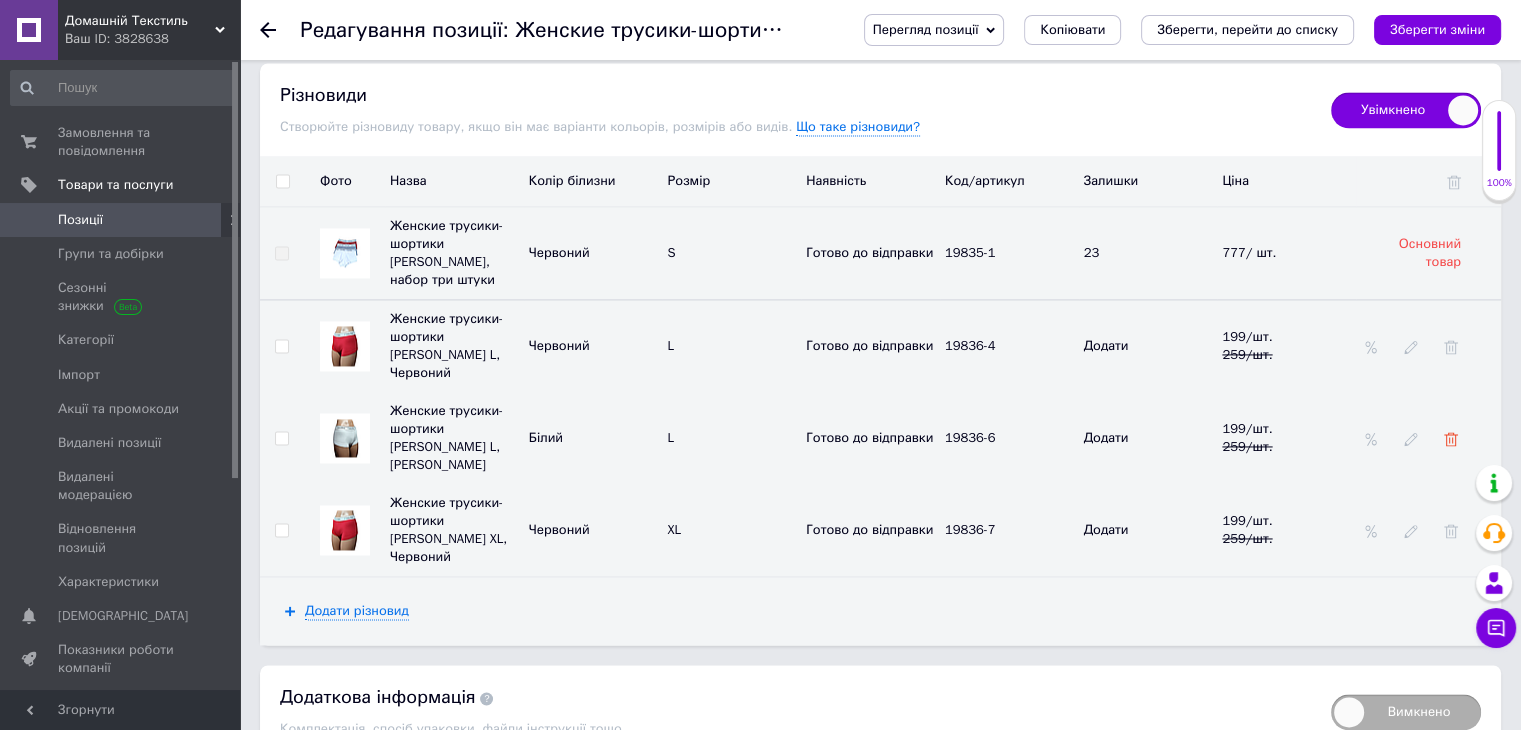click 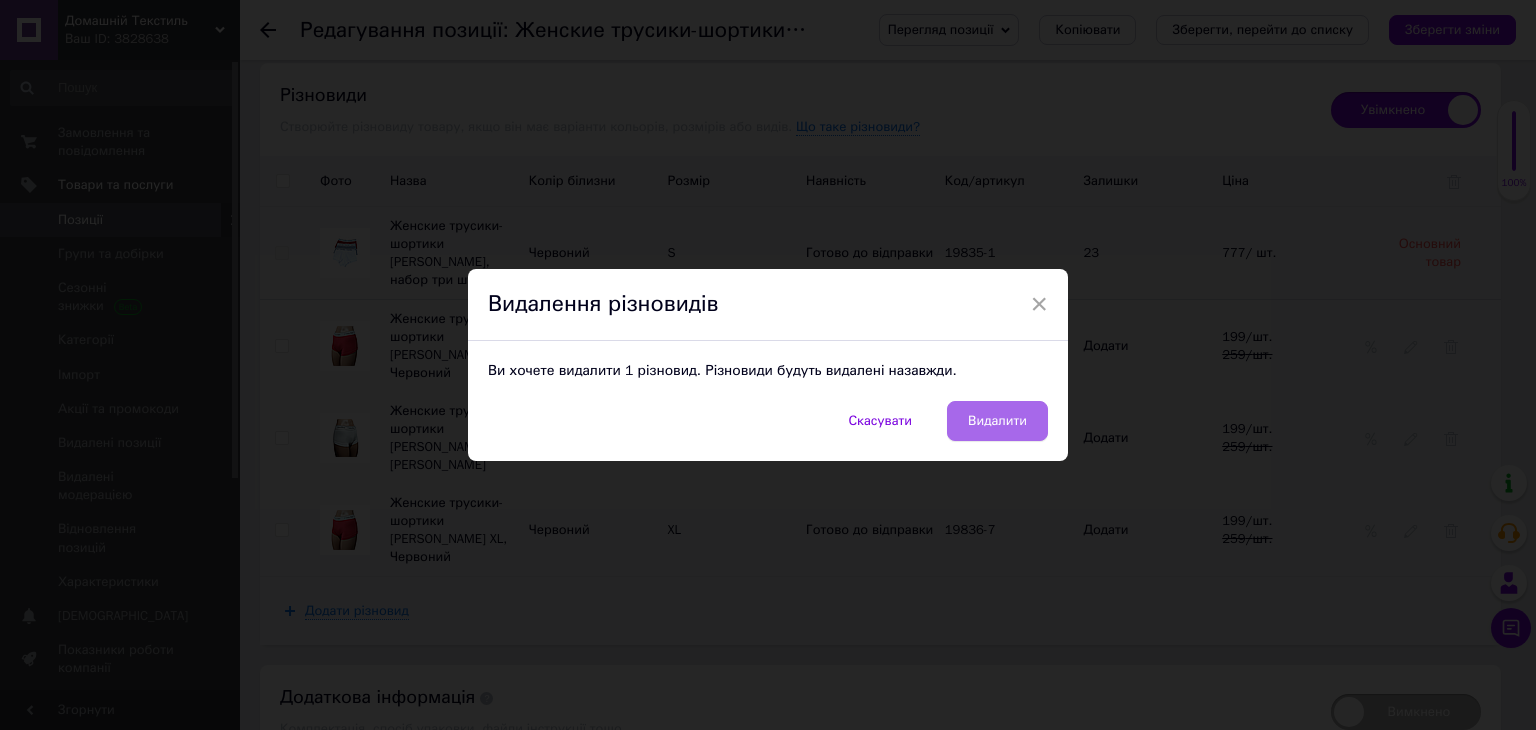 click on "Видалити" at bounding box center (997, 421) 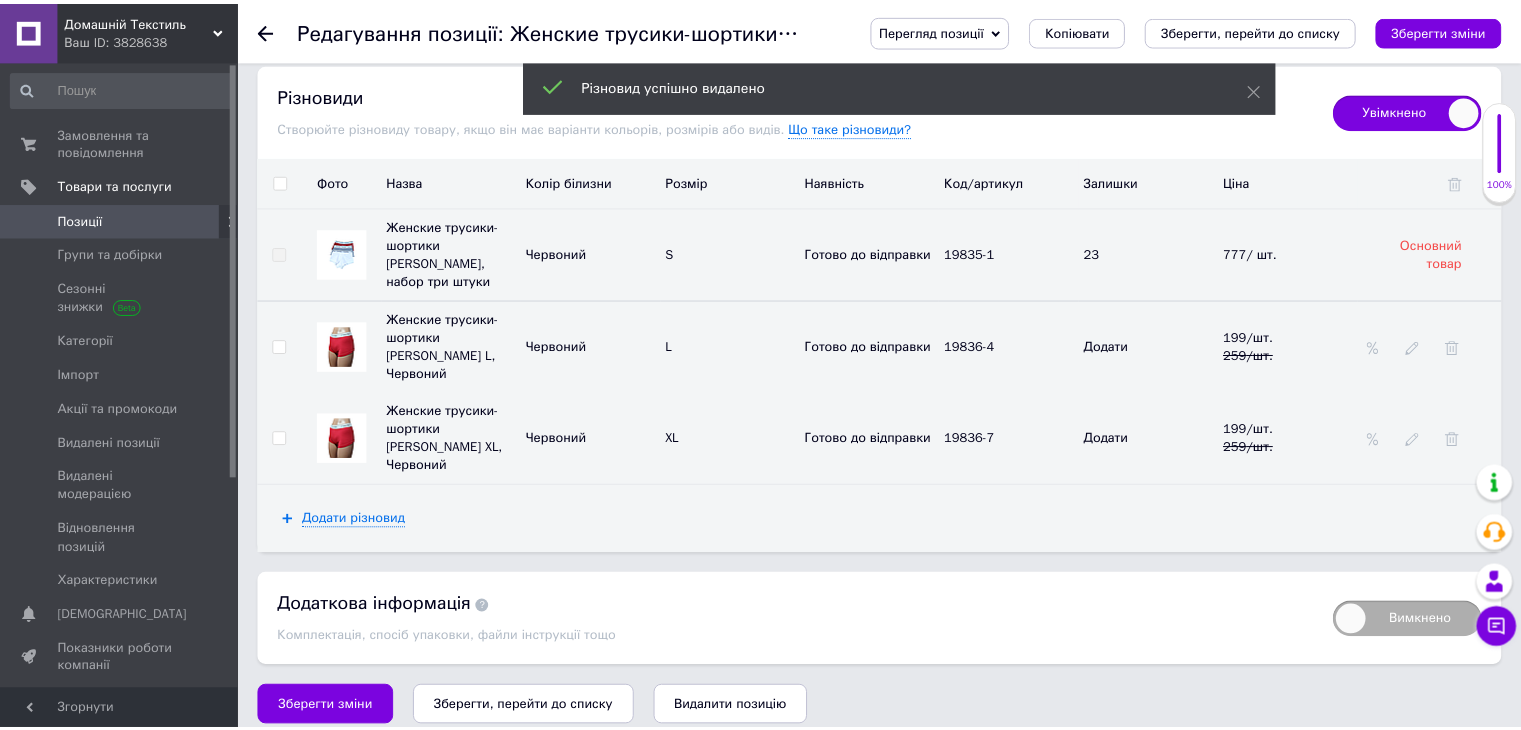 scroll, scrollTop: 2894, scrollLeft: 0, axis: vertical 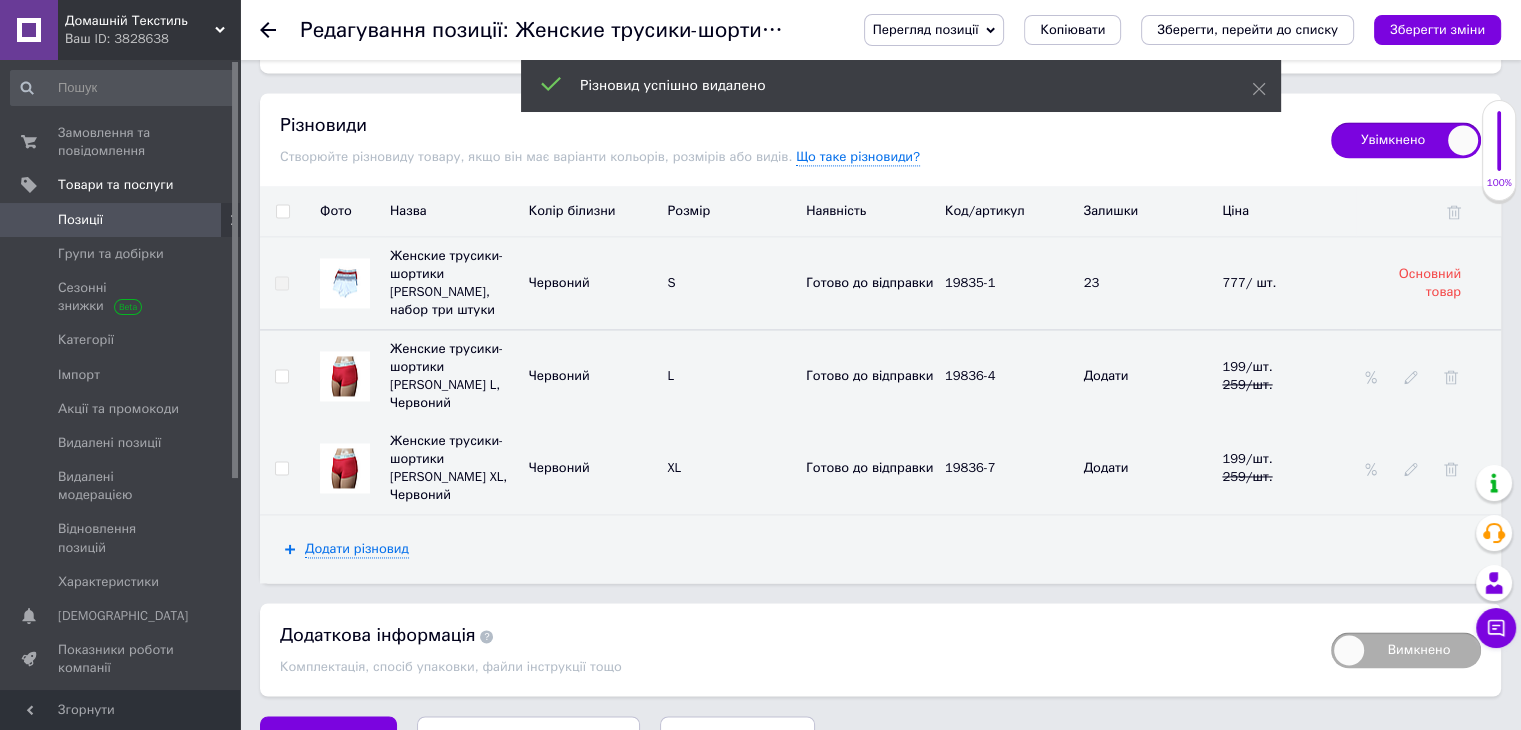 click at bounding box center [282, 211] 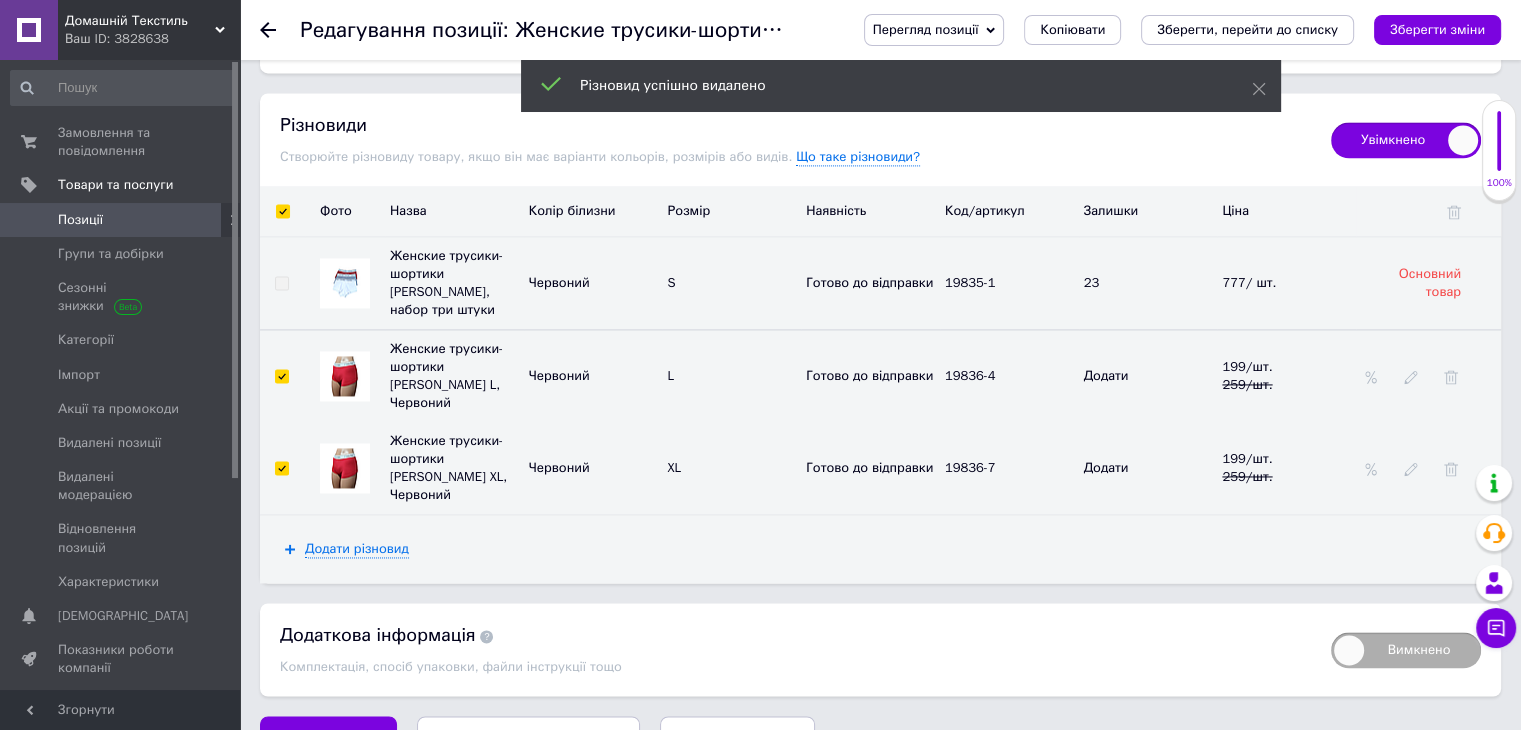 checkbox on "true" 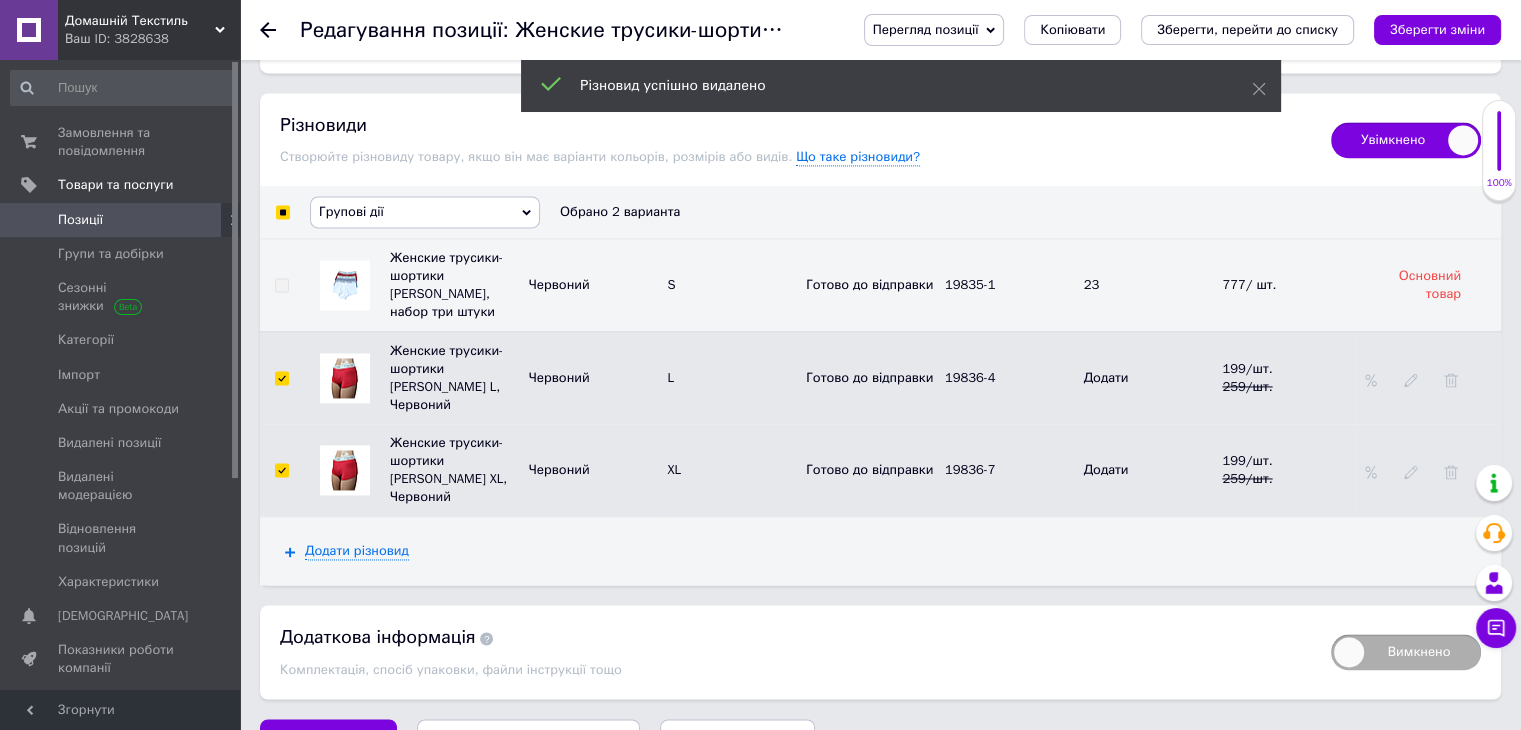 click on "Групові дії" at bounding box center (425, 212) 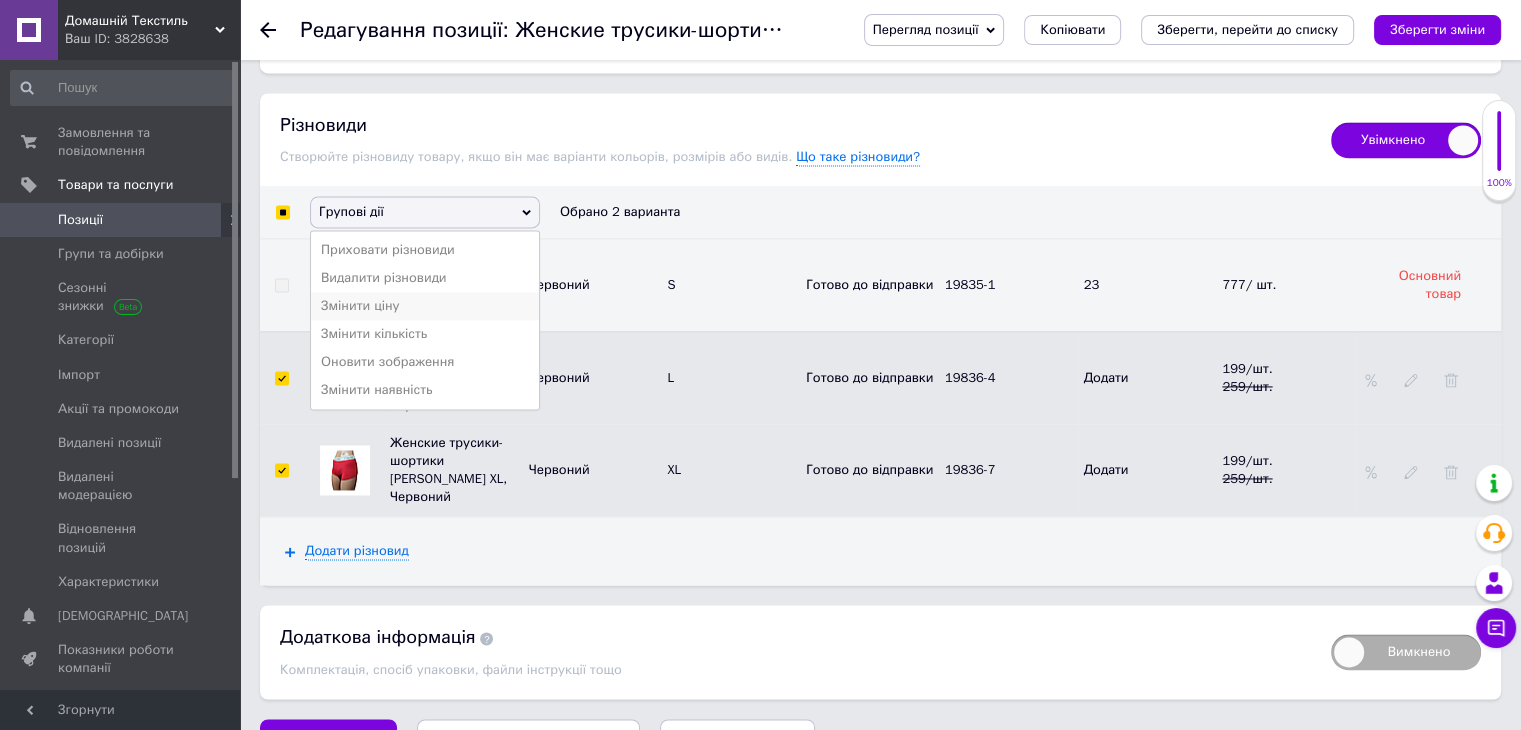 click on "Змінити ціну" at bounding box center [425, 306] 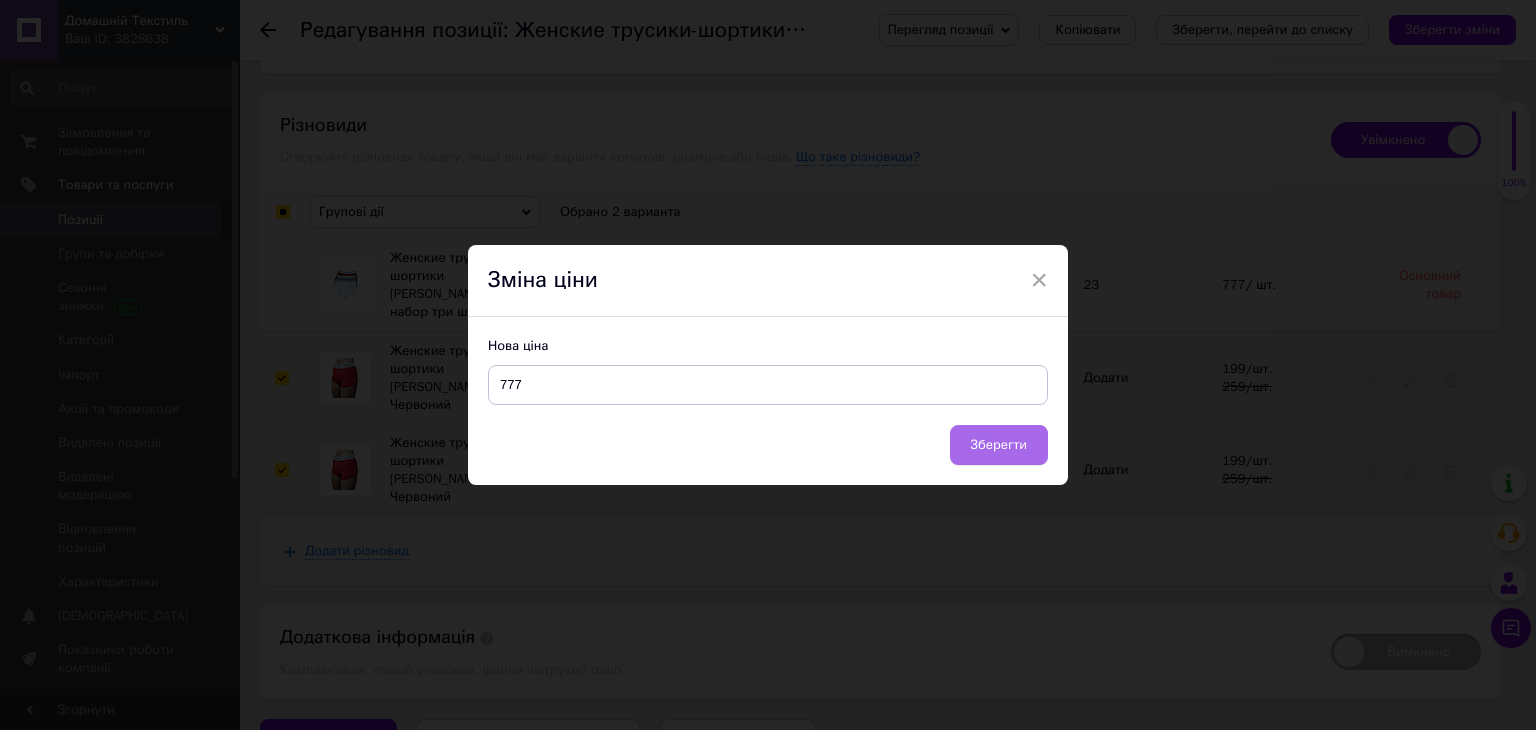 type on "777" 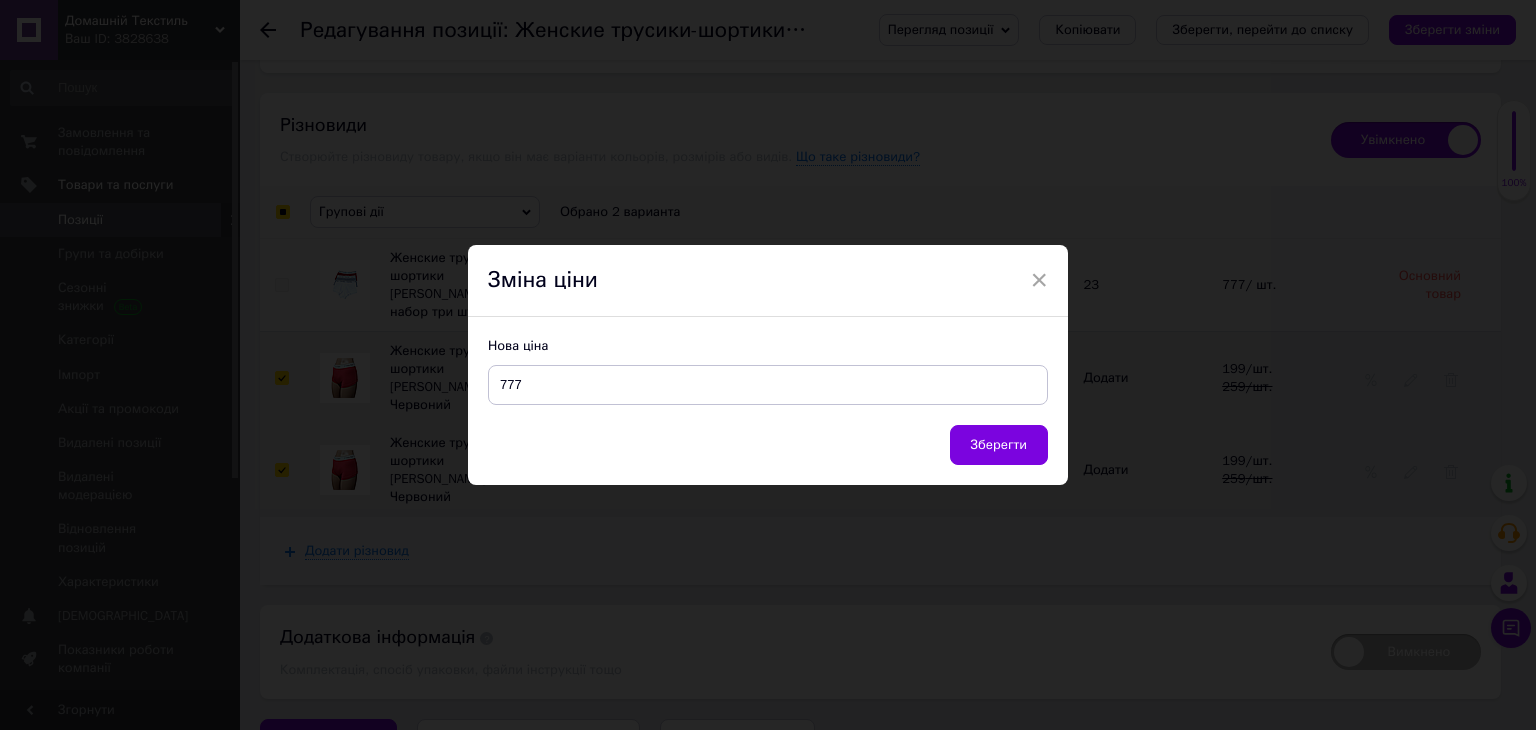 click on "Зберегти" at bounding box center (999, 445) 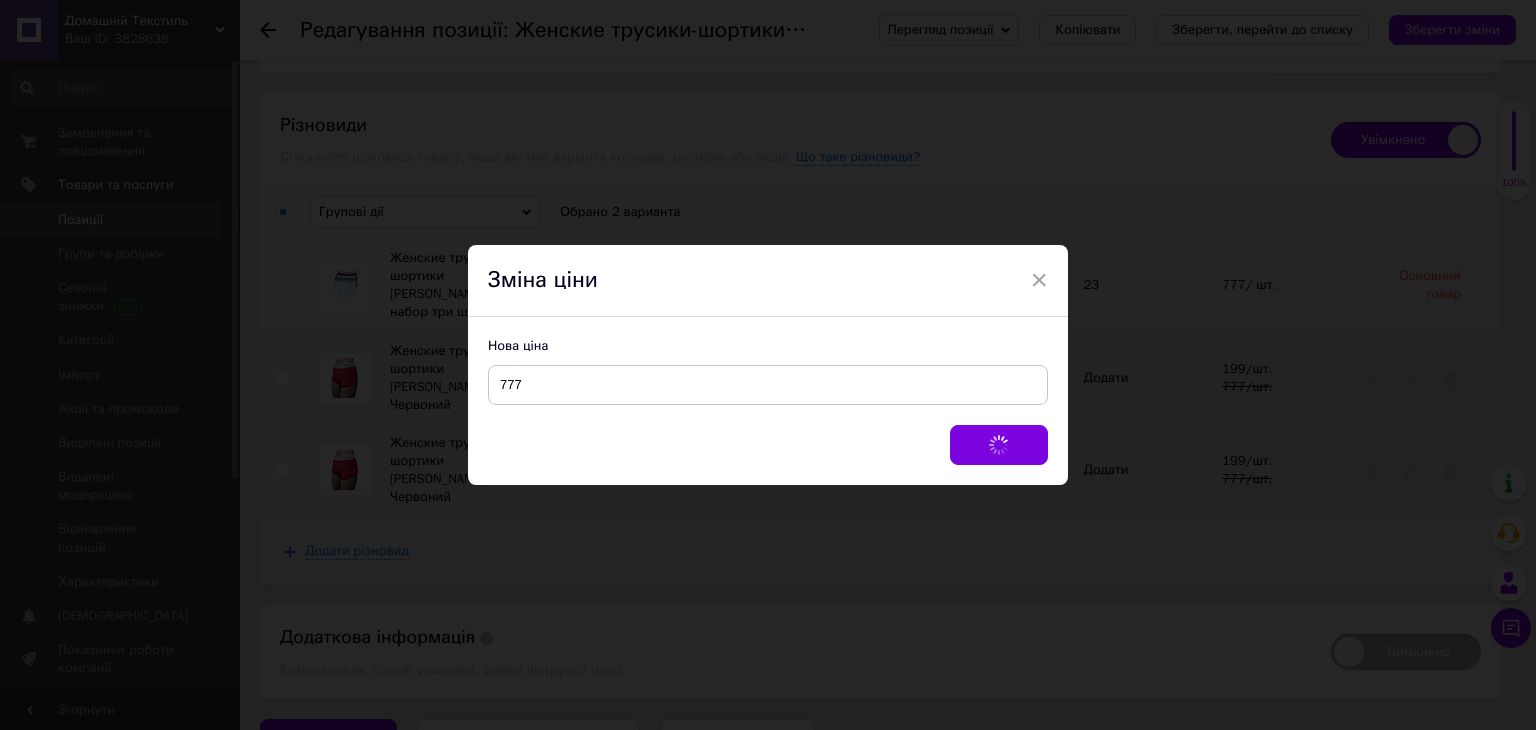 checkbox on "false" 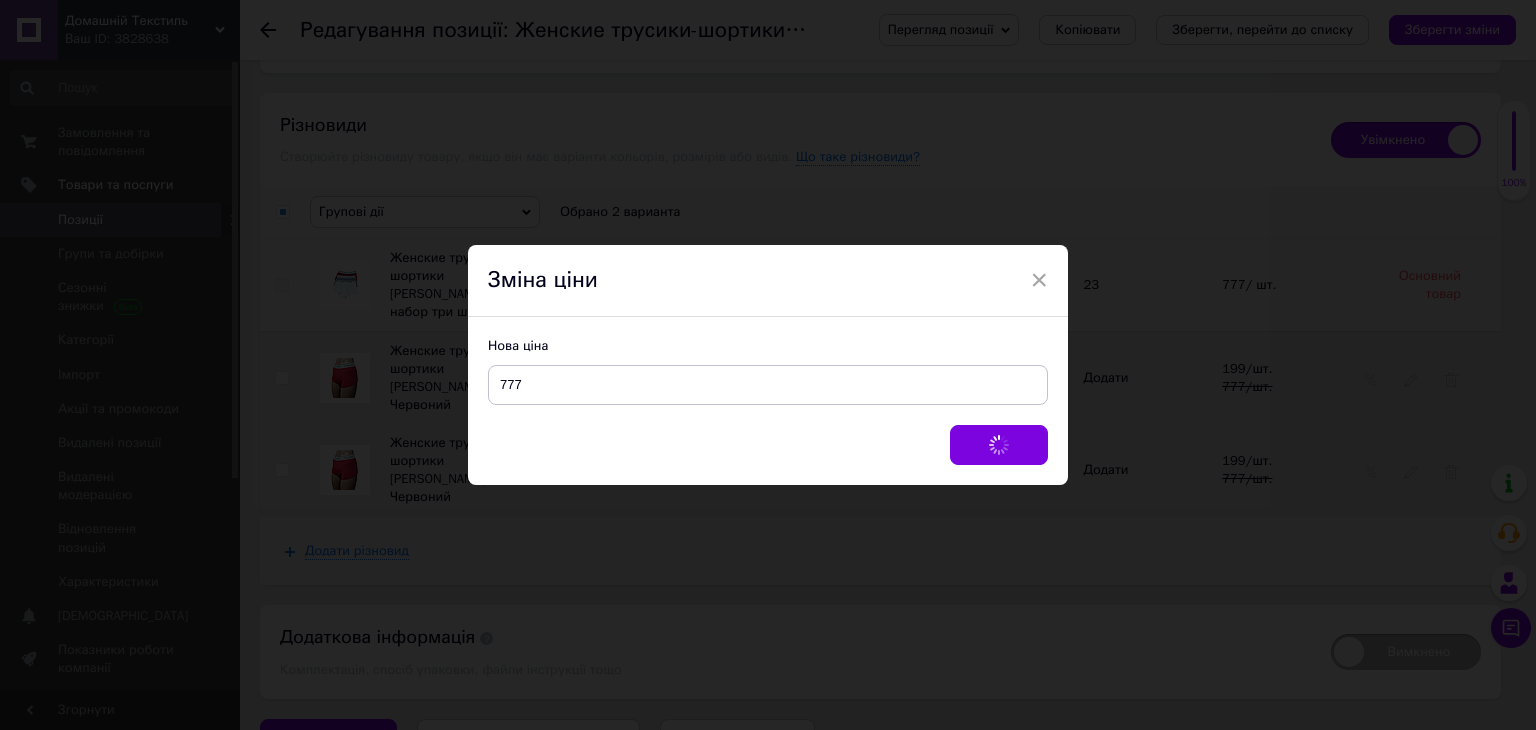 checkbox on "false" 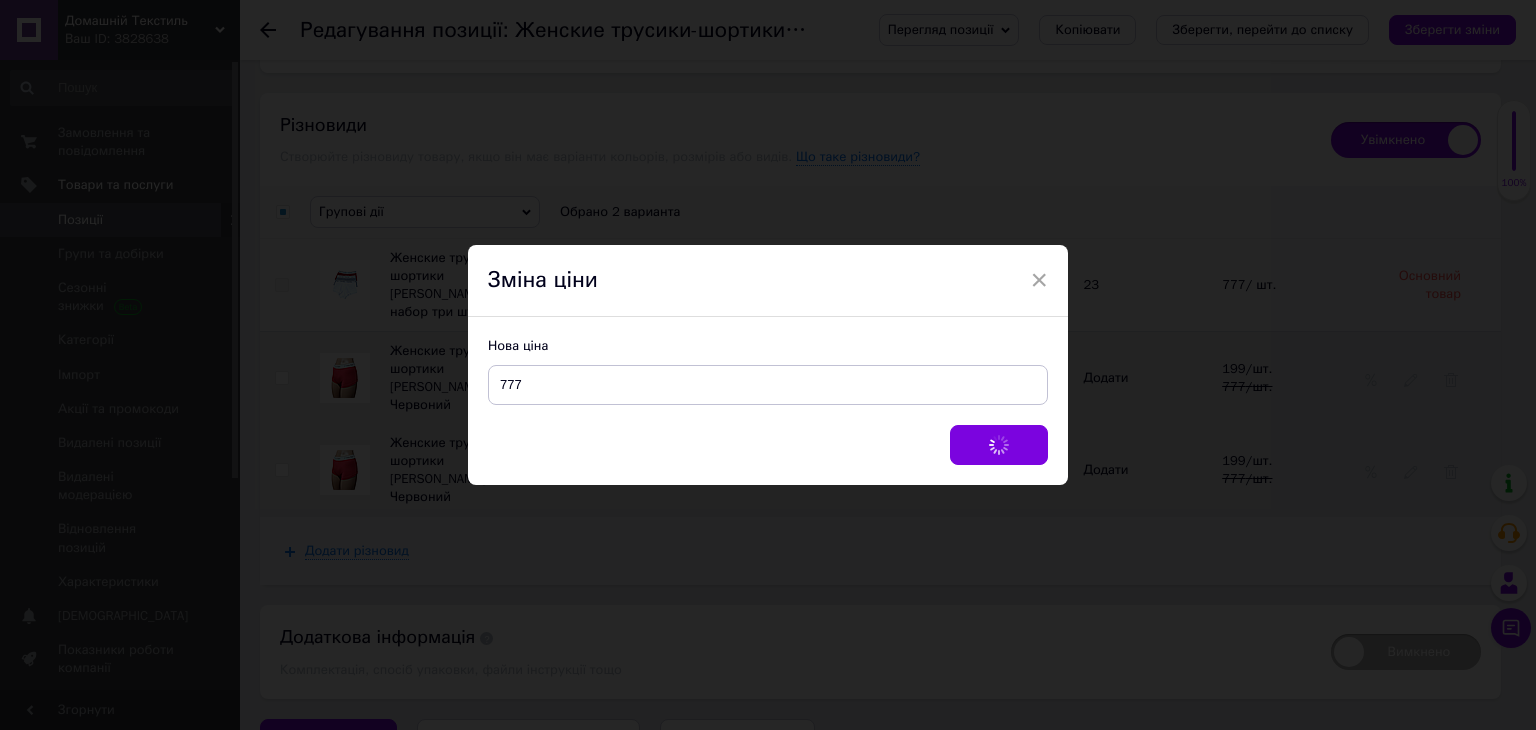 checkbox on "false" 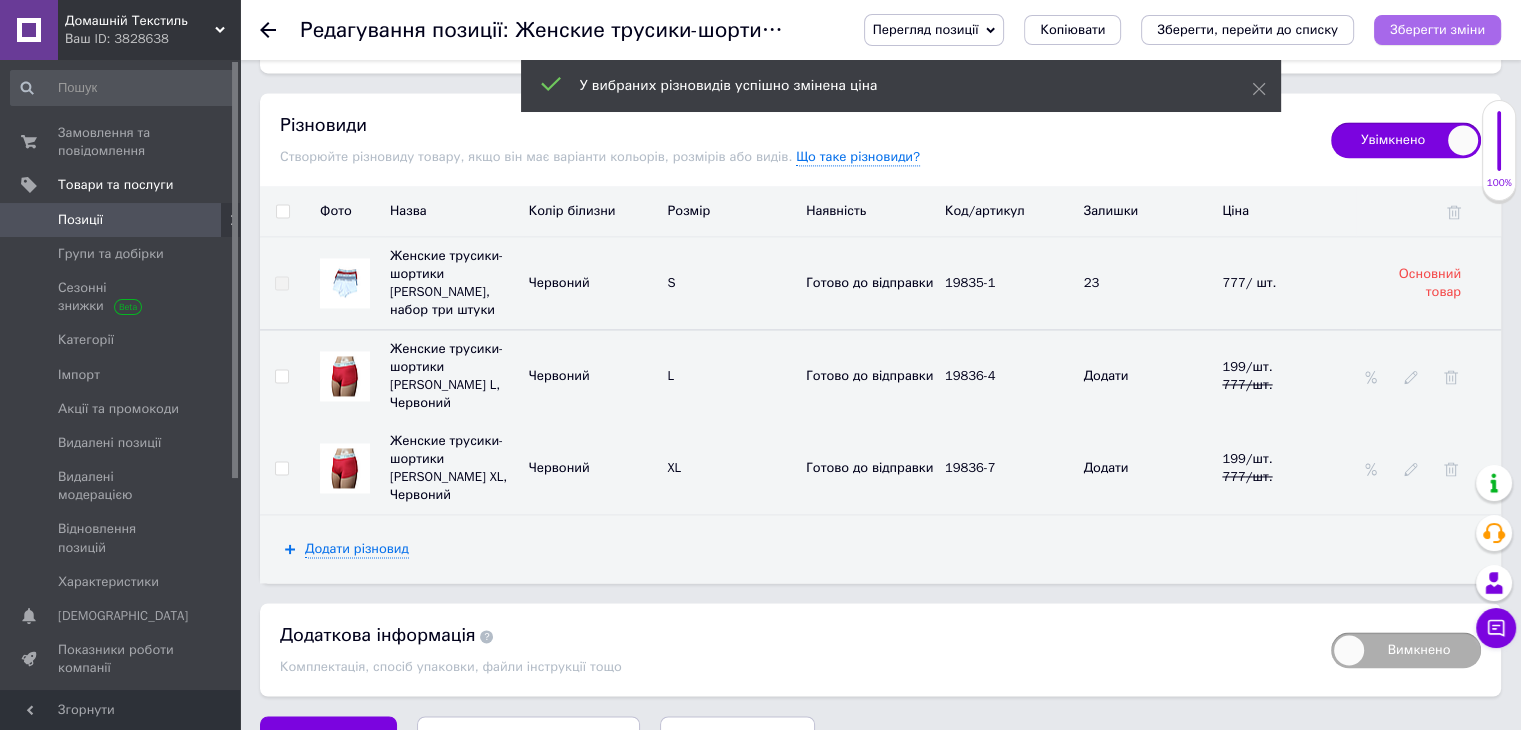 click on "Зберегти зміни" at bounding box center (1437, 29) 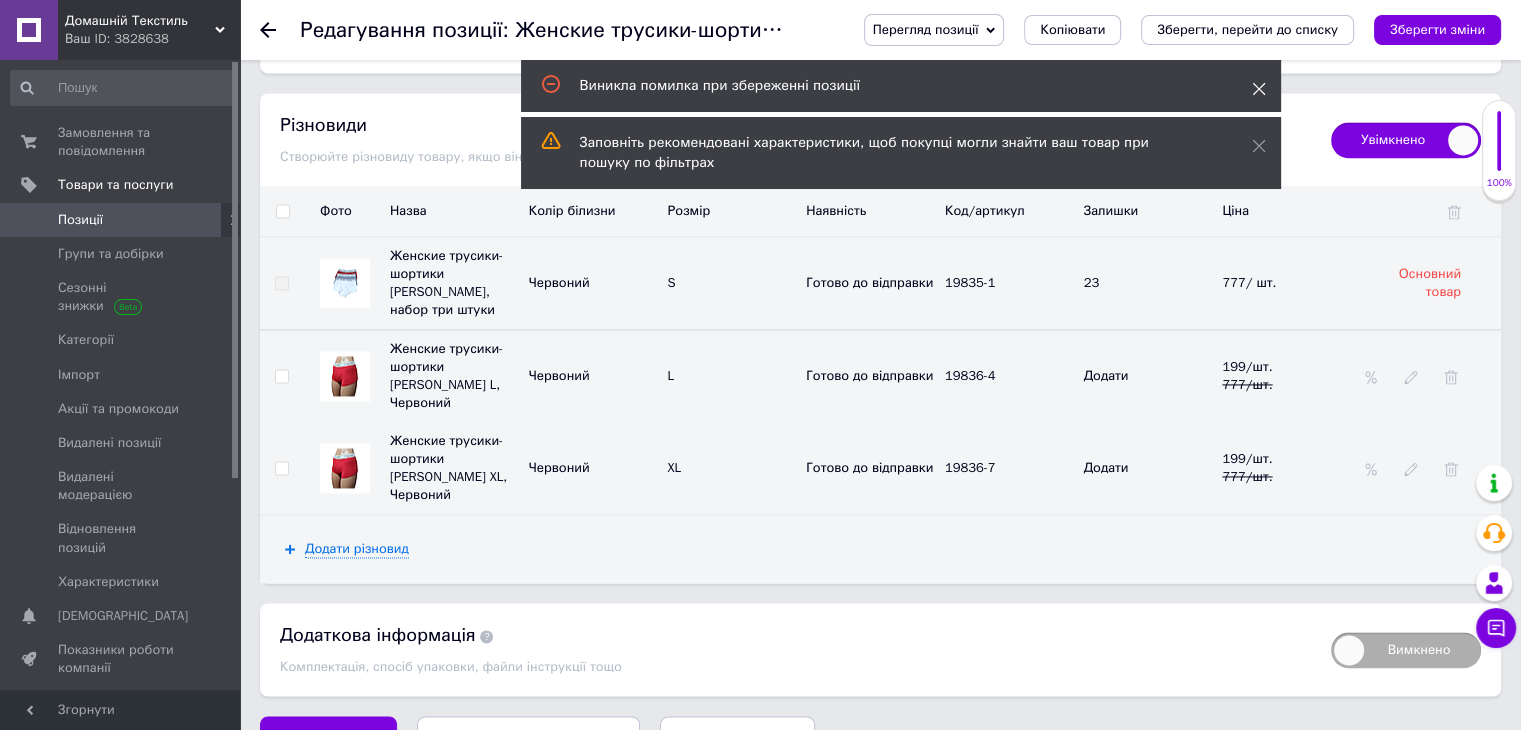 click 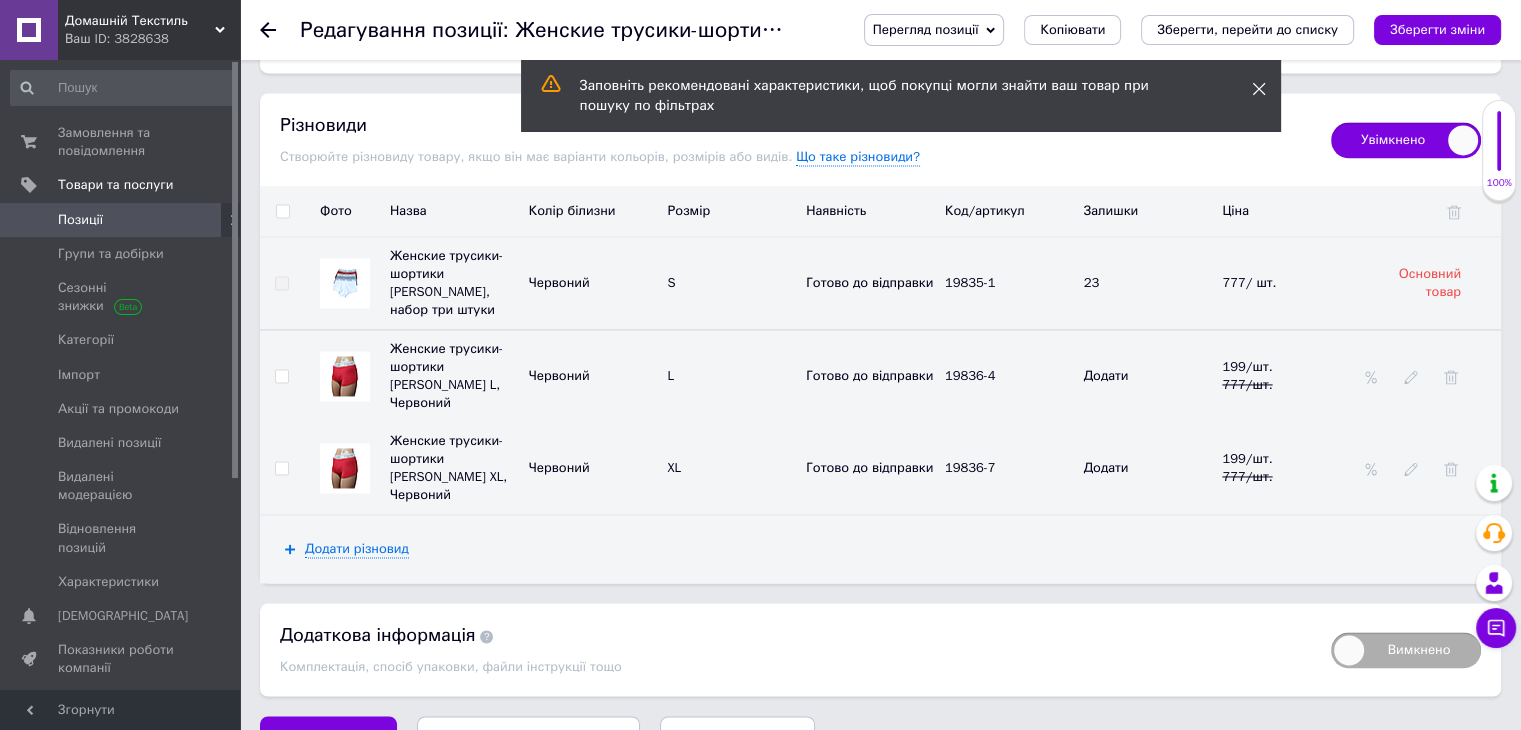 click 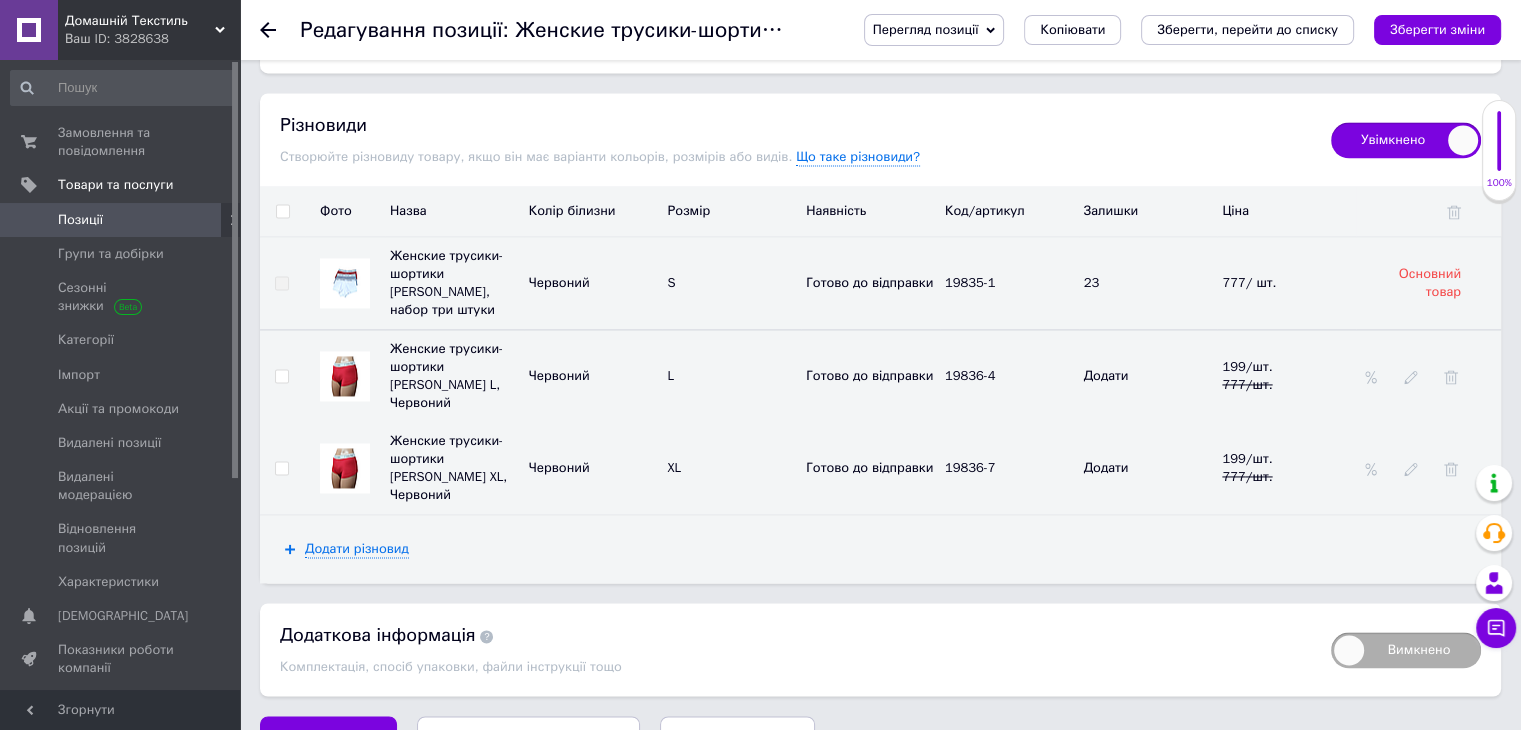 scroll, scrollTop: 2494, scrollLeft: 0, axis: vertical 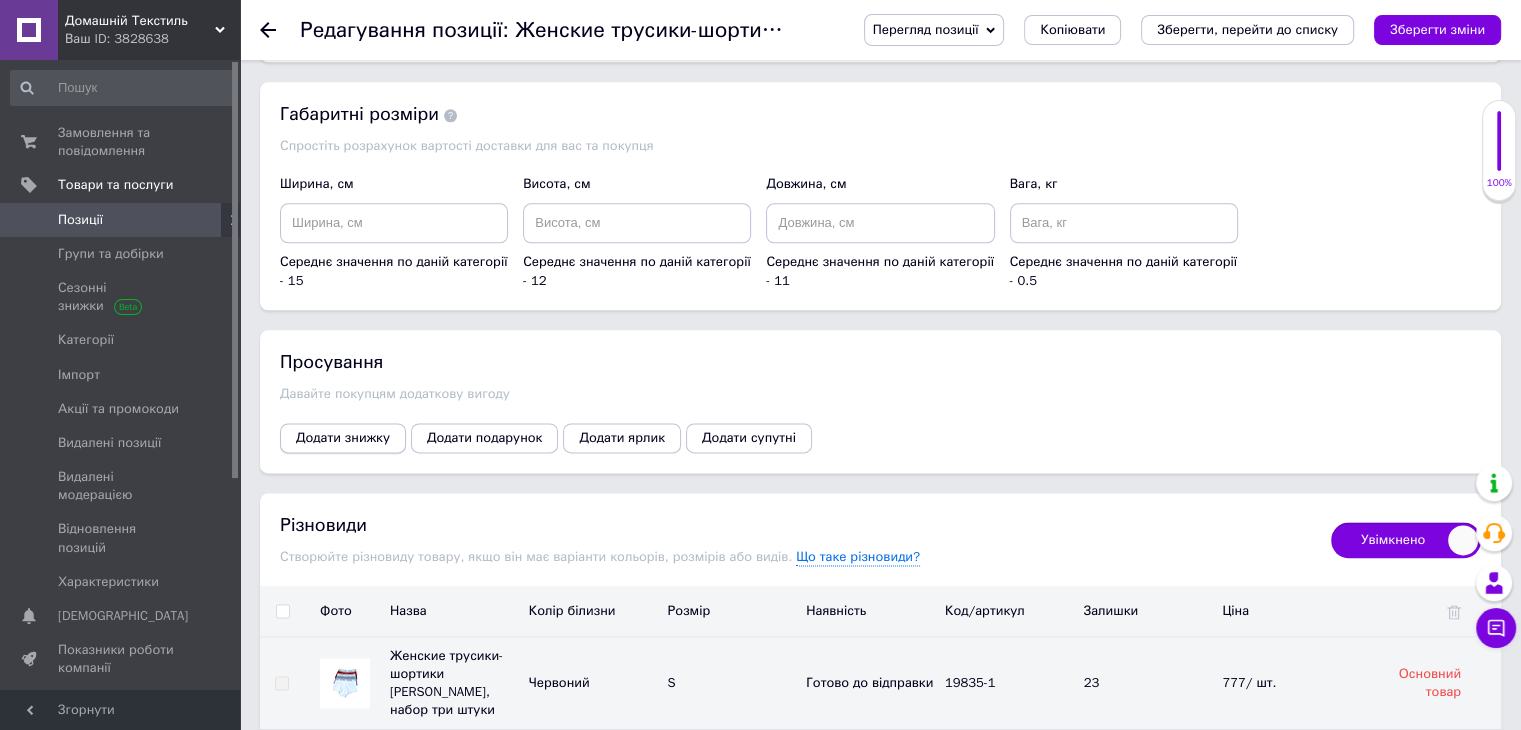 click on "Додати знижку" at bounding box center [343, 438] 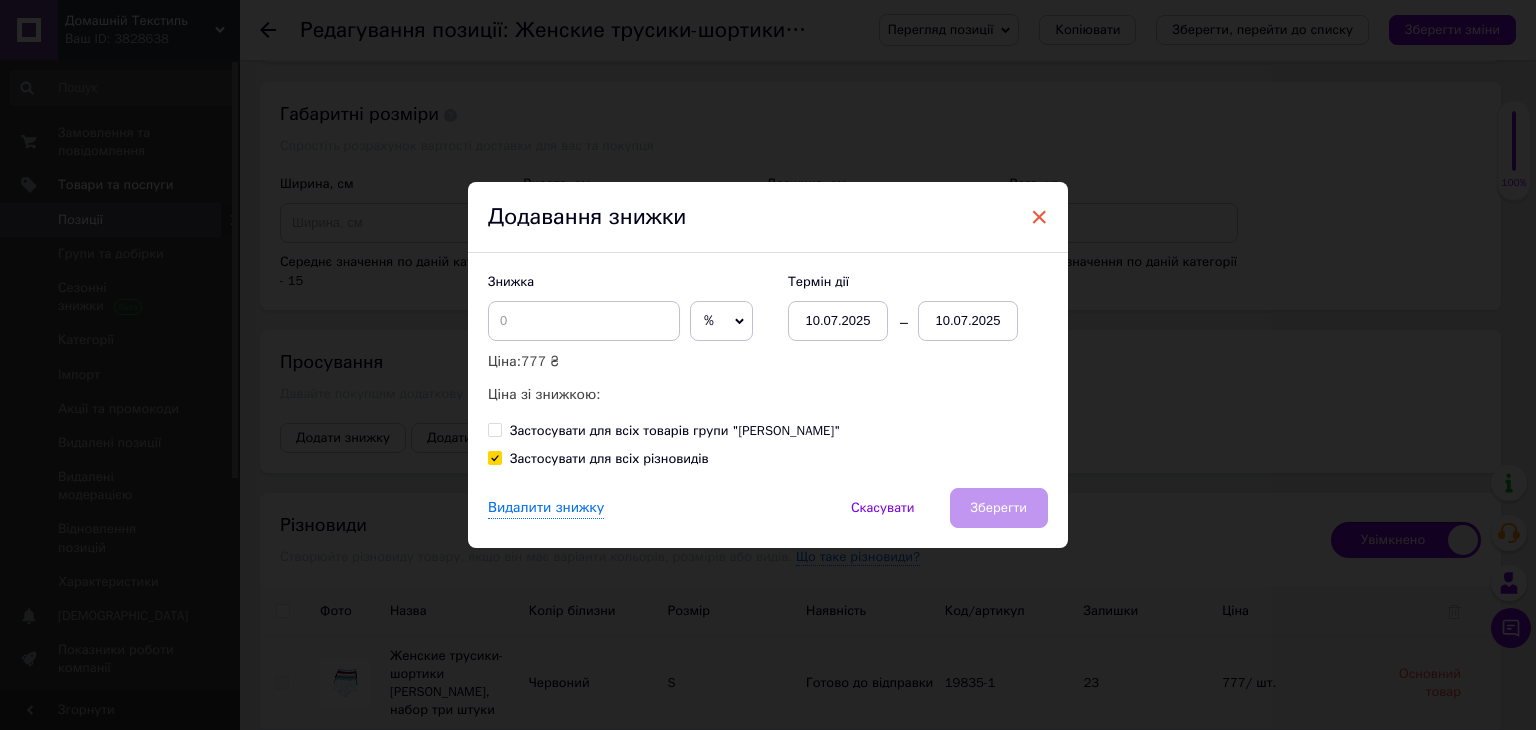 click on "×" at bounding box center (1039, 217) 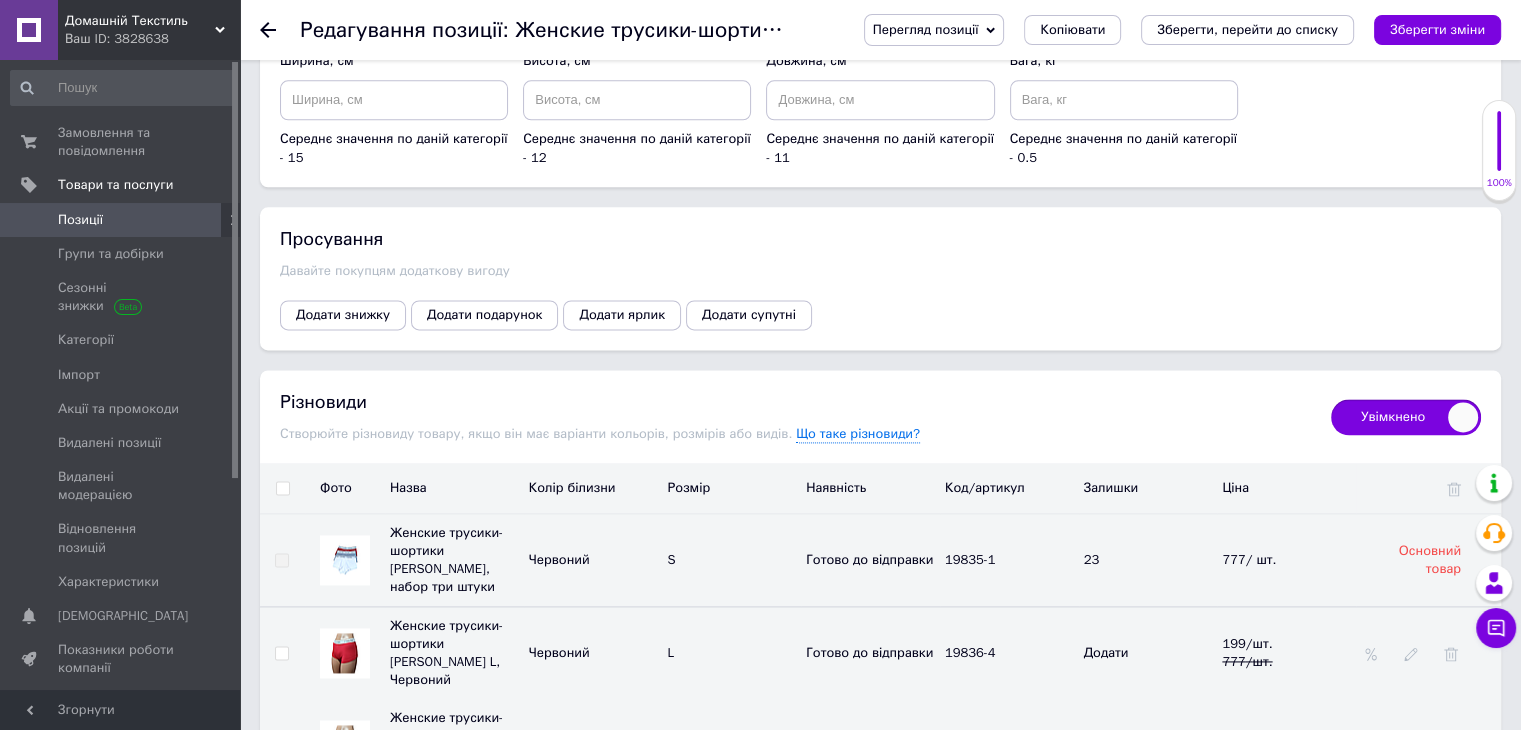 scroll, scrollTop: 2894, scrollLeft: 0, axis: vertical 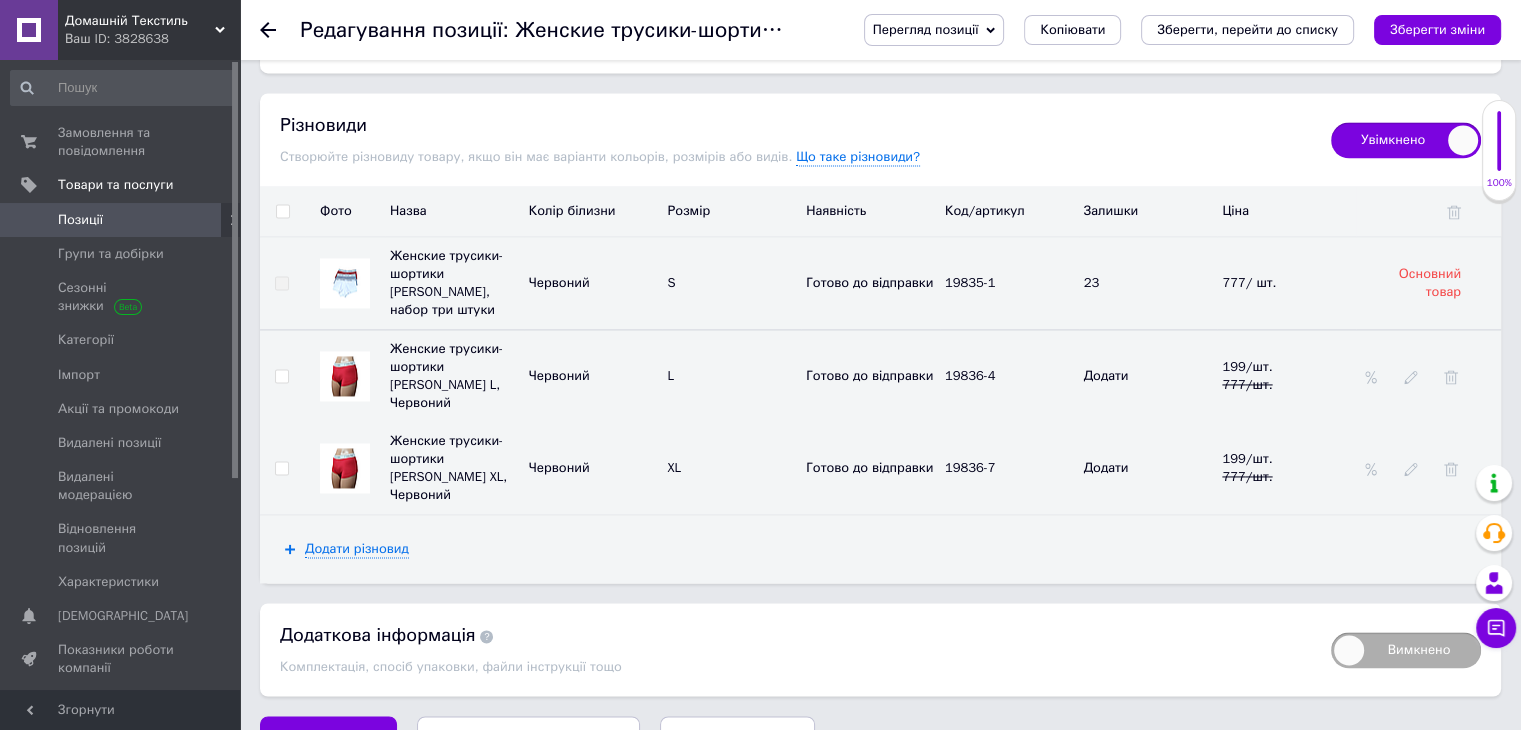 click on "Перегляд позиції" at bounding box center (934, 30) 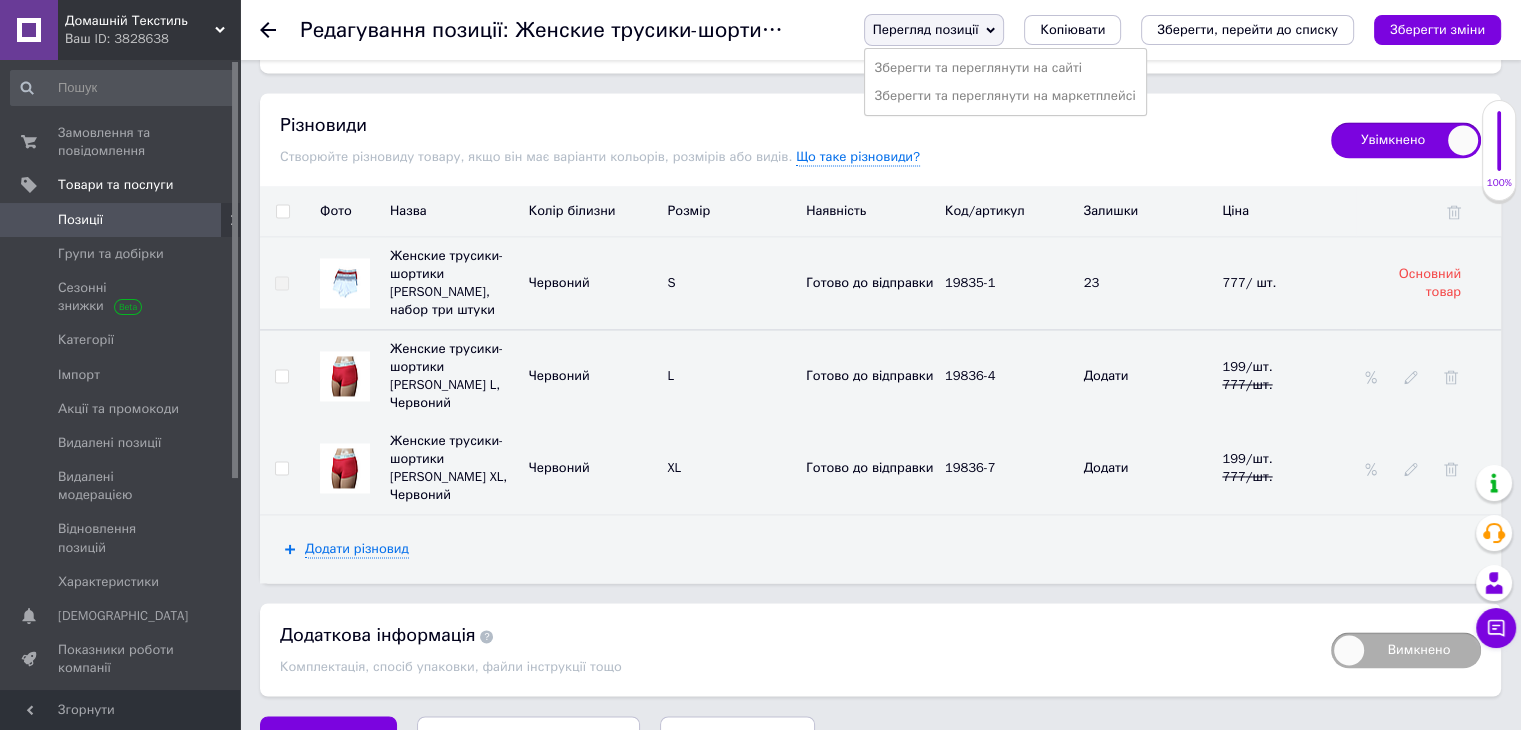 click on "Зберегти та переглянути на маркетплейсі" at bounding box center (1005, 96) 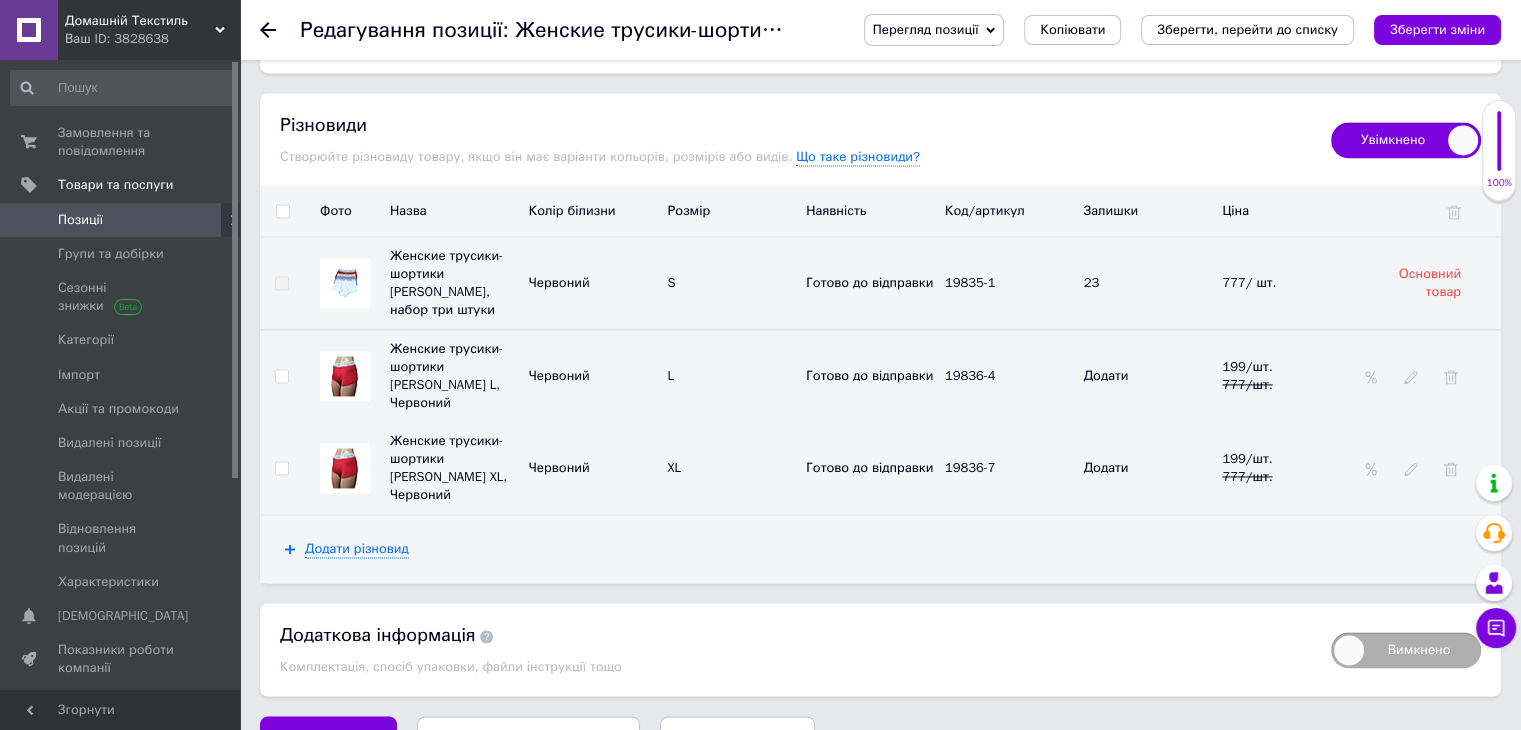 click at bounding box center (282, 211) 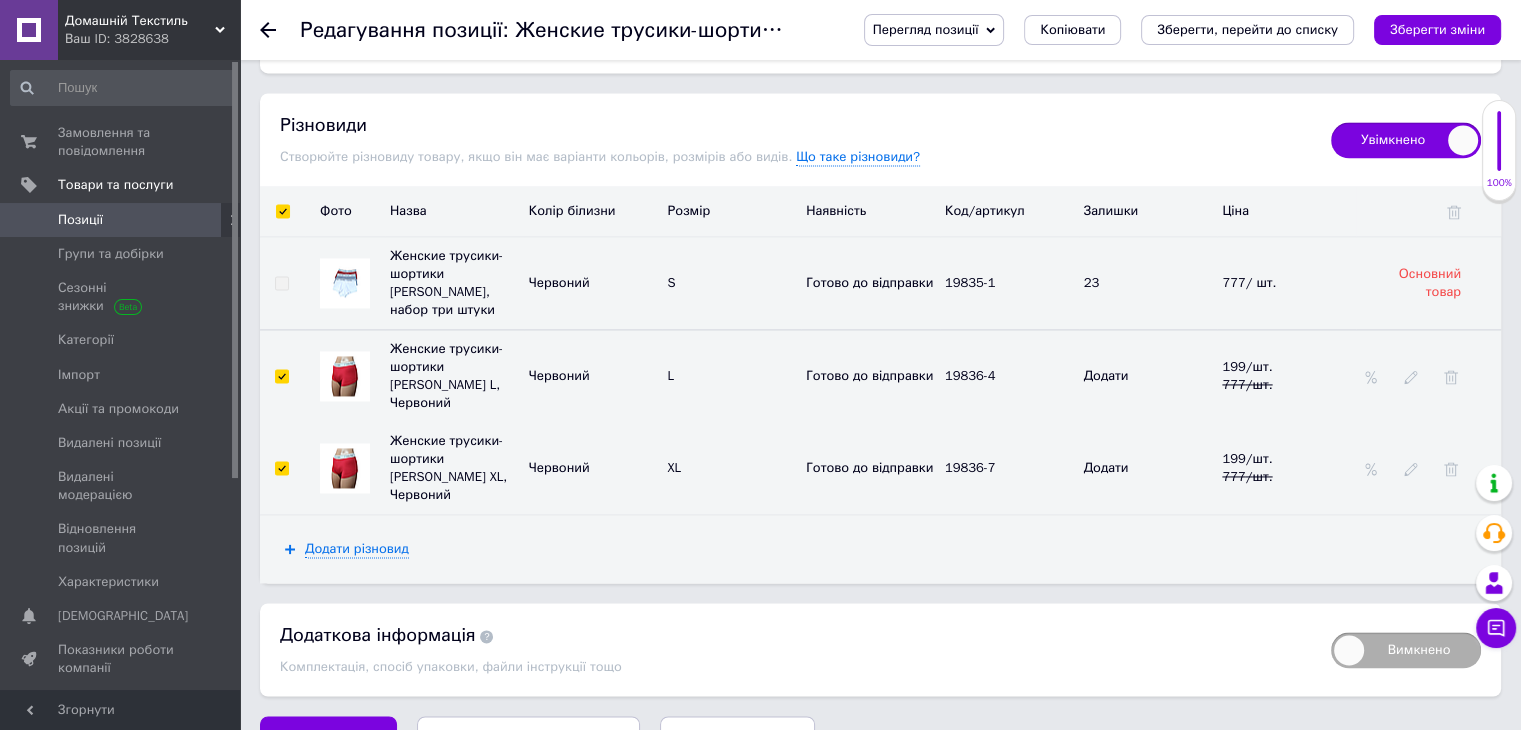 checkbox on "true" 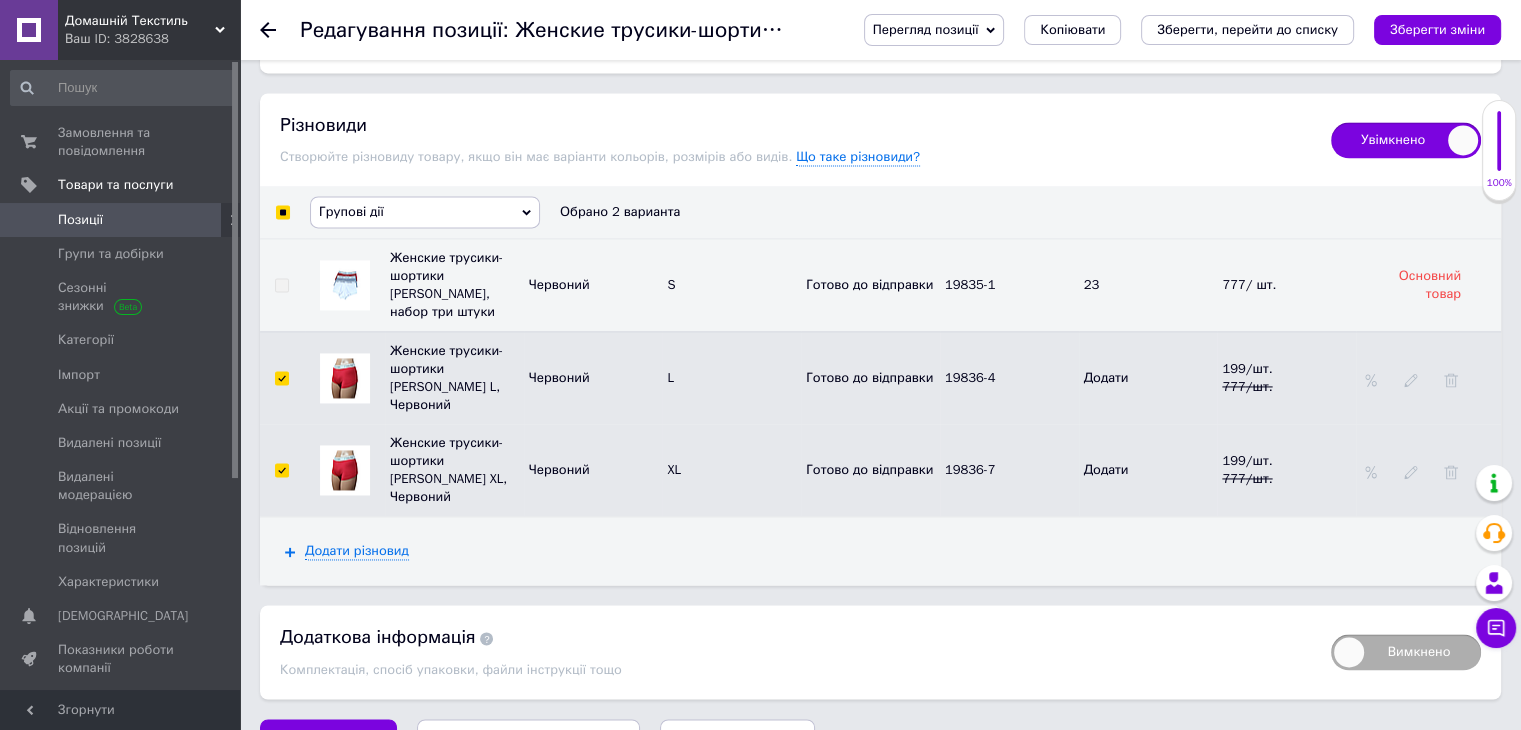 click on "Групові дії" at bounding box center (425, 212) 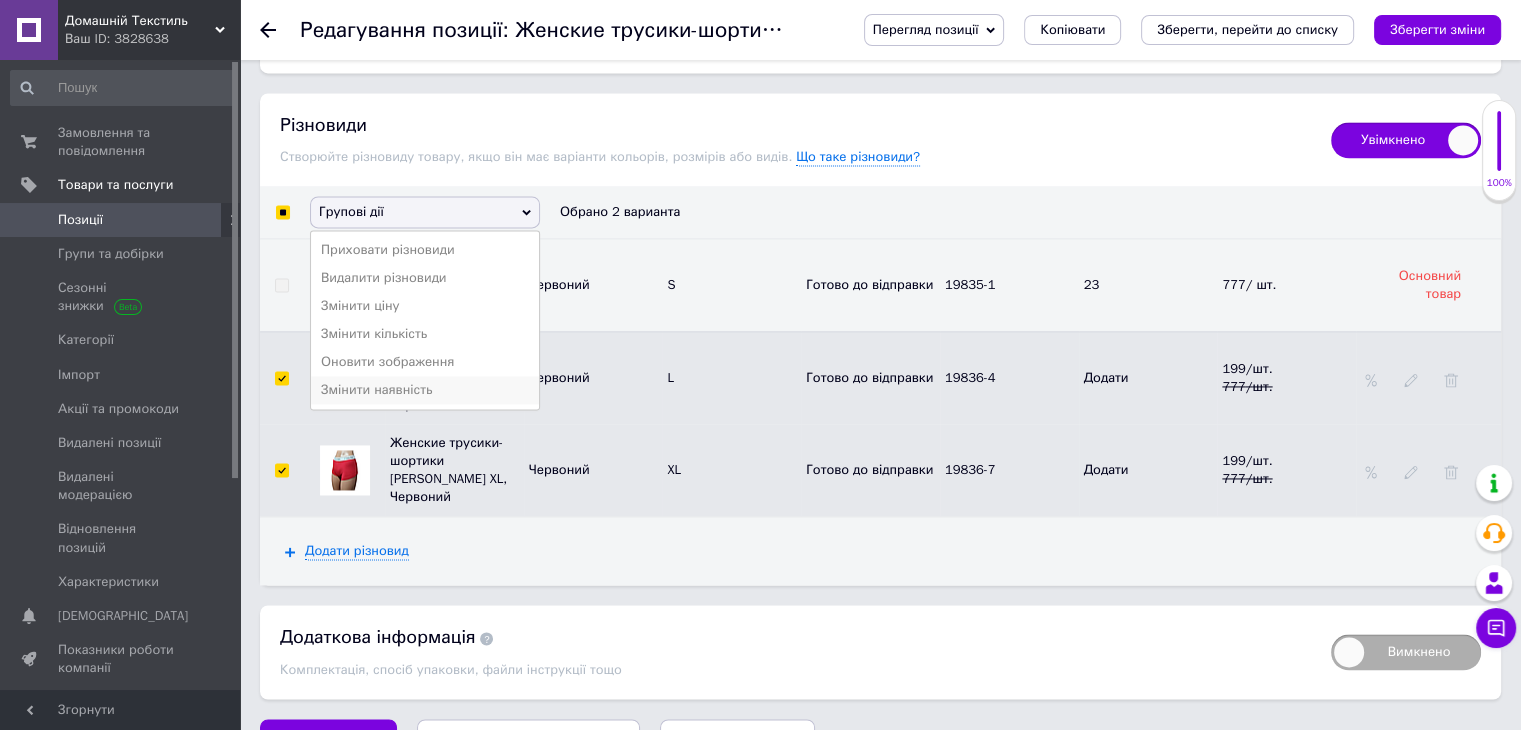 click on "Змінити наявність" at bounding box center (425, 390) 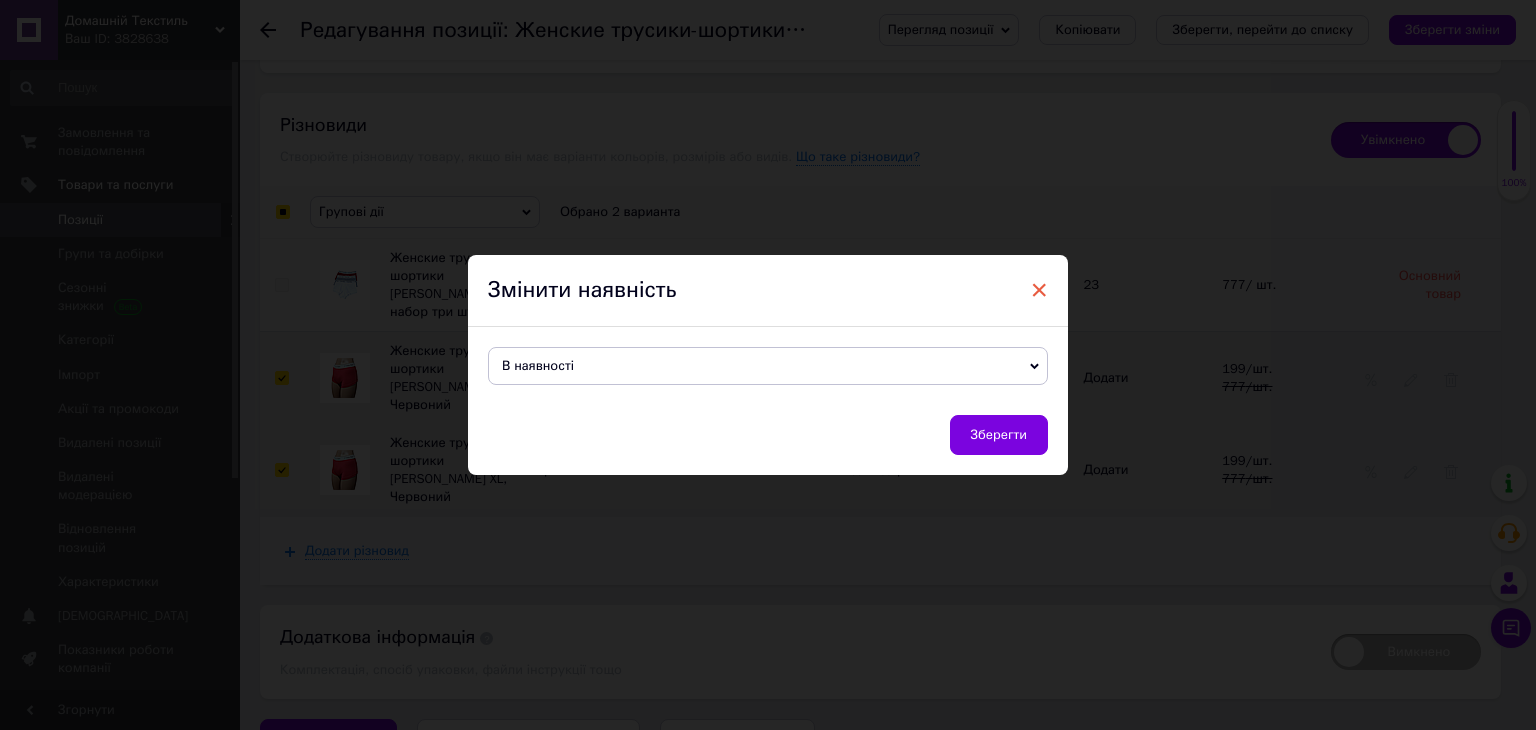 click on "×" at bounding box center [1039, 290] 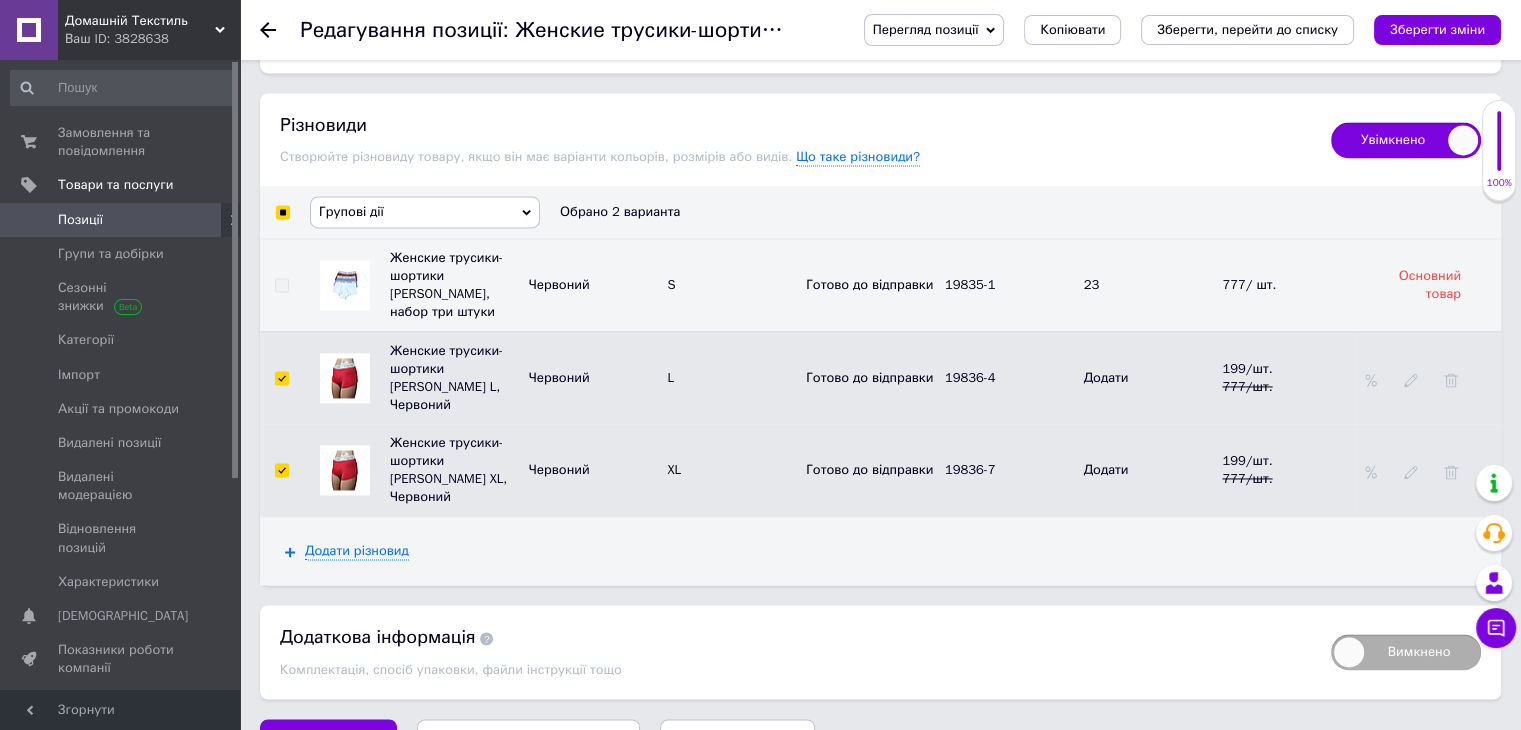 click on "Групові дії" at bounding box center [425, 212] 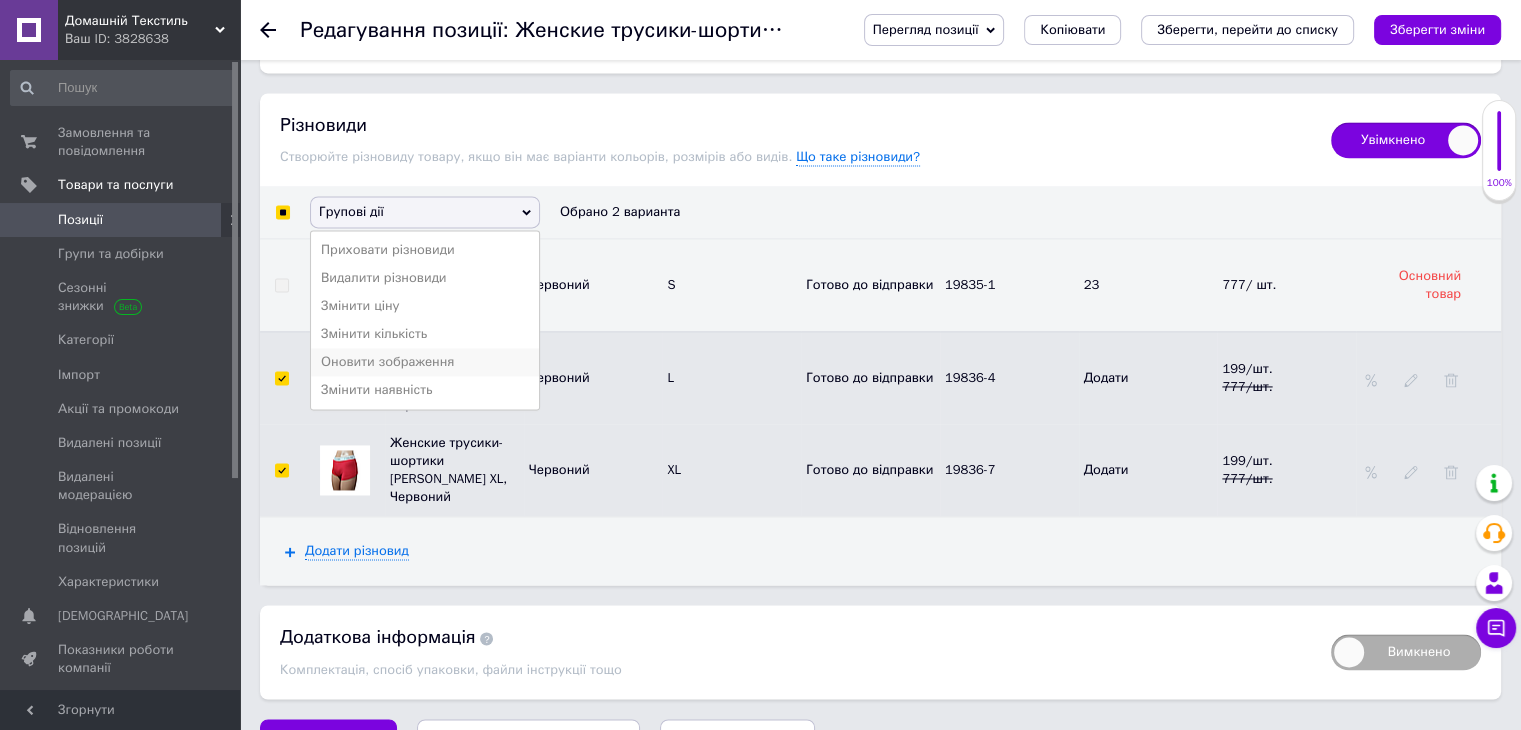 click on "Оновити зображення" at bounding box center [425, 362] 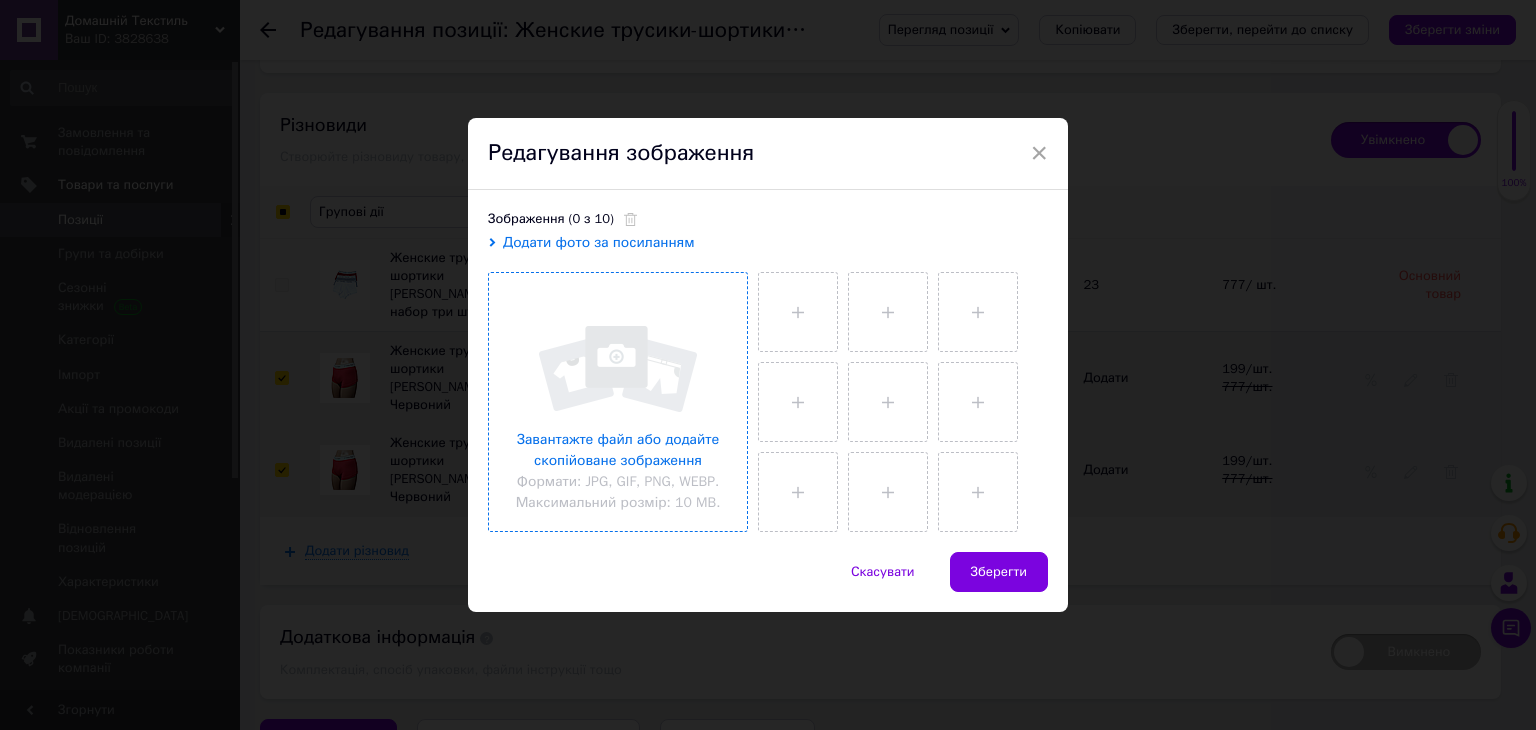 click at bounding box center (618, 402) 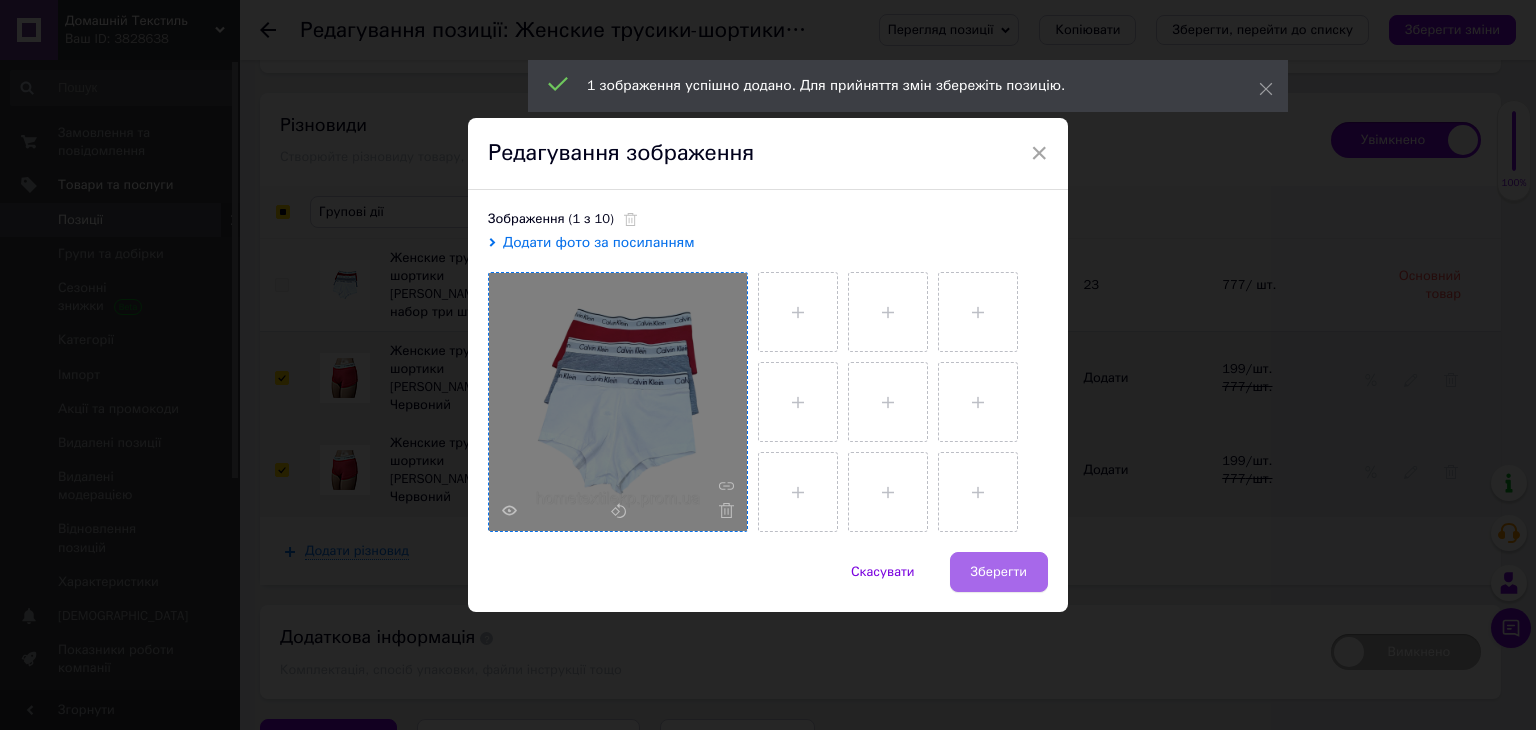click on "Зберегти" at bounding box center (999, 572) 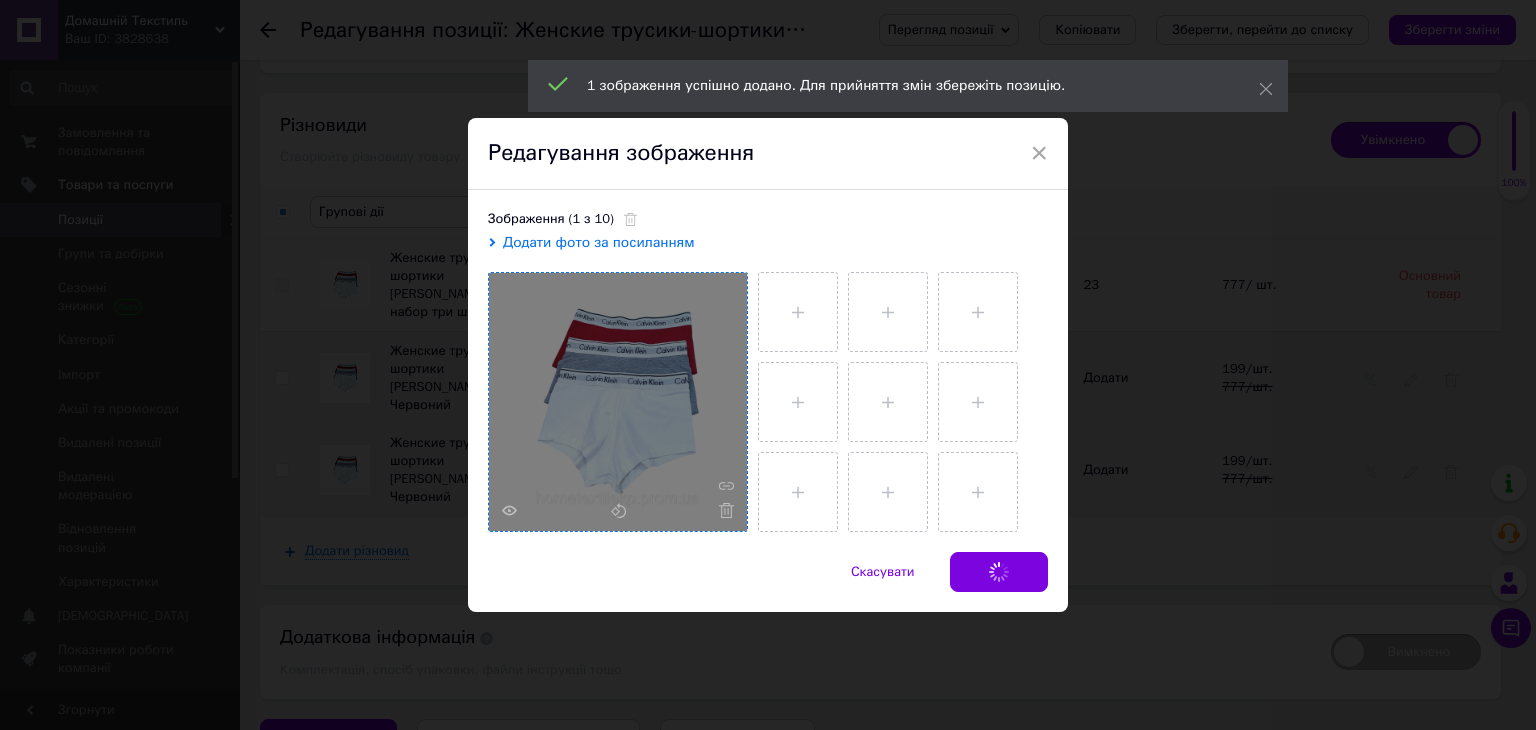 checkbox on "false" 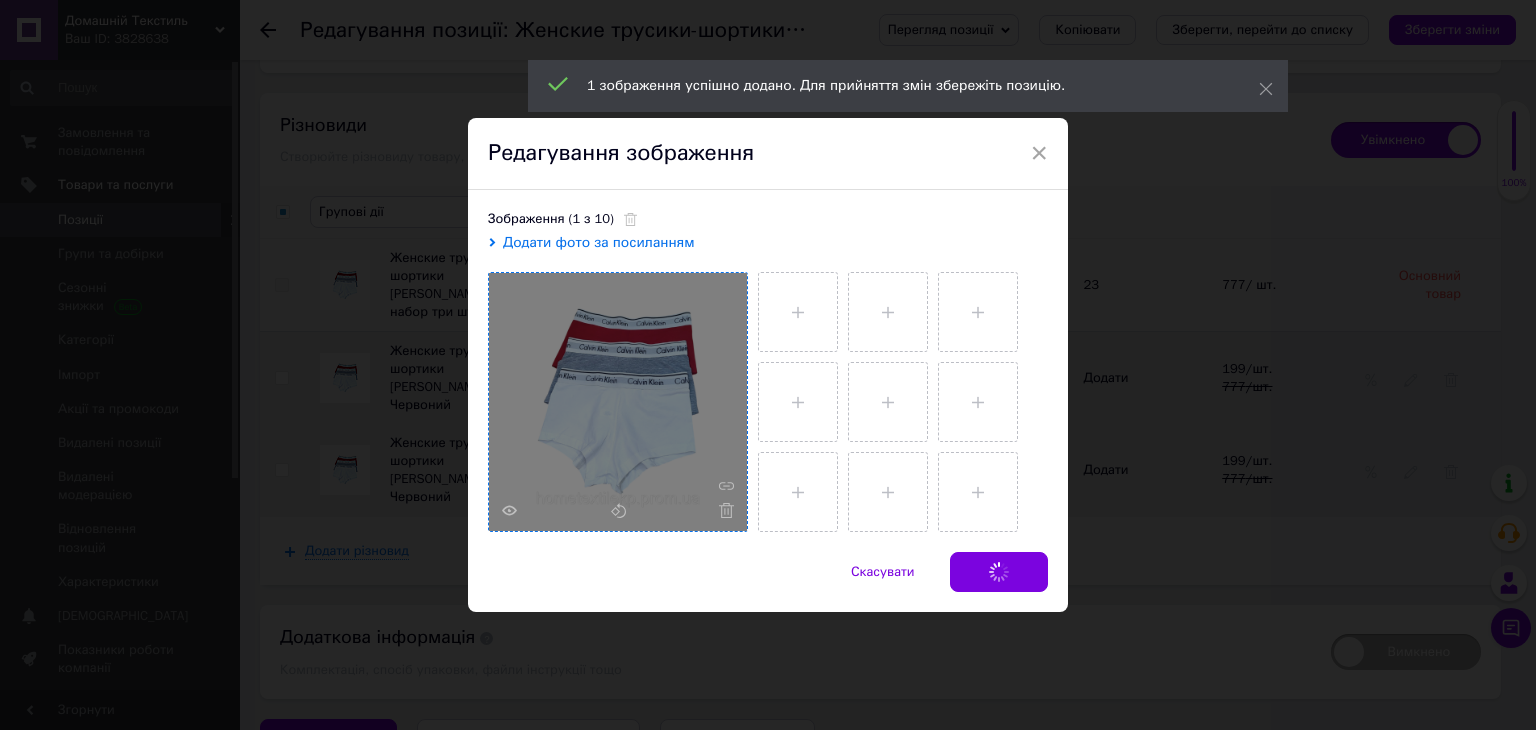 checkbox on "false" 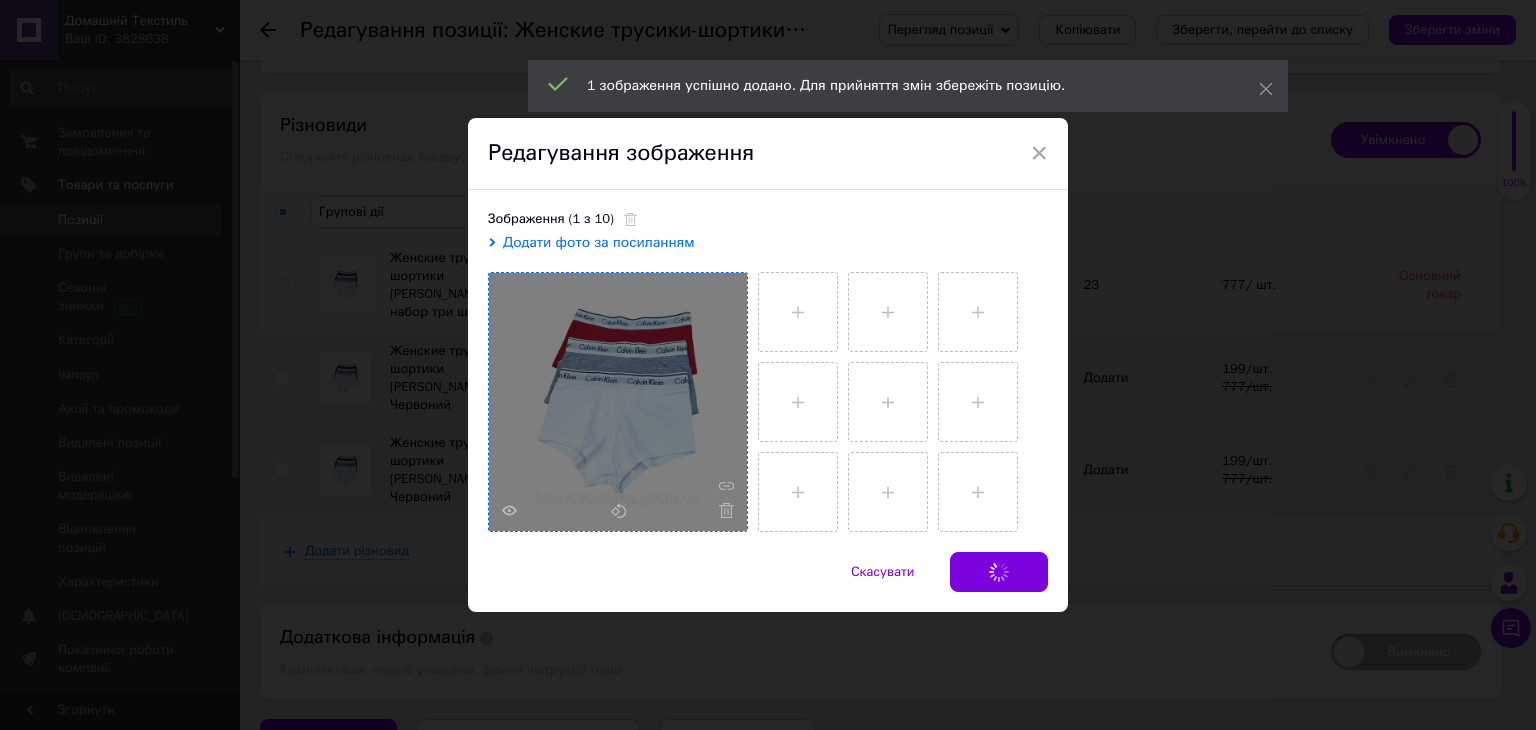 checkbox on "false" 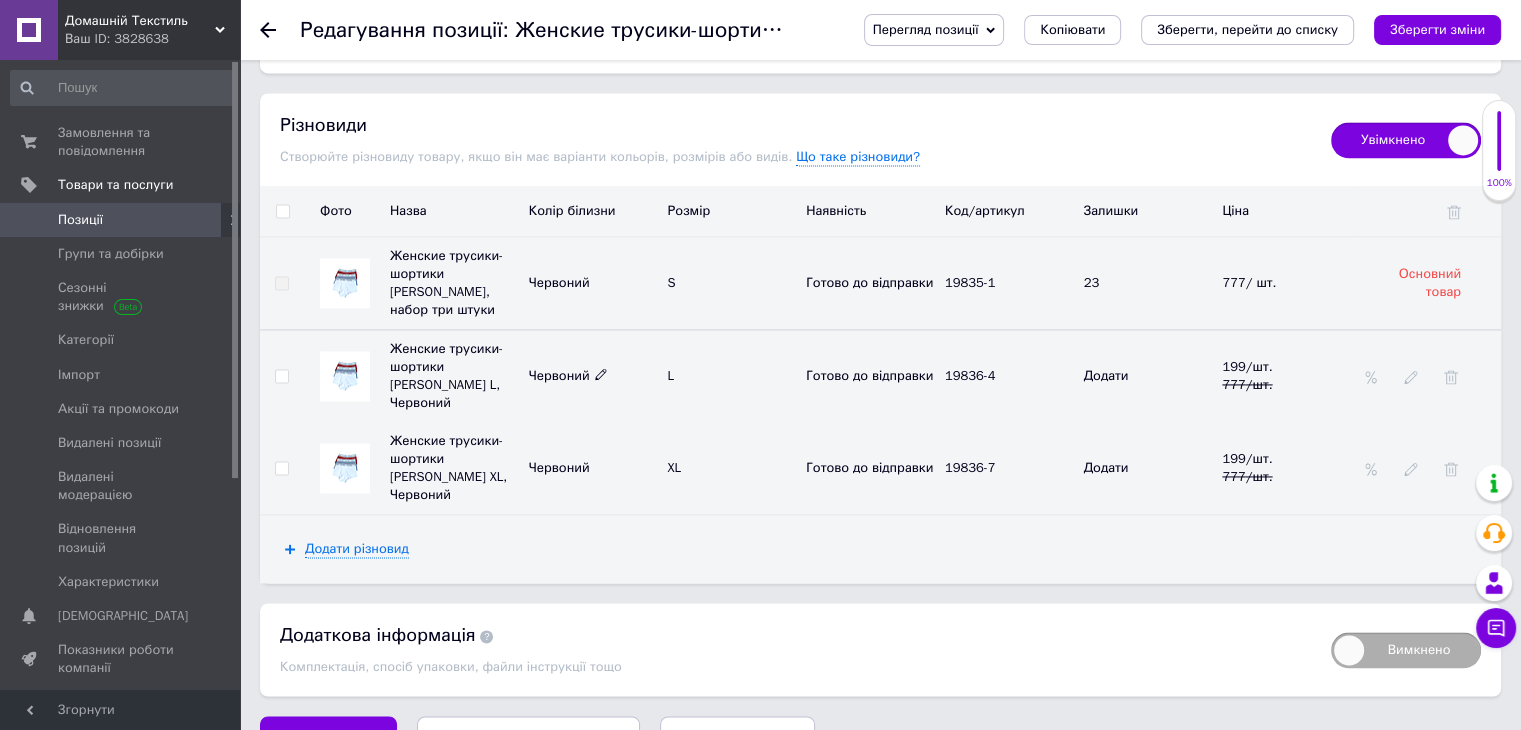 click 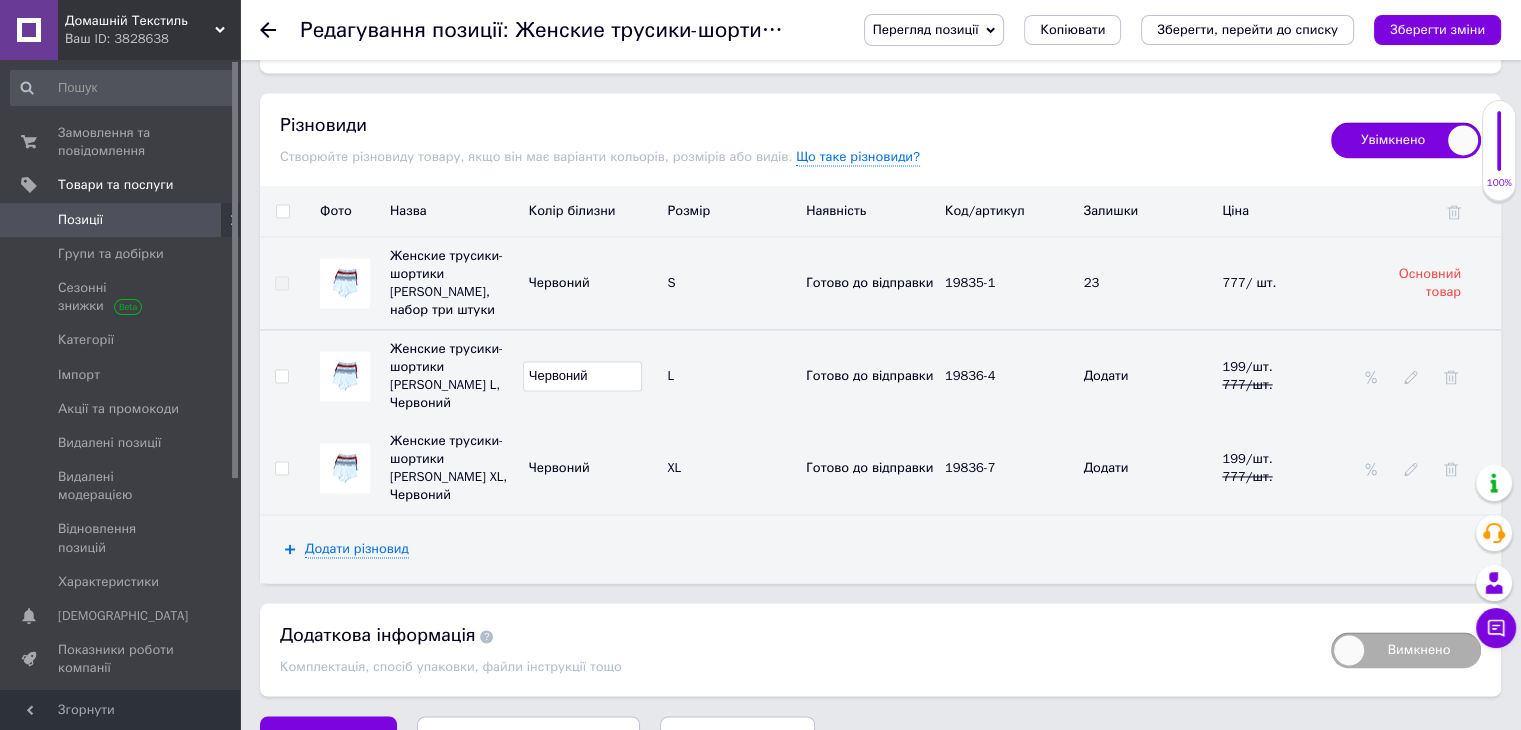 drag, startPoint x: 600, startPoint y: 346, endPoint x: 508, endPoint y: 346, distance: 92 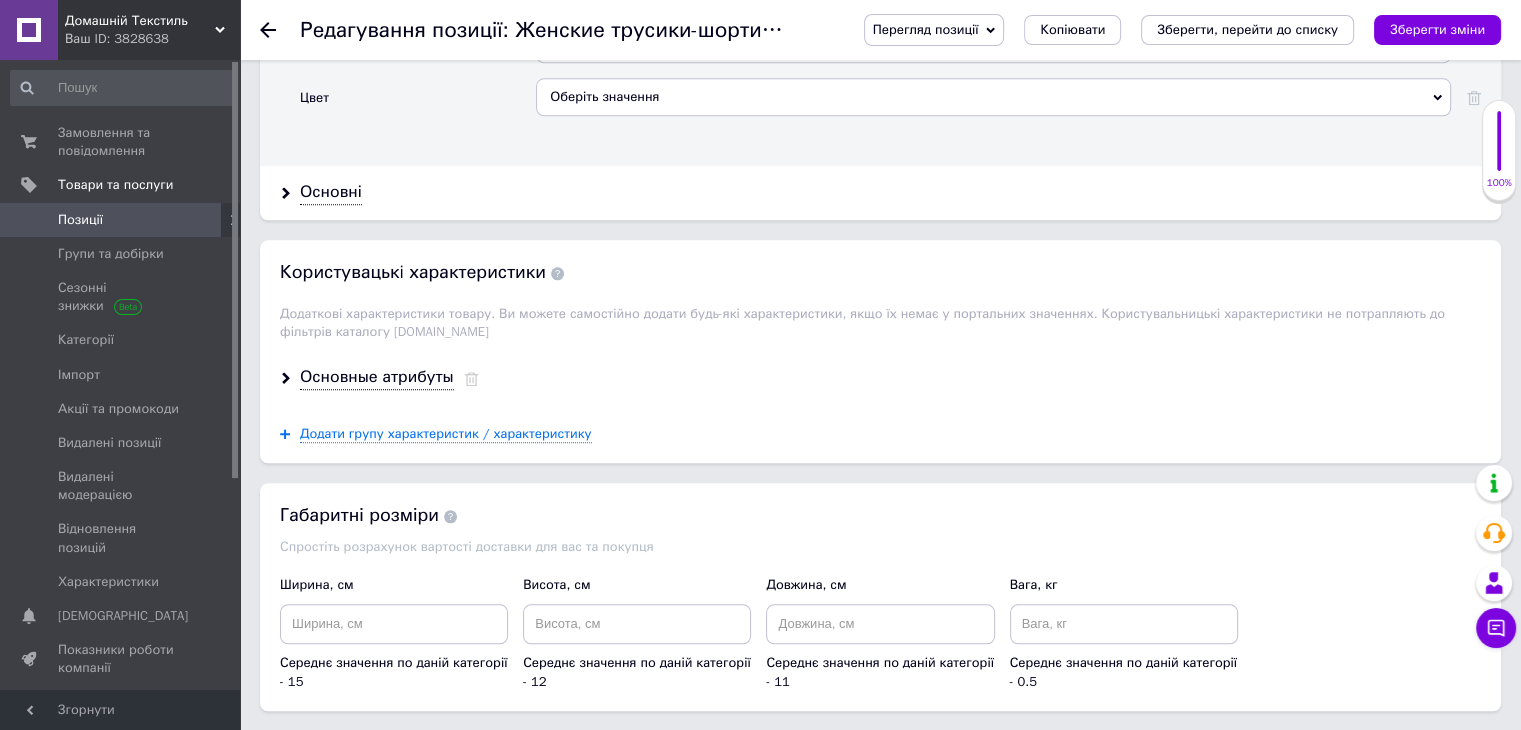 scroll, scrollTop: 1994, scrollLeft: 0, axis: vertical 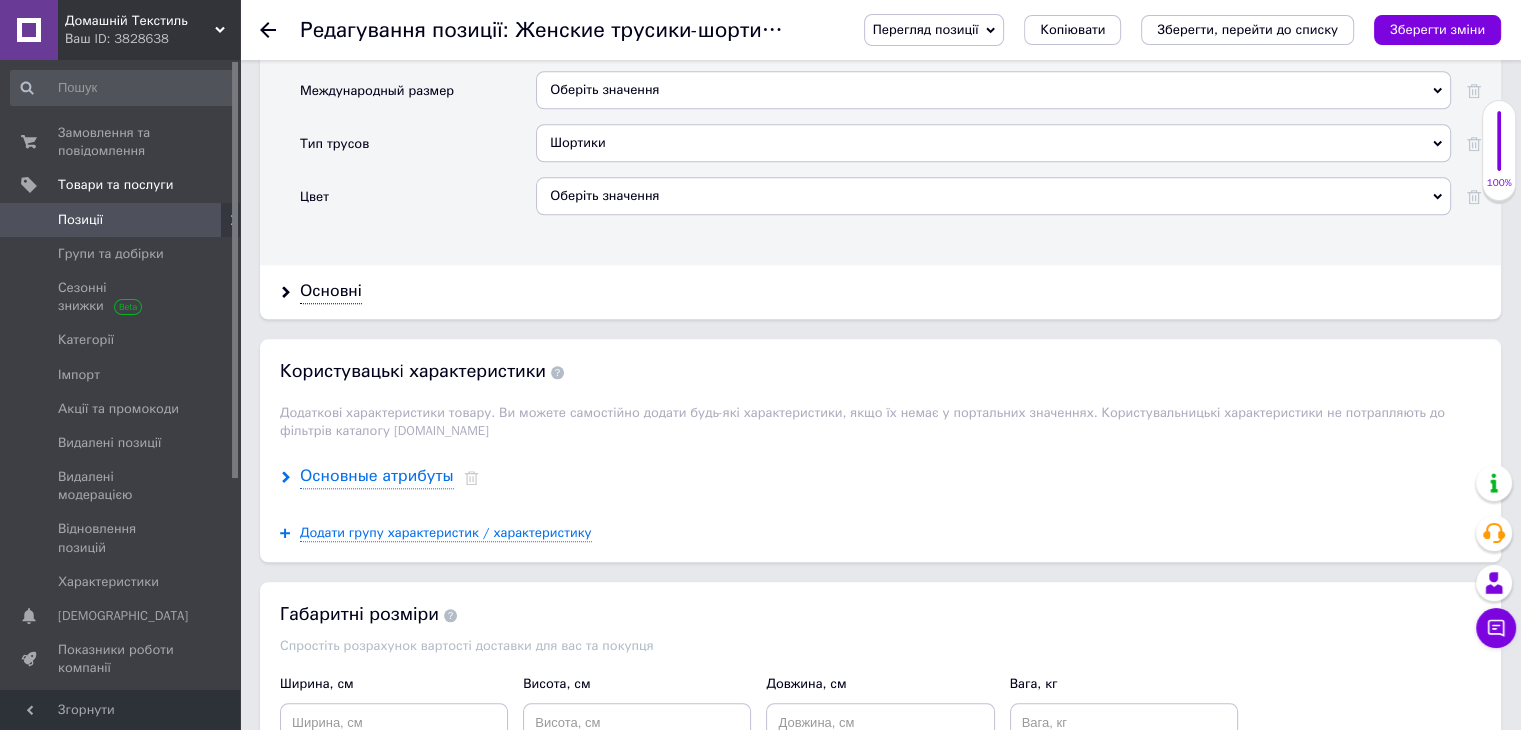 click on "Основные атрибуты" at bounding box center (377, 476) 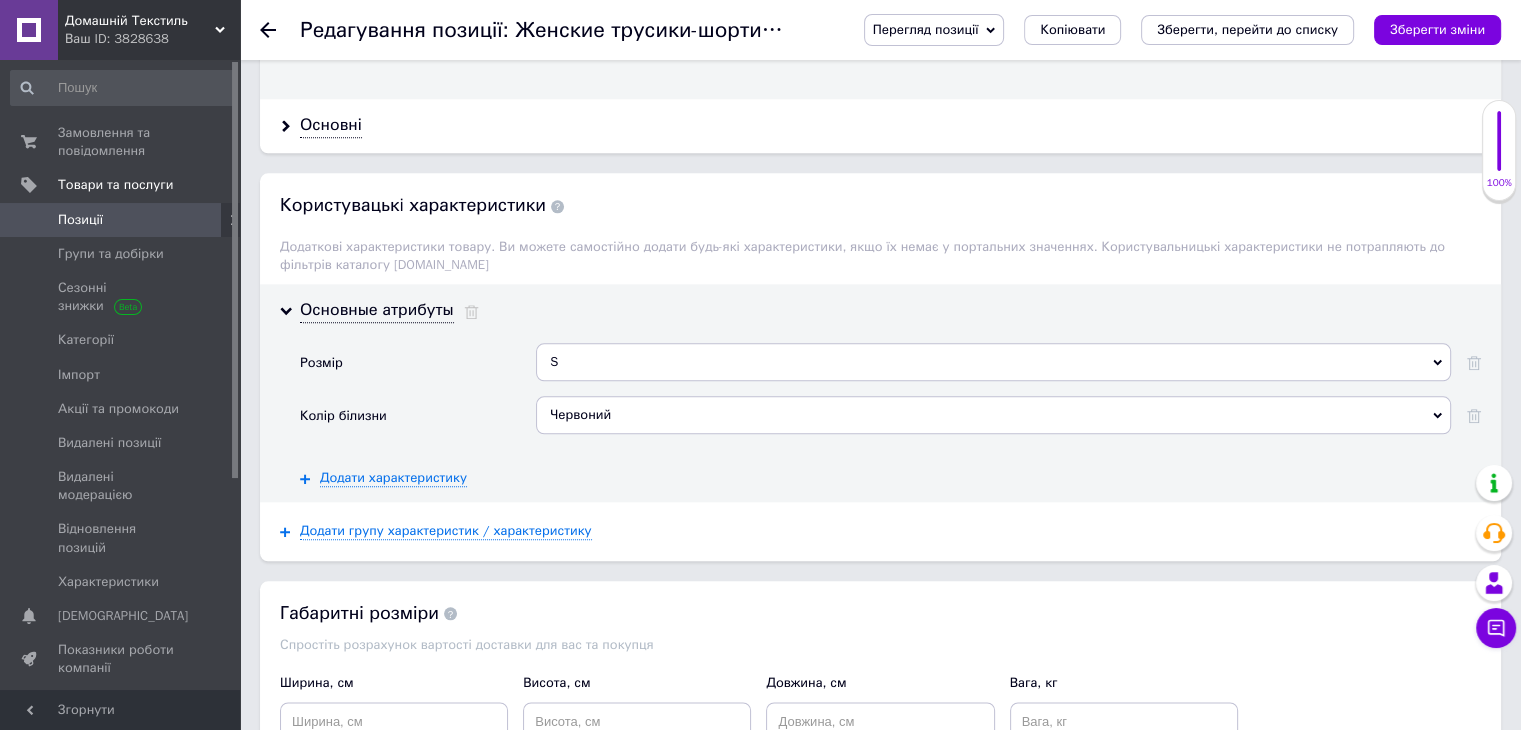 scroll, scrollTop: 2194, scrollLeft: 0, axis: vertical 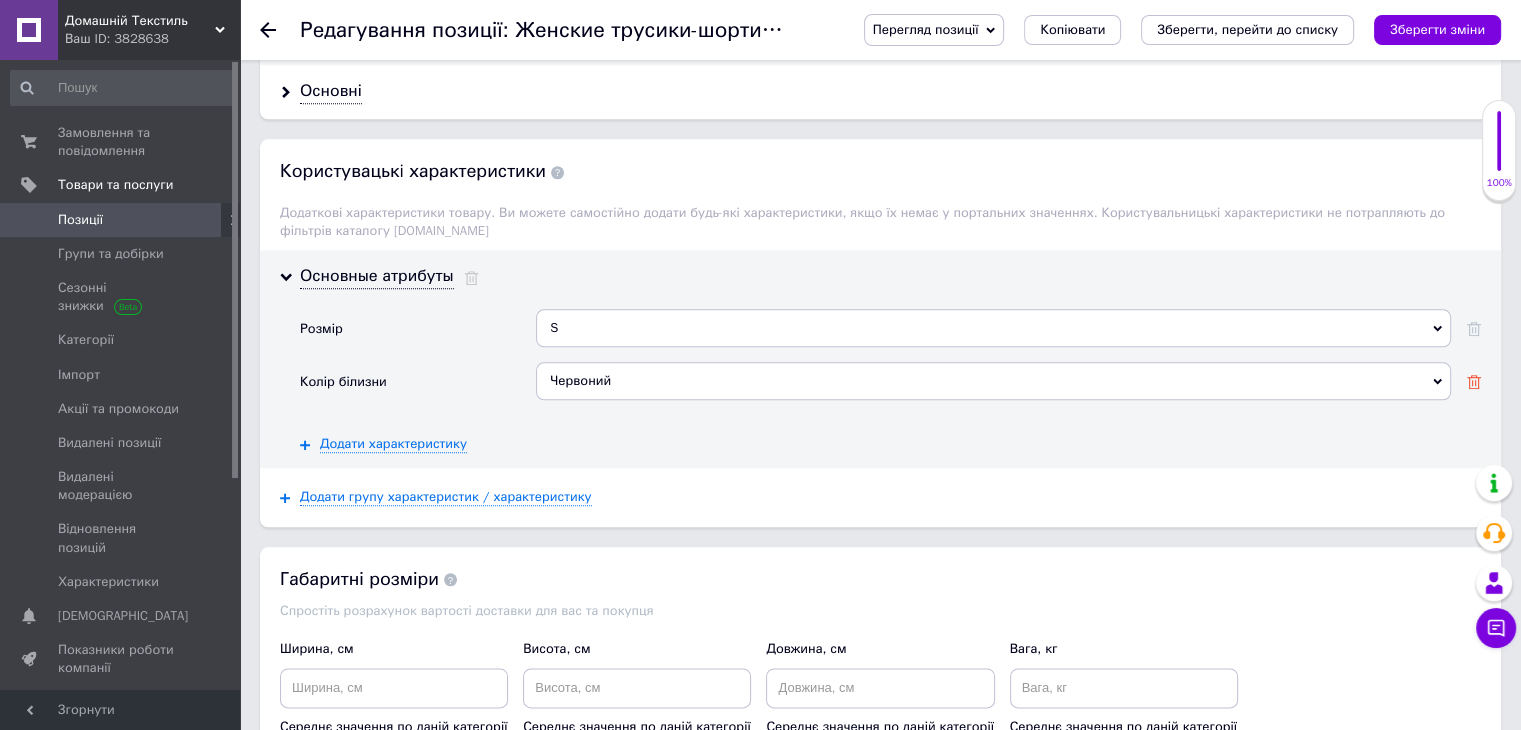 click 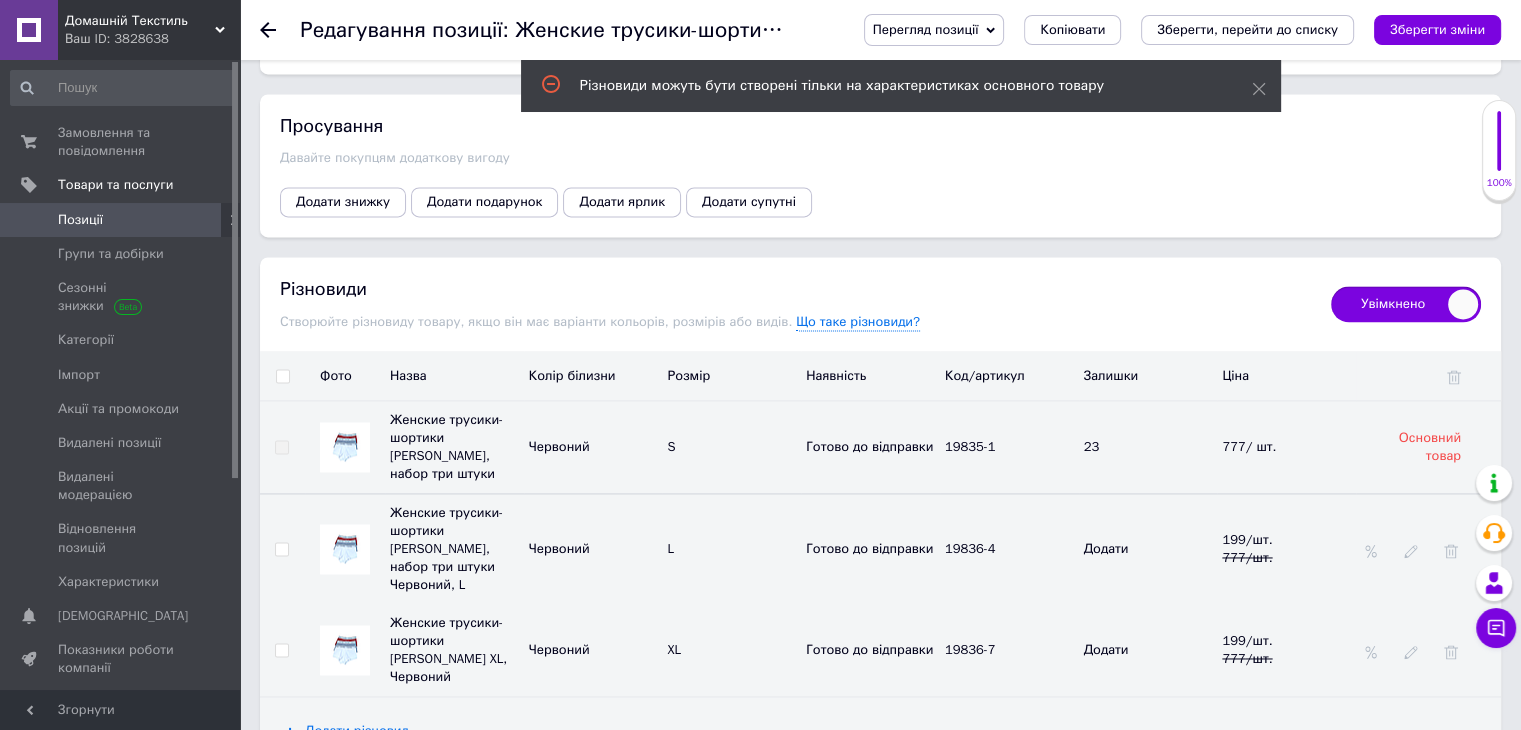 scroll, scrollTop: 2994, scrollLeft: 0, axis: vertical 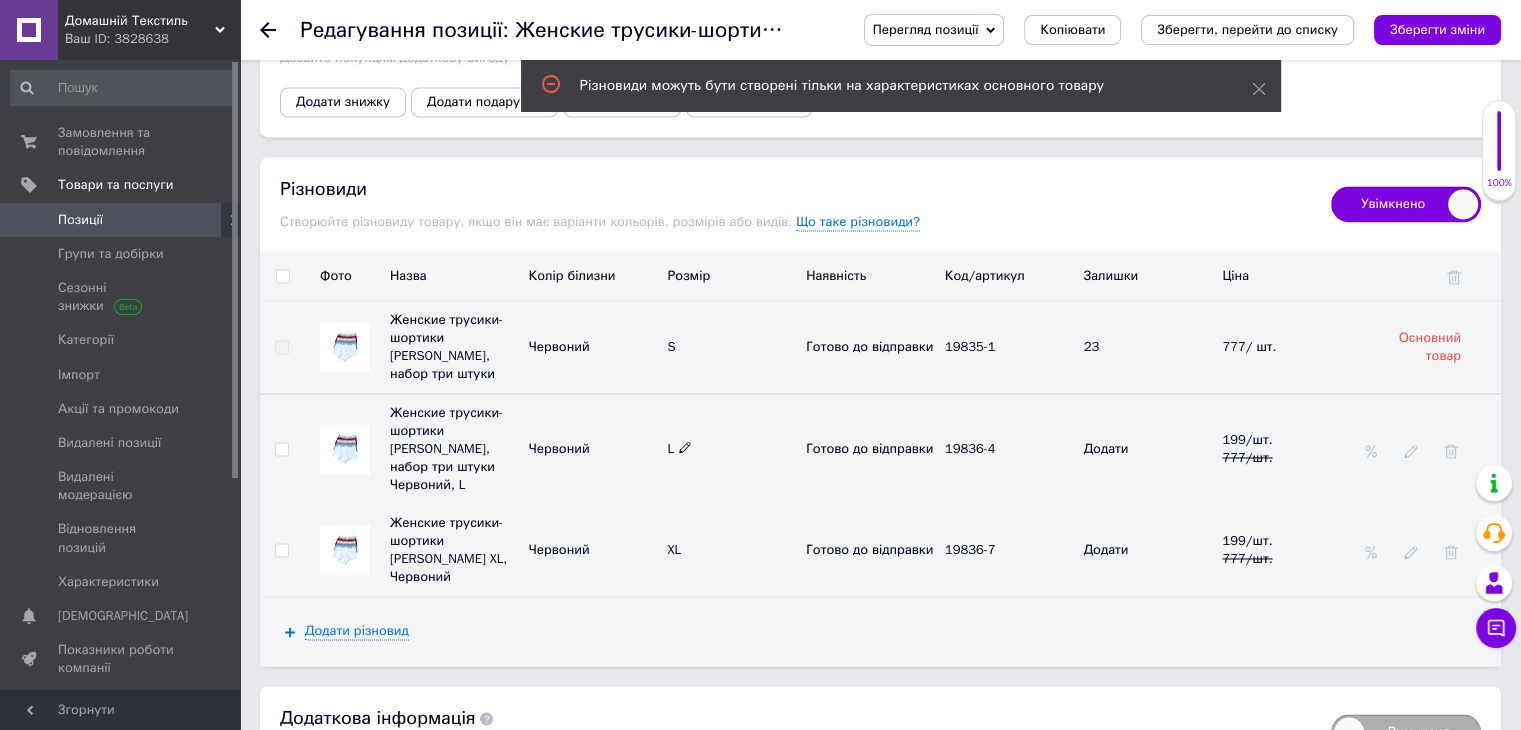 click on "L" at bounding box center [731, 449] 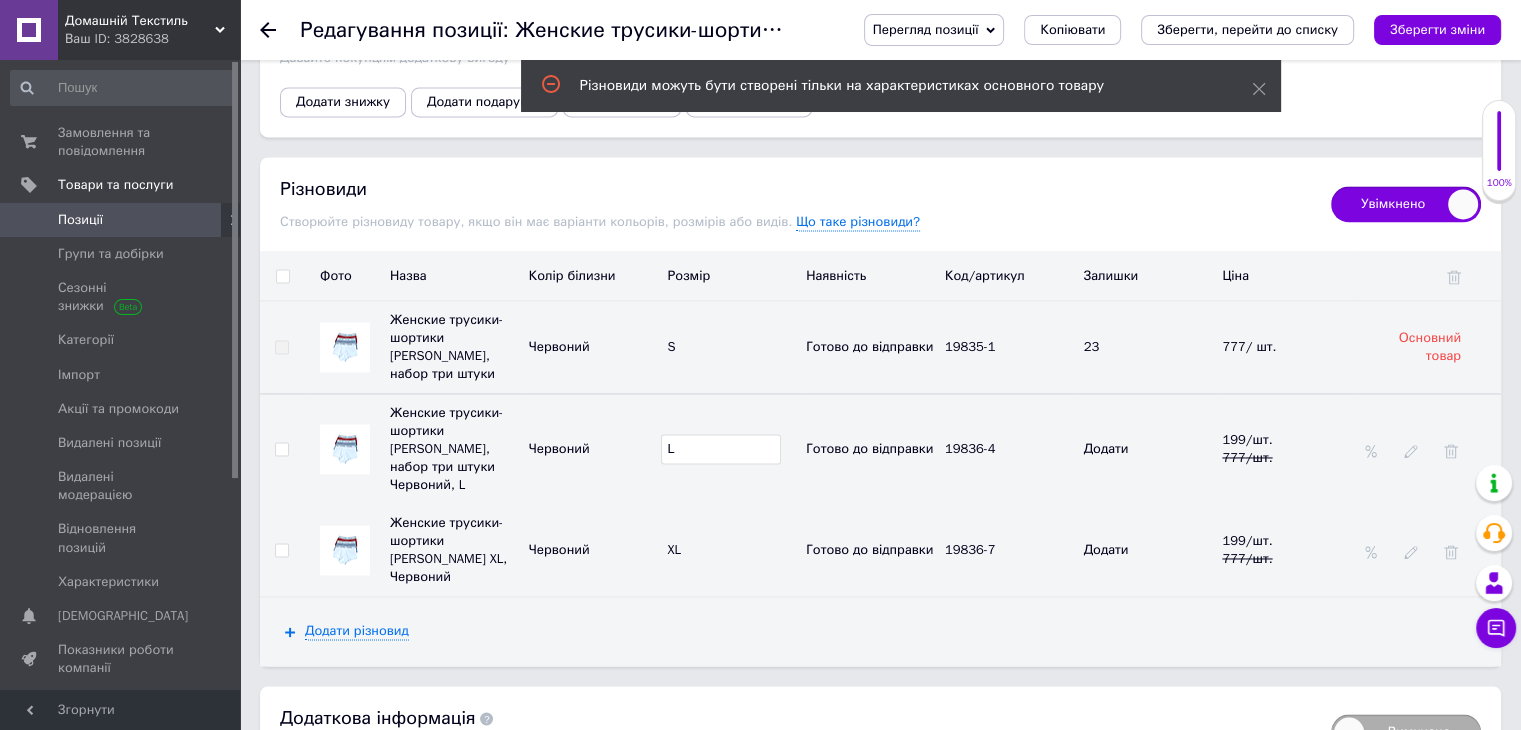click on "Червоний" at bounding box center (593, 449) 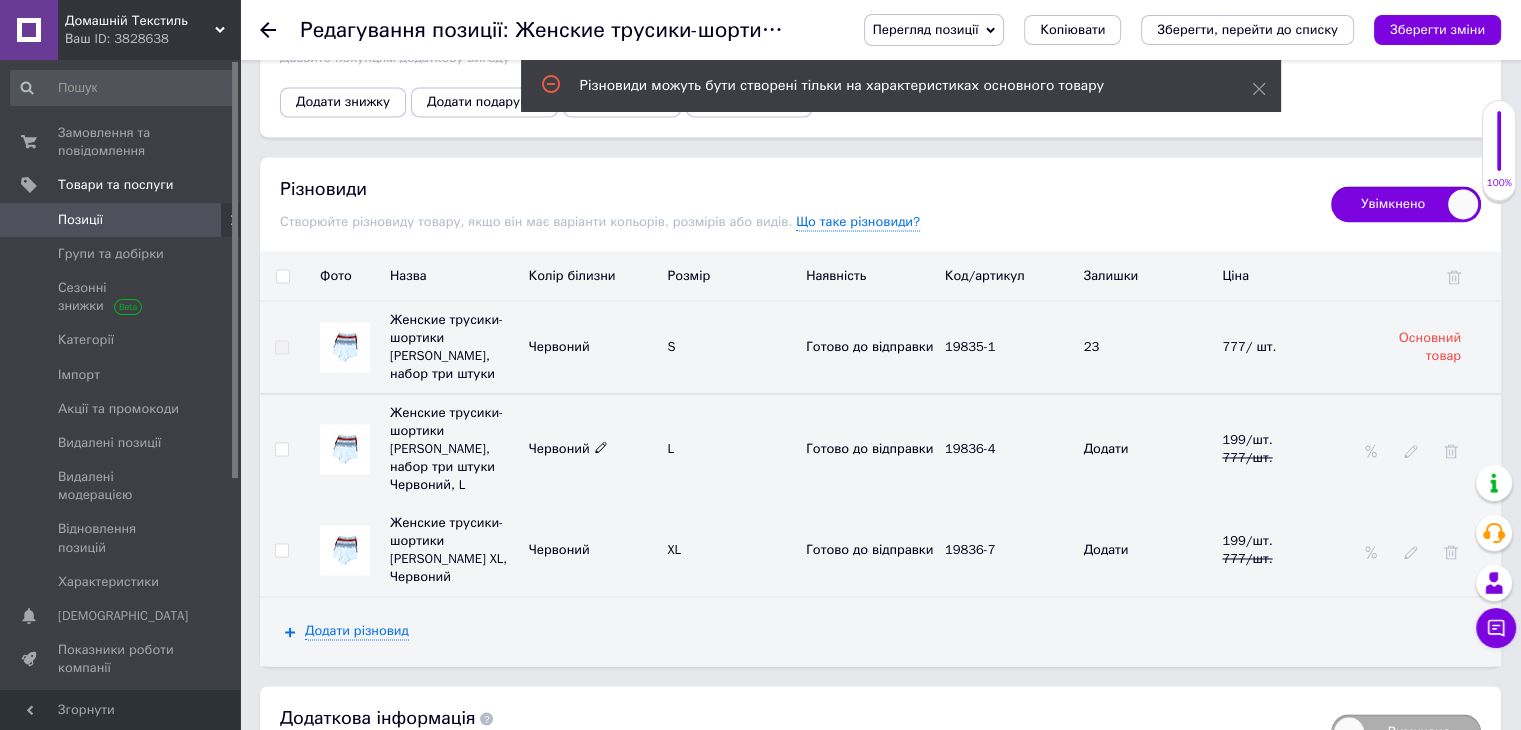 click at bounding box center (601, 447) 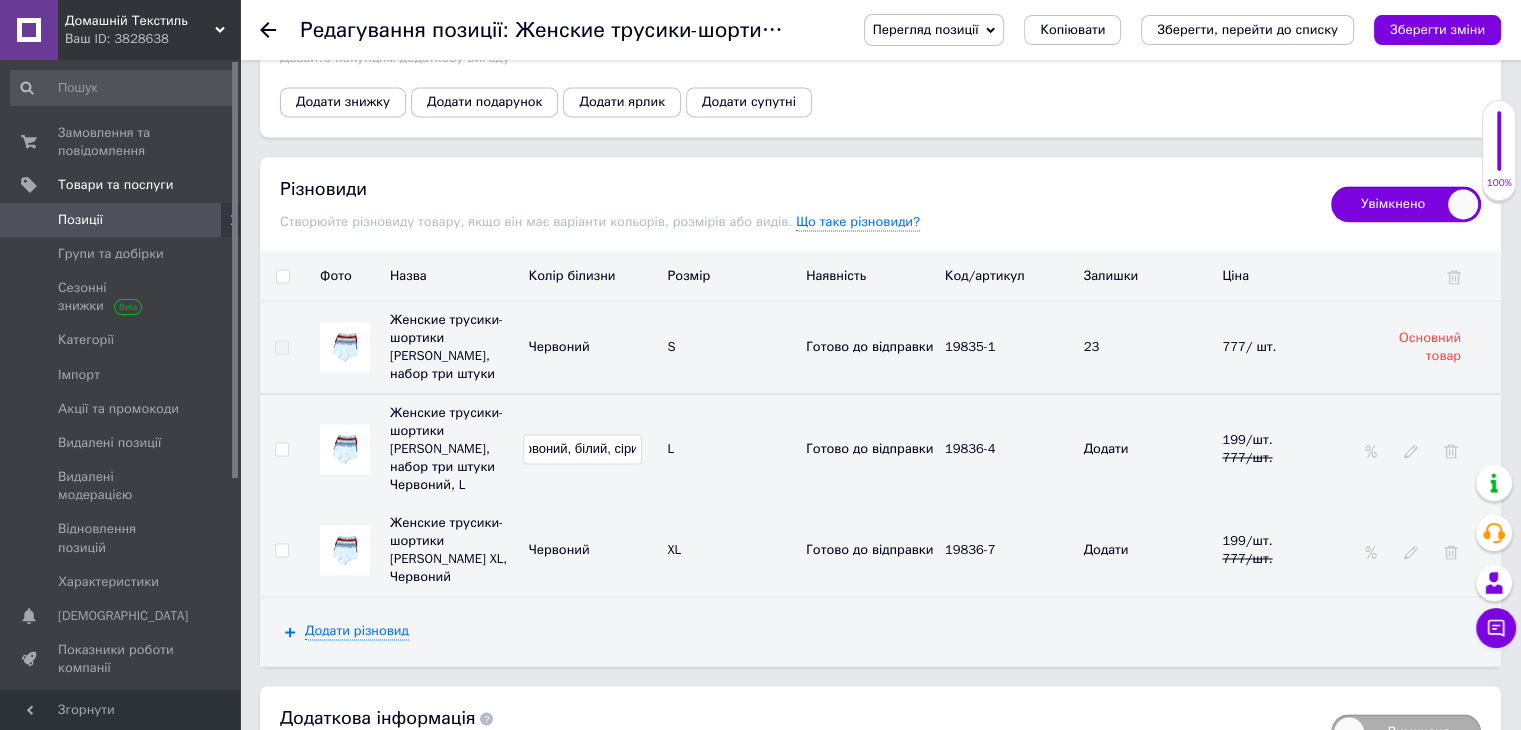 scroll, scrollTop: 0, scrollLeft: 28, axis: horizontal 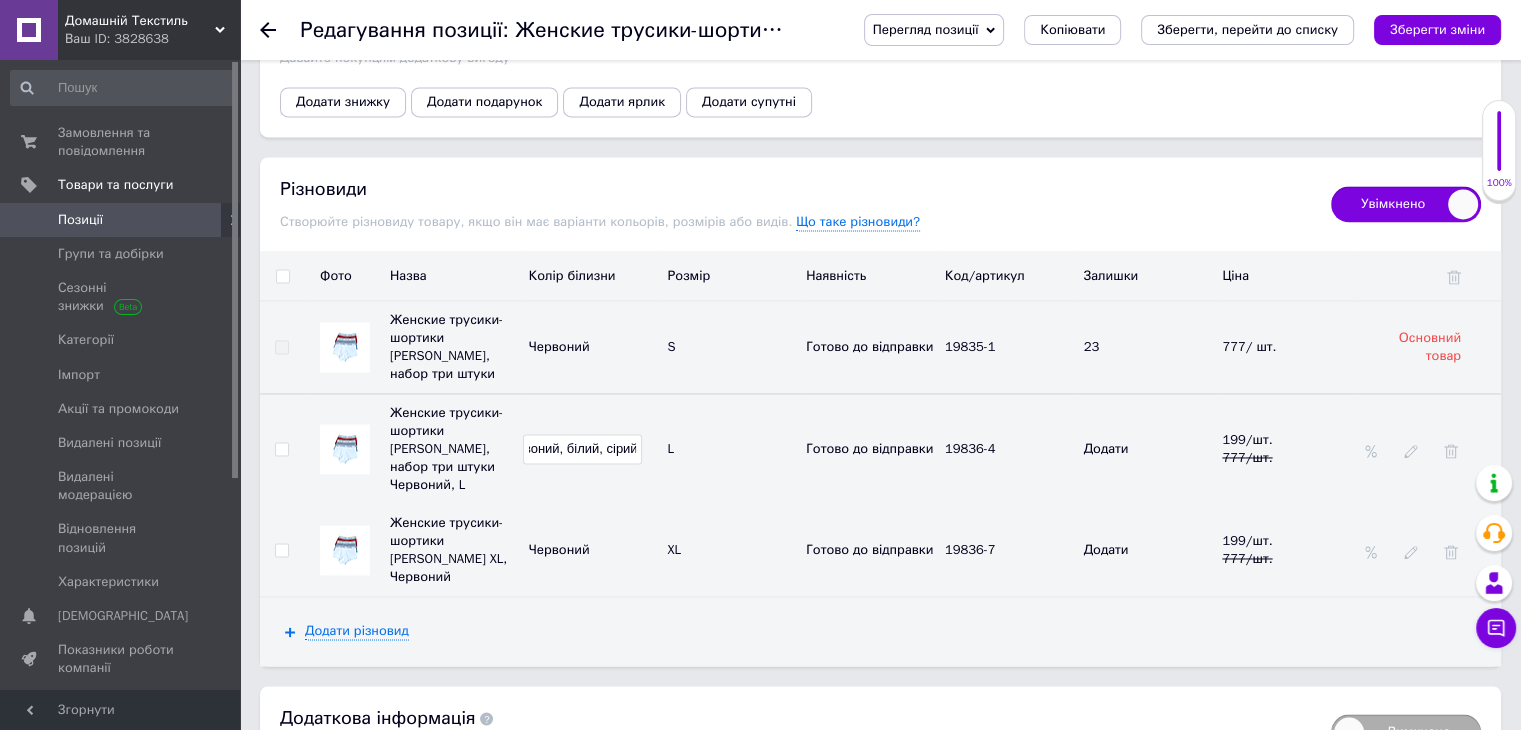 type on "Червоний, білий, сірий" 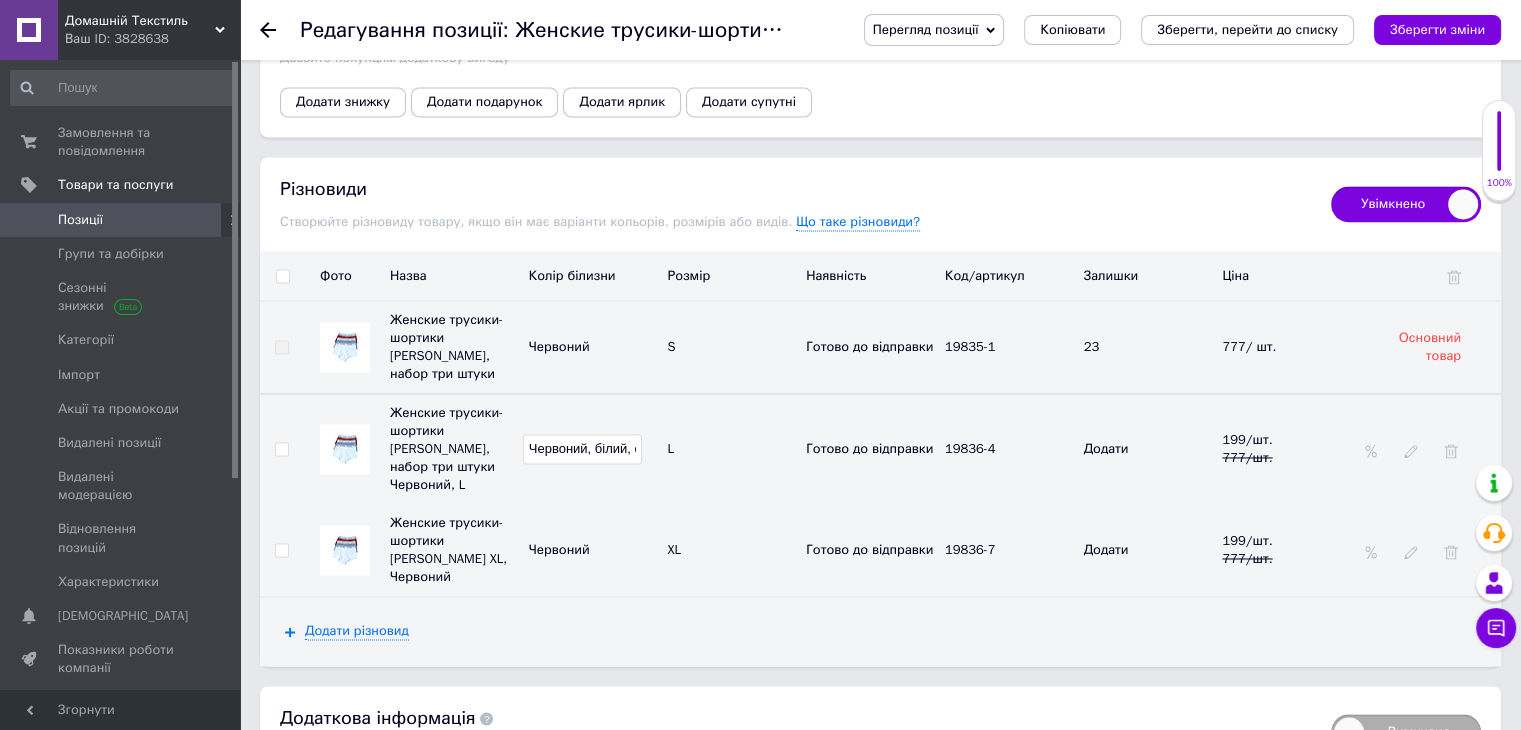 click on "Червоний" at bounding box center (559, 346) 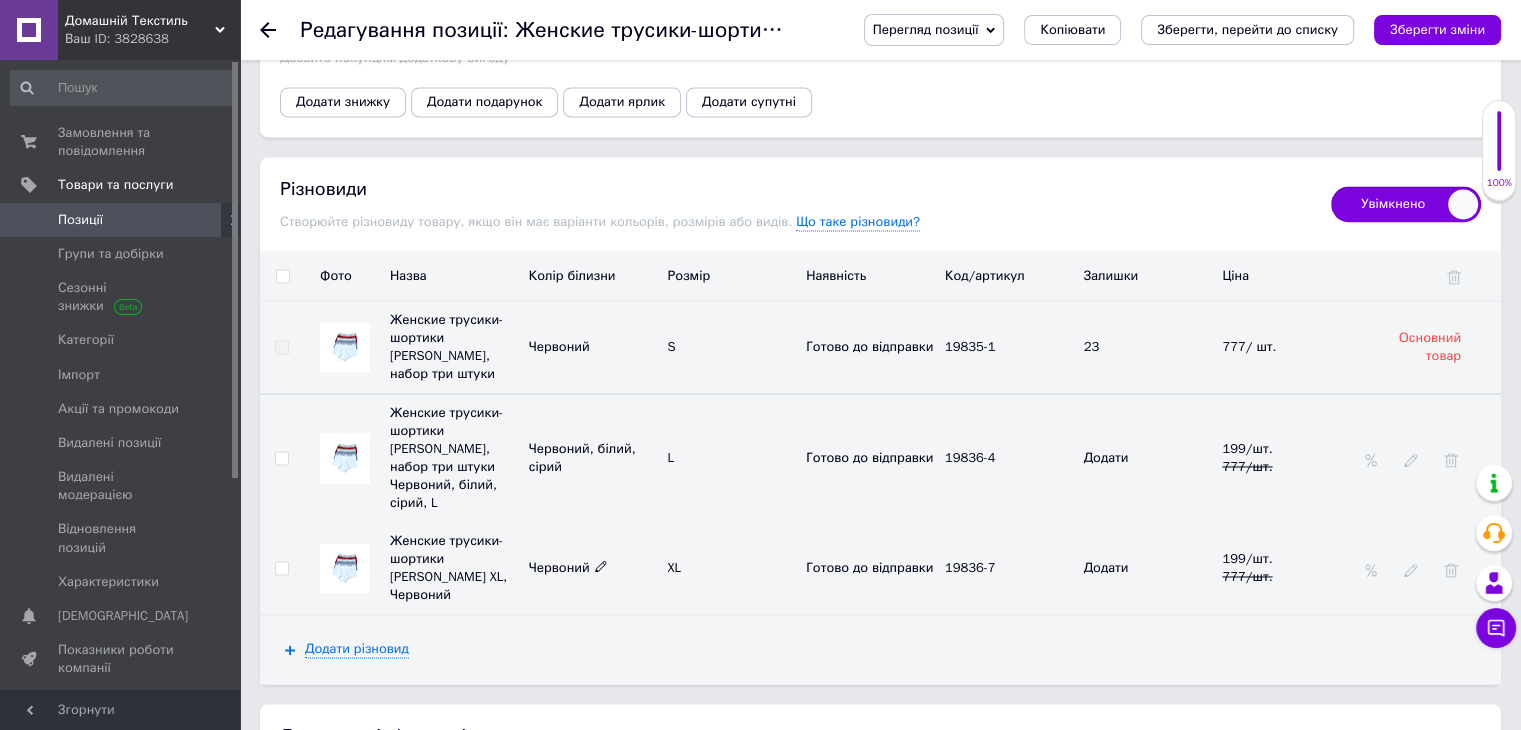 click on "Червоний" at bounding box center [568, 567] 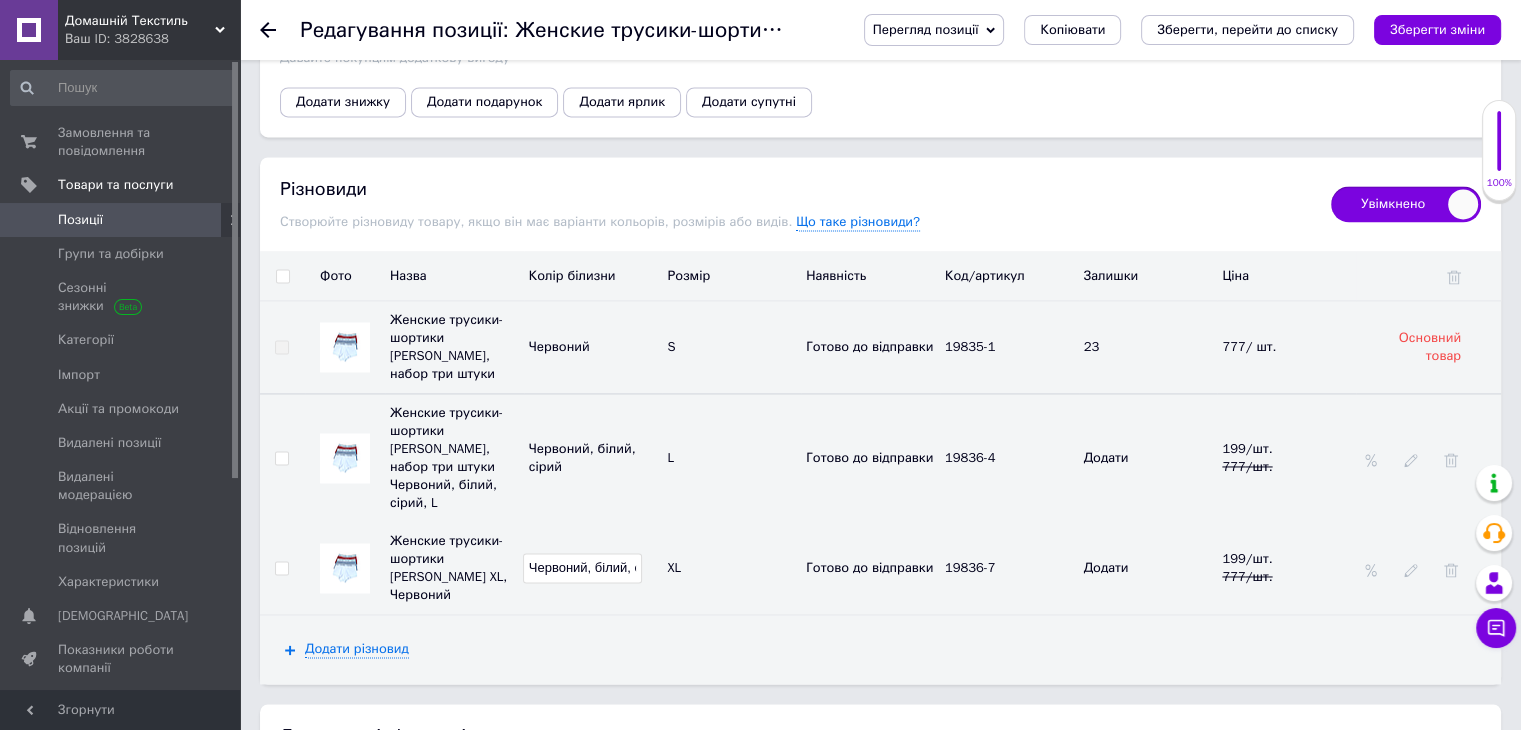 scroll, scrollTop: 0, scrollLeft: 28, axis: horizontal 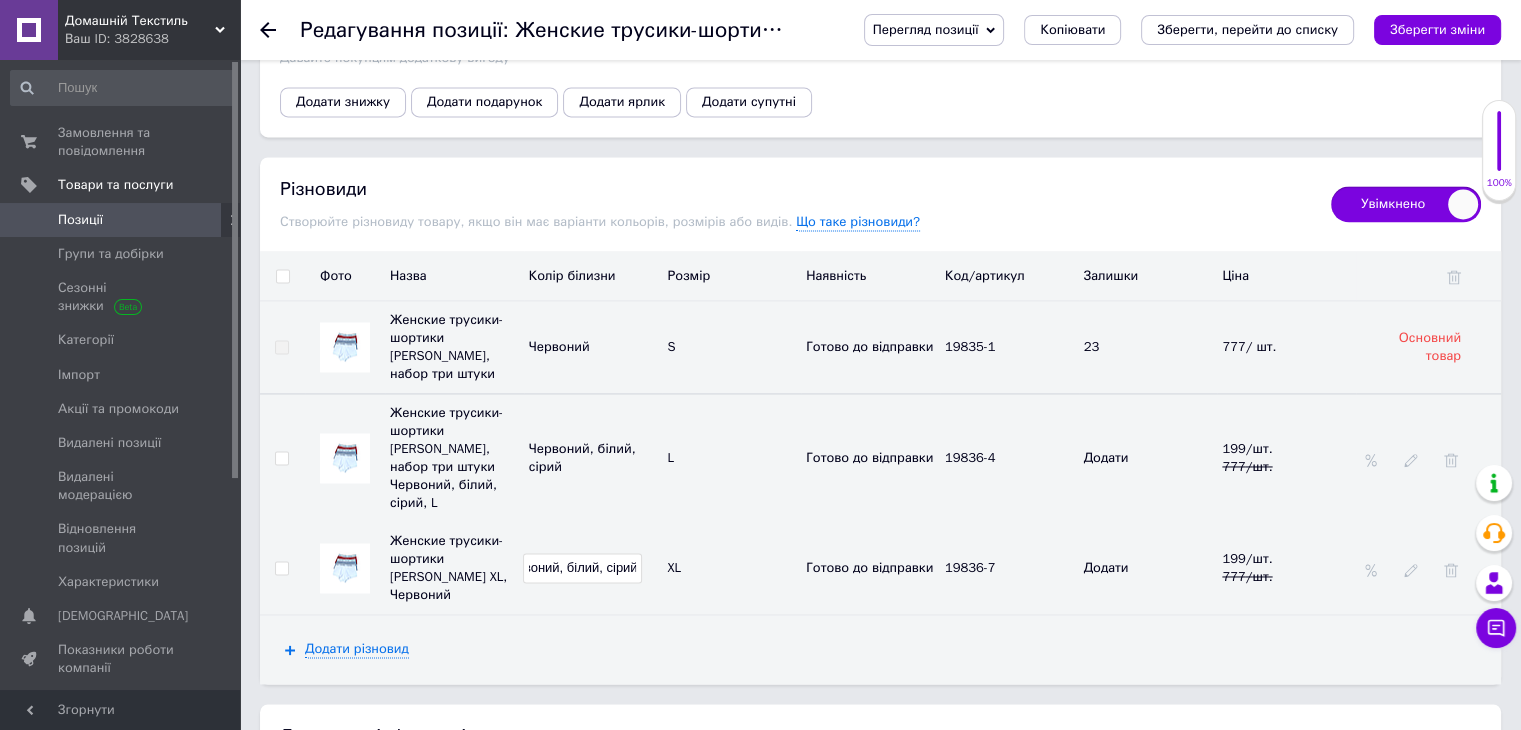 type on "Червоний, білий, сірий" 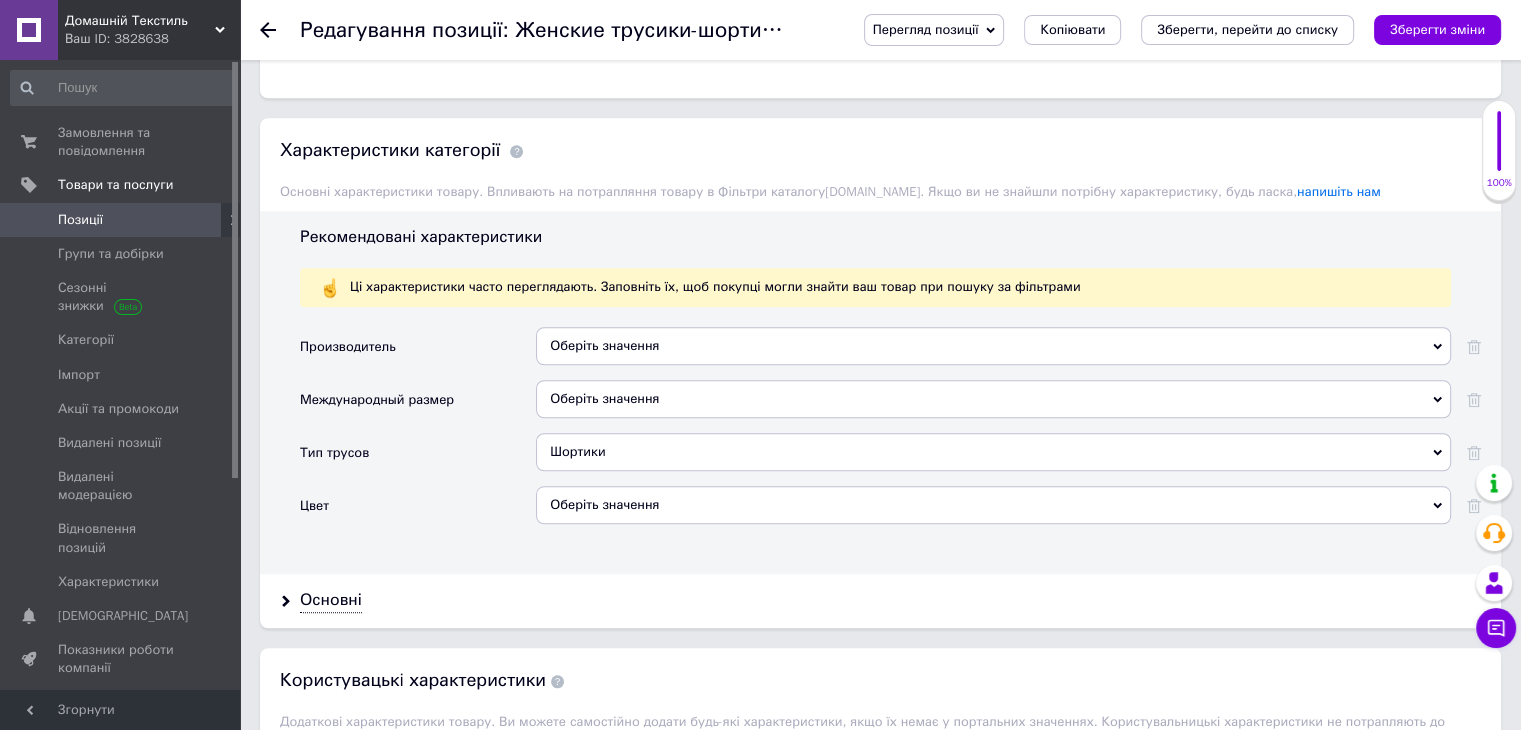scroll, scrollTop: 1694, scrollLeft: 0, axis: vertical 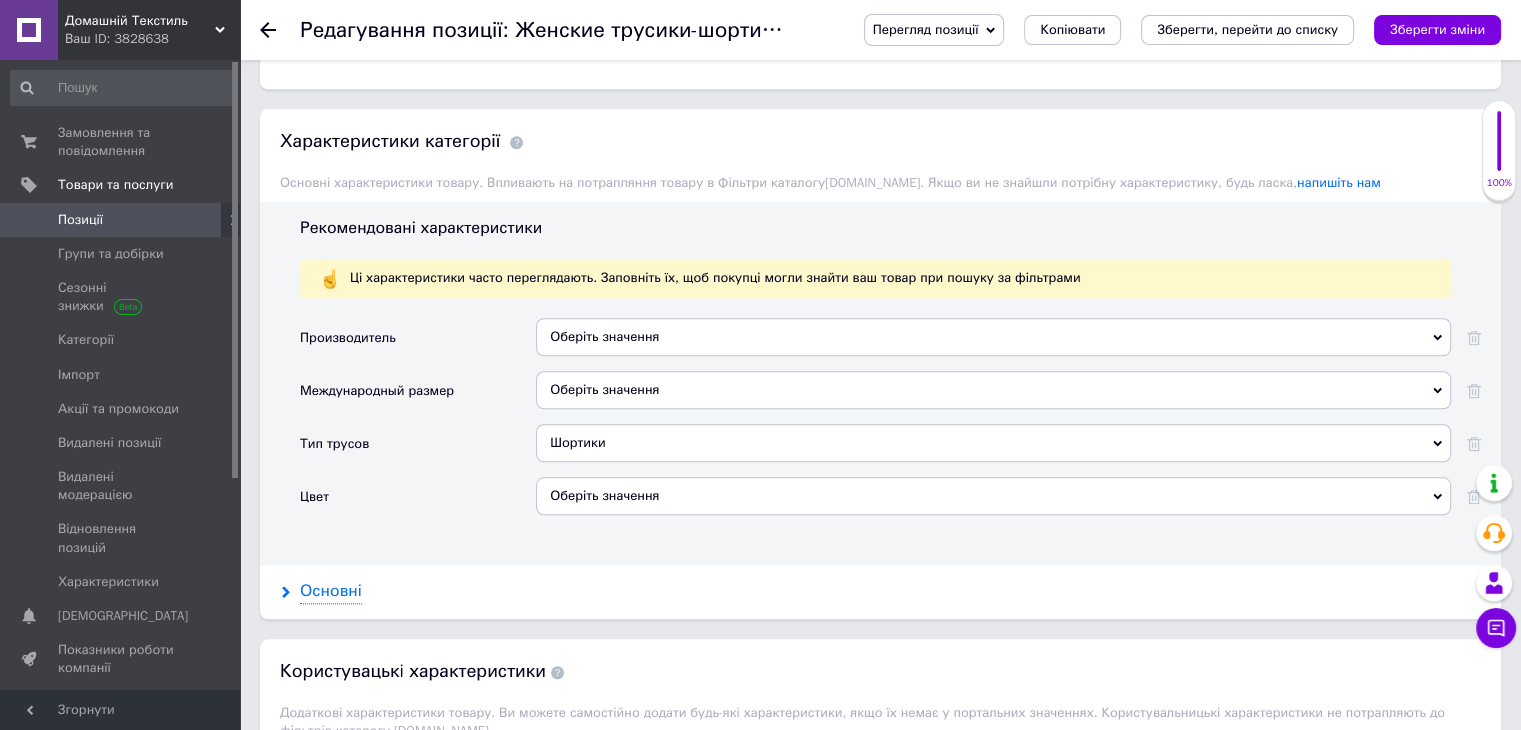 click on "Основні" at bounding box center (331, 591) 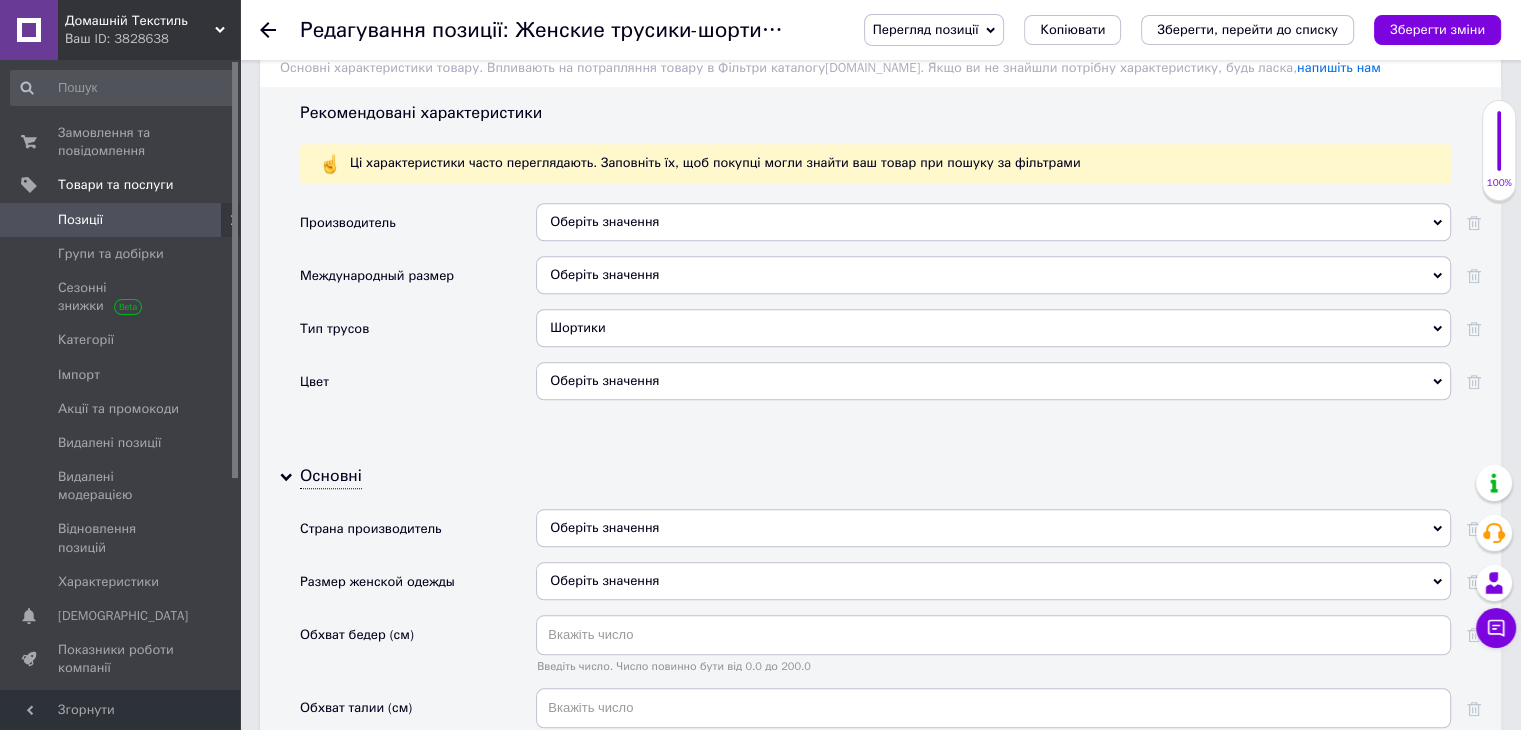 scroll, scrollTop: 1694, scrollLeft: 0, axis: vertical 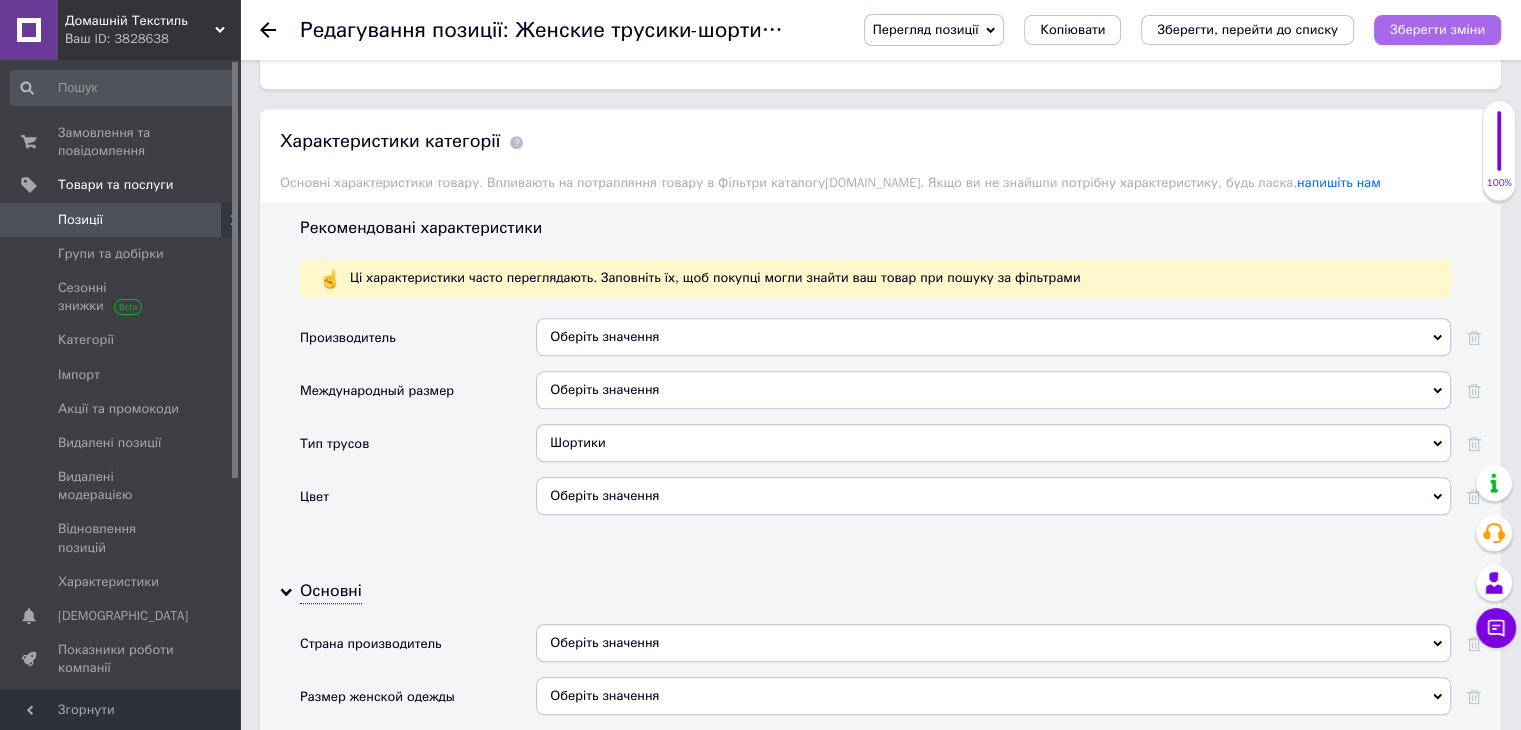 click on "Зберегти зміни" at bounding box center [1437, 29] 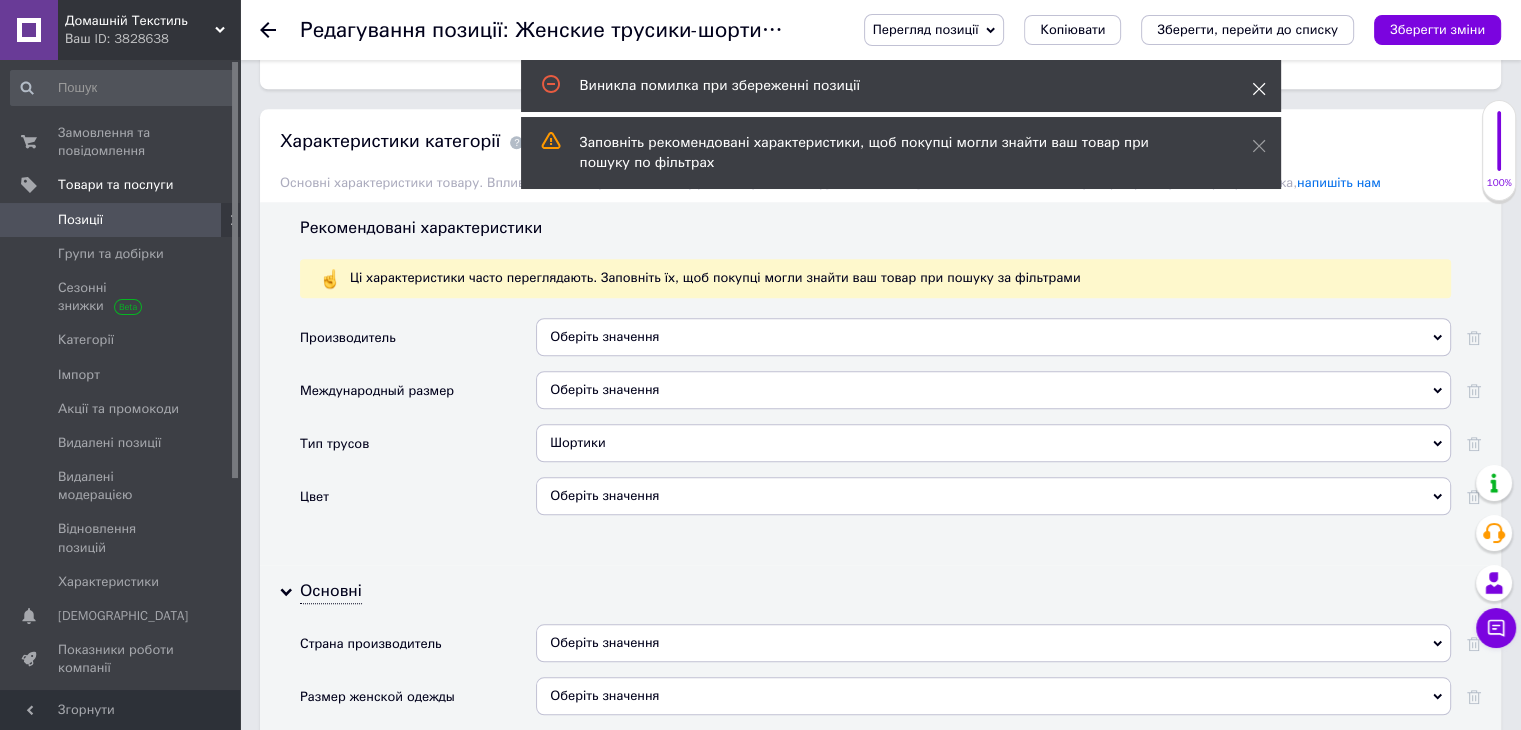 click 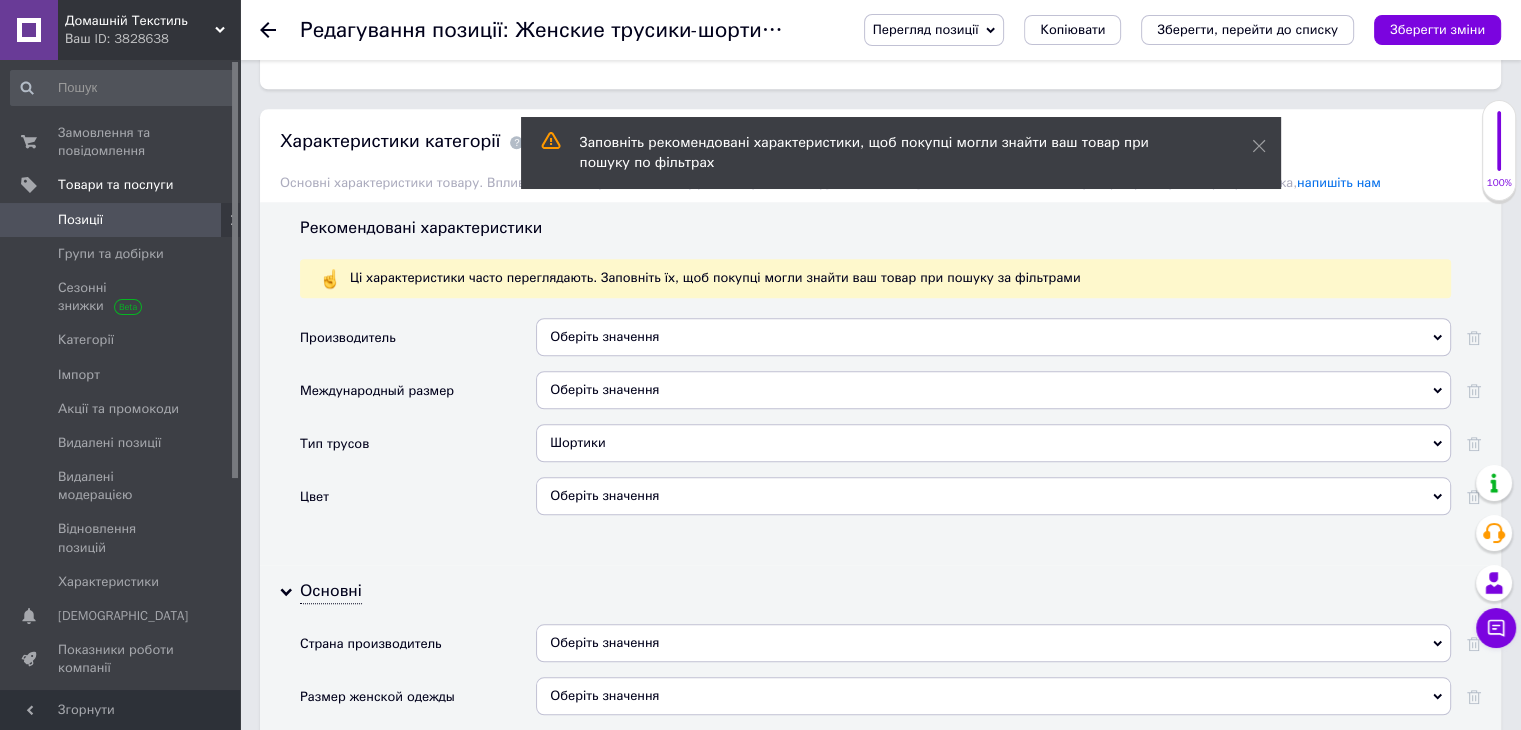 click on "Заповніть рекомендовані характеристики, щоб покупці могли знайти ваш товар при пошуку по фільтрах" at bounding box center [901, 153] 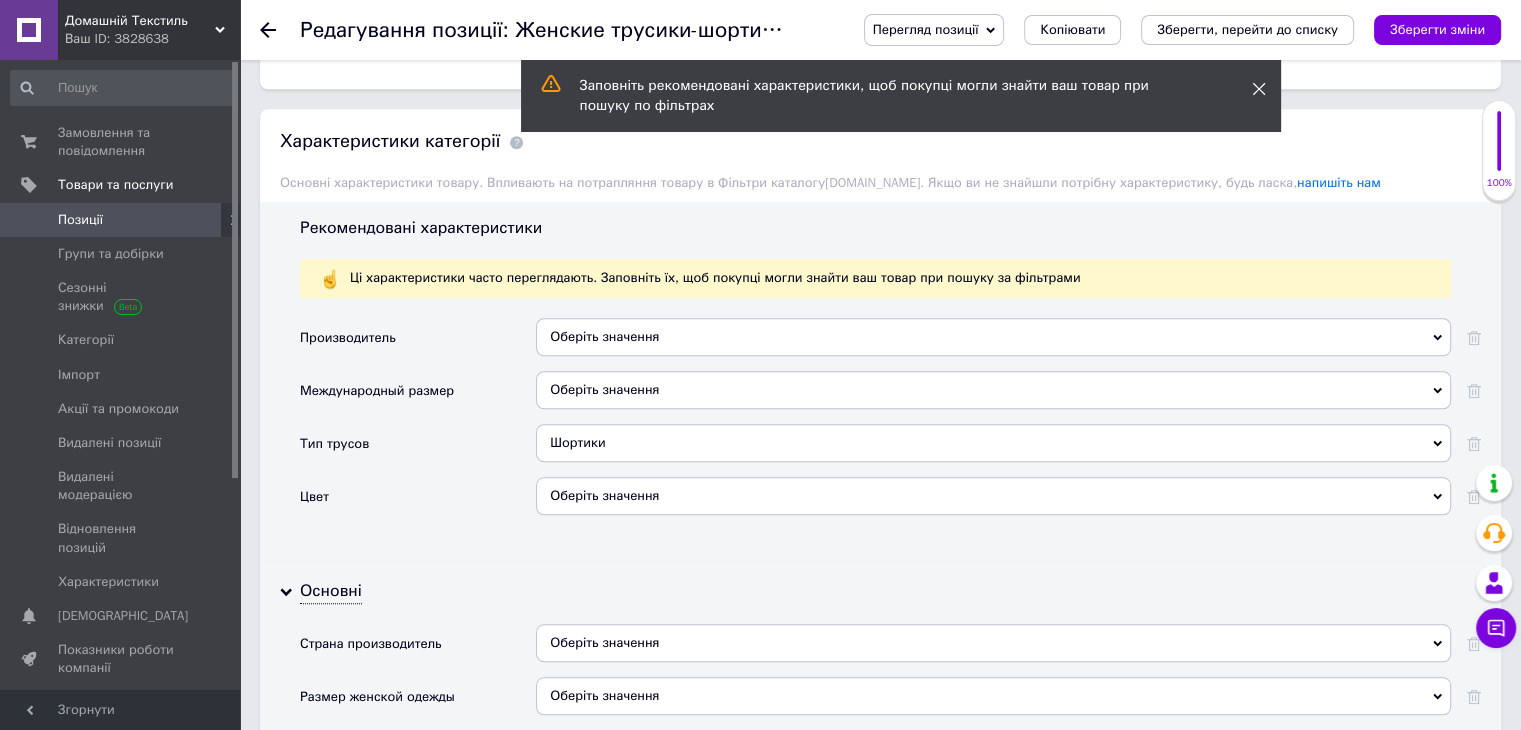 click 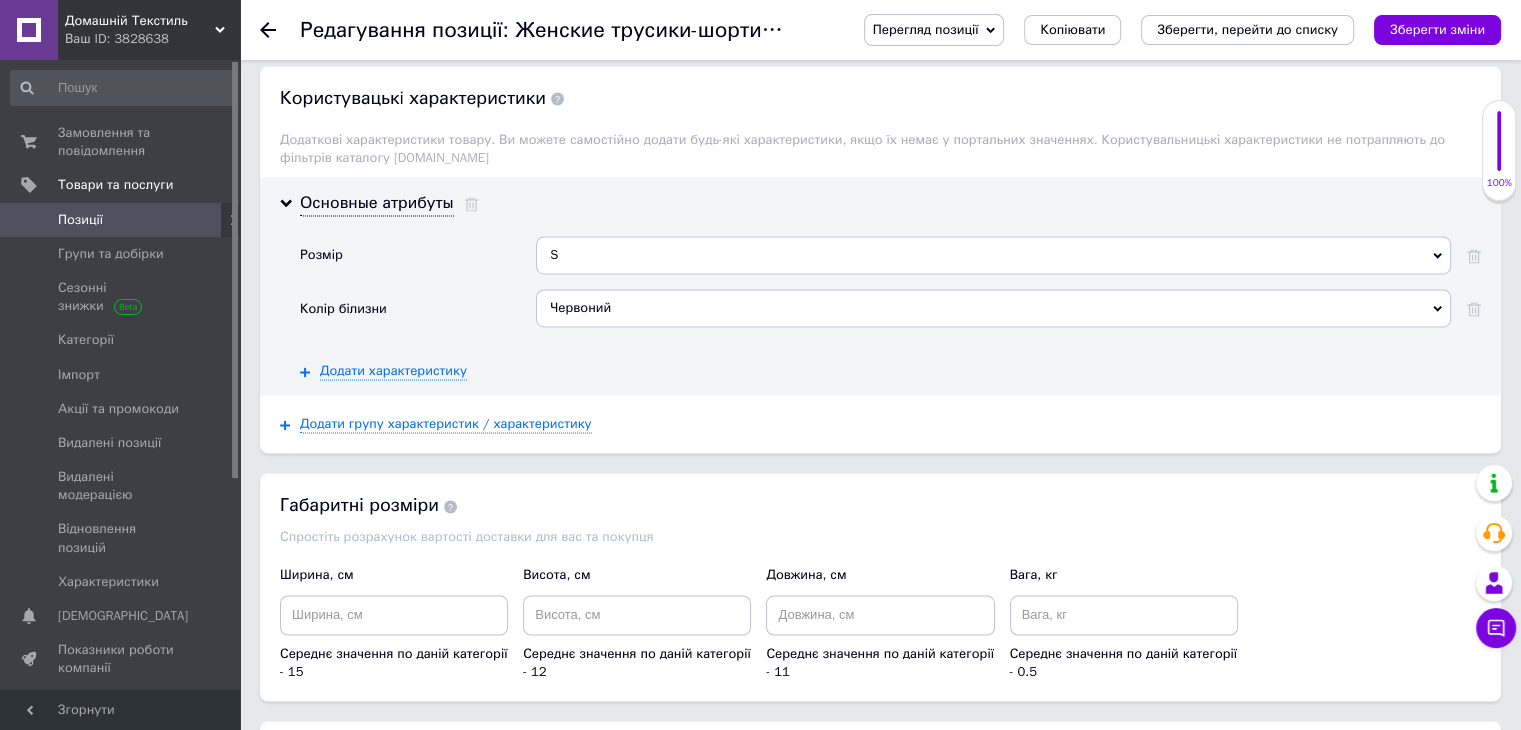 scroll, scrollTop: 2994, scrollLeft: 0, axis: vertical 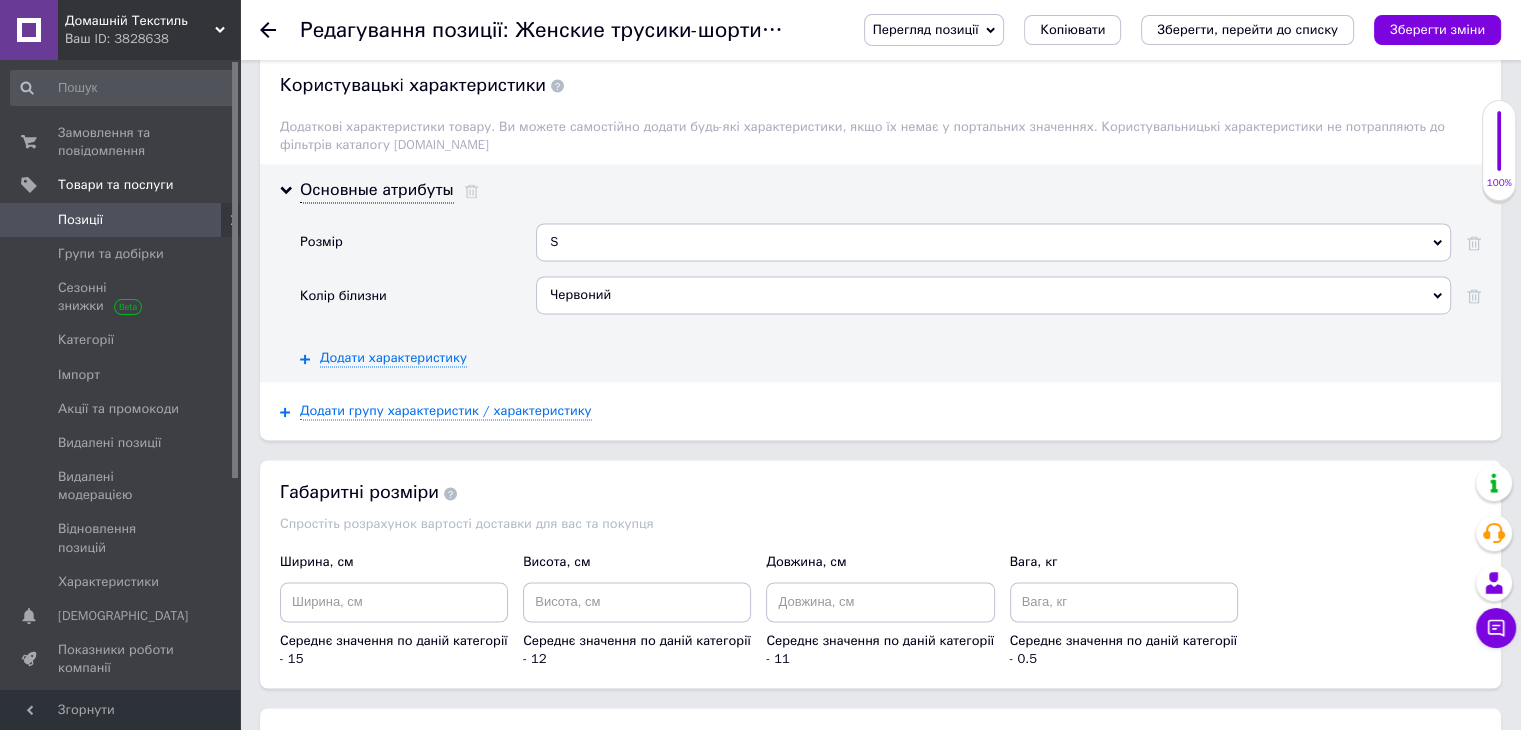 click on "Червоний" at bounding box center [993, 295] 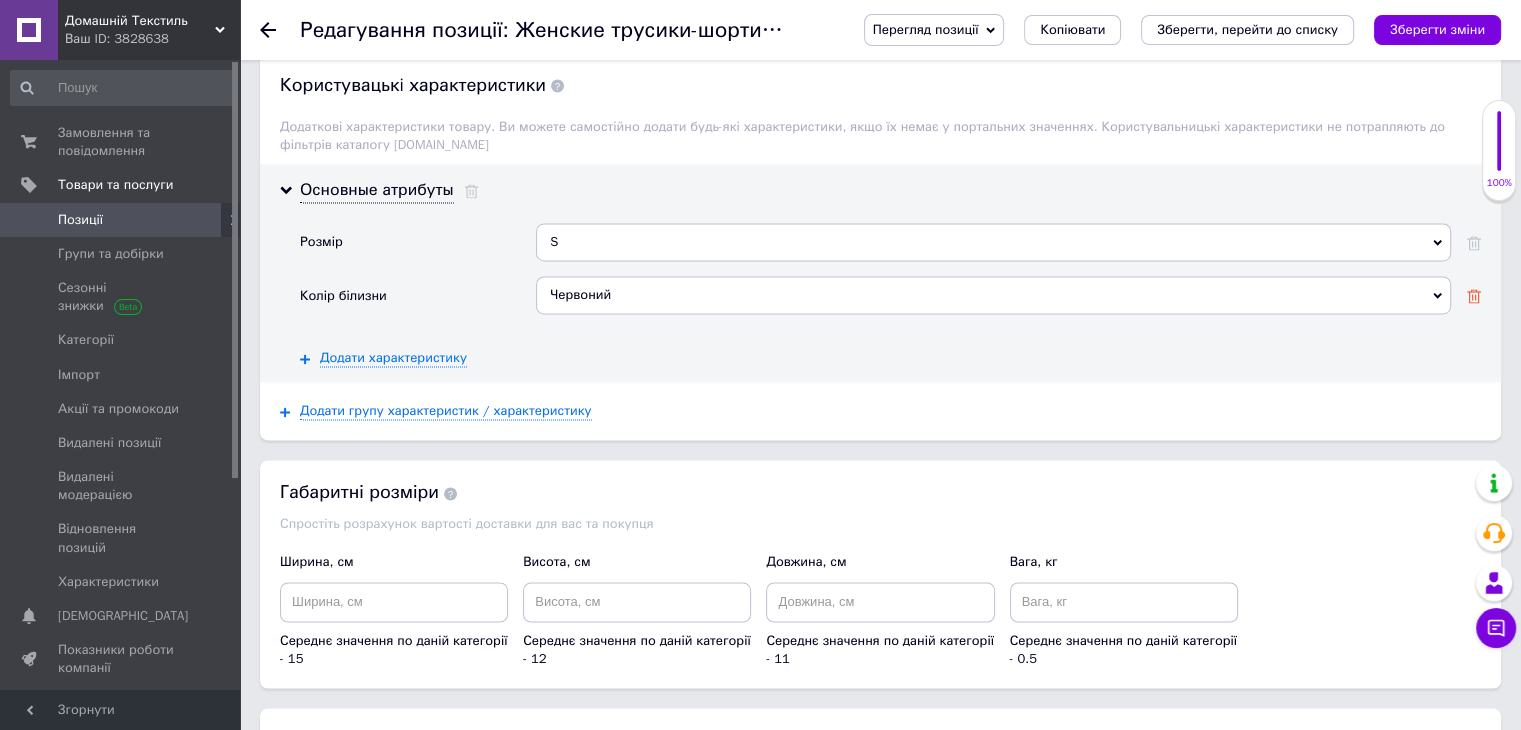 click 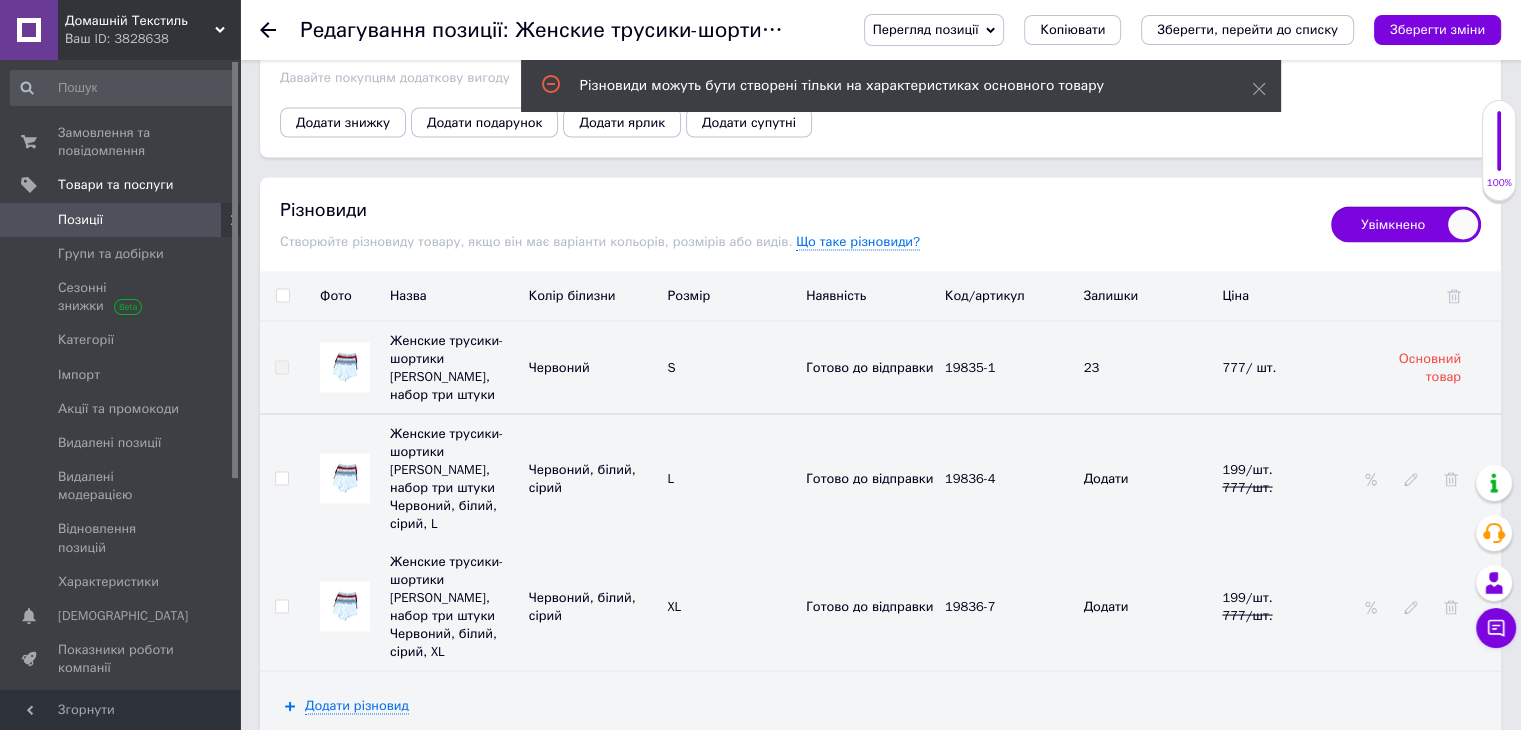 scroll, scrollTop: 3694, scrollLeft: 0, axis: vertical 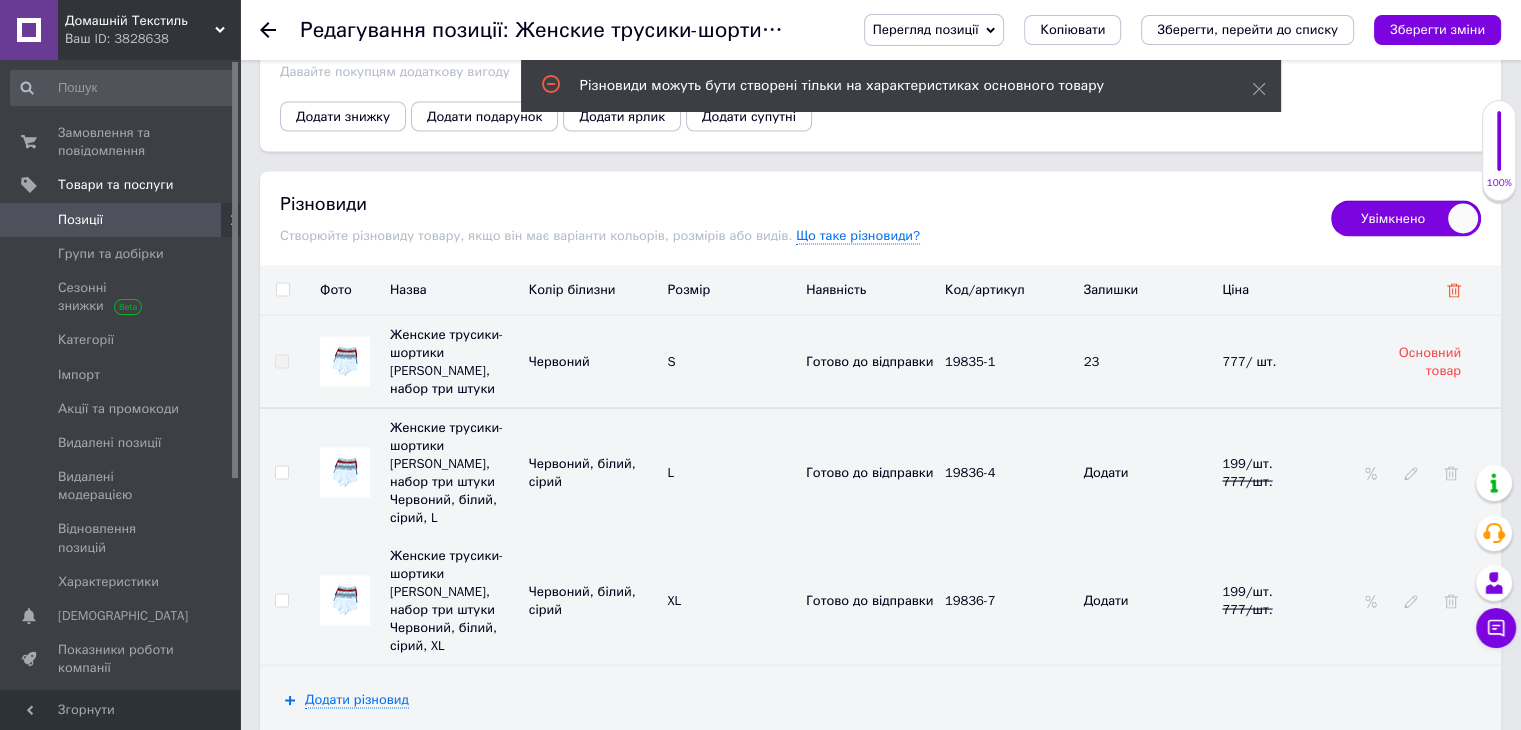click 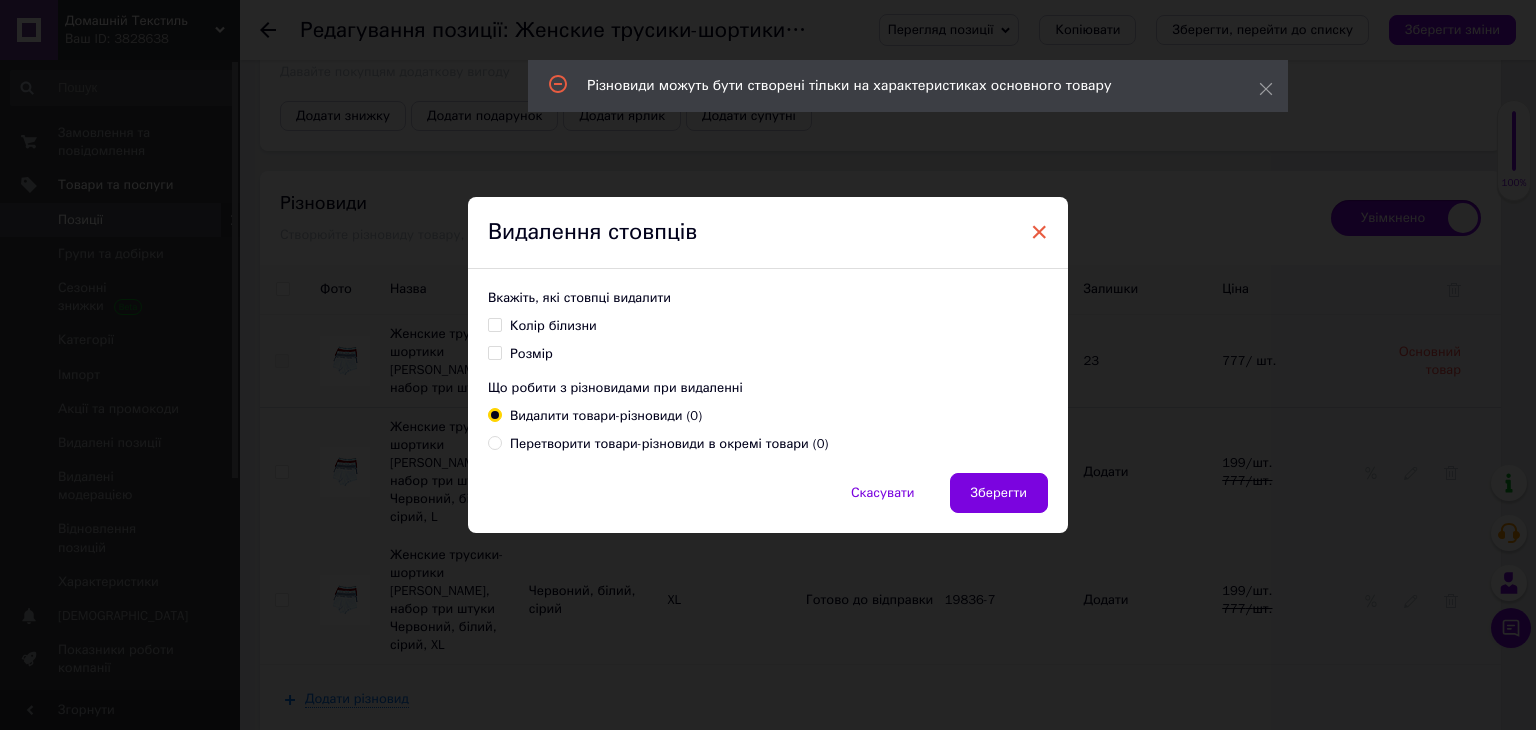 click on "×" at bounding box center (1039, 232) 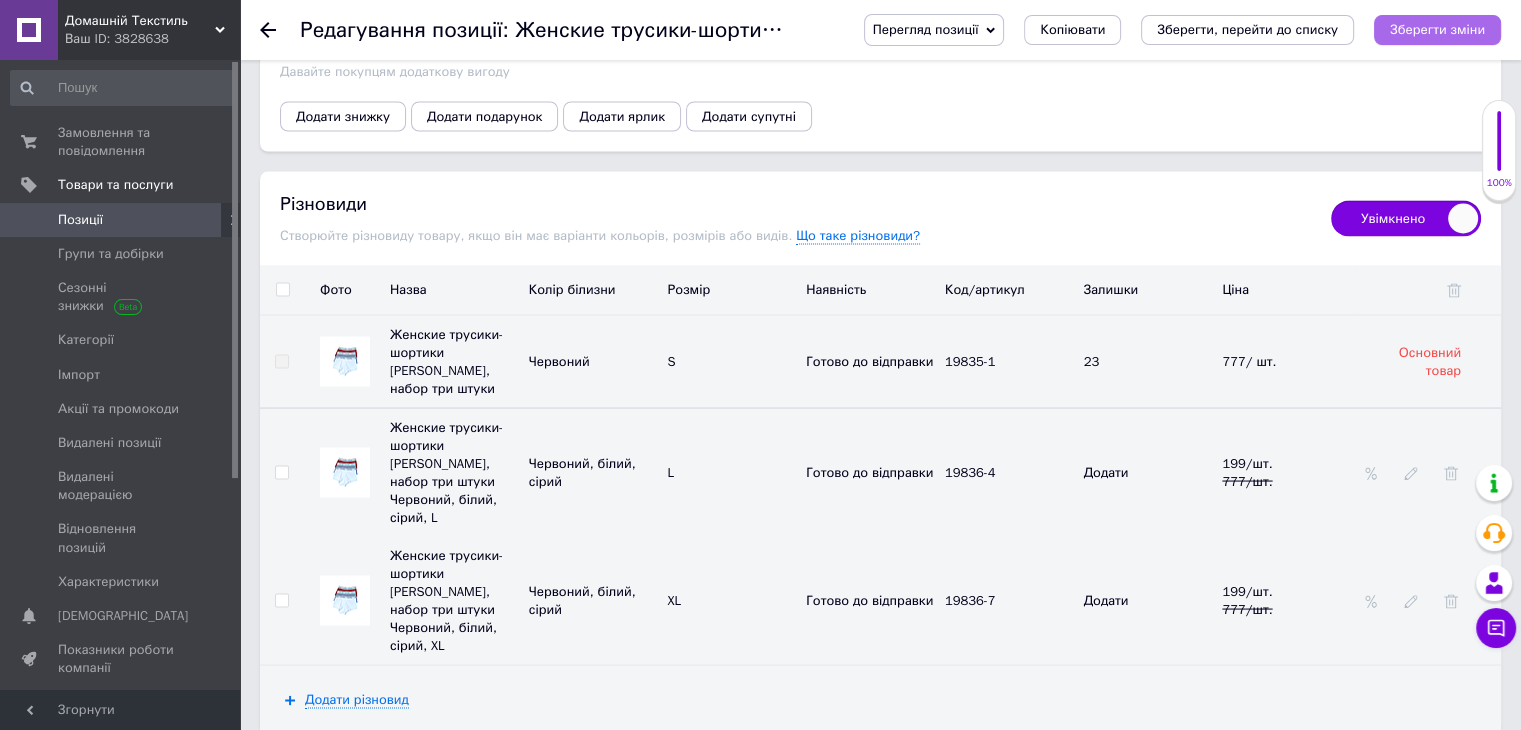 click on "Зберегти зміни" at bounding box center (1437, 29) 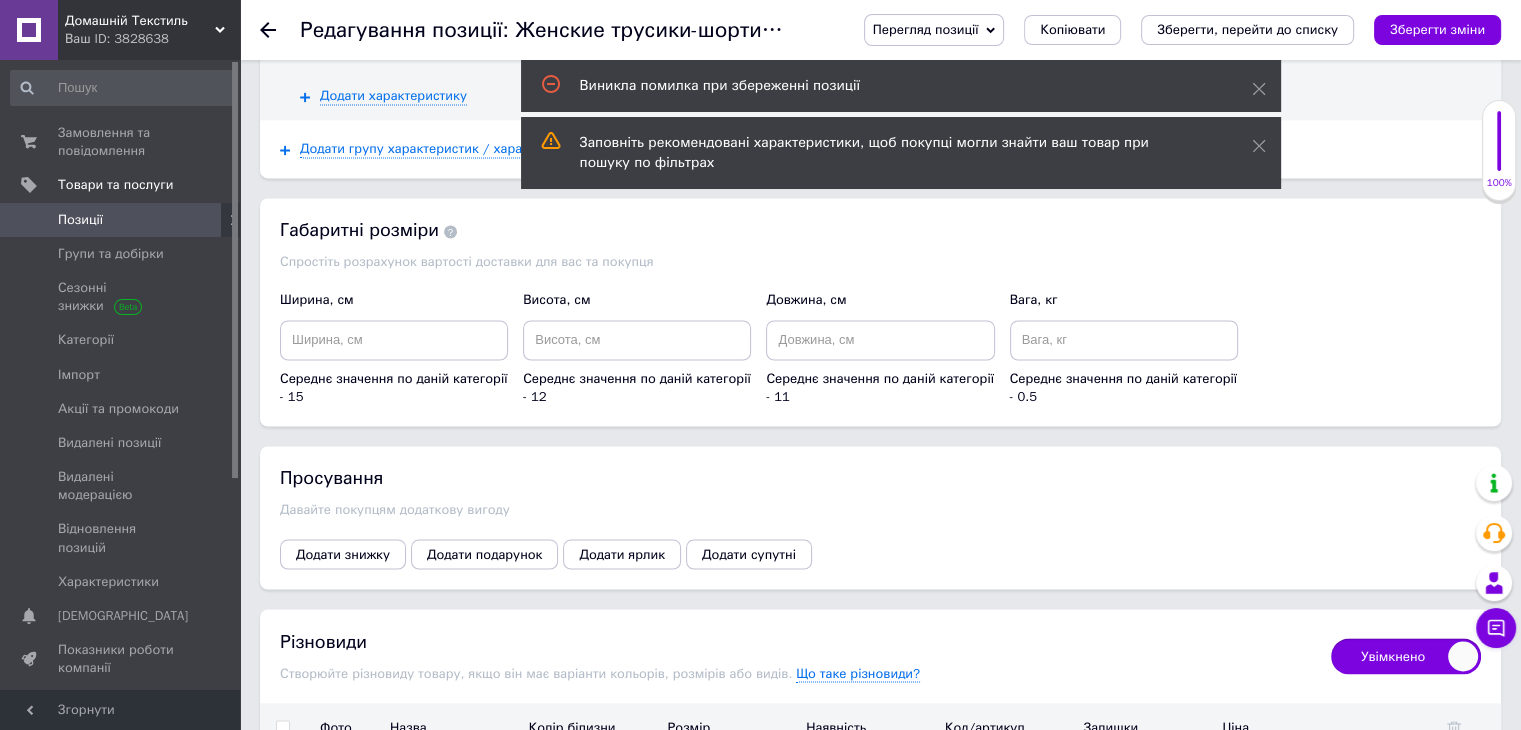 scroll, scrollTop: 3694, scrollLeft: 0, axis: vertical 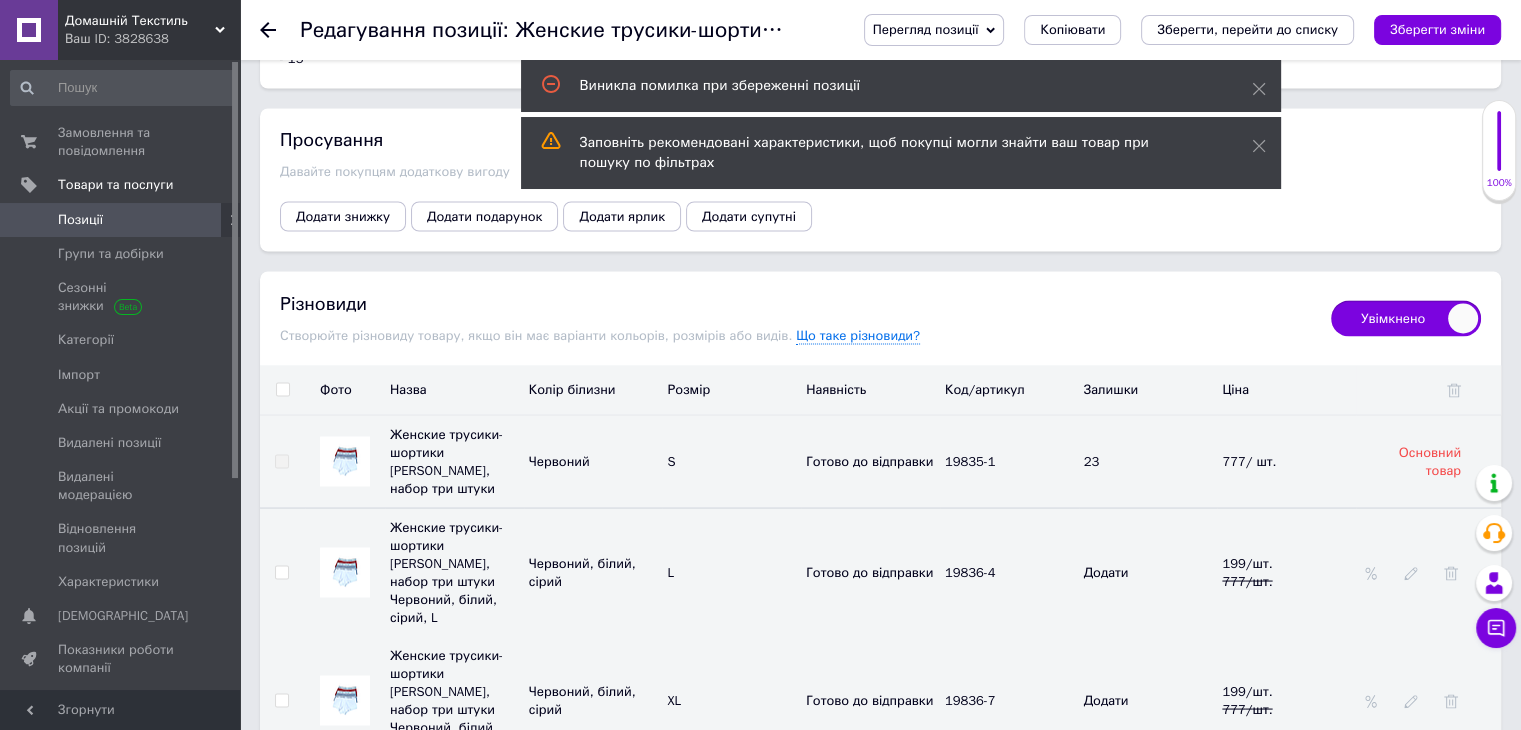 click on "Увімкнено" at bounding box center [1406, 318] 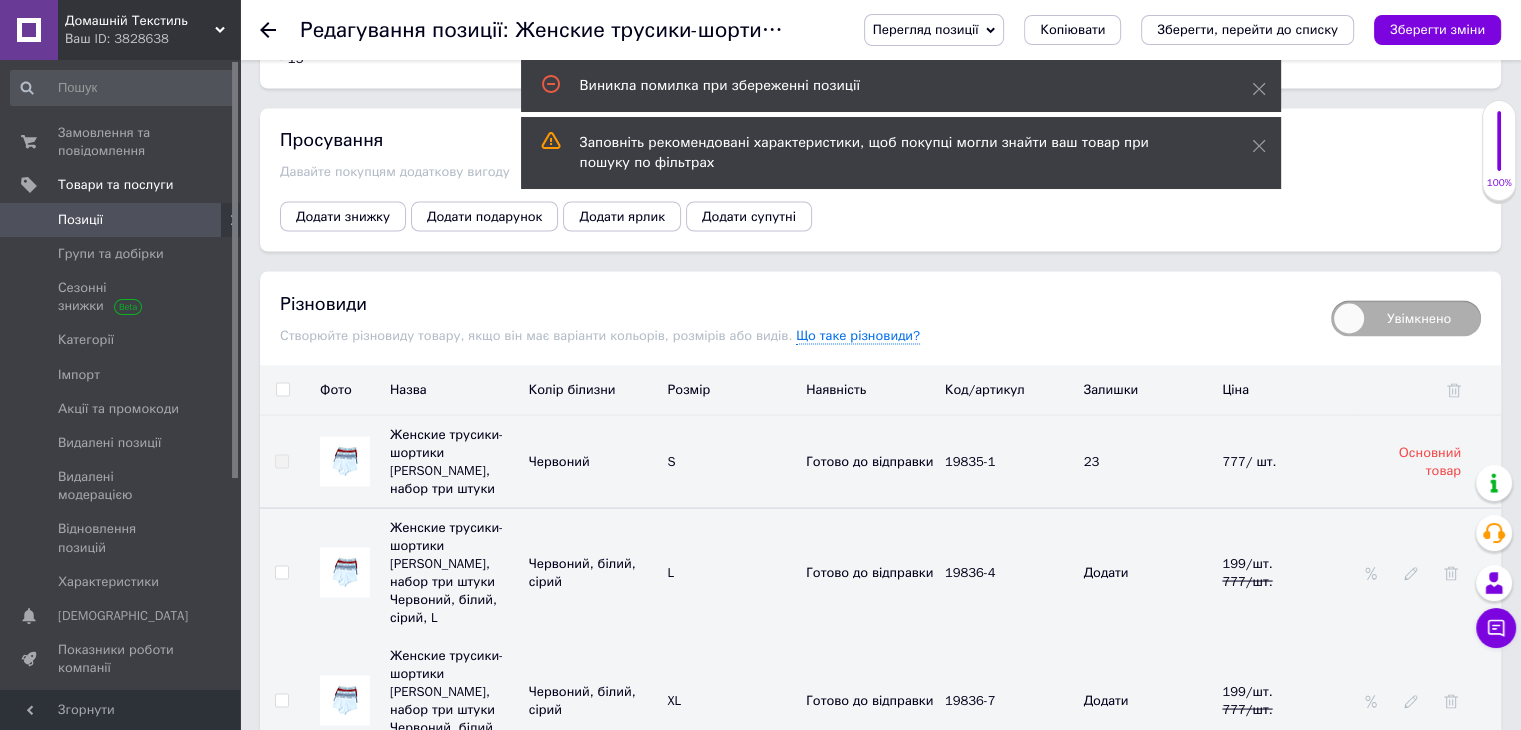 checkbox on "false" 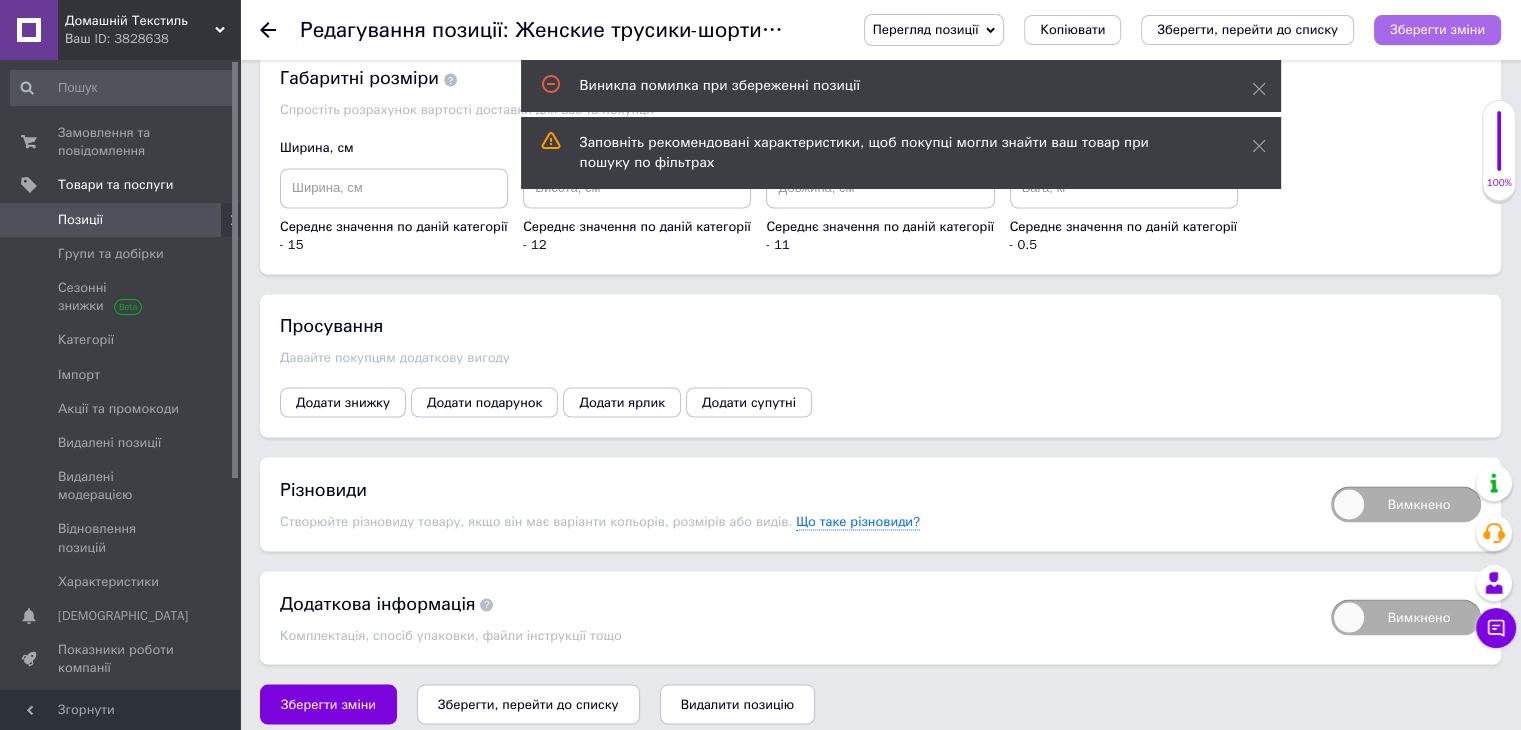 click on "Зберегти зміни" at bounding box center (1437, 29) 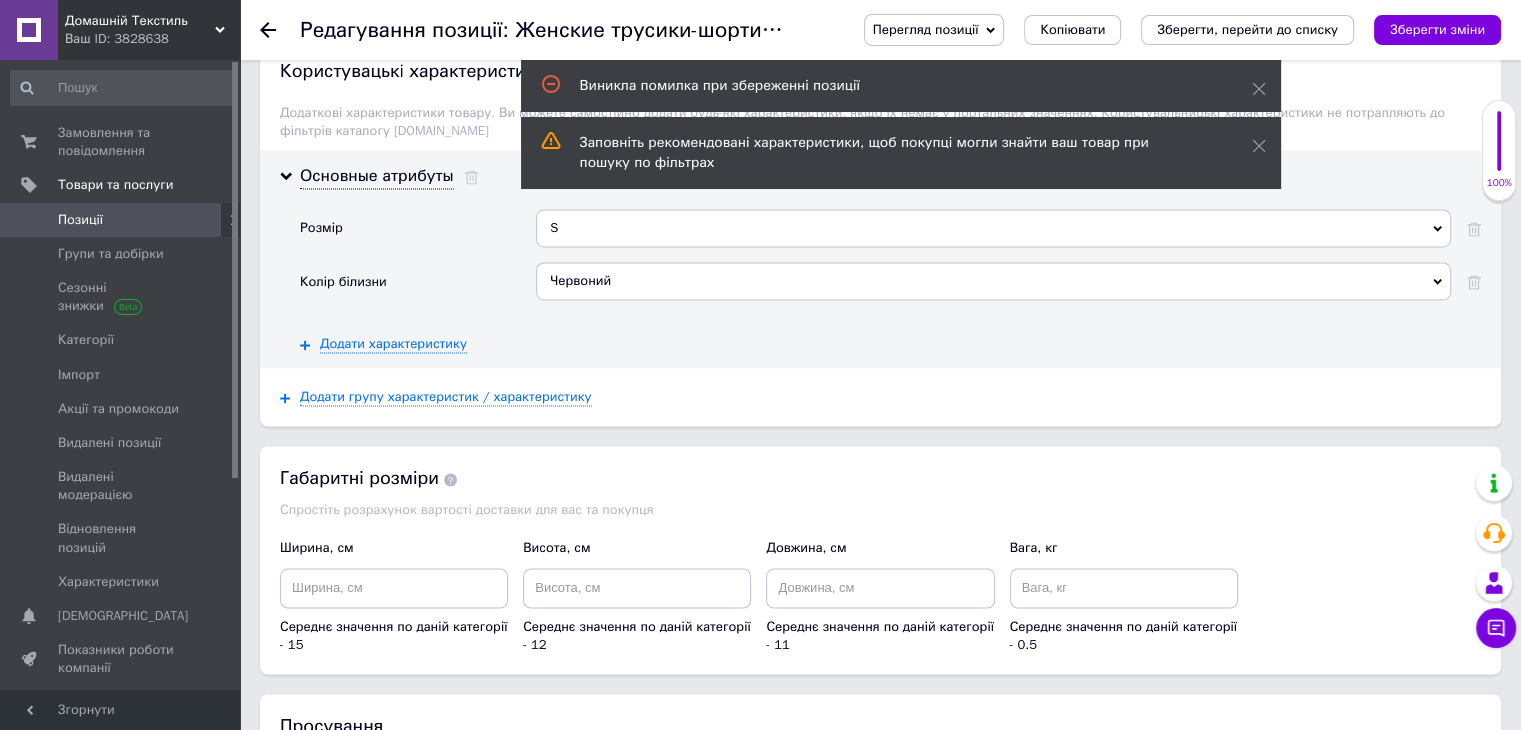 scroll, scrollTop: 2808, scrollLeft: 0, axis: vertical 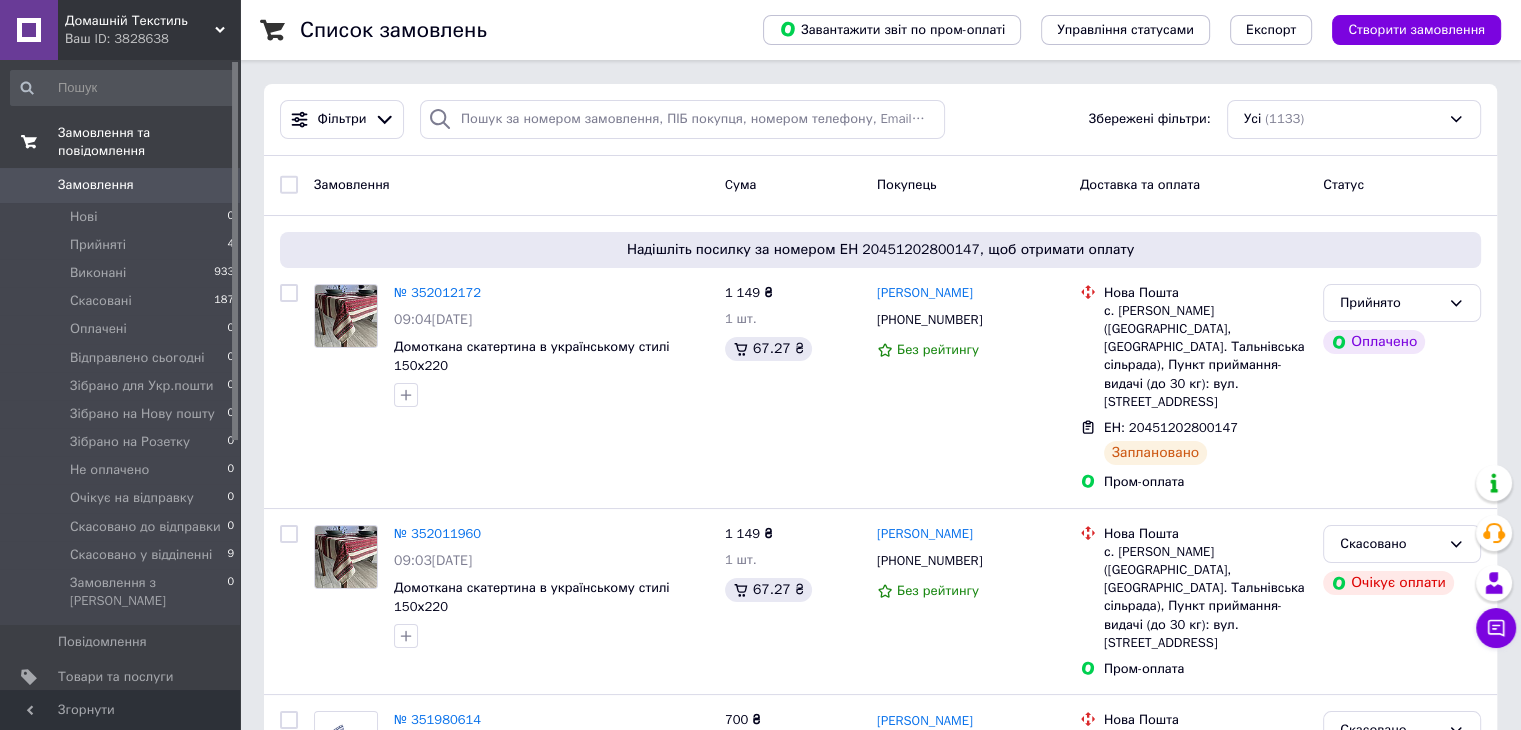 click on "Замовлення та повідомлення" at bounding box center [149, 142] 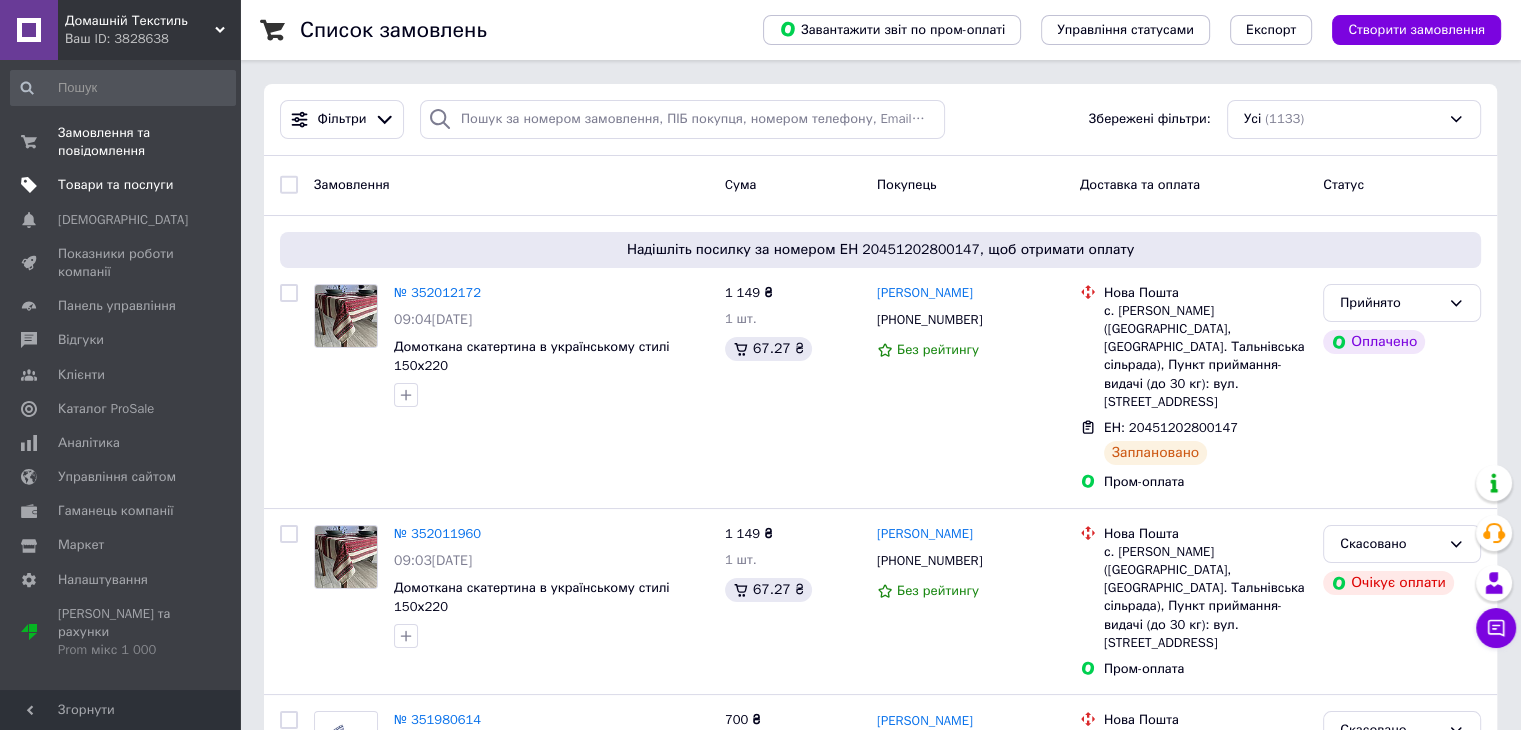 click on "Товари та послуги" at bounding box center (115, 185) 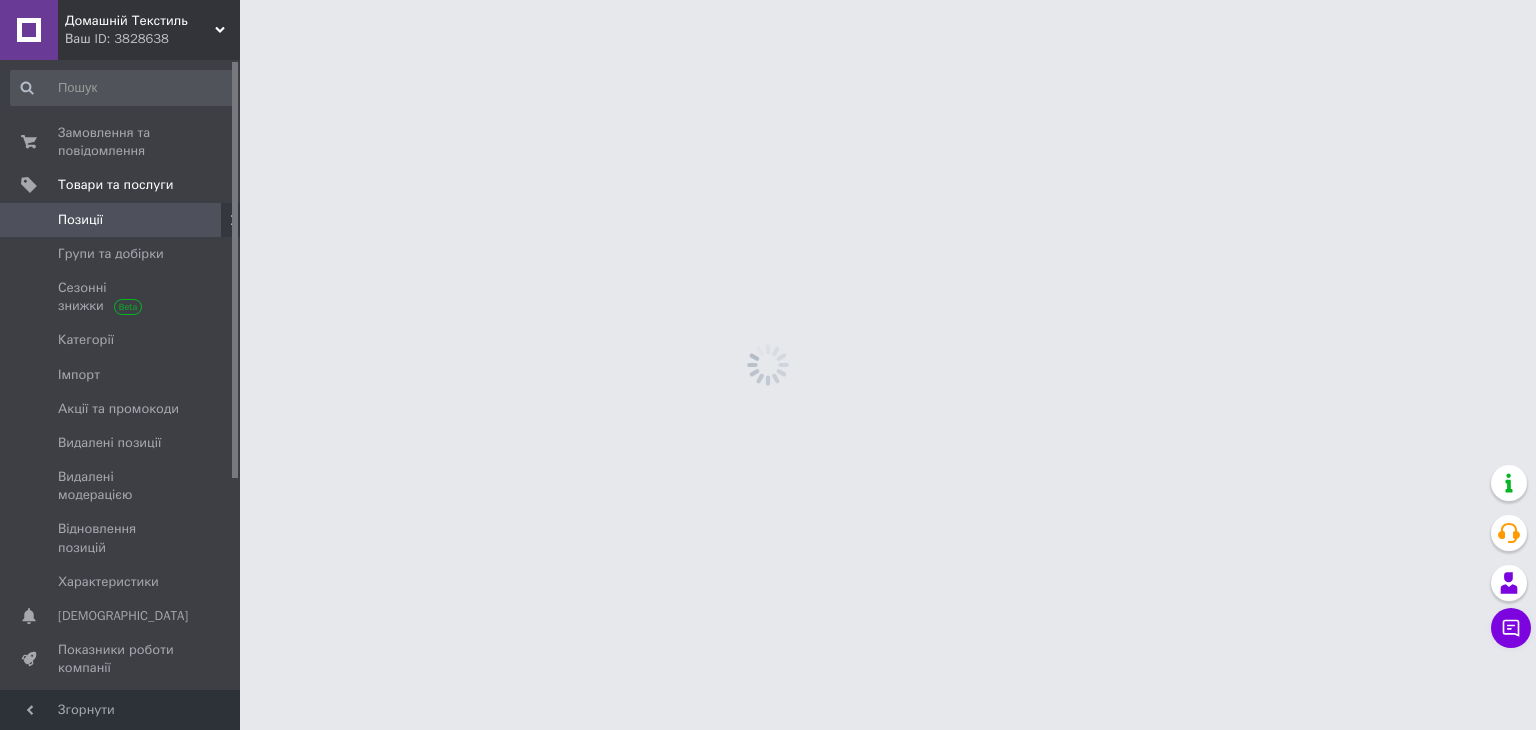 click on "Позиції" at bounding box center [121, 220] 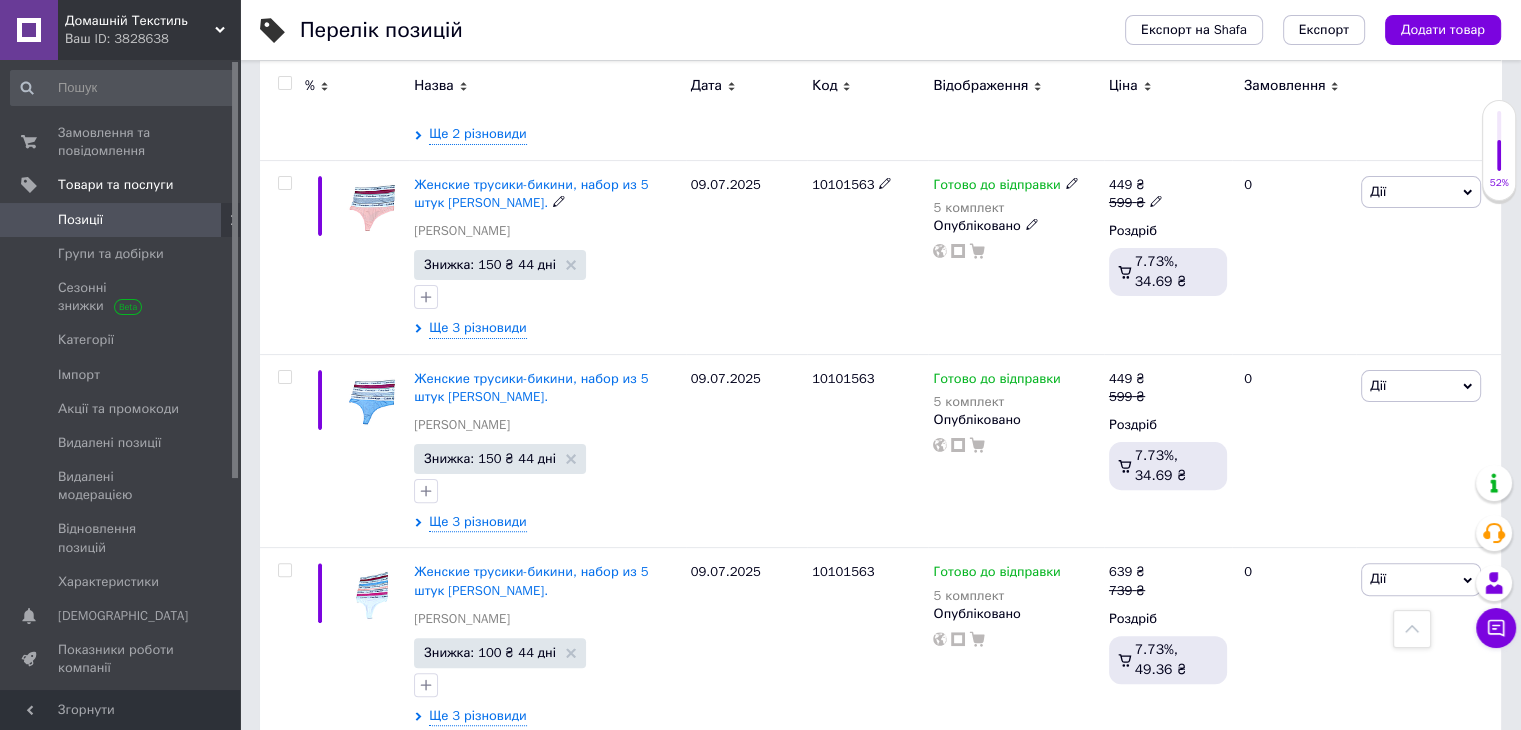 scroll, scrollTop: 500, scrollLeft: 0, axis: vertical 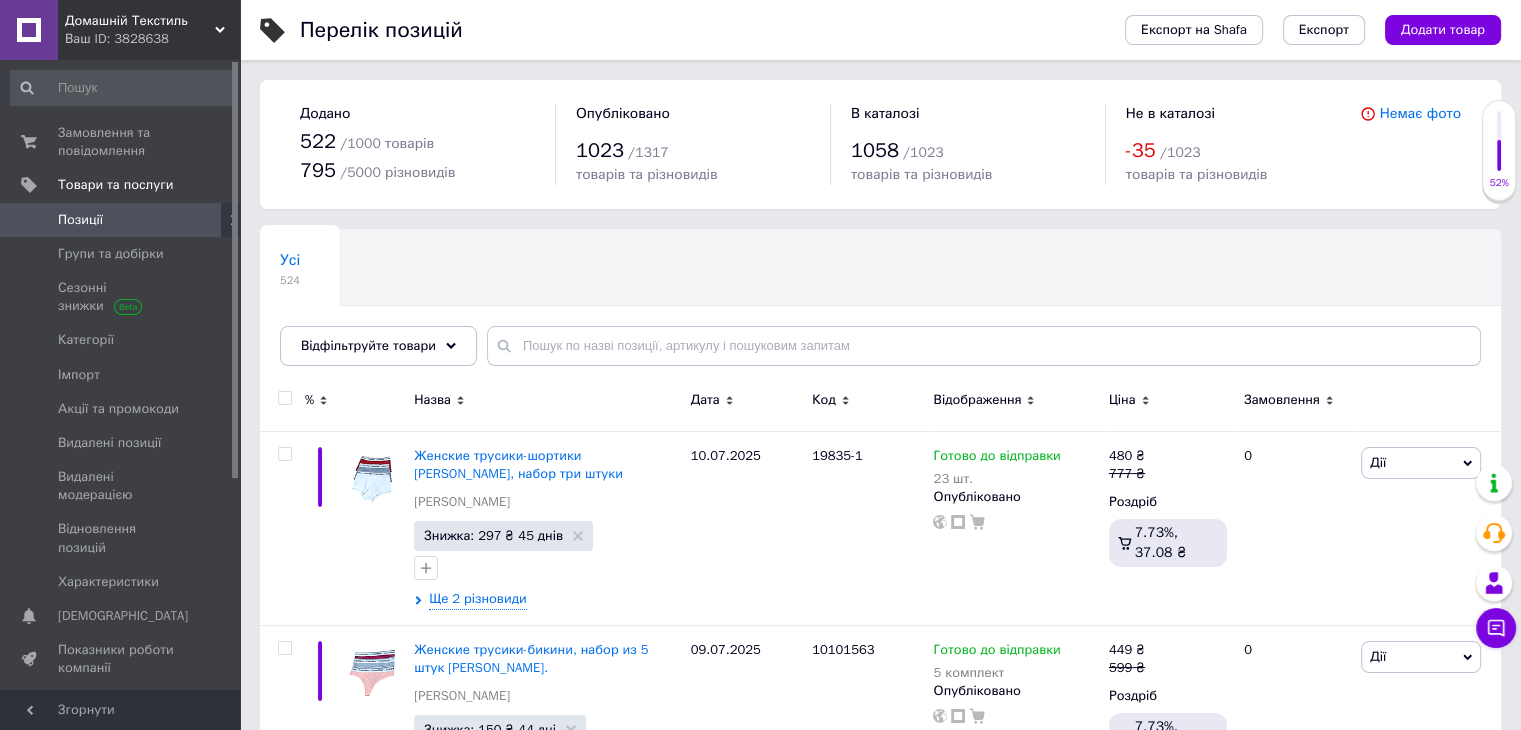 click on "Усі 524 Ok Відфільтровано...  Зберегти" at bounding box center [880, 307] 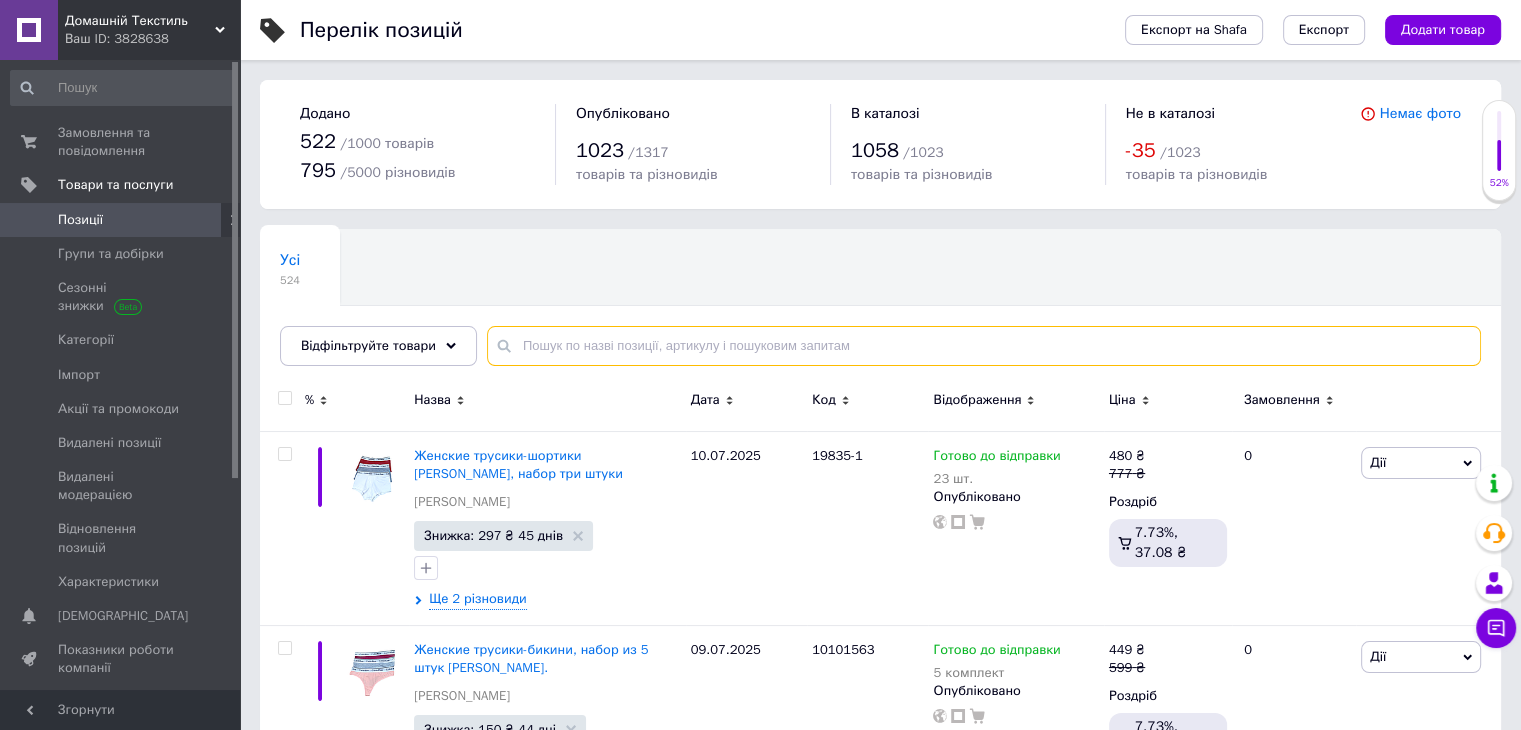 click at bounding box center (984, 346) 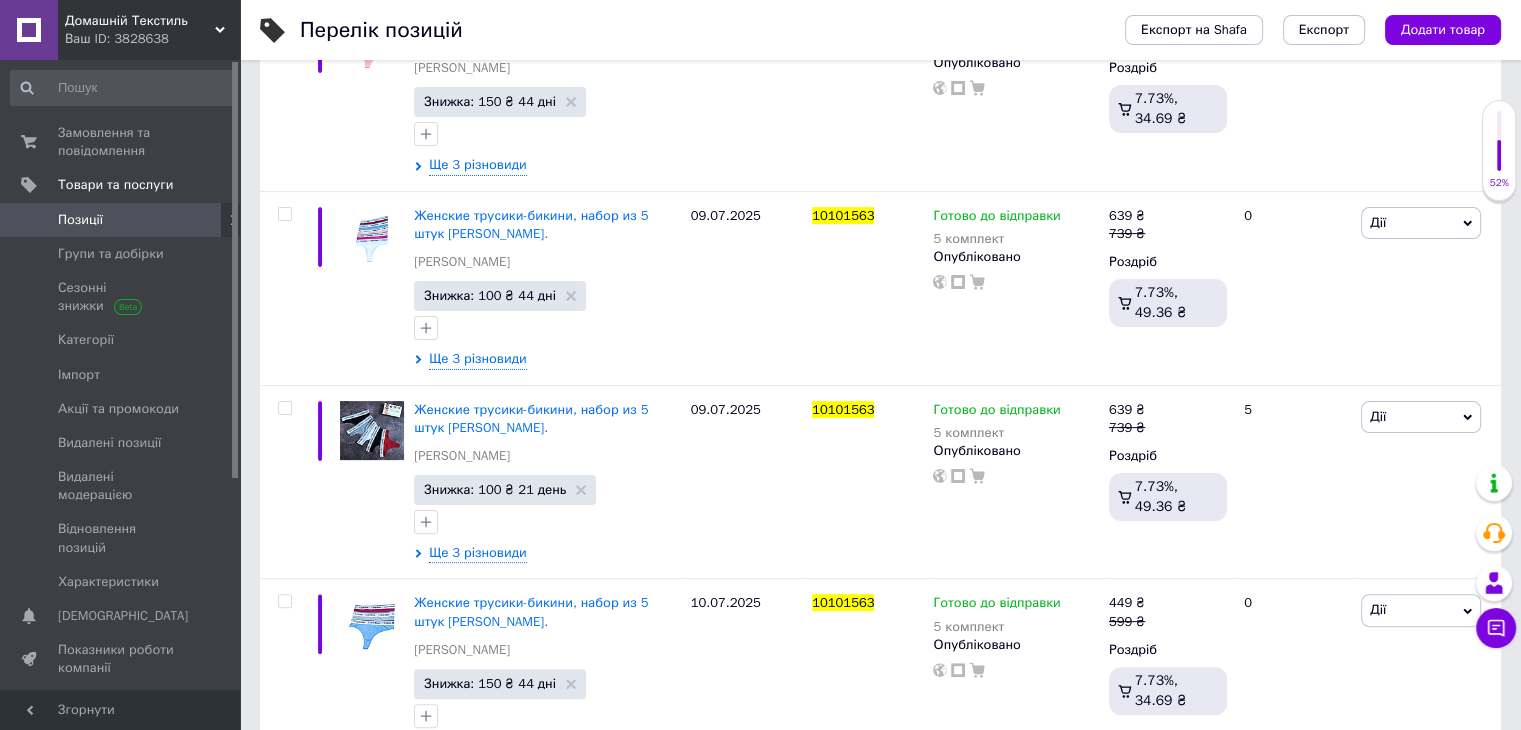 scroll, scrollTop: 494, scrollLeft: 0, axis: vertical 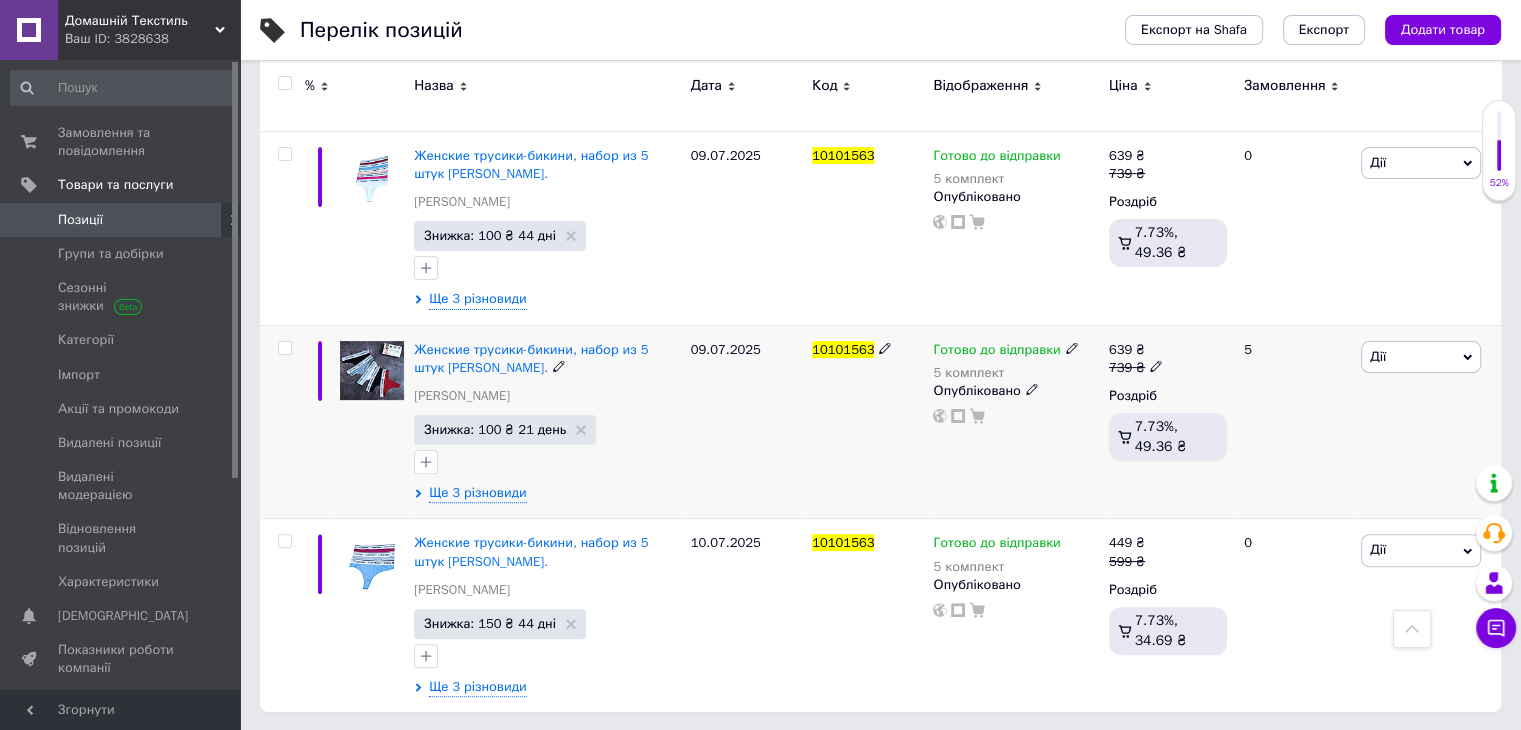 type on "10101563" 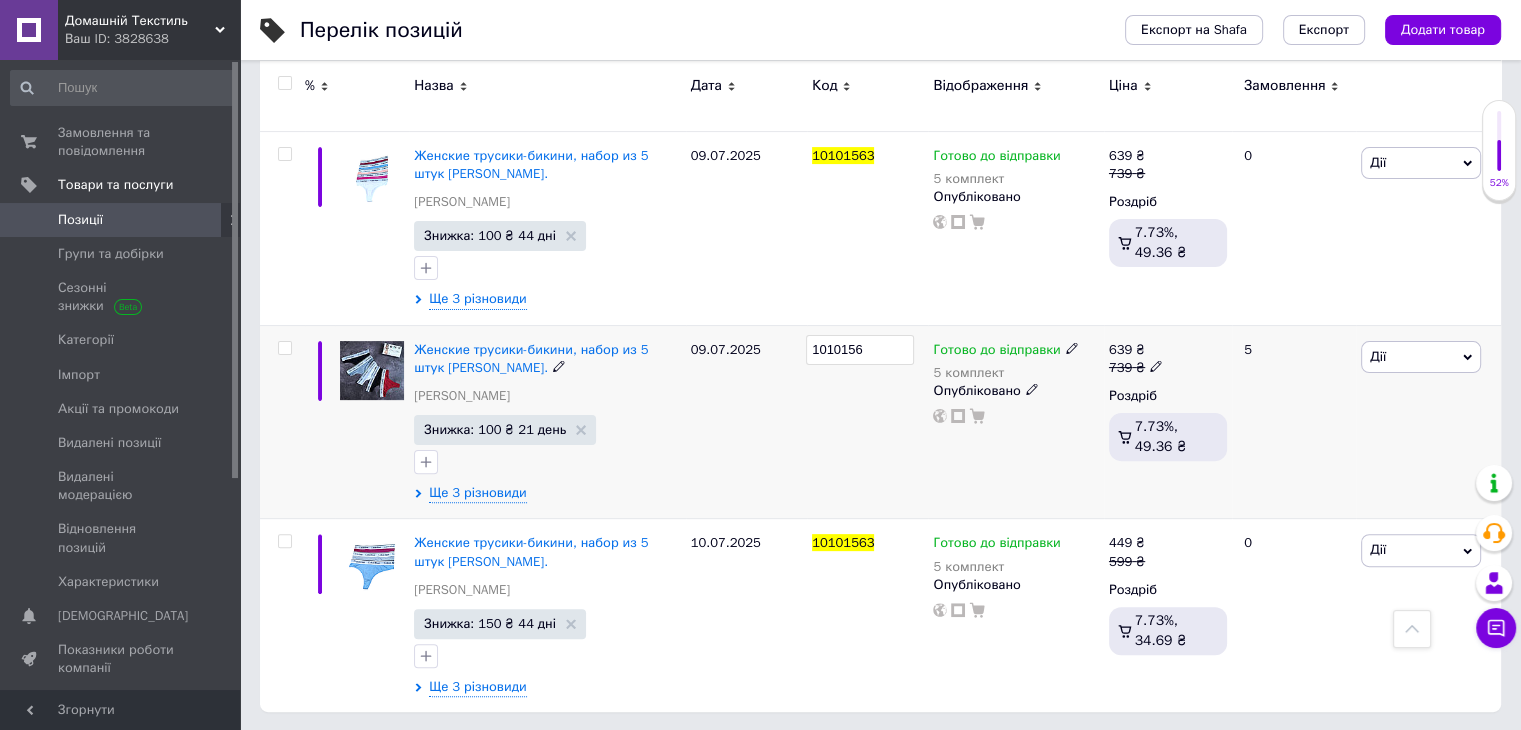 type on "101015" 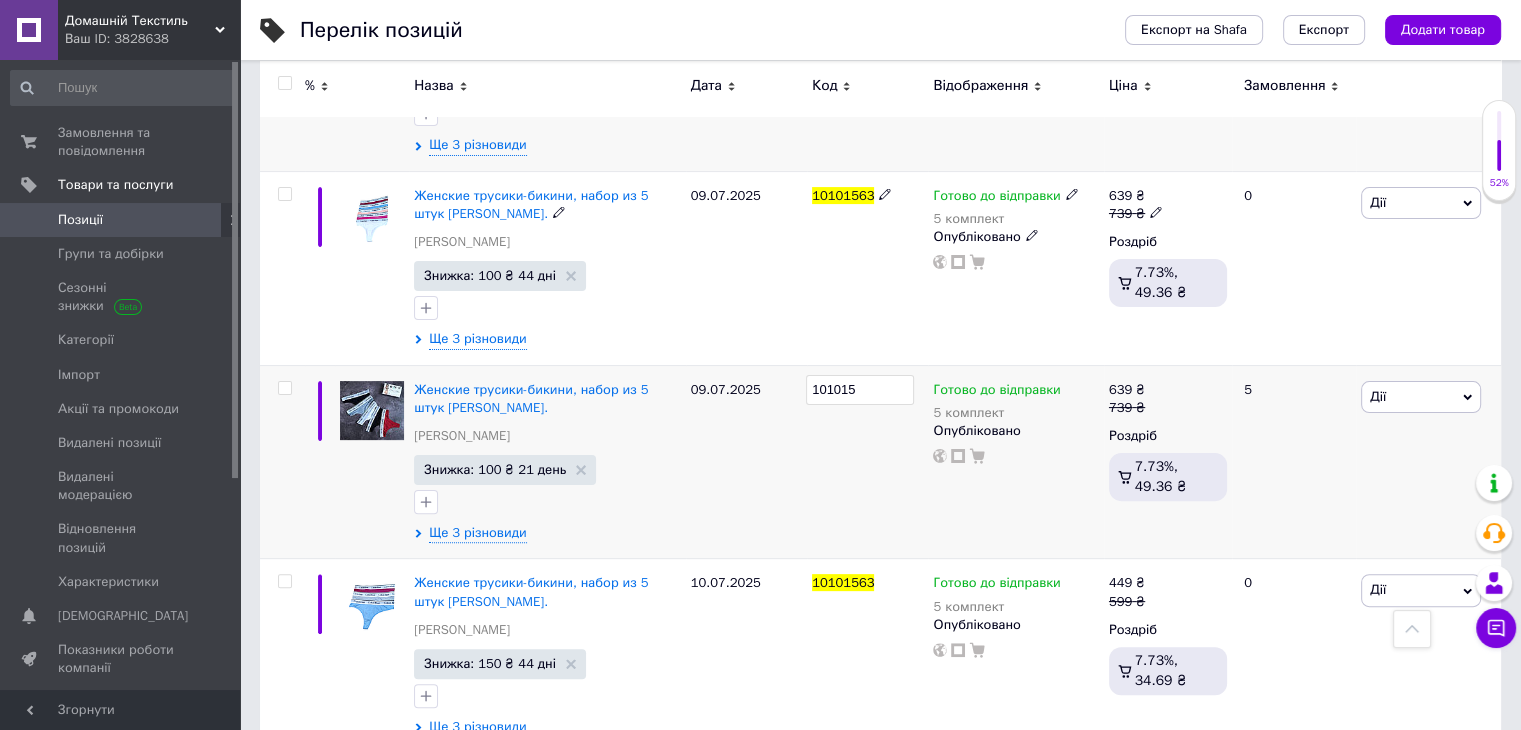 scroll, scrollTop: 394, scrollLeft: 0, axis: vertical 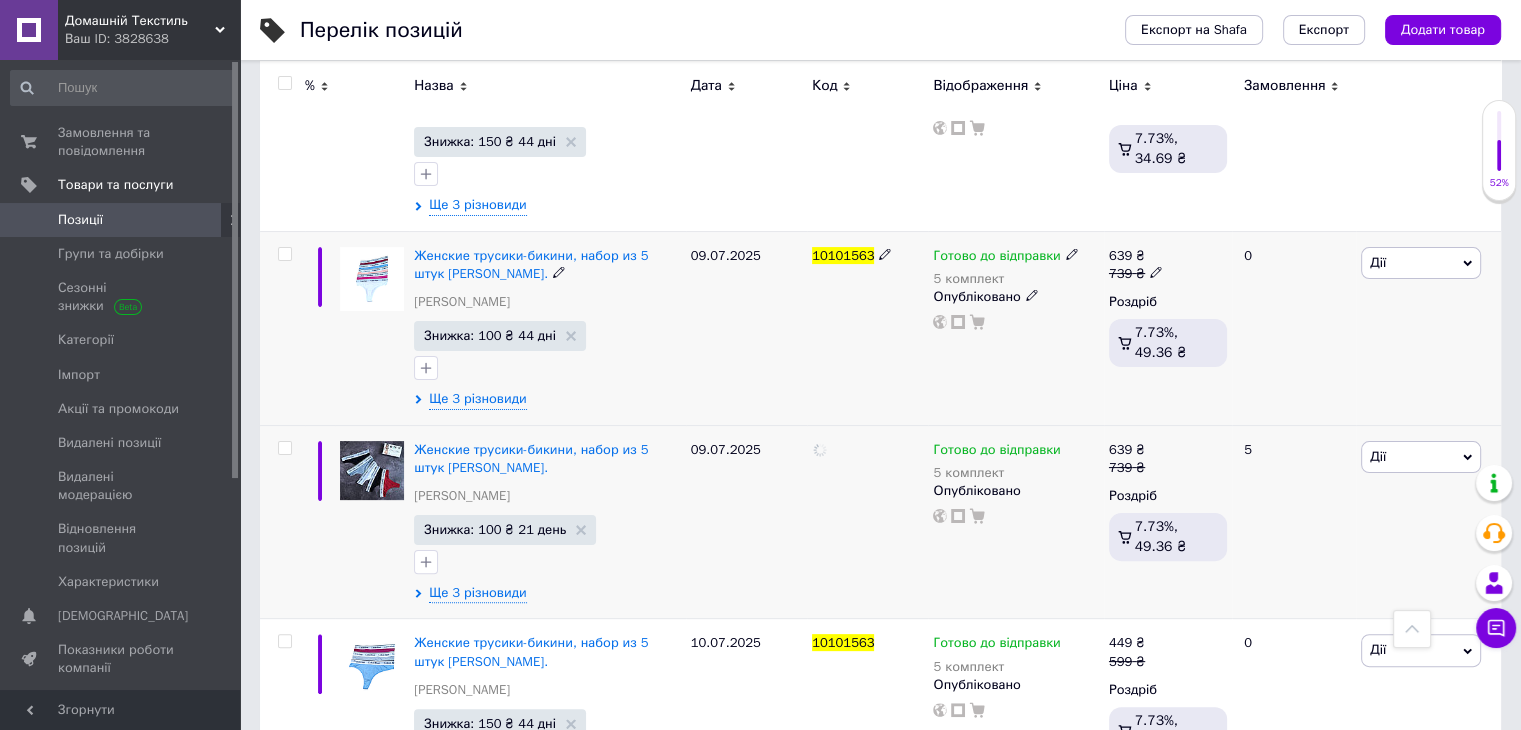 click 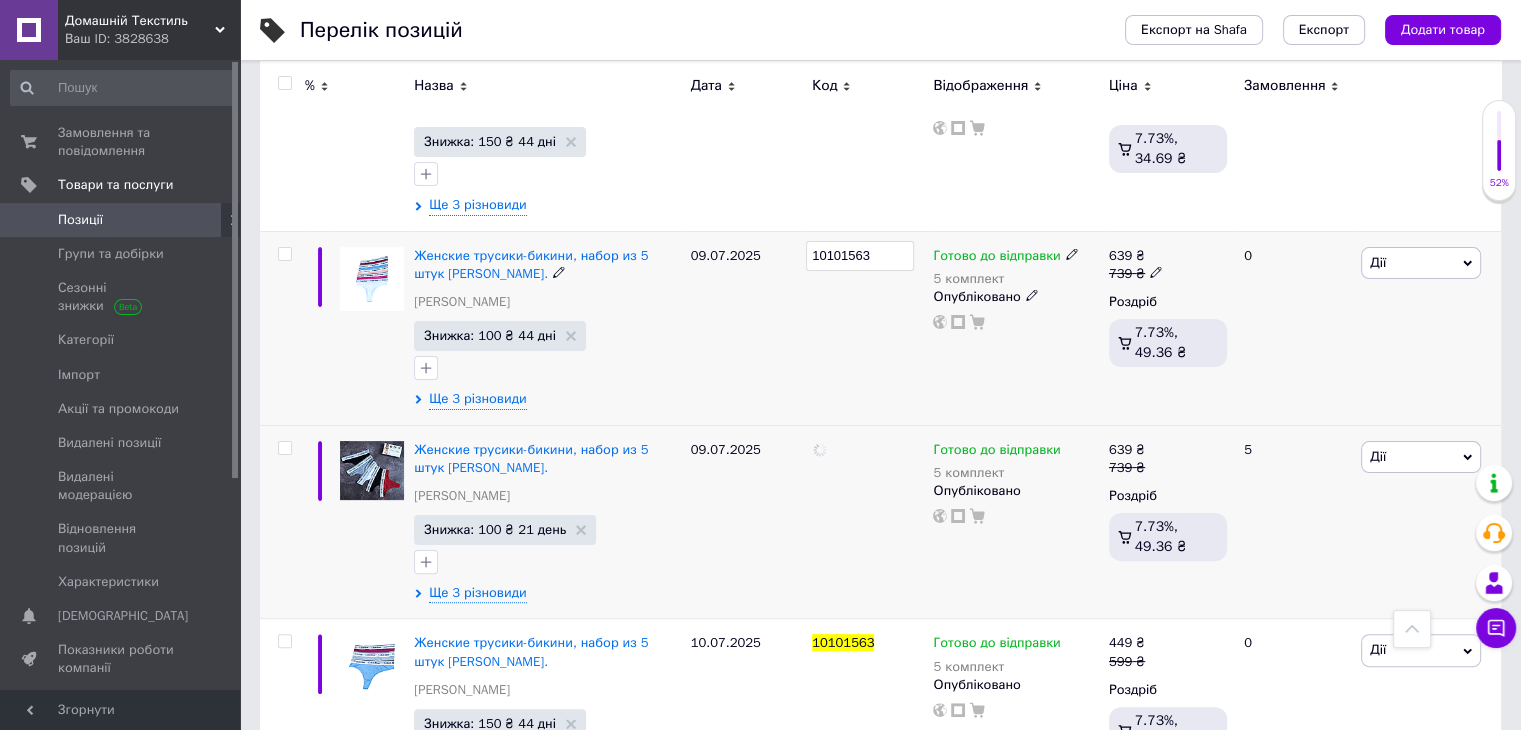 type on "1010156" 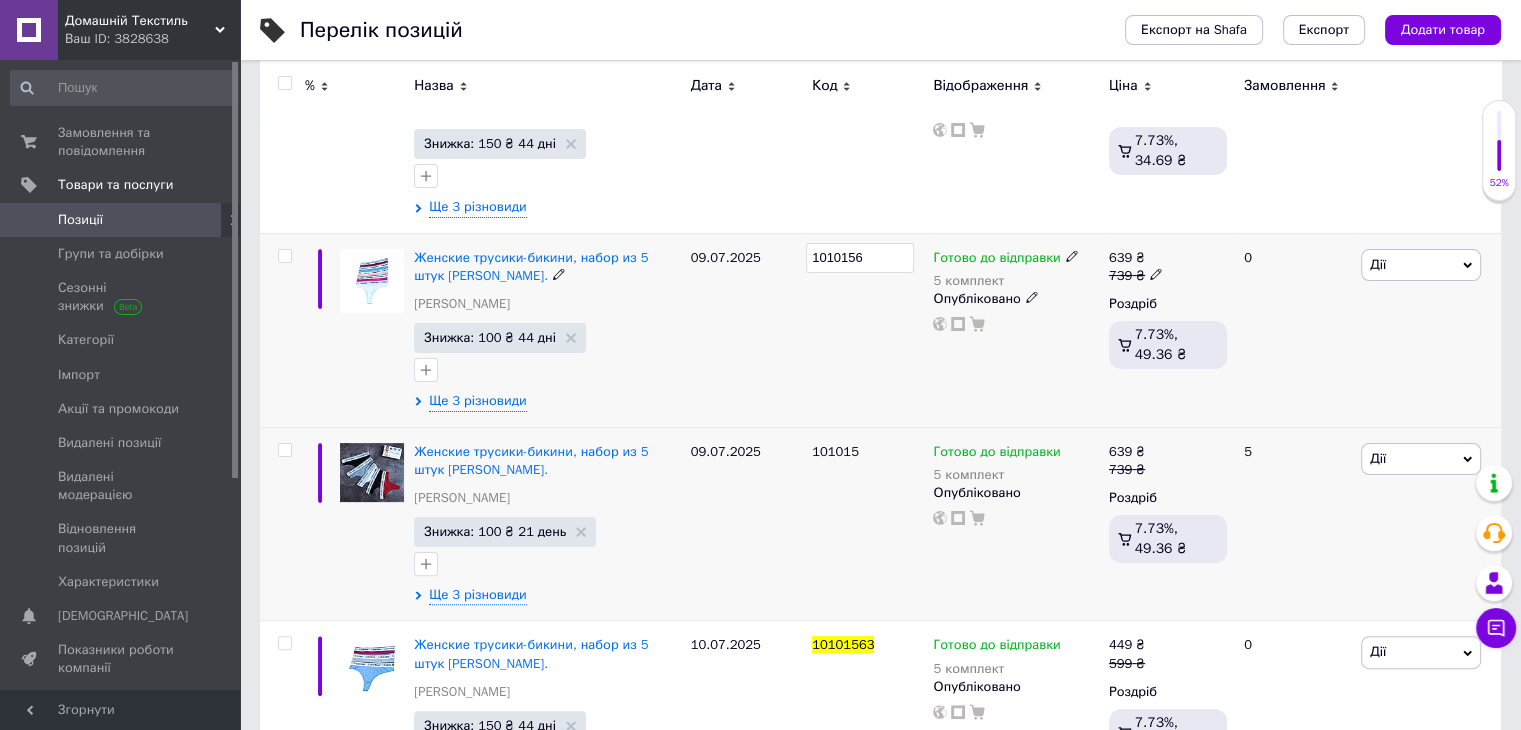 scroll, scrollTop: 394, scrollLeft: 0, axis: vertical 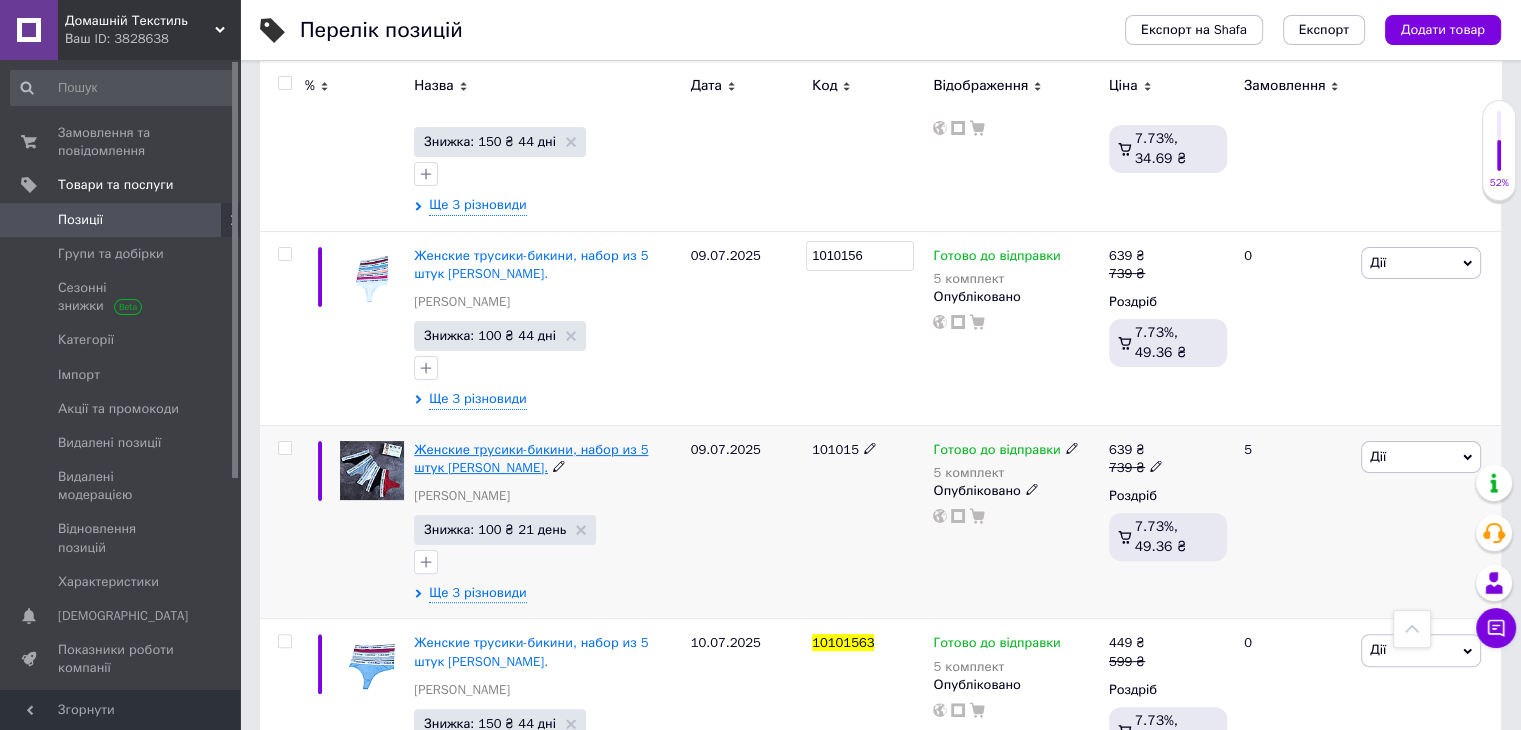 click on "Женские трусики-бикини, набор из 5 штук Calvin Klein." at bounding box center [531, 458] 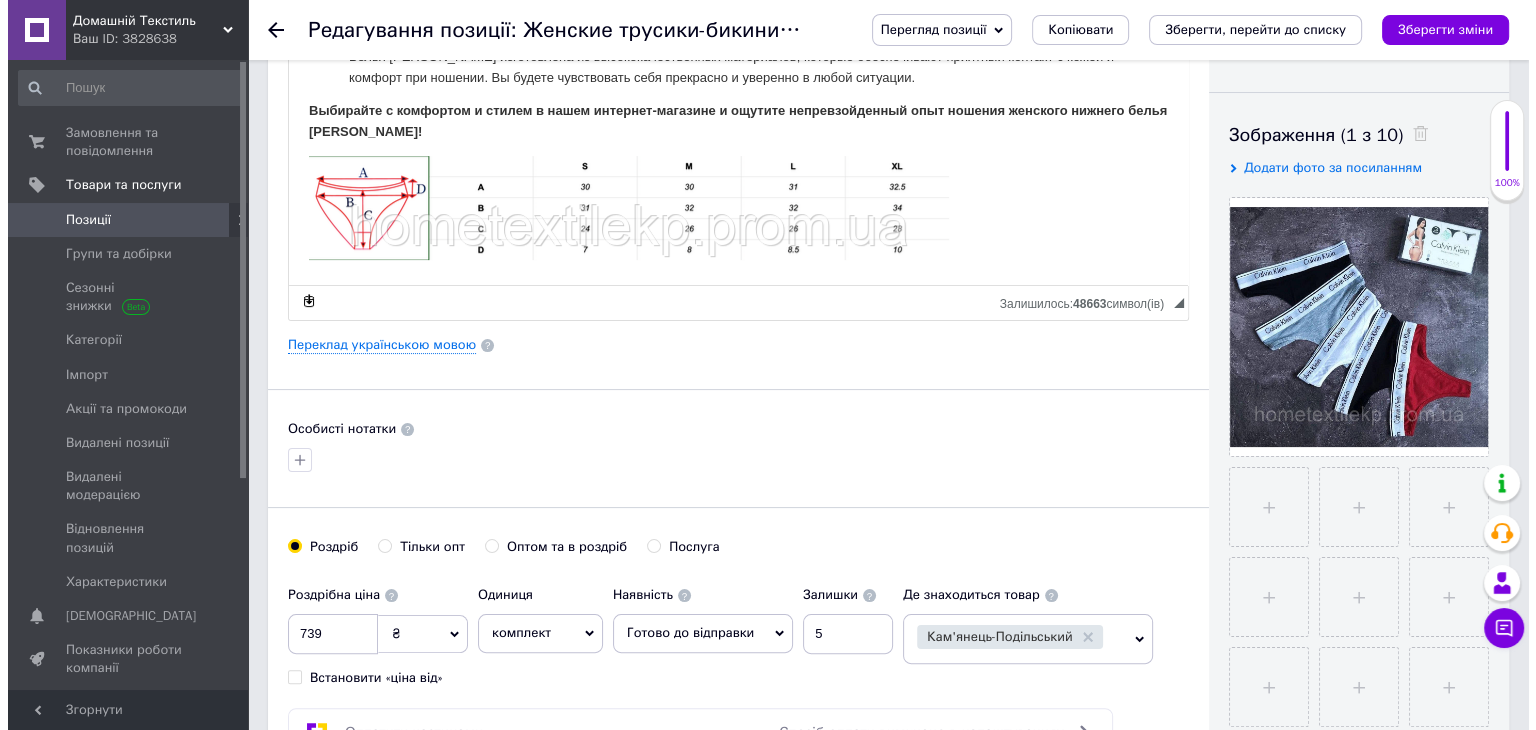 scroll, scrollTop: 200, scrollLeft: 0, axis: vertical 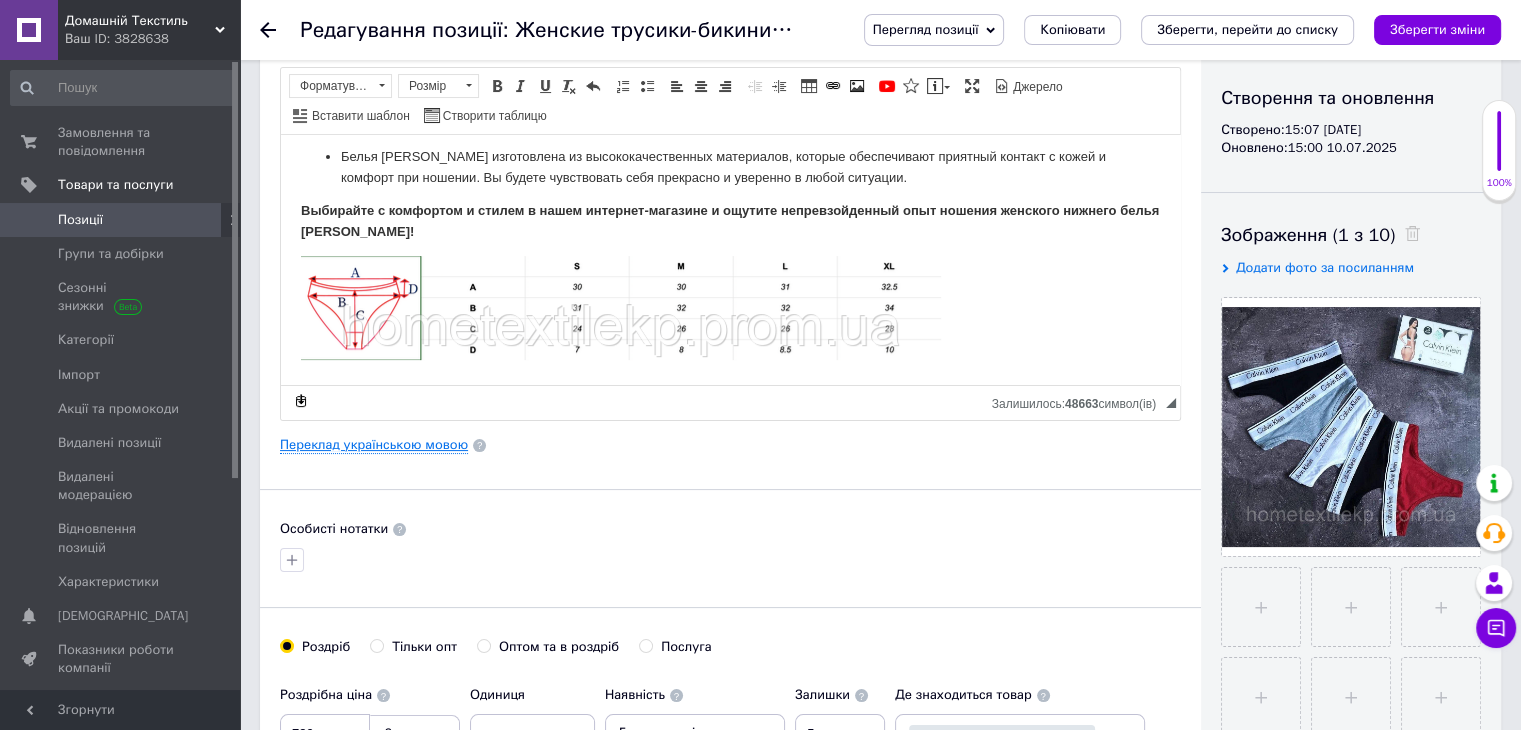 click on "Переклад українською мовою" at bounding box center [374, 445] 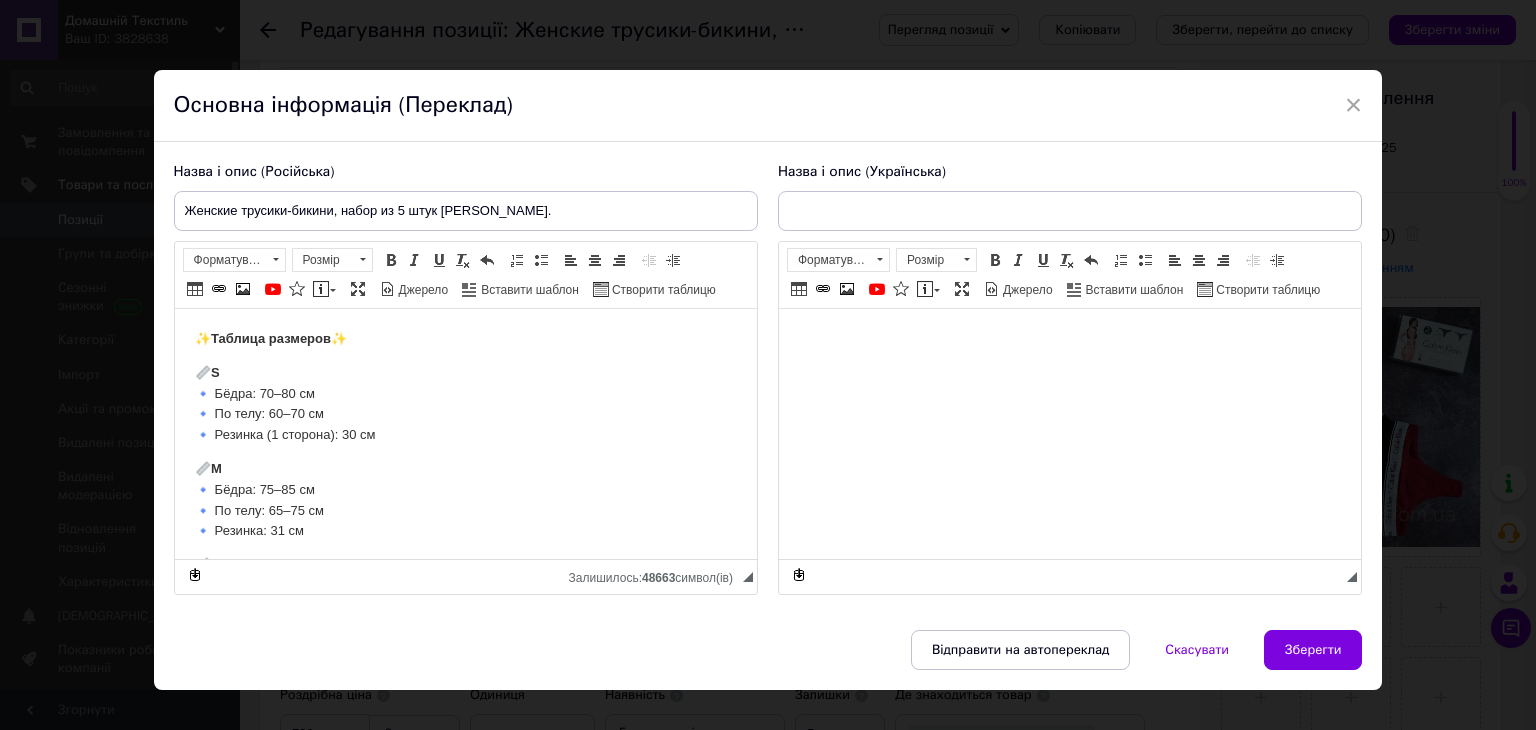 scroll, scrollTop: 0, scrollLeft: 0, axis: both 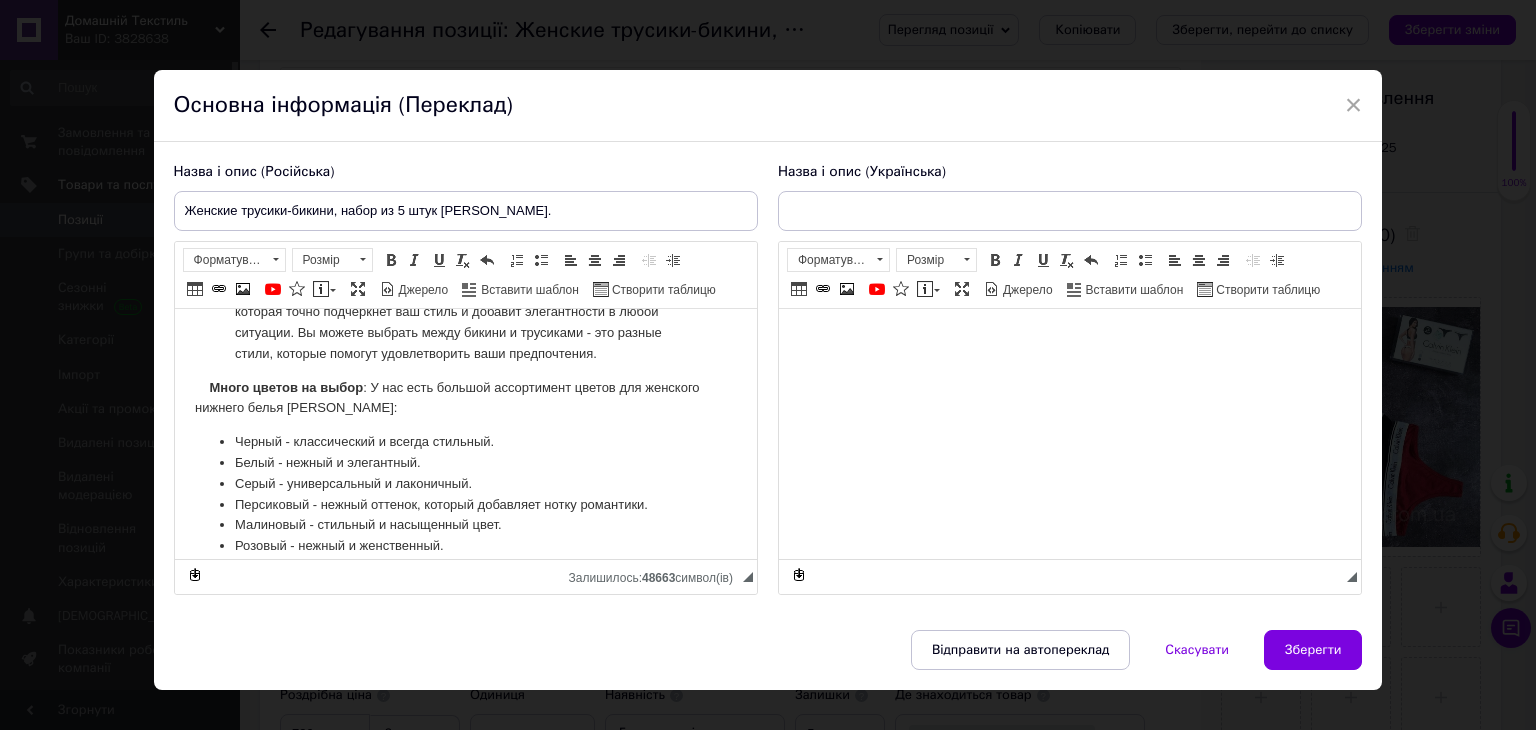 type on "Жіночі трусики-бікіні, набір з 5 штук Calvin Klein" 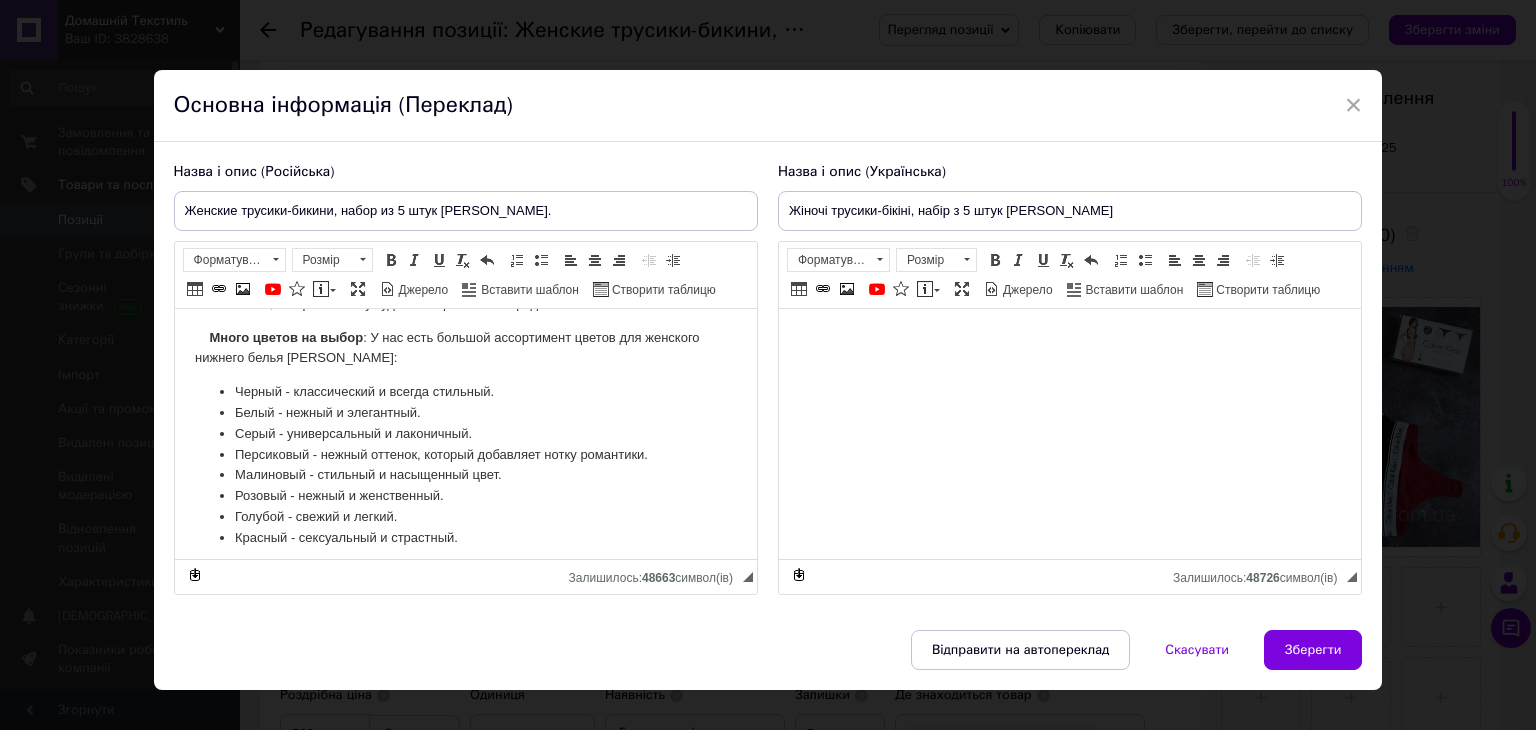 scroll, scrollTop: 881, scrollLeft: 0, axis: vertical 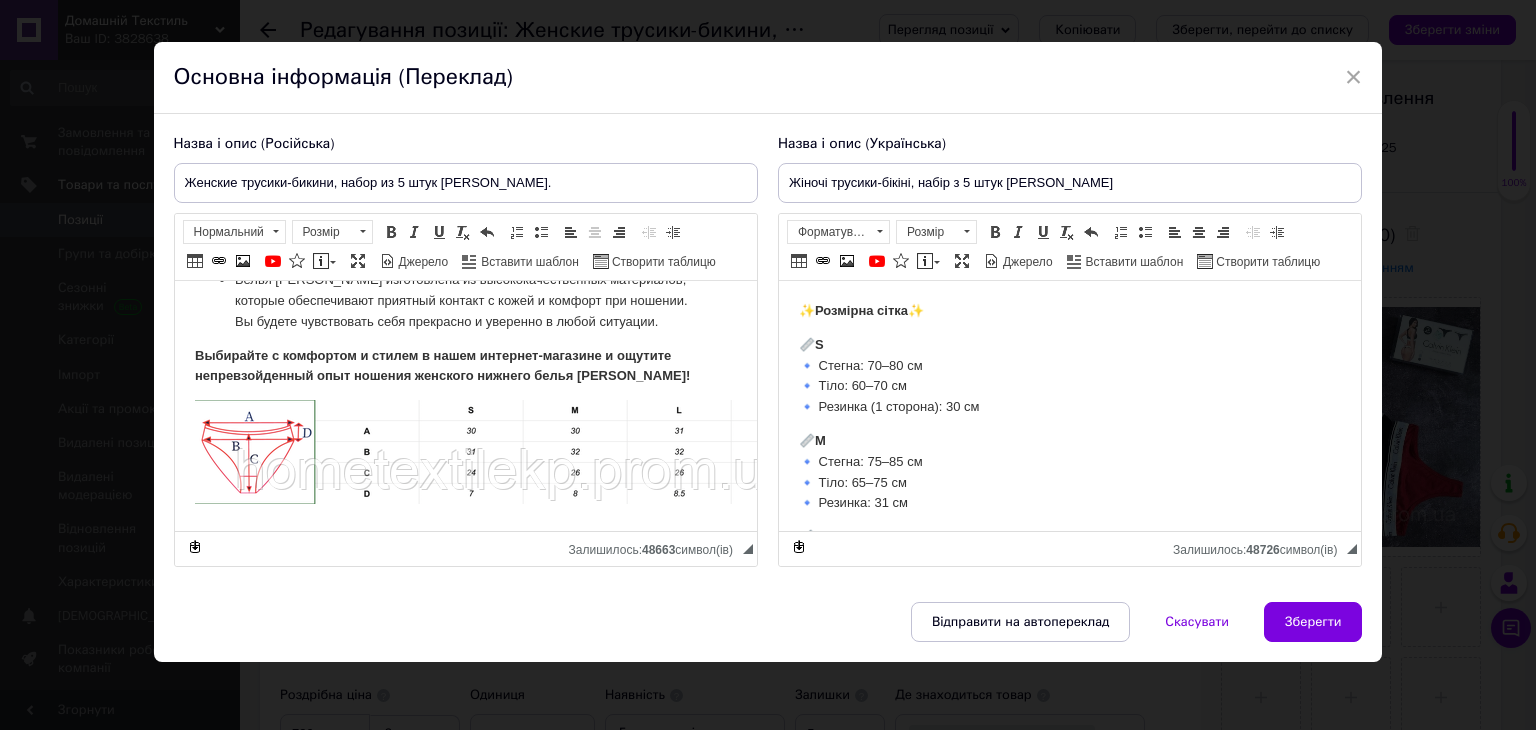 click at bounding box center (514, 452) 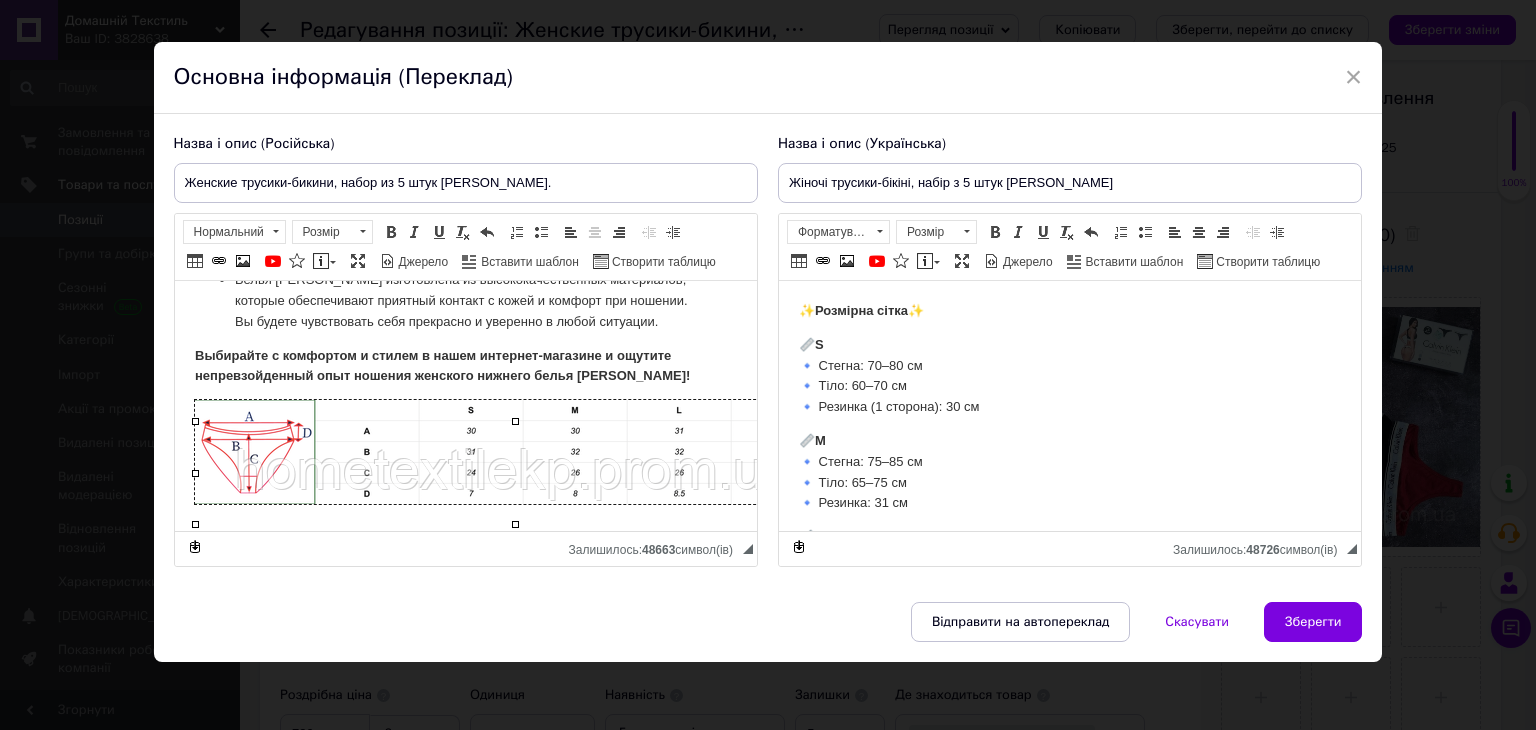 type 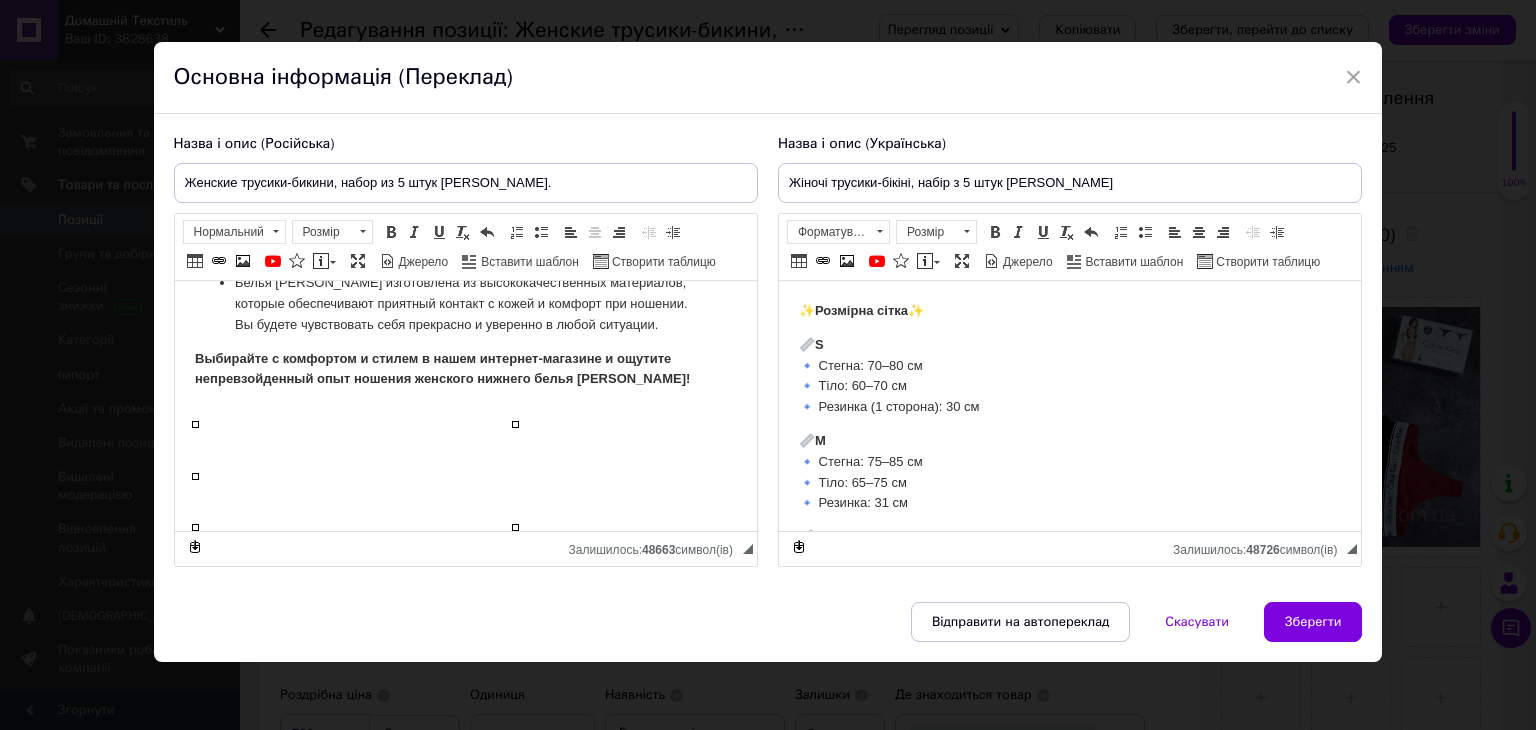 scroll, scrollTop: 777, scrollLeft: 0, axis: vertical 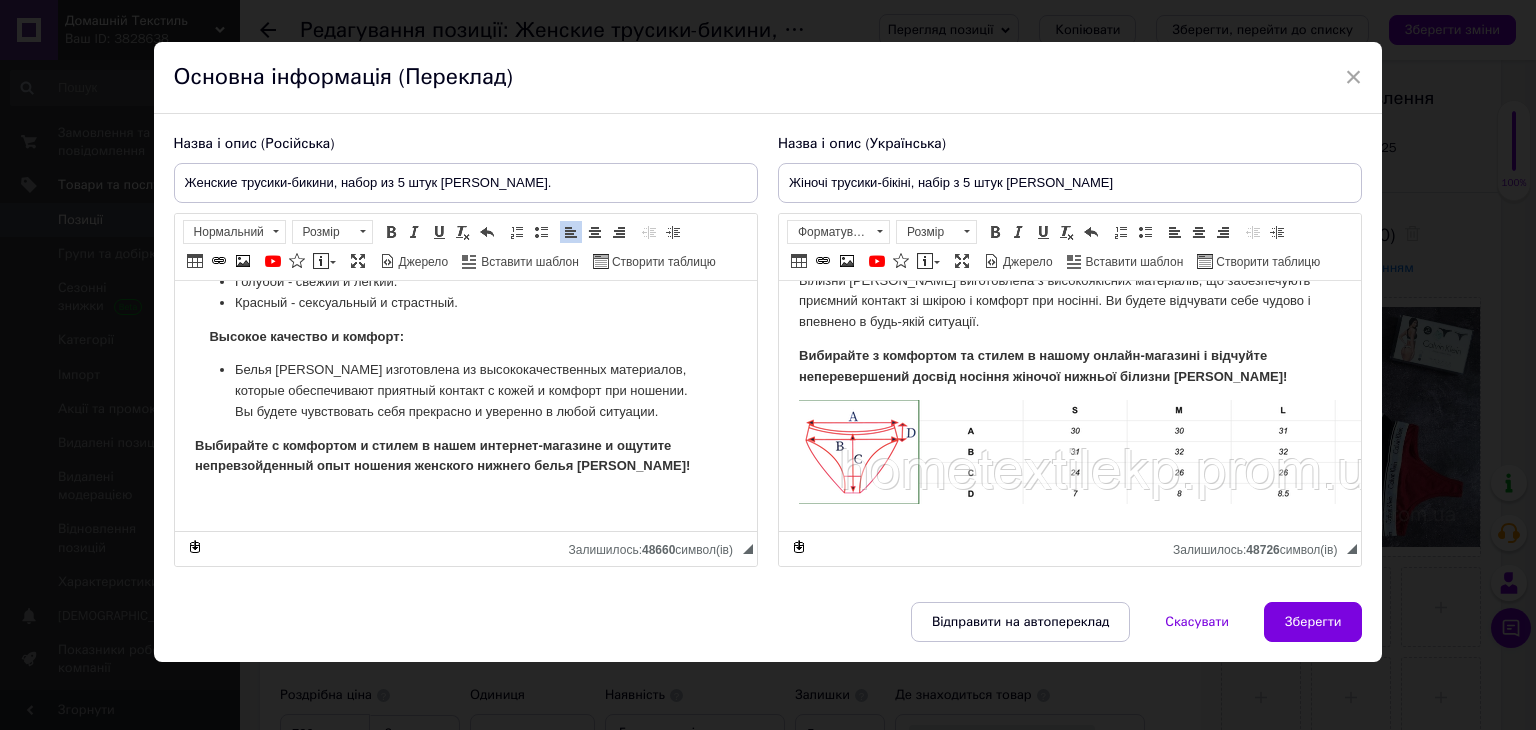 click at bounding box center (1118, 452) 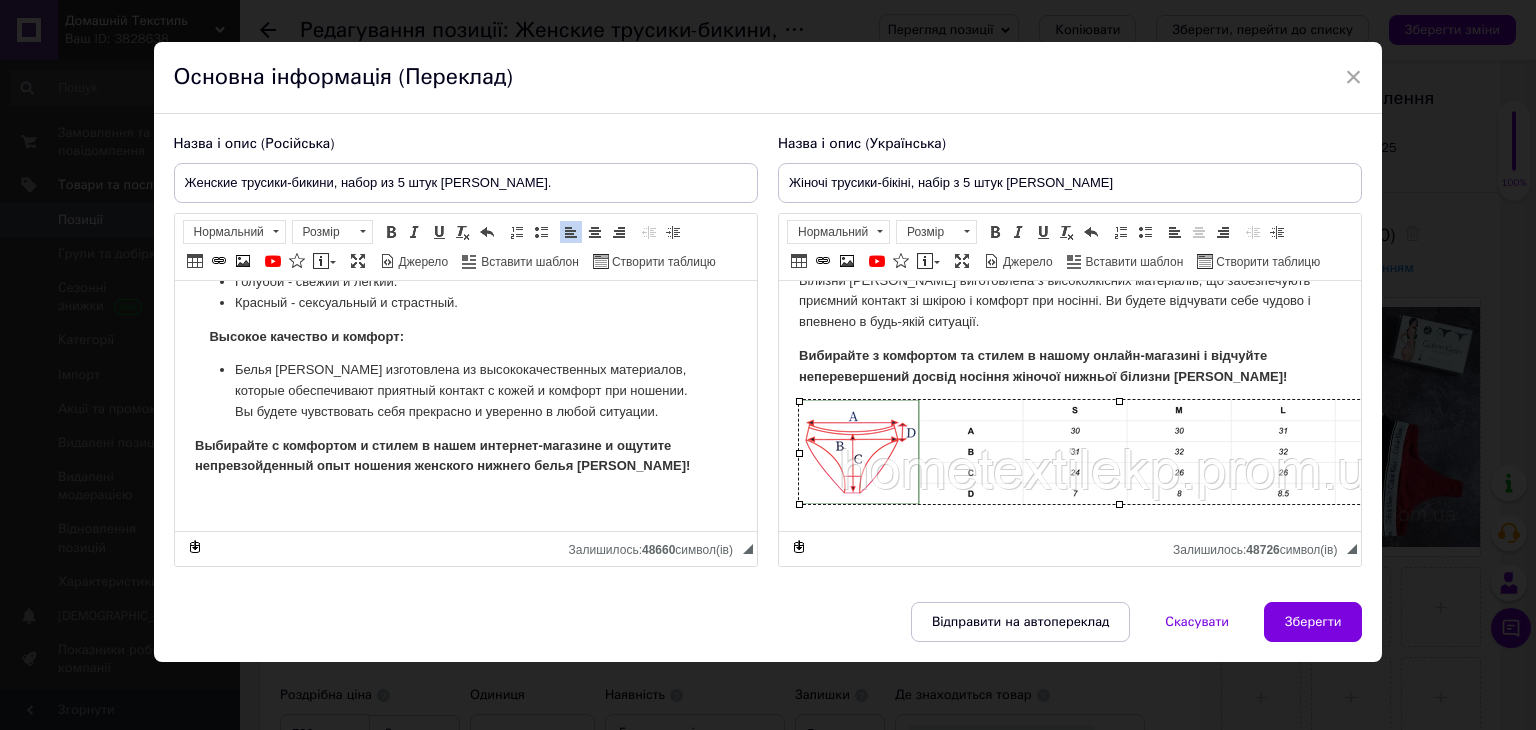 type 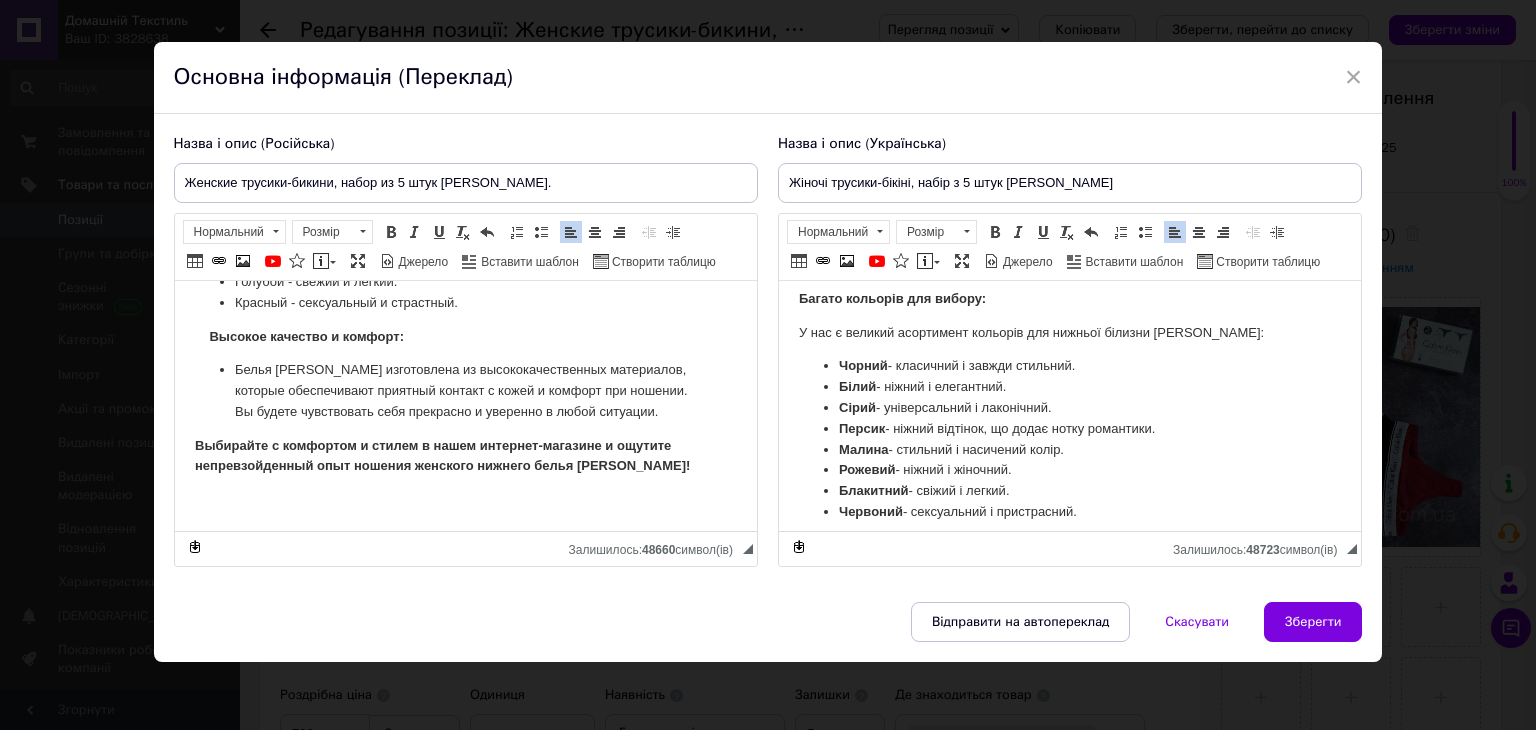 scroll, scrollTop: 548, scrollLeft: 0, axis: vertical 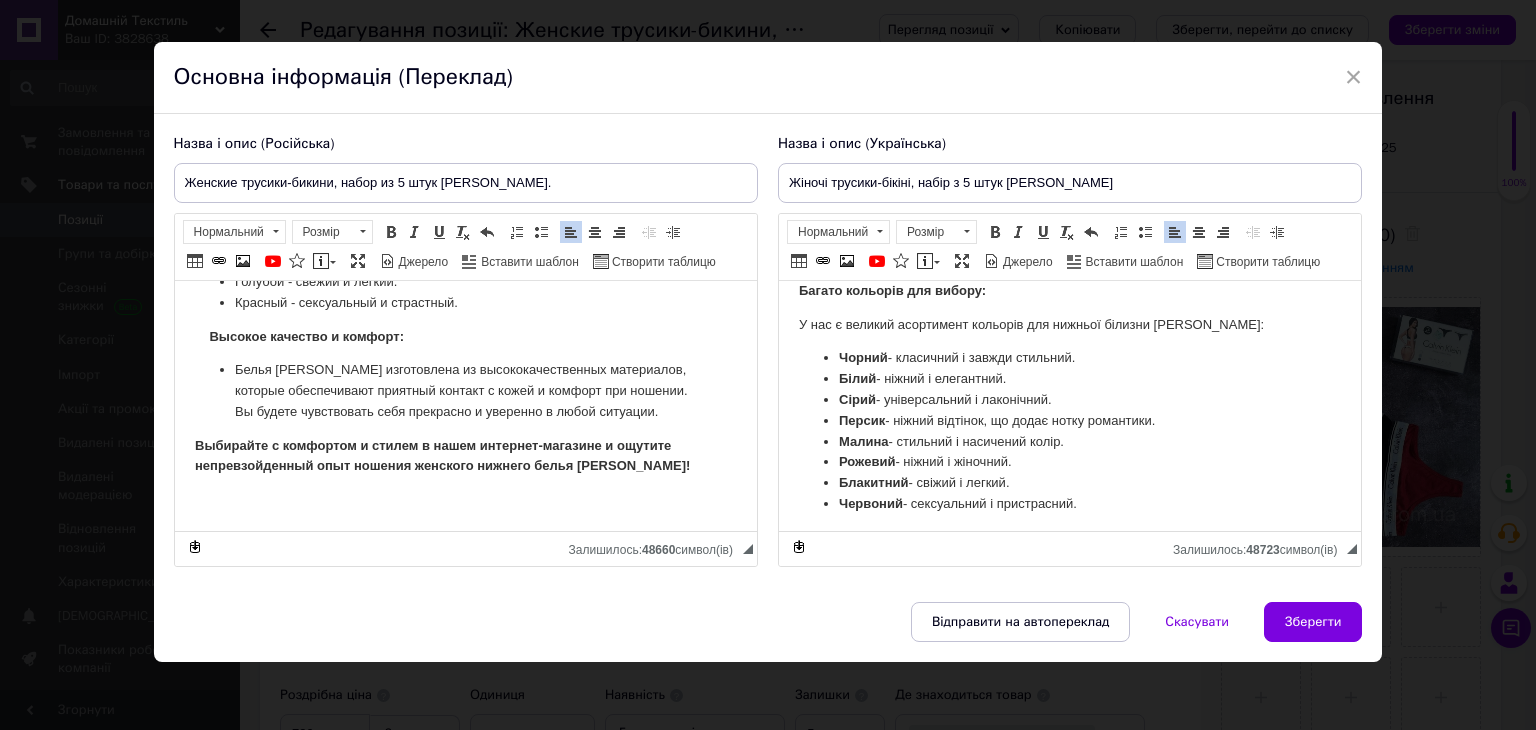 drag, startPoint x: 795, startPoint y: 295, endPoint x: 881, endPoint y: 404, distance: 138.84163 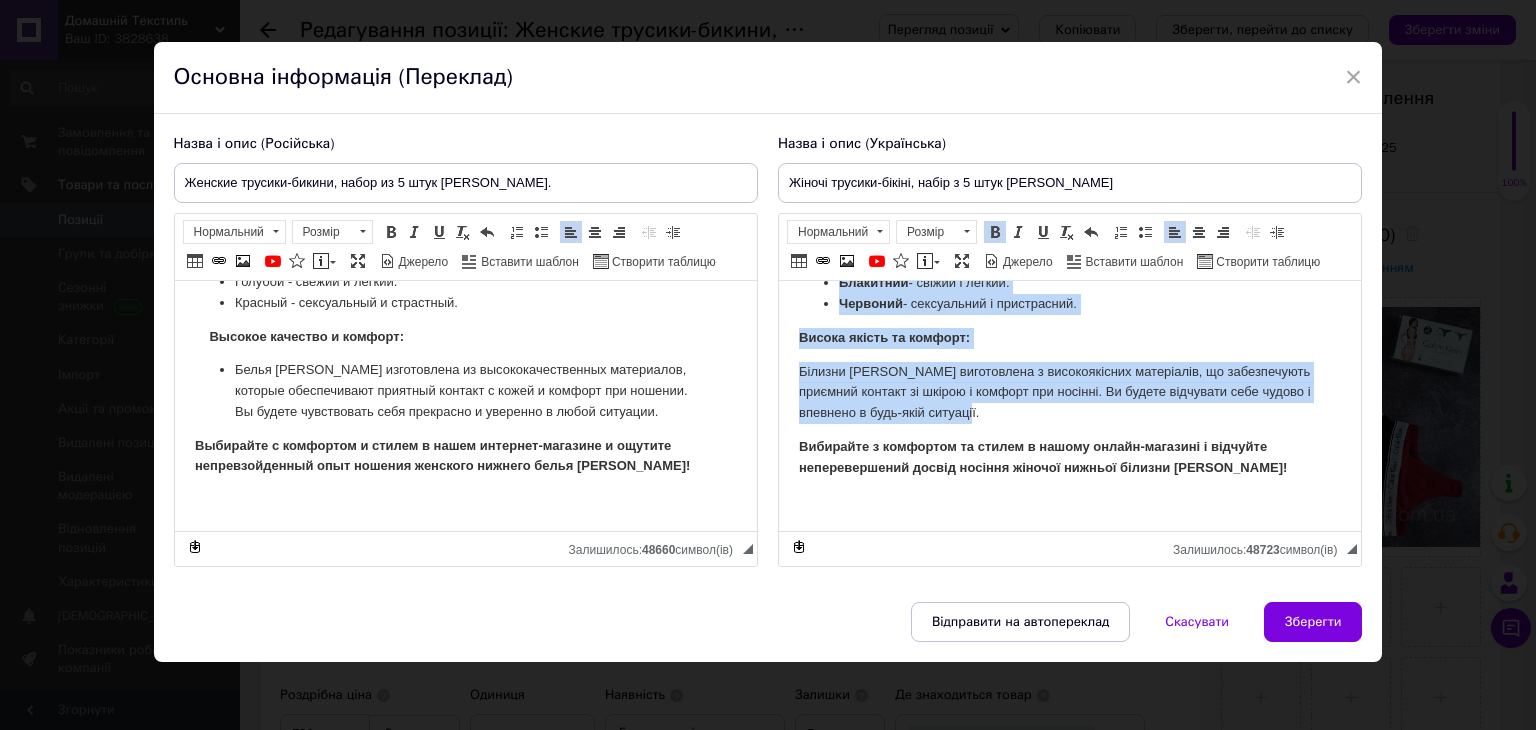 drag, startPoint x: 881, startPoint y: 404, endPoint x: 970, endPoint y: 415, distance: 89.6772 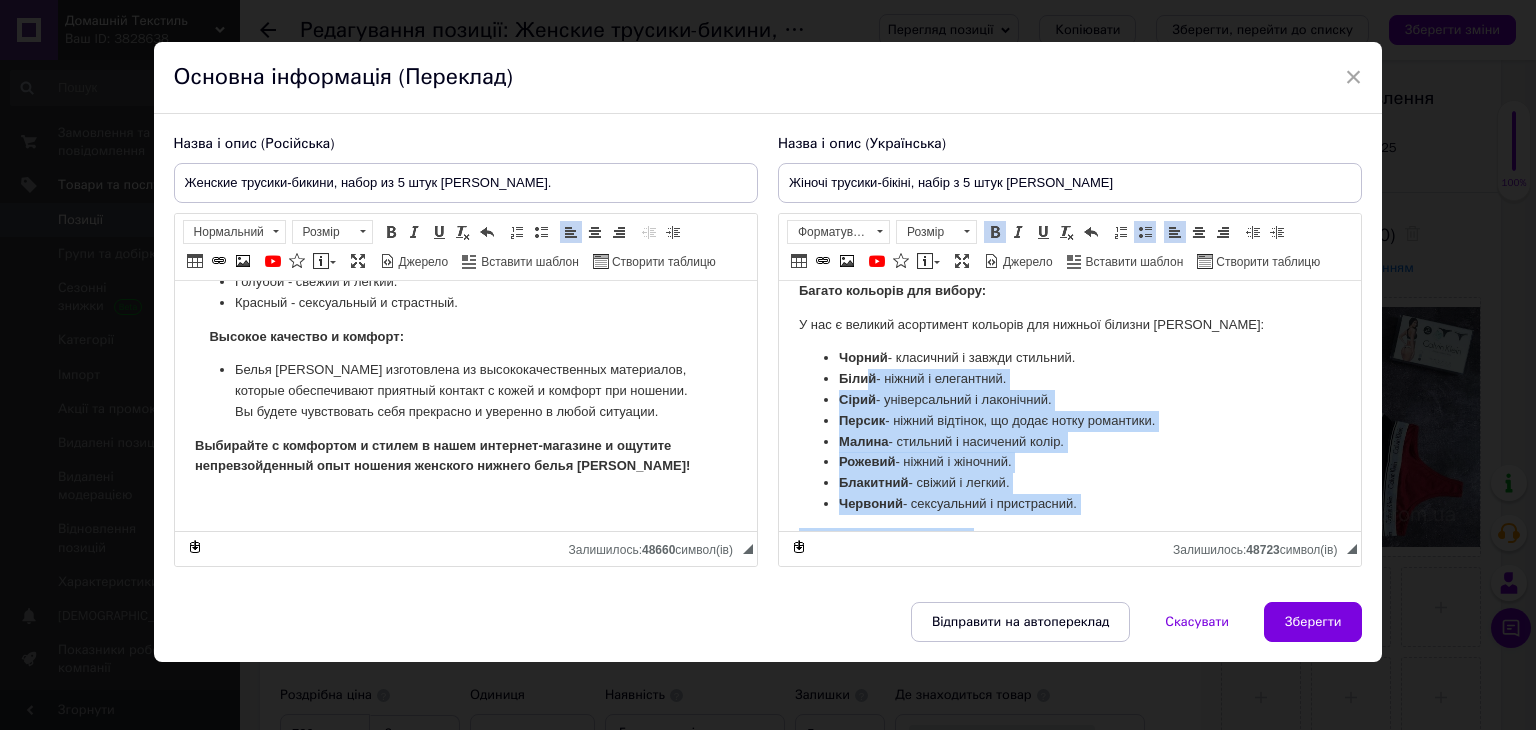 click on "Білий" at bounding box center [856, 378] 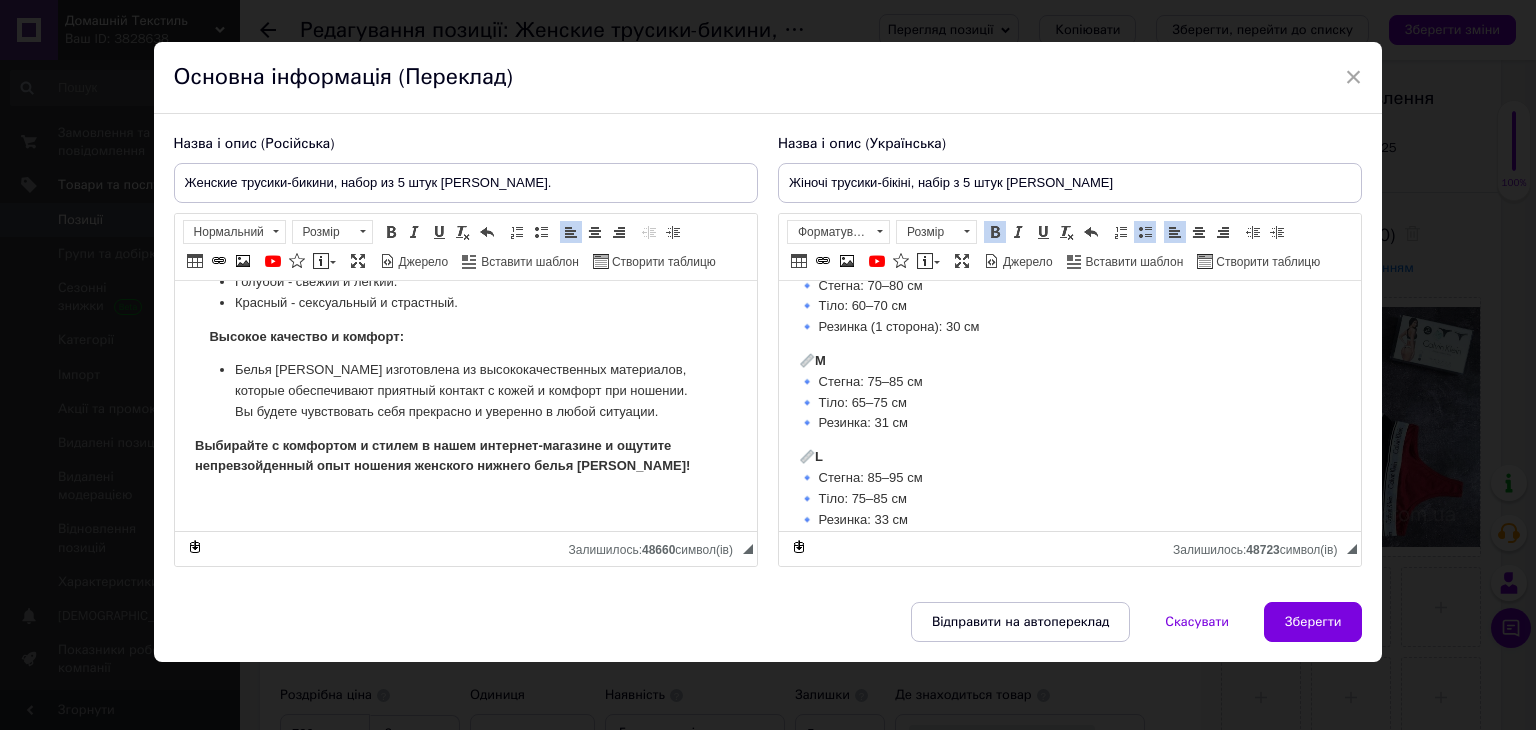scroll, scrollTop: 0, scrollLeft: 0, axis: both 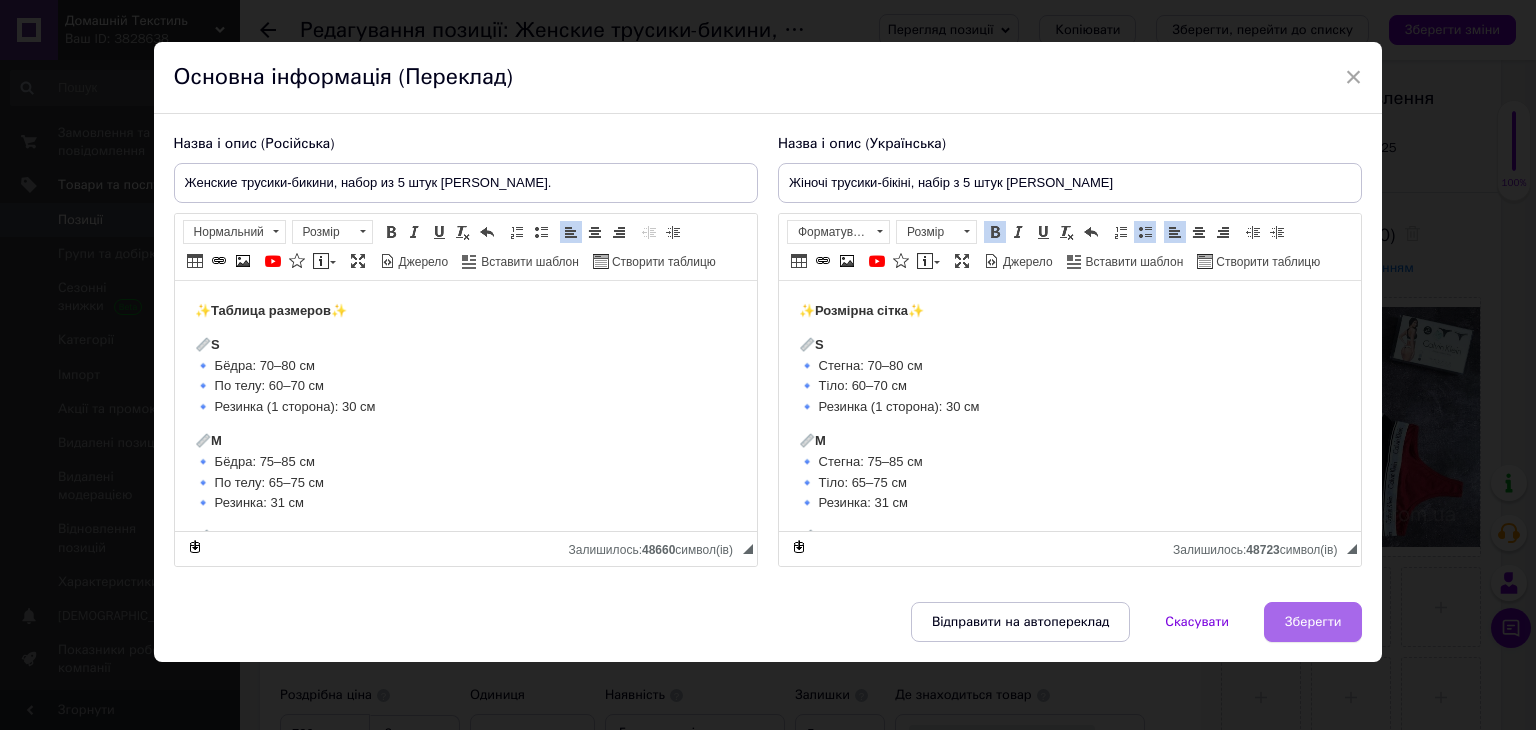 click on "Зберегти" at bounding box center [1313, 622] 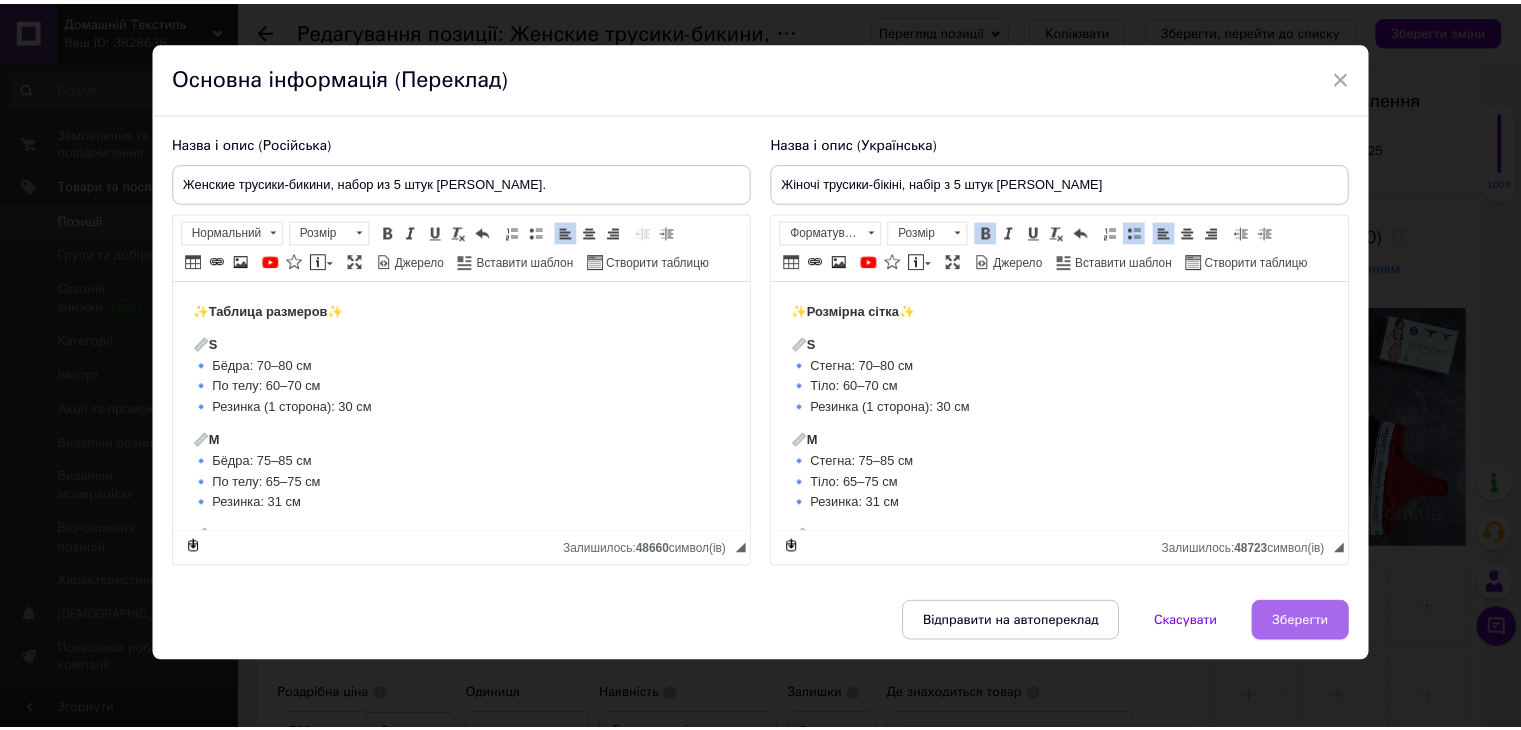 scroll, scrollTop: 464, scrollLeft: 0, axis: vertical 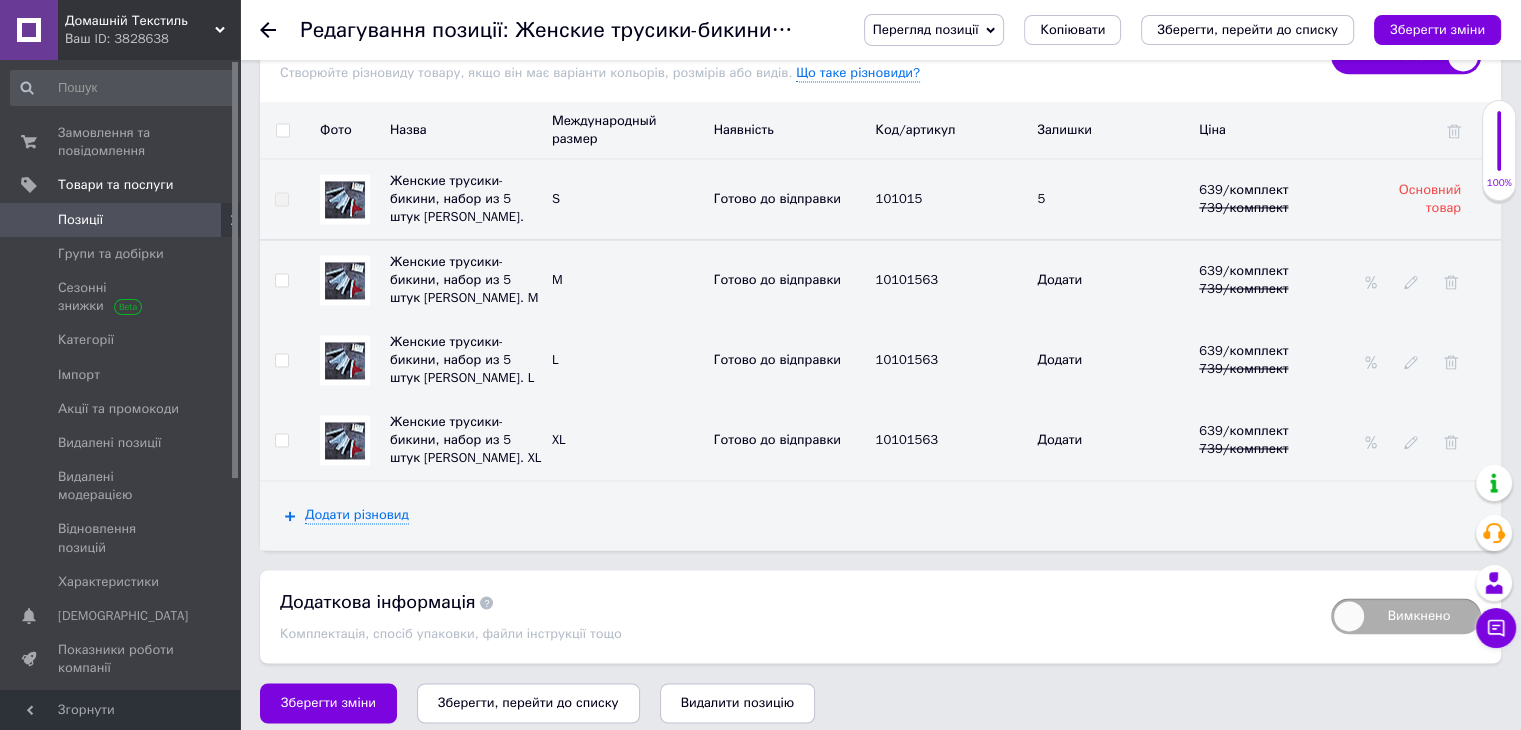 click at bounding box center (281, 440) 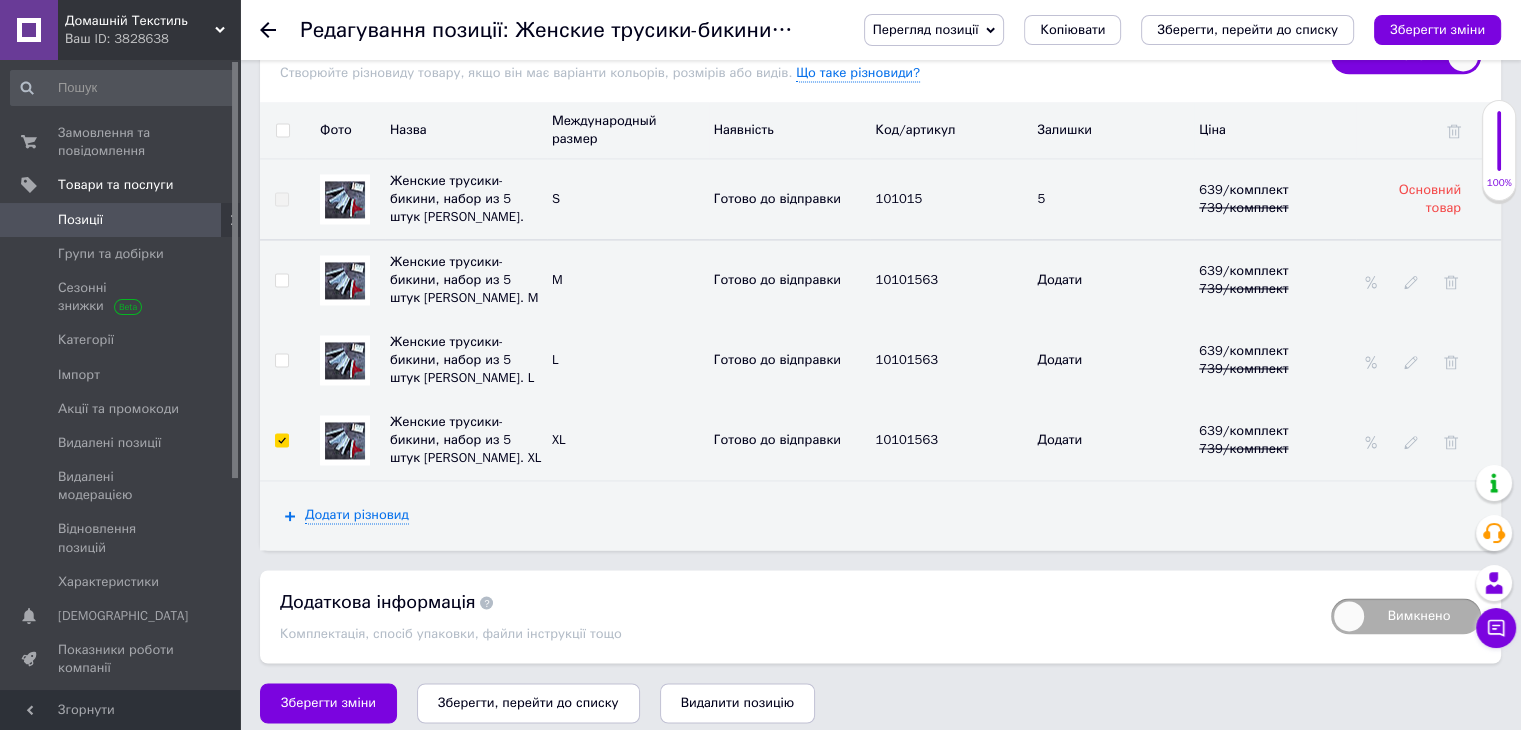 checkbox on "true" 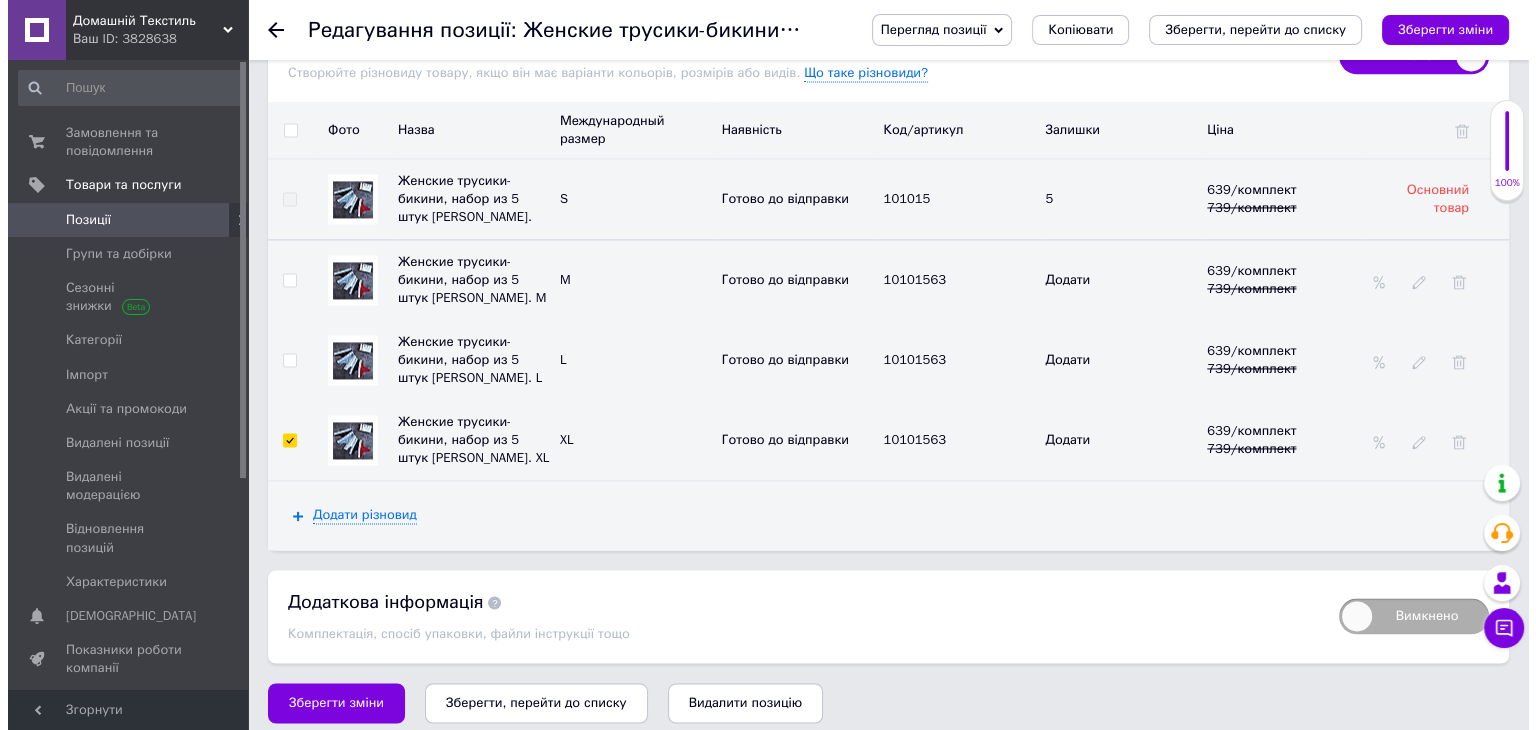 scroll, scrollTop: 3041, scrollLeft: 0, axis: vertical 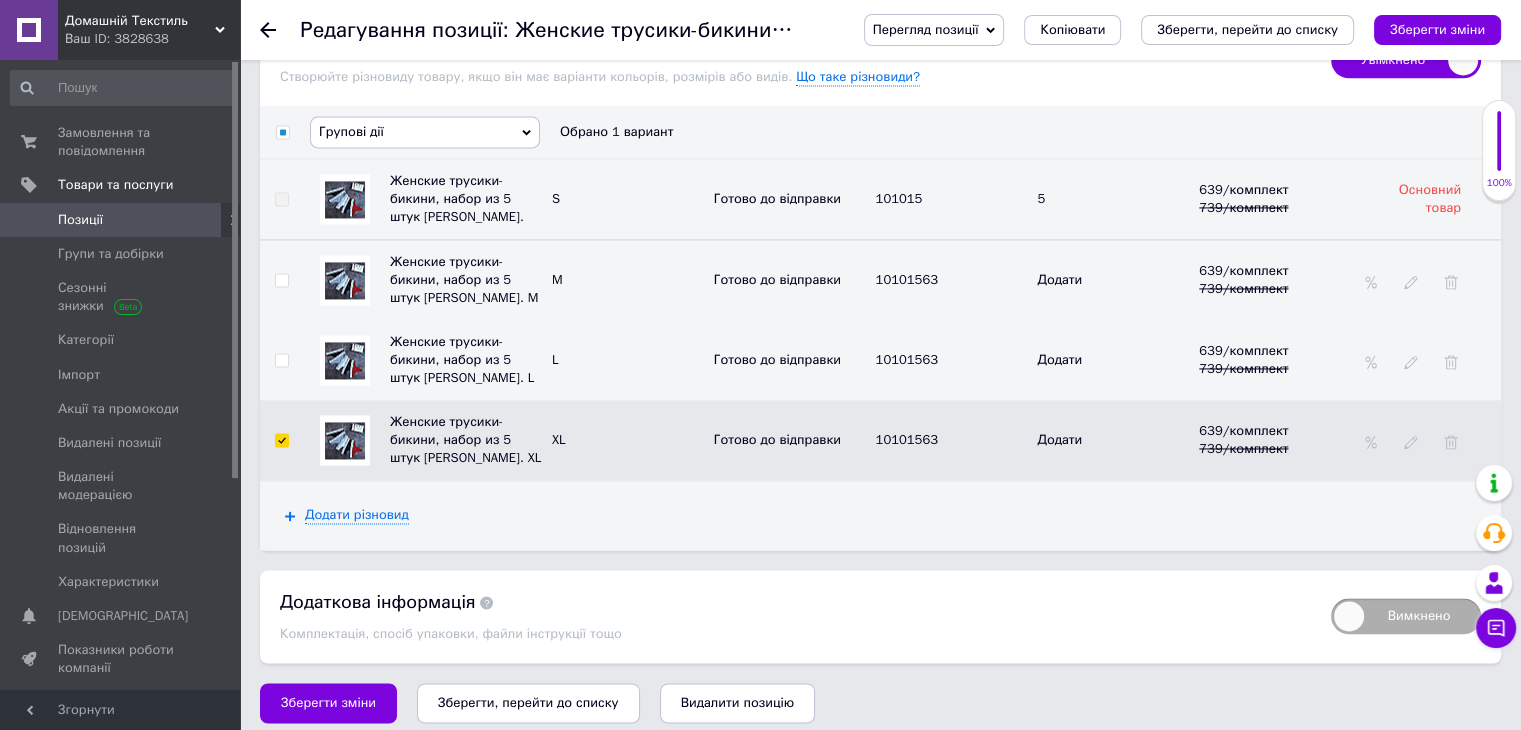 click at bounding box center (281, 360) 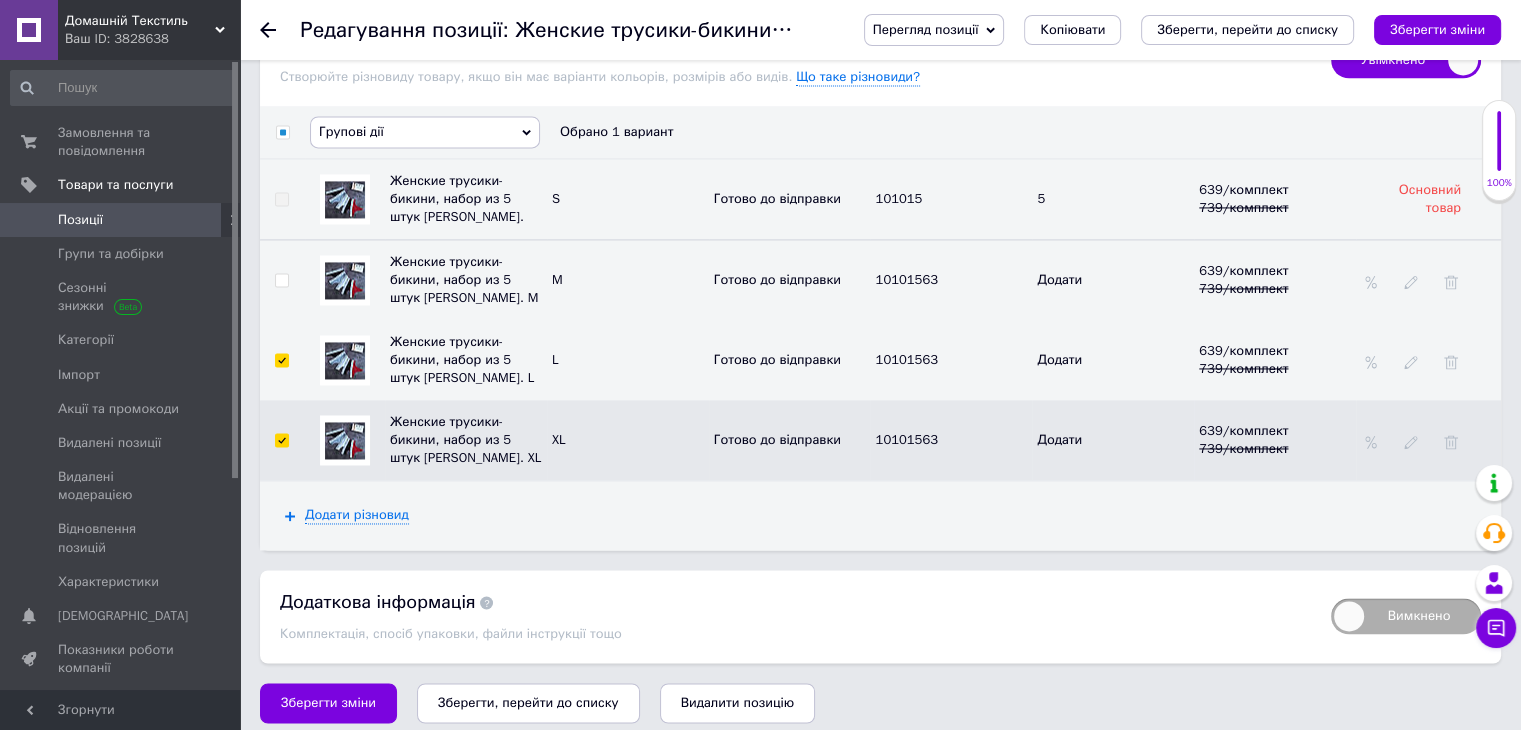 checkbox on "true" 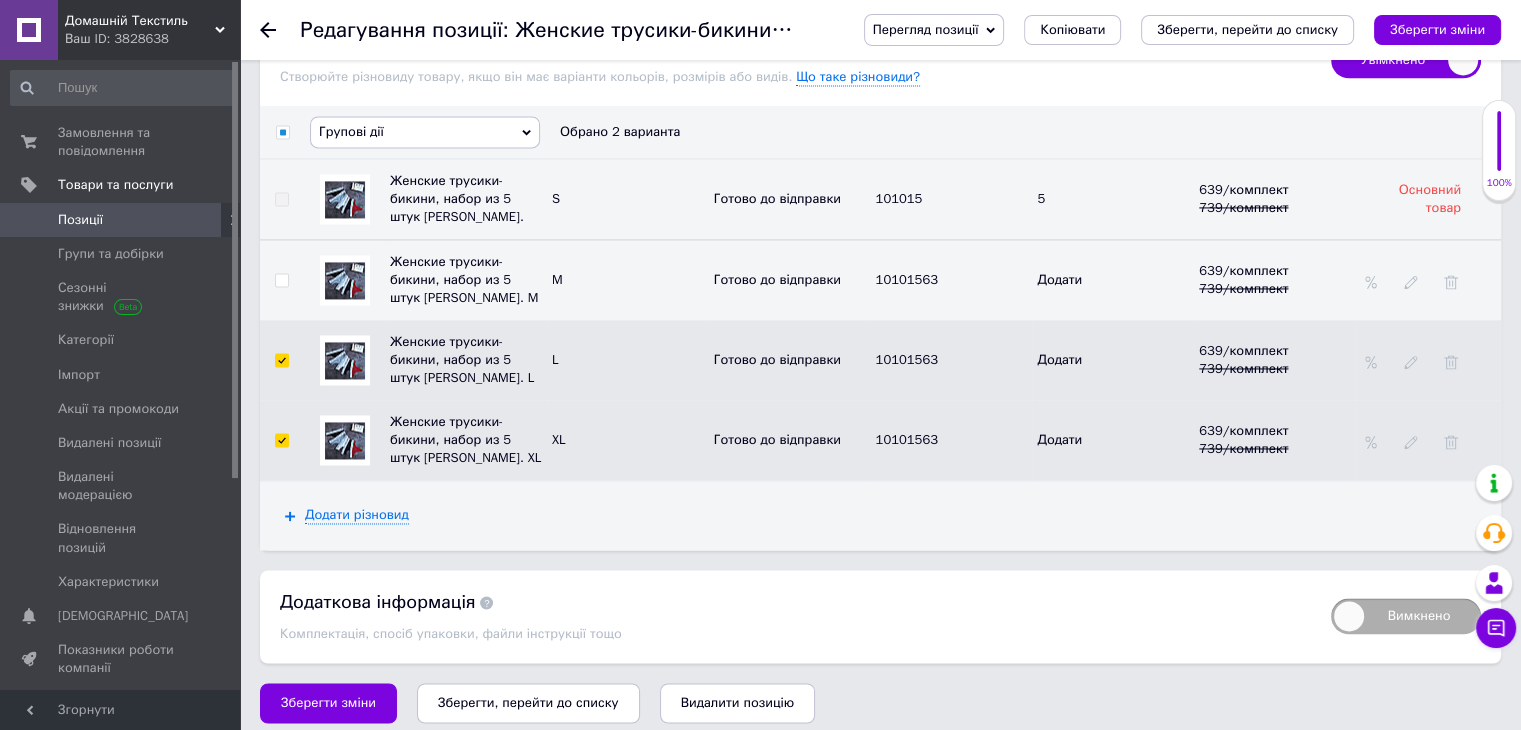click on "Групові дії" at bounding box center [425, 132] 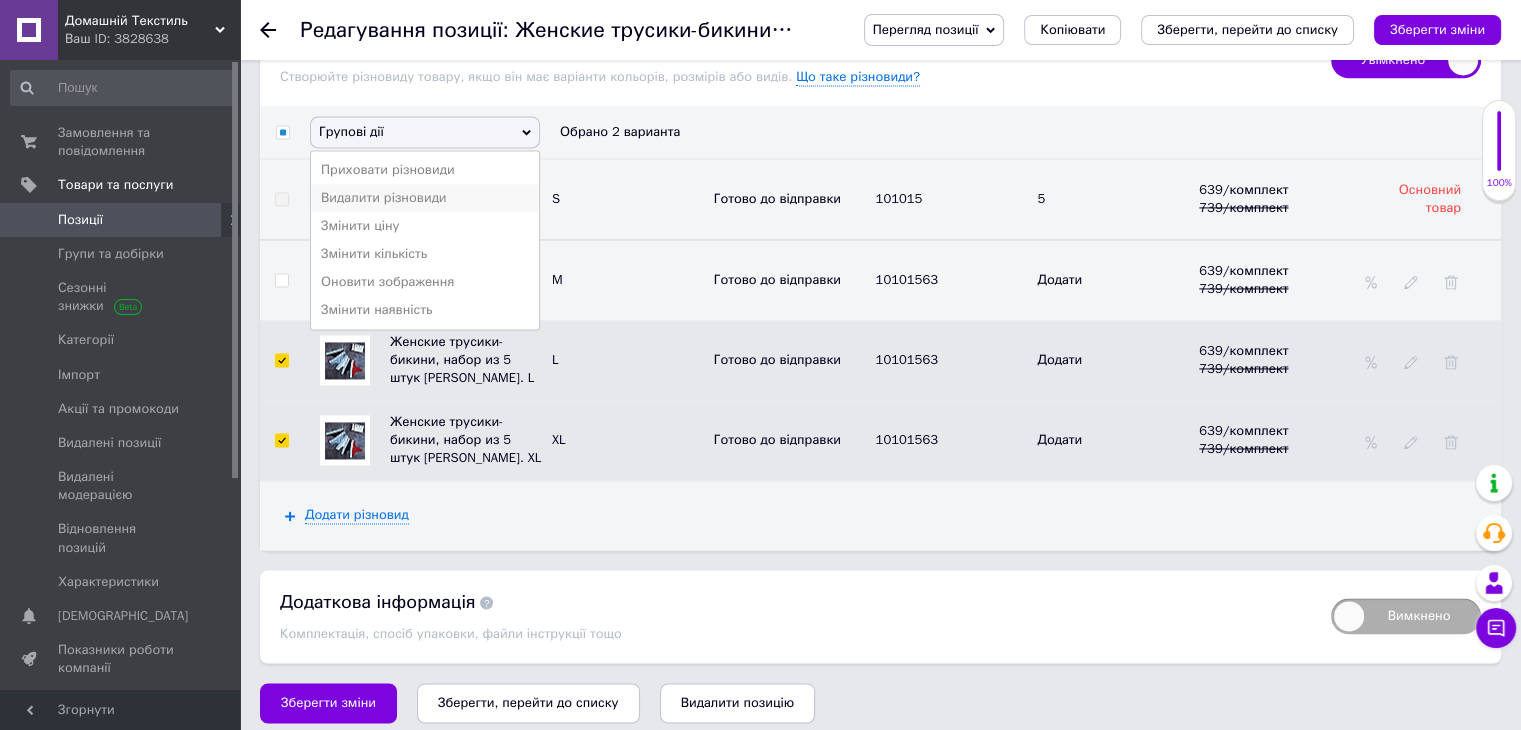click on "Видалити різновиди" at bounding box center (425, 198) 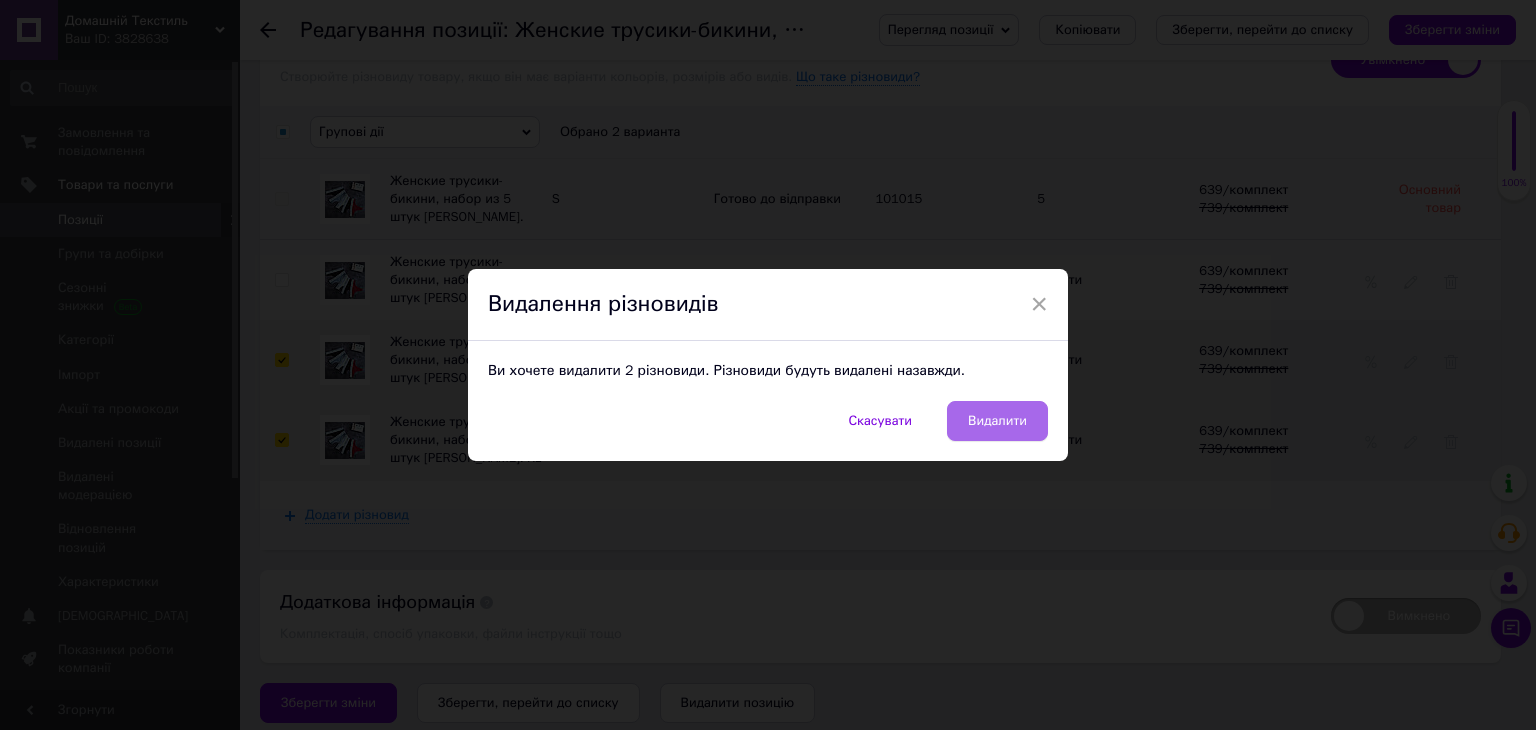 click on "Видалити" at bounding box center (997, 421) 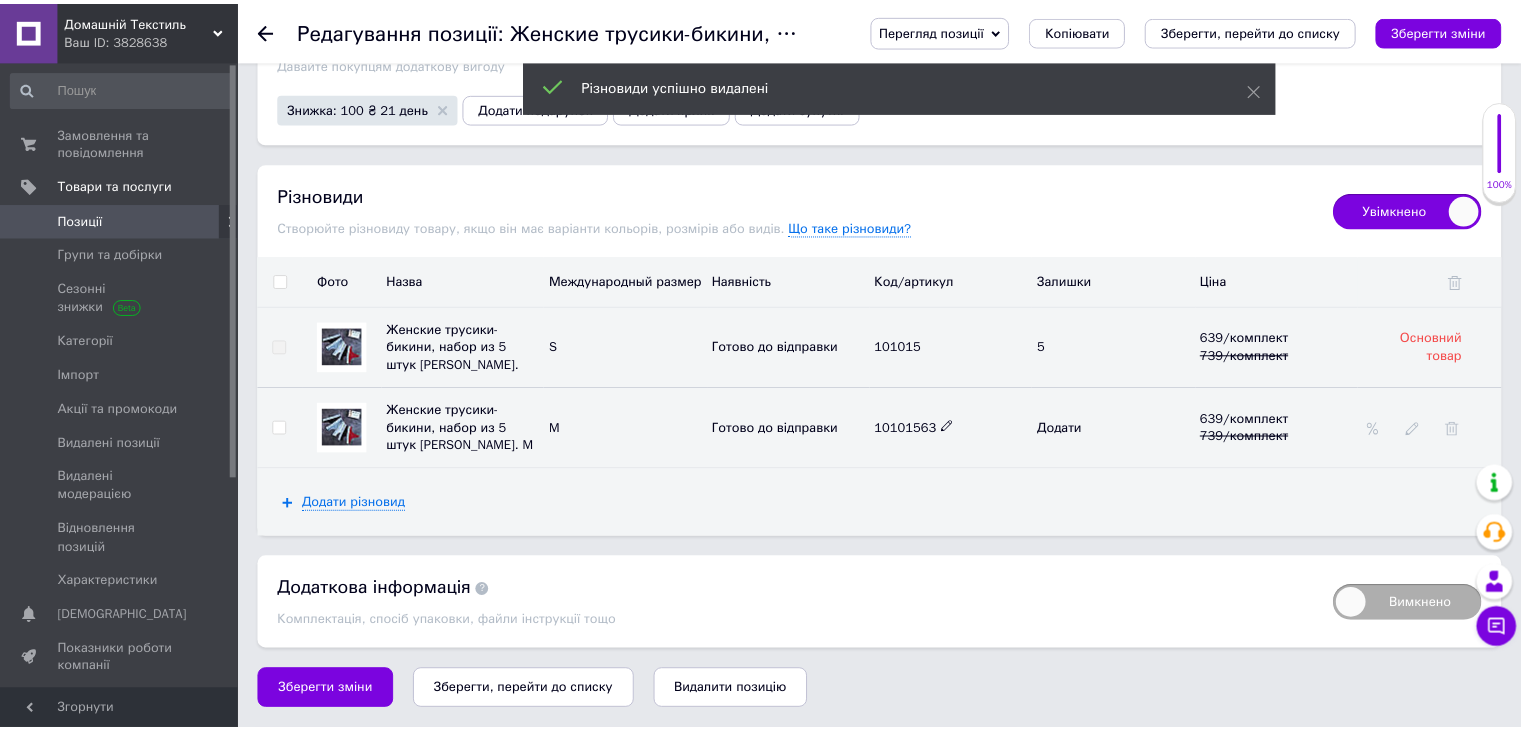 scroll, scrollTop: 2885, scrollLeft: 0, axis: vertical 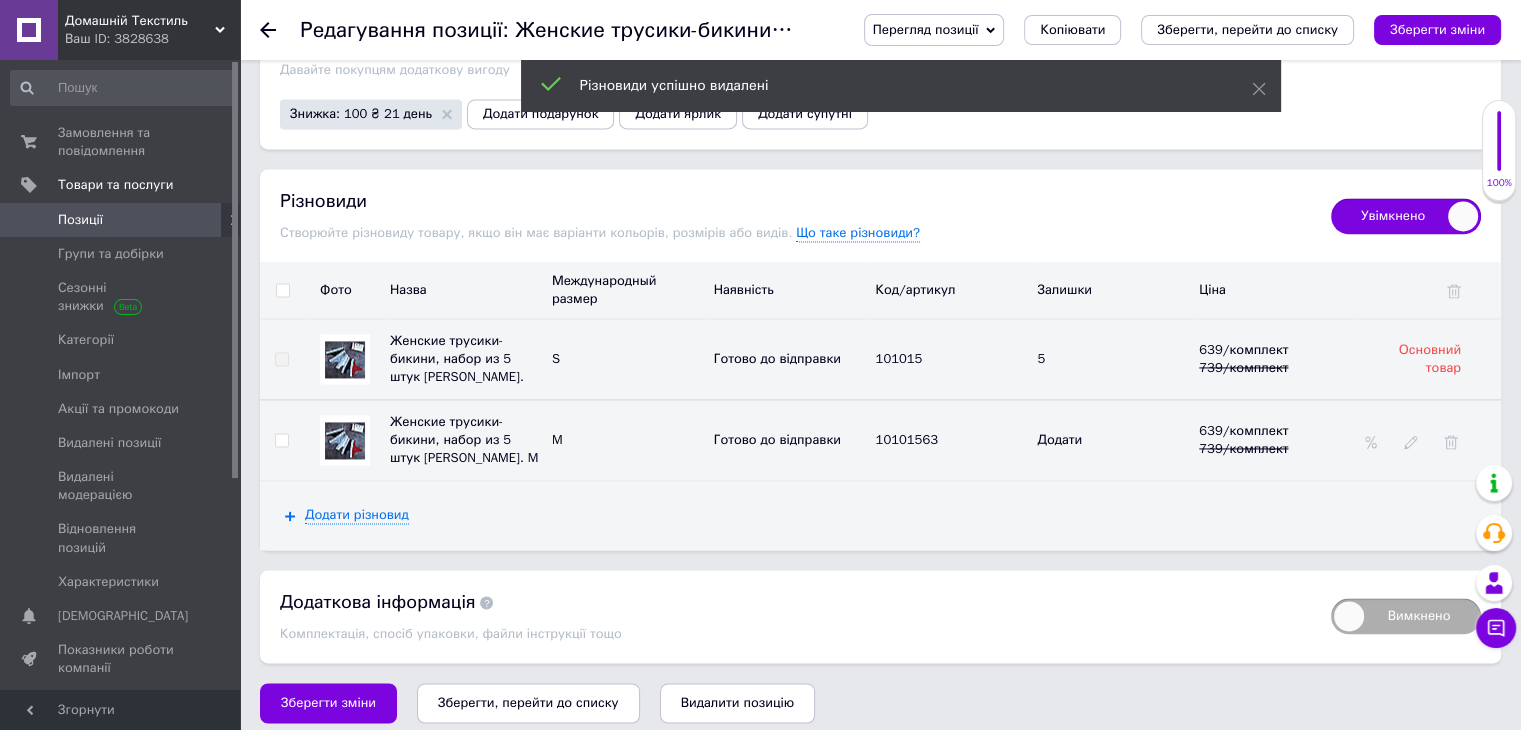 click on "Перегляд позиції Зберегти та переглянути на сайті Зберегти та переглянути на маркетплейсі Копіювати Зберегти, перейти до списку Зберегти зміни" at bounding box center (1162, 30) 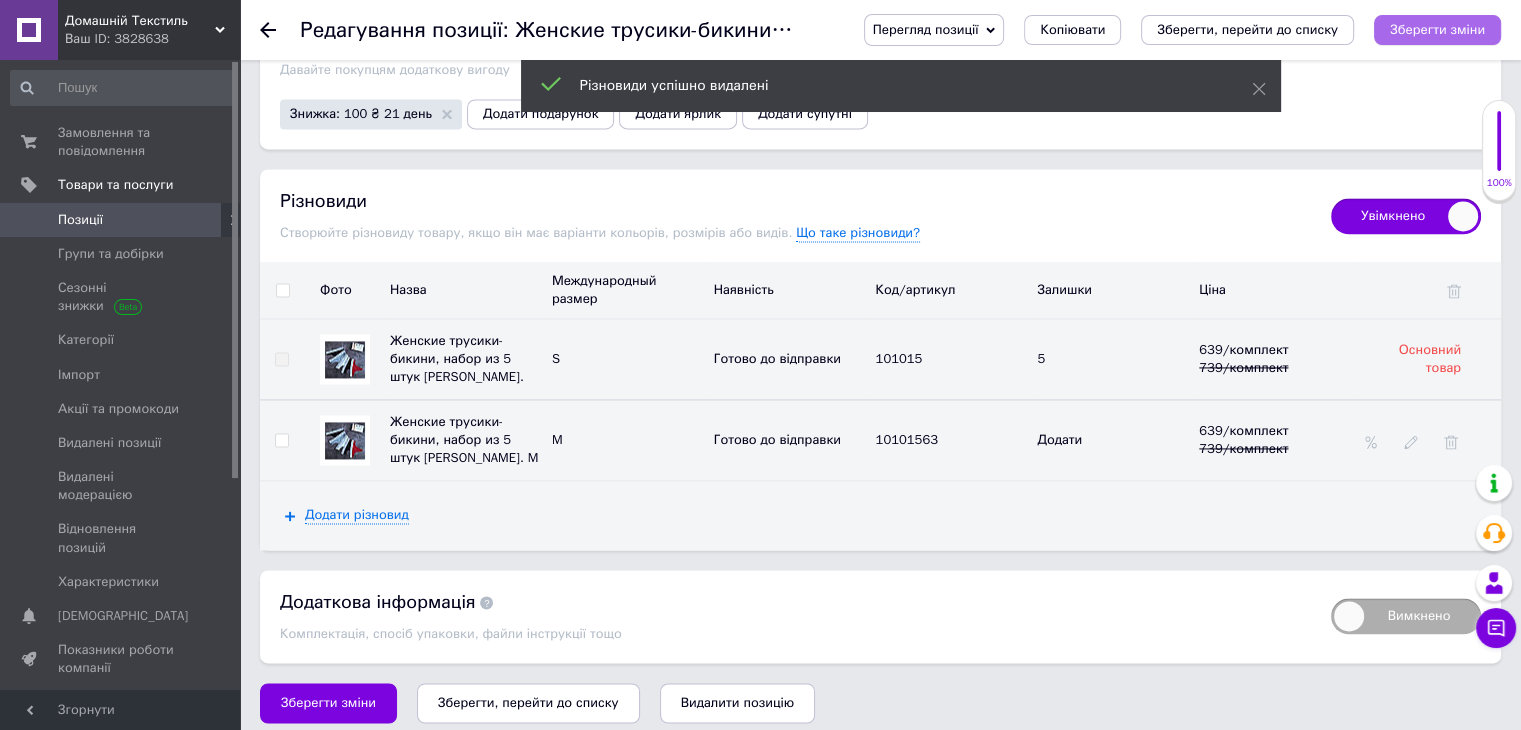 click on "Зберегти зміни" at bounding box center (1437, 29) 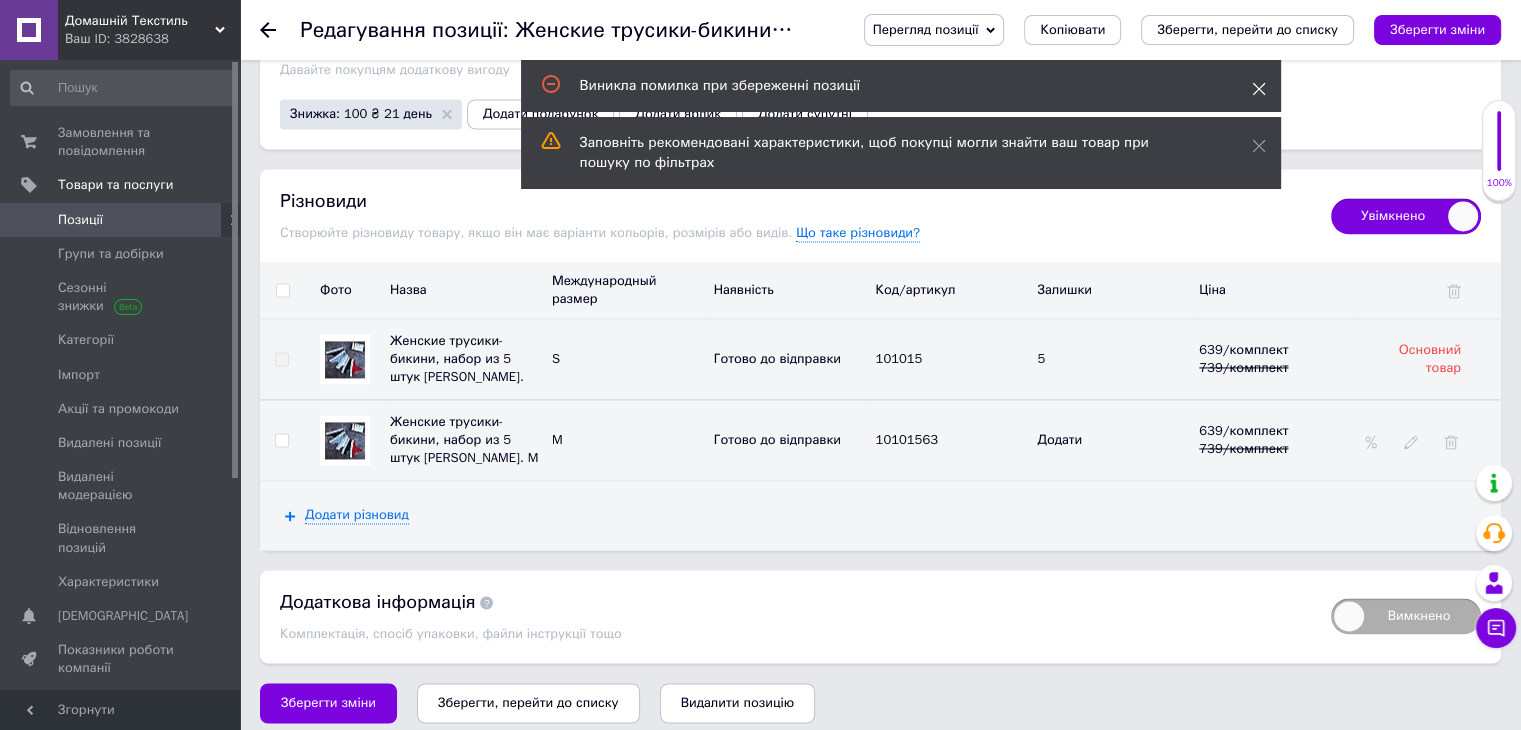 click 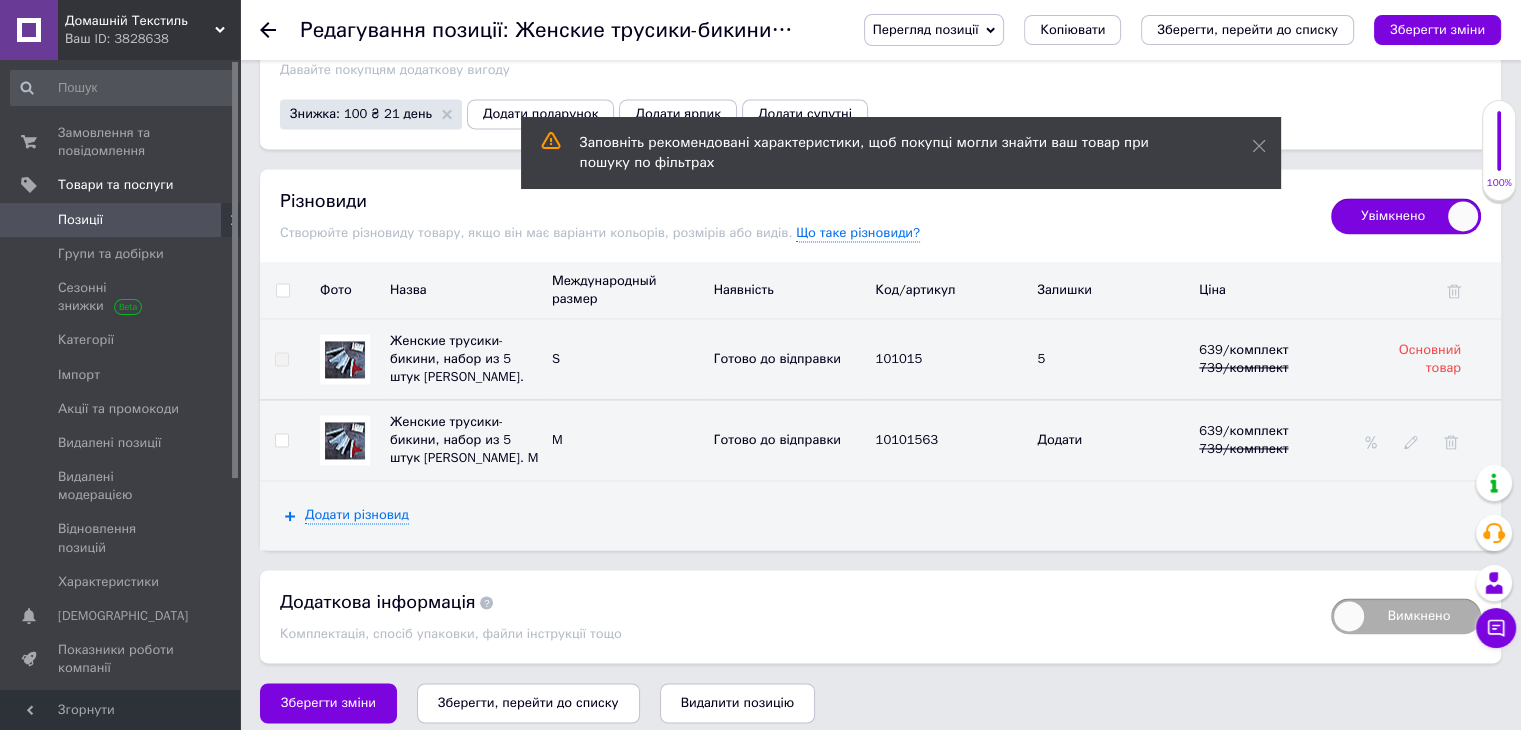 click on "Заповніть рекомендовані характеристики, щоб покупці могли знайти ваш товар при пошуку по фільтрах" at bounding box center (901, 153) 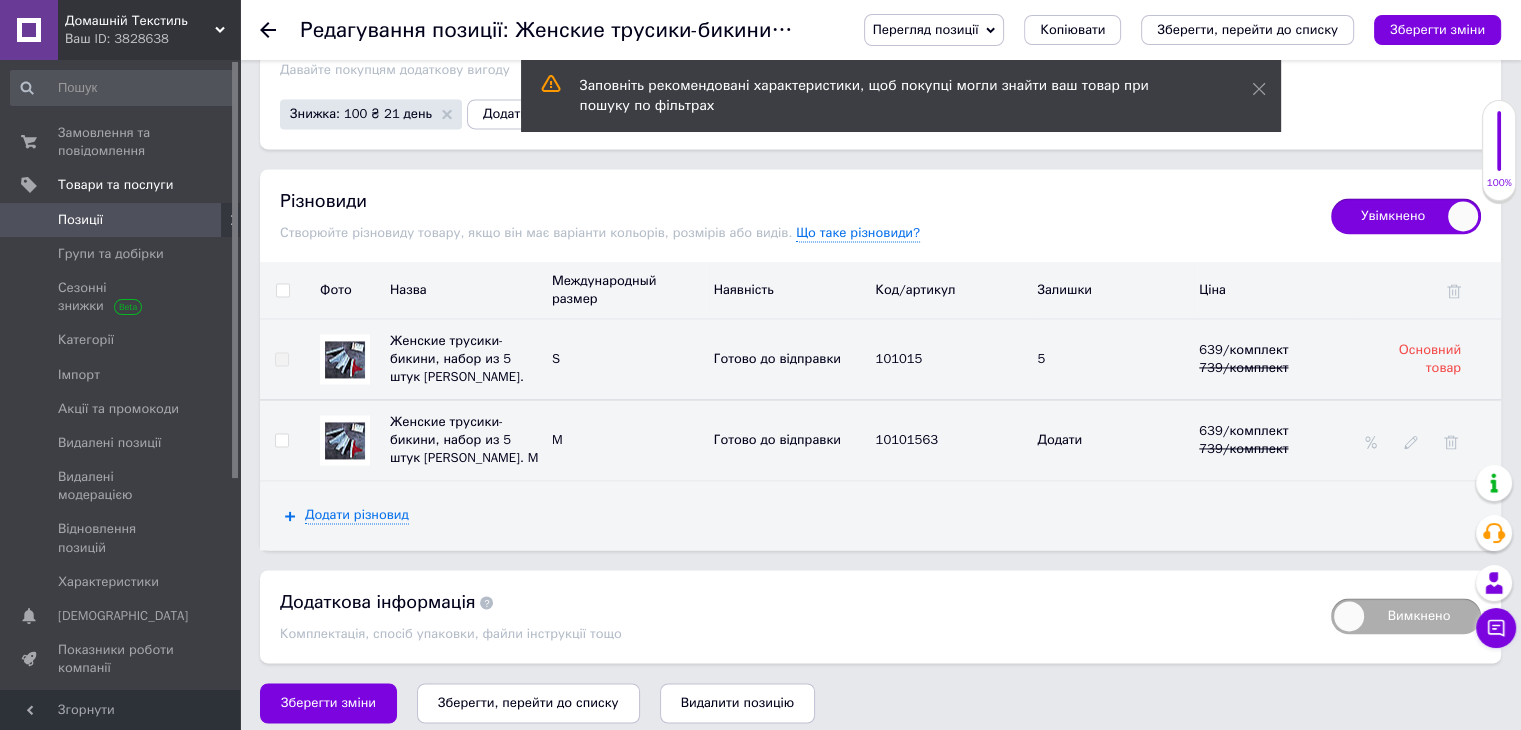 click on "Заповніть рекомендовані характеристики, щоб покупці могли знайти ваш товар при пошуку по фільтрах" at bounding box center [901, 96] 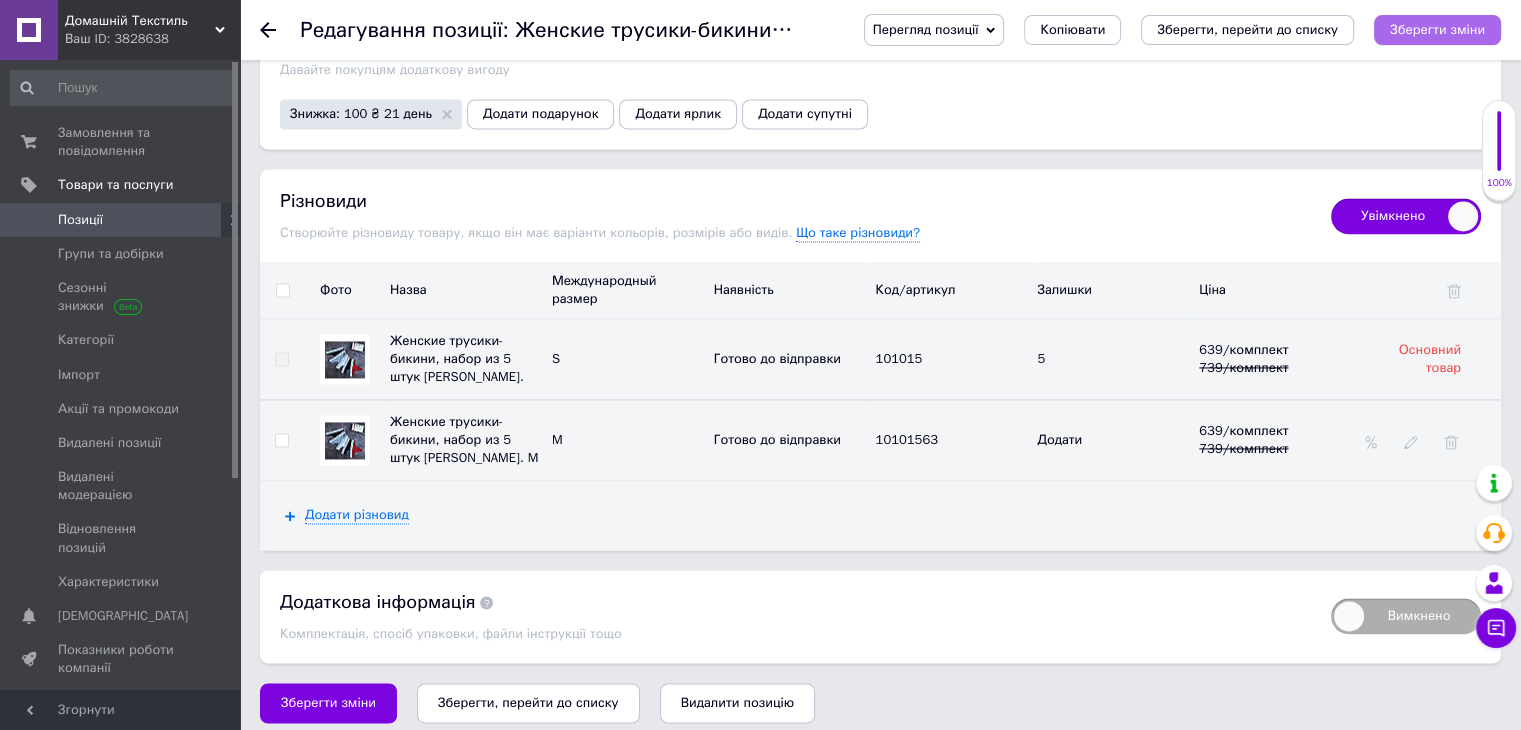 click on "Зберегти зміни" at bounding box center [1437, 29] 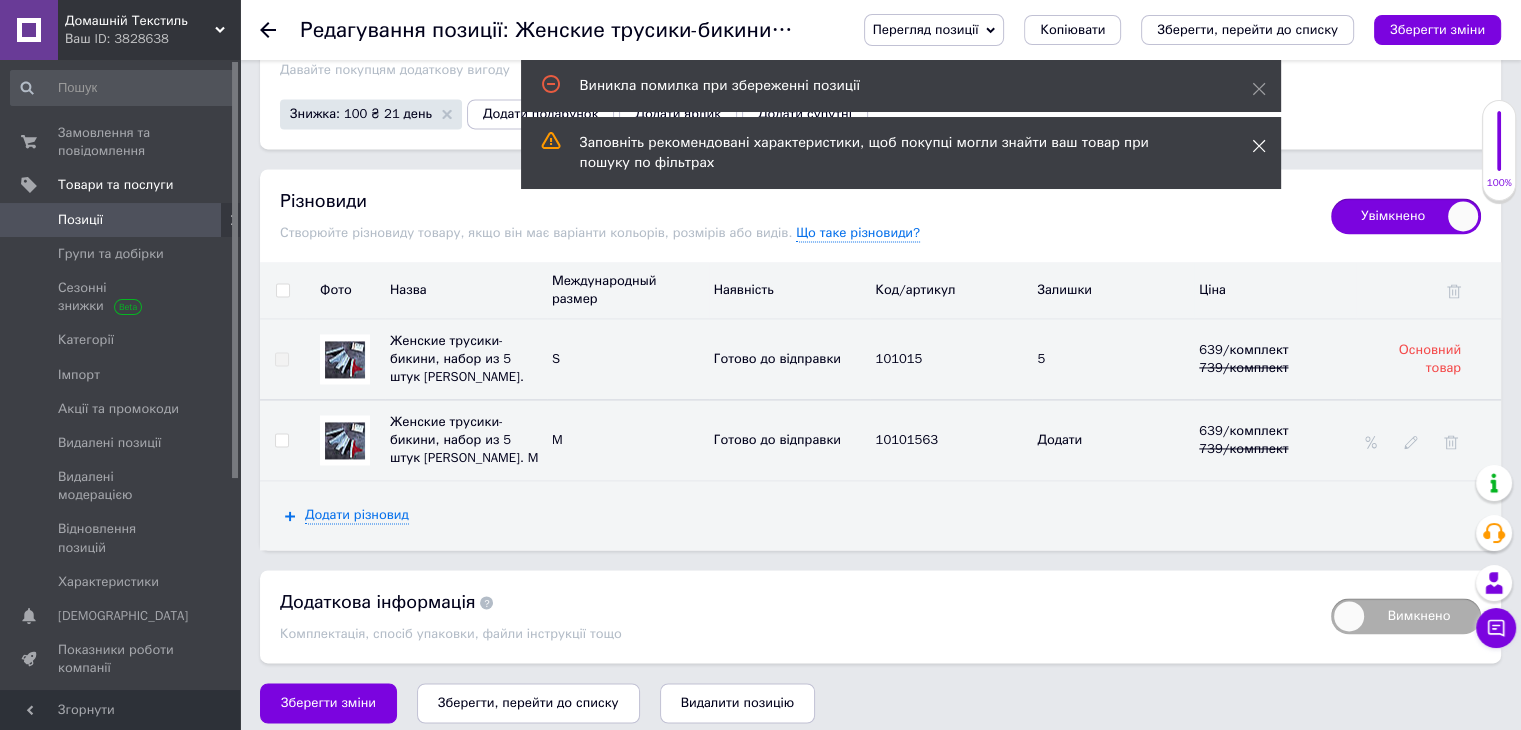 click 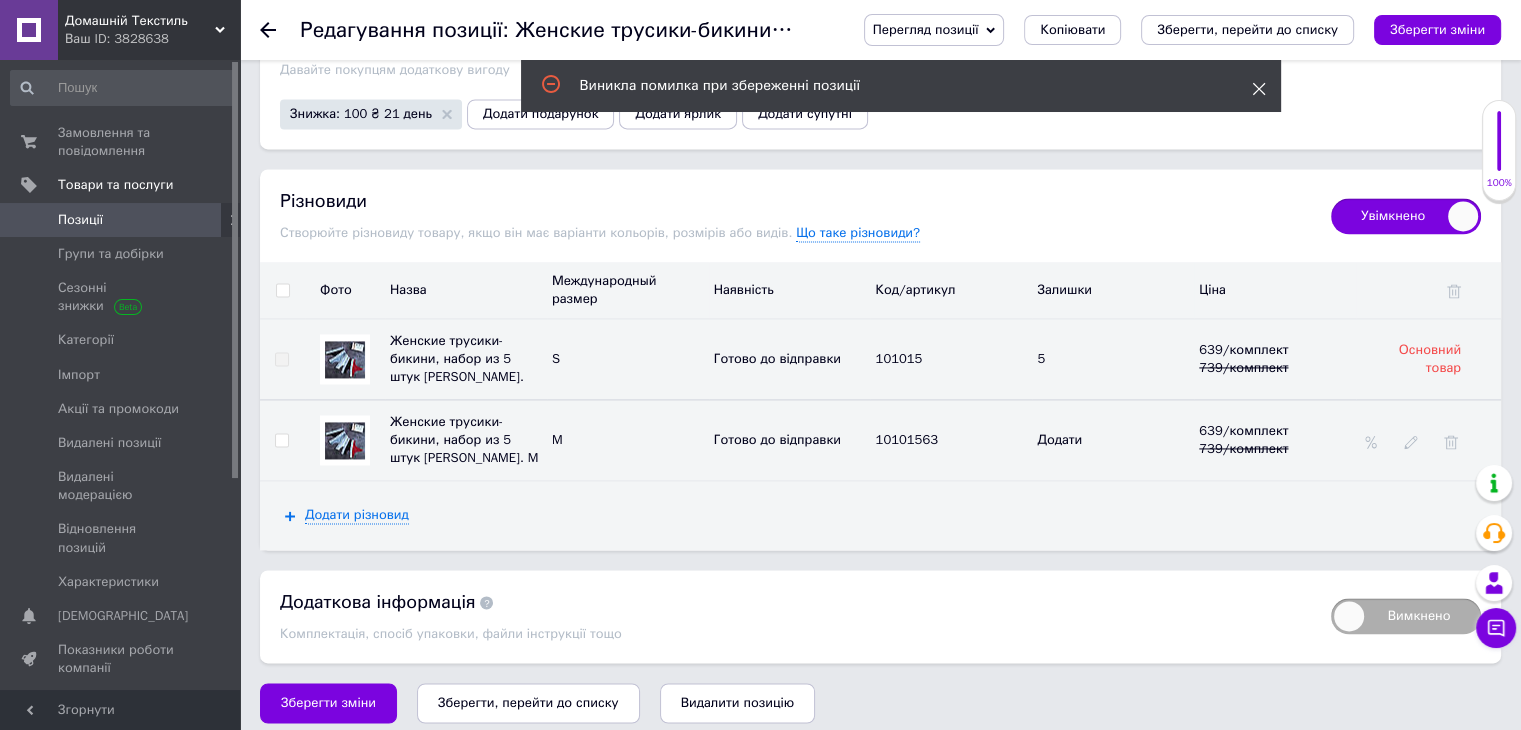 click 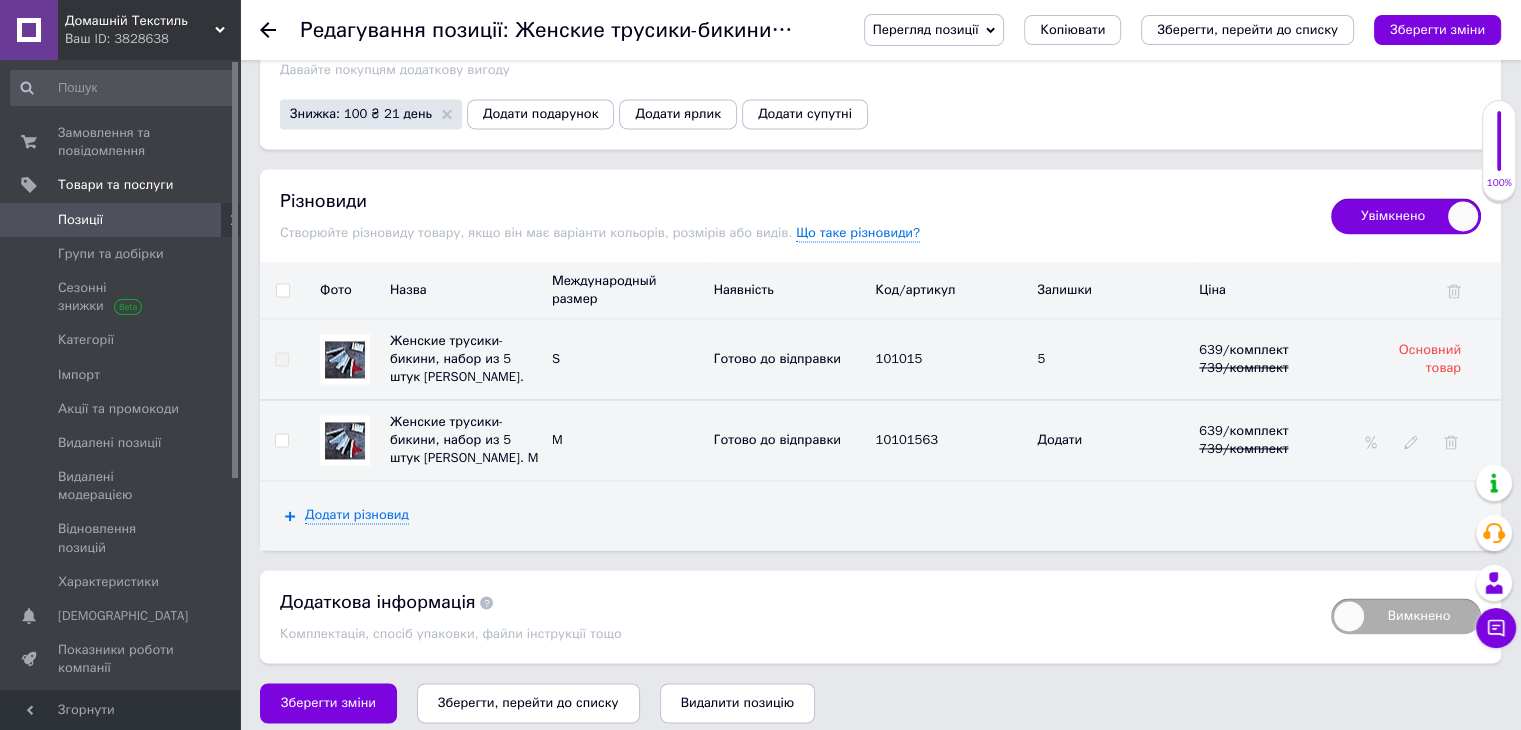 click on "Позиції" at bounding box center [80, 220] 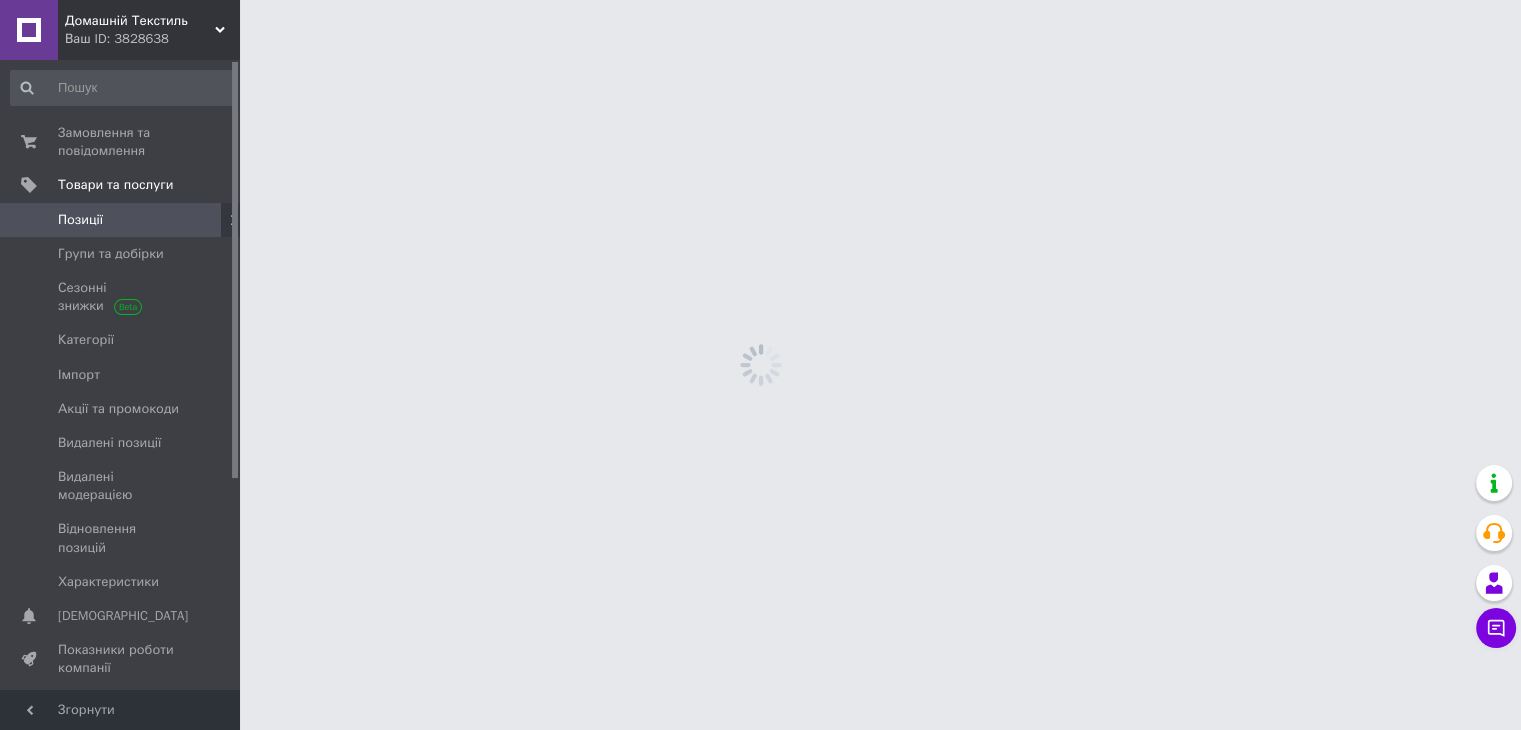 scroll, scrollTop: 0, scrollLeft: 0, axis: both 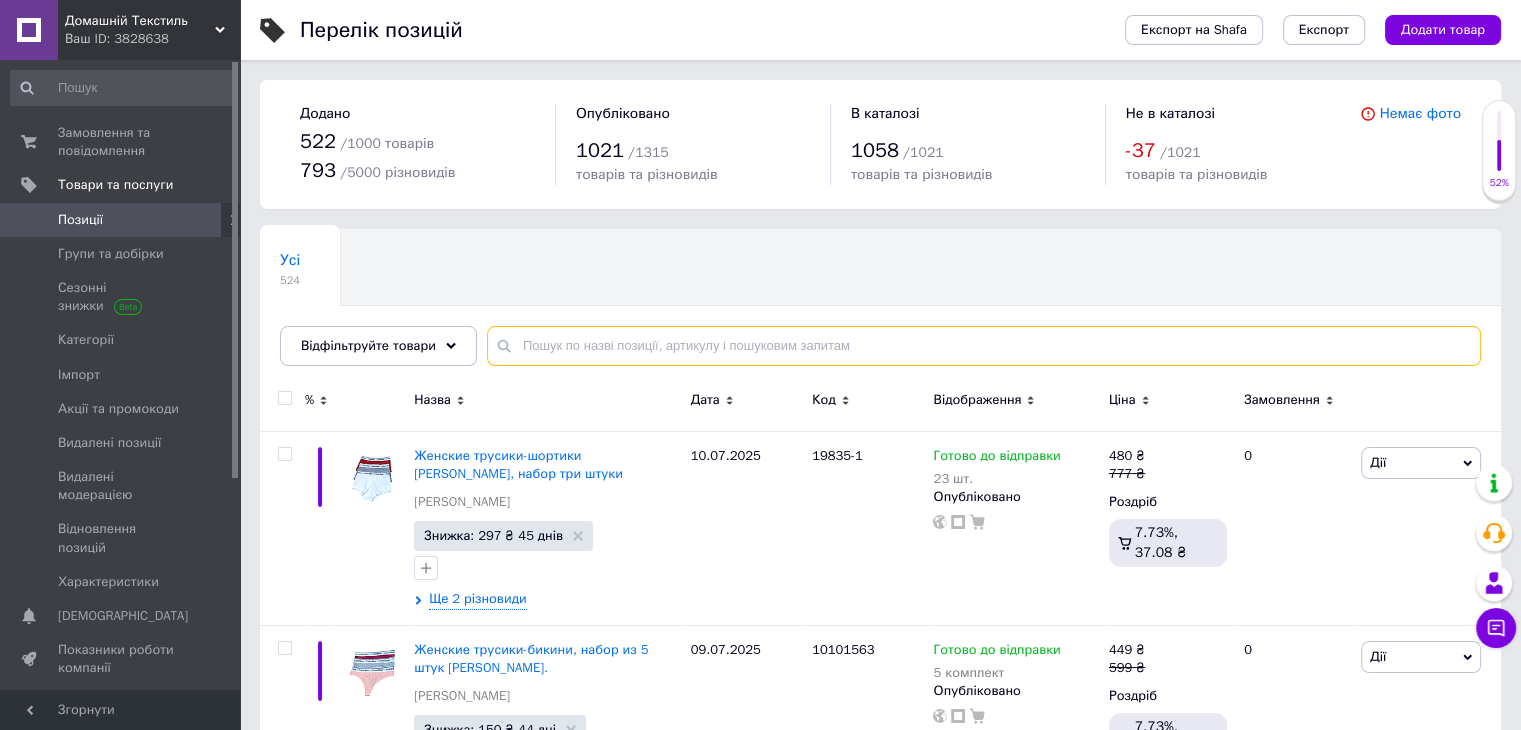 click at bounding box center [984, 346] 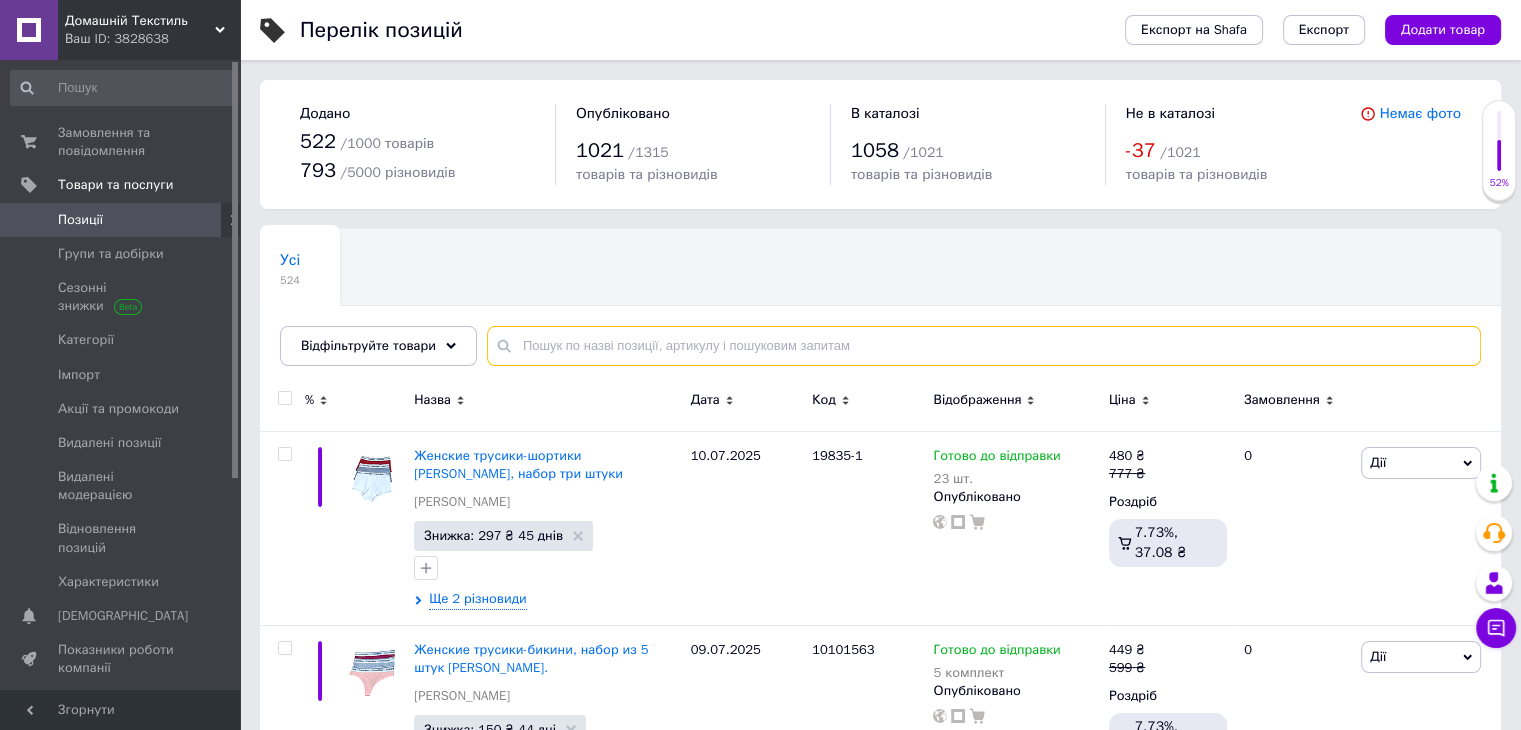 paste on "101015" 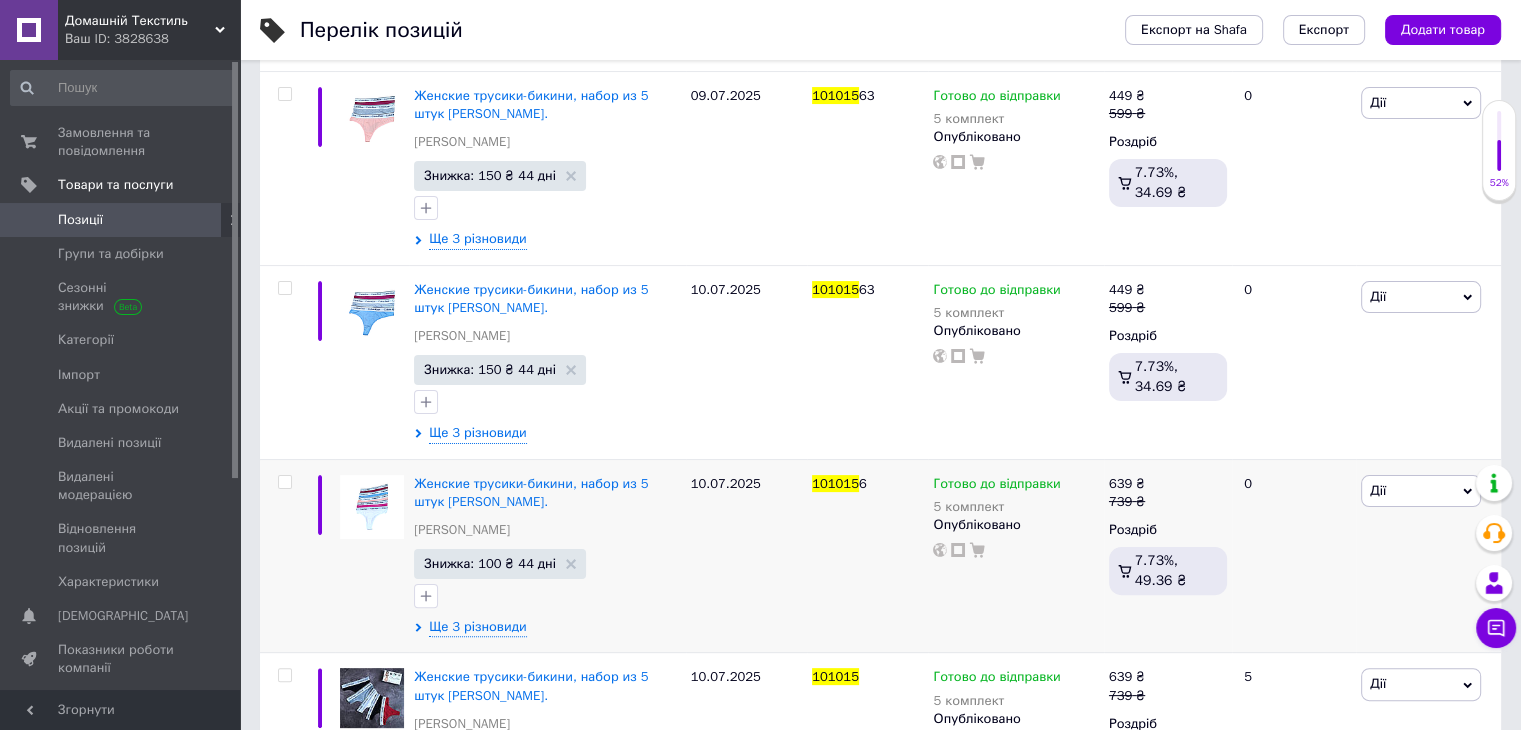 scroll, scrollTop: 400, scrollLeft: 0, axis: vertical 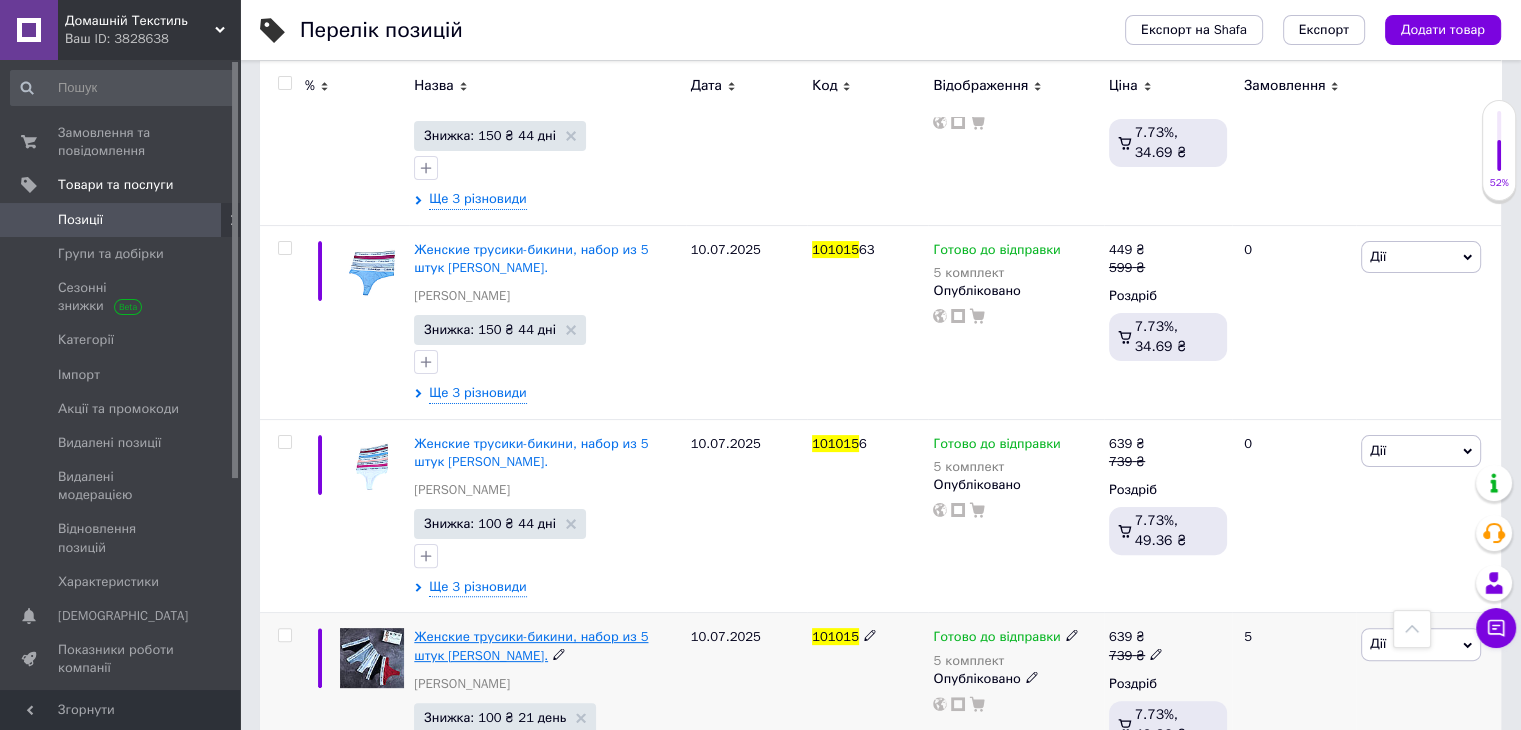 type on "101015" 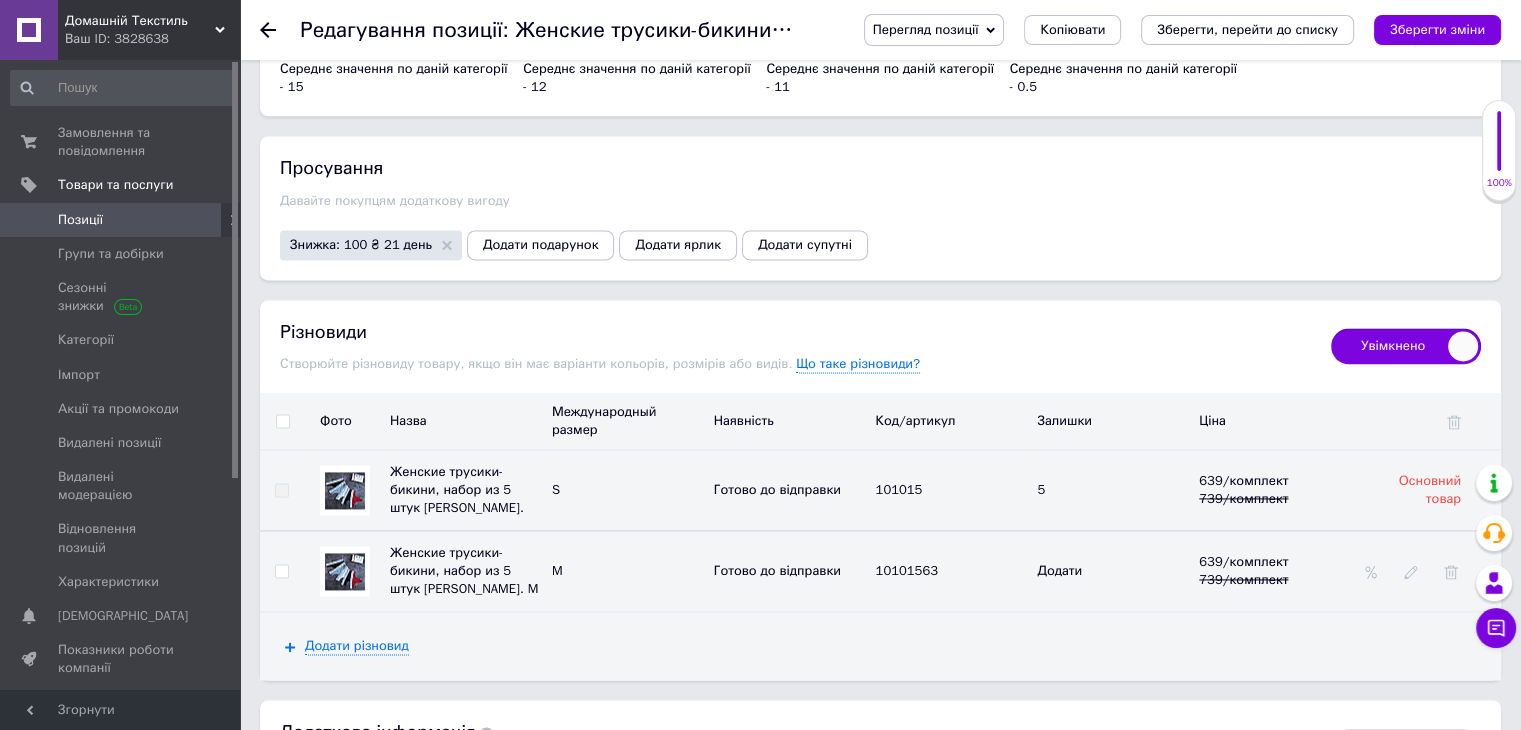 scroll, scrollTop: 2862, scrollLeft: 0, axis: vertical 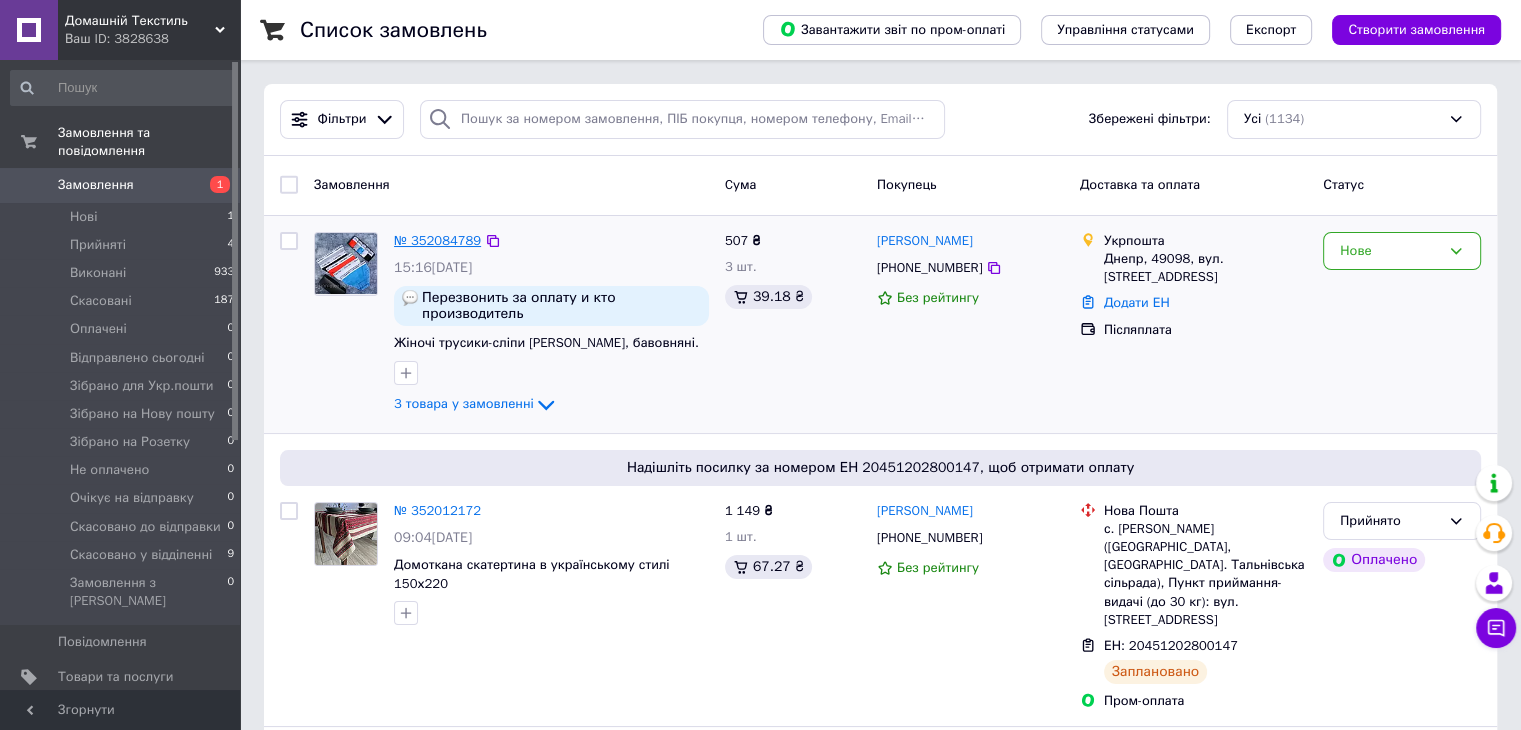 click on "№ 352084789" at bounding box center [437, 240] 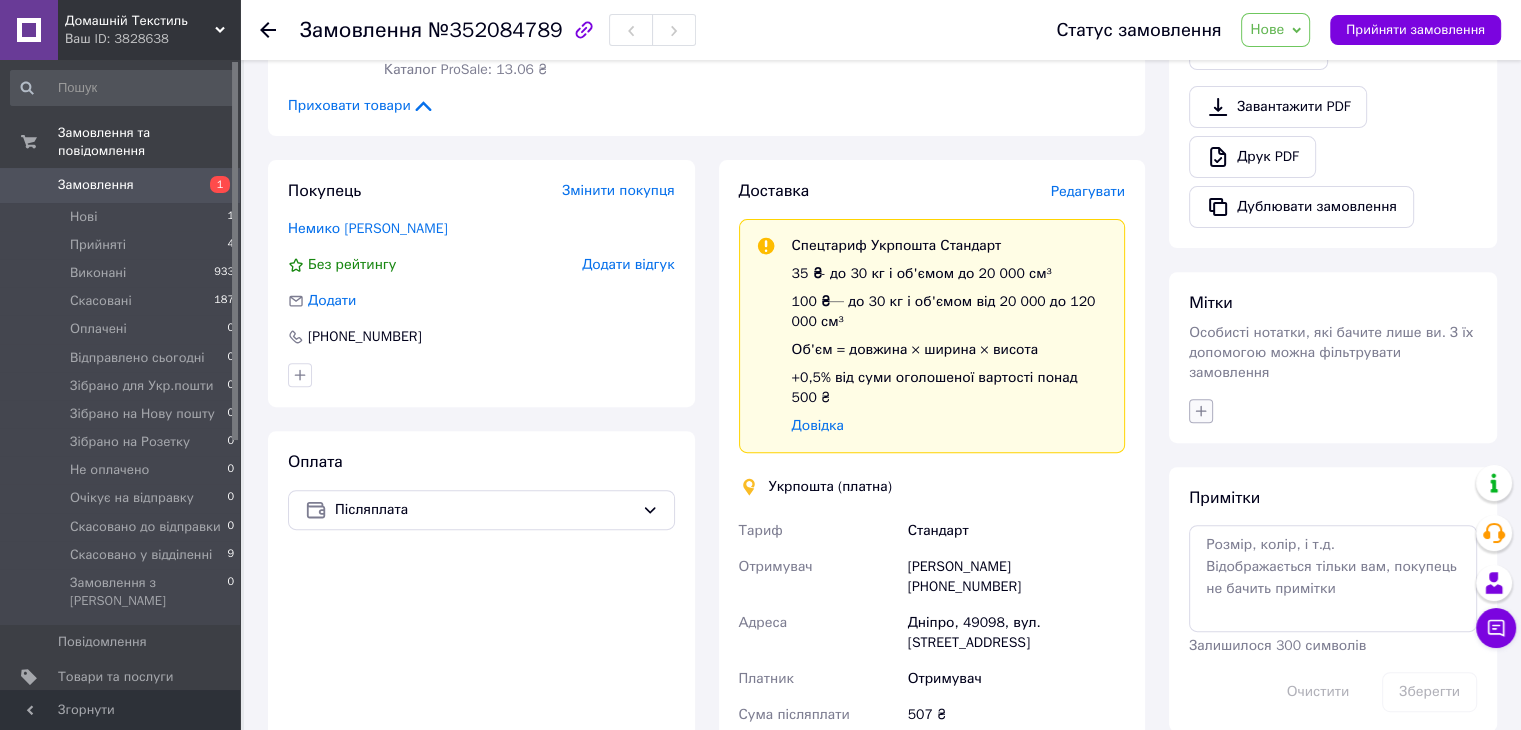 scroll, scrollTop: 700, scrollLeft: 0, axis: vertical 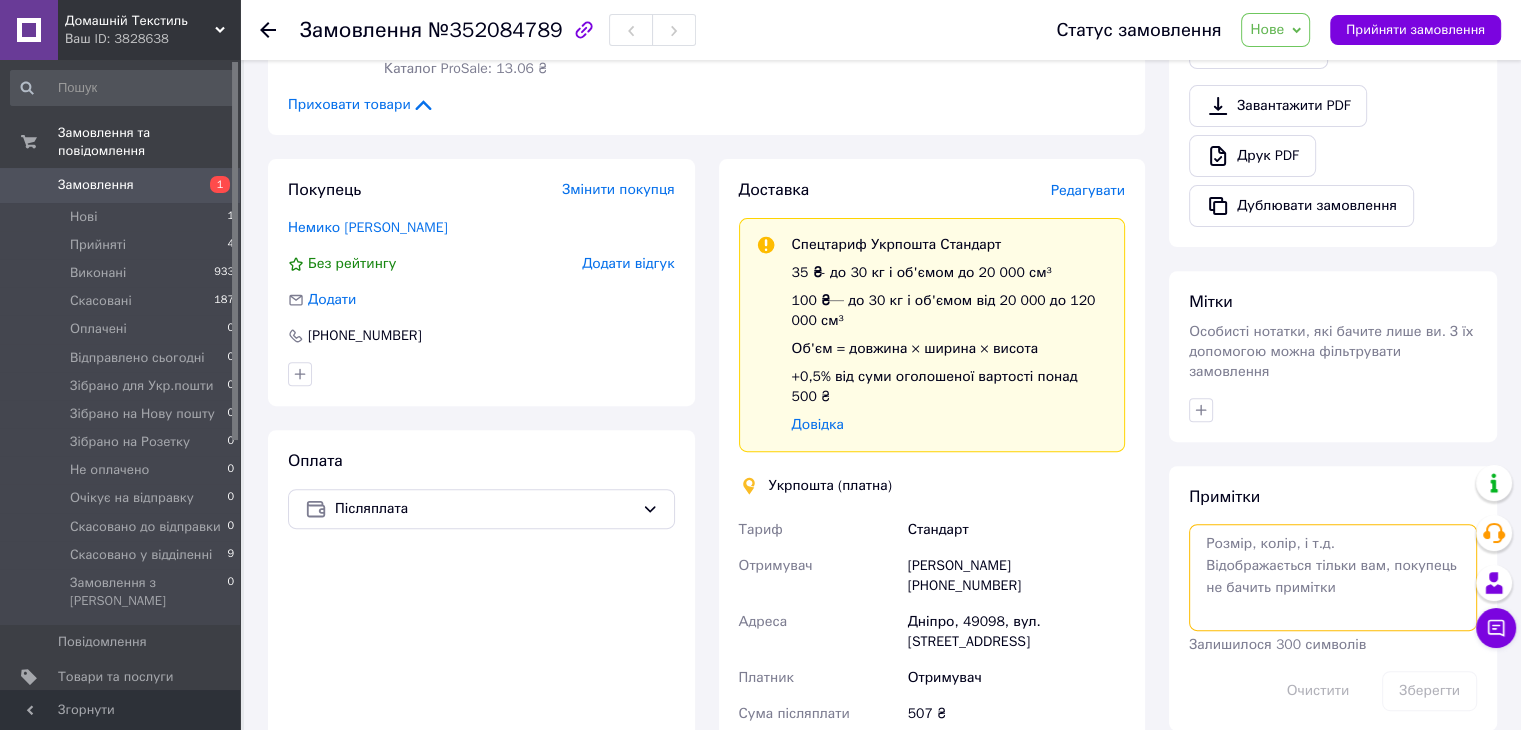 click at bounding box center (1333, 577) 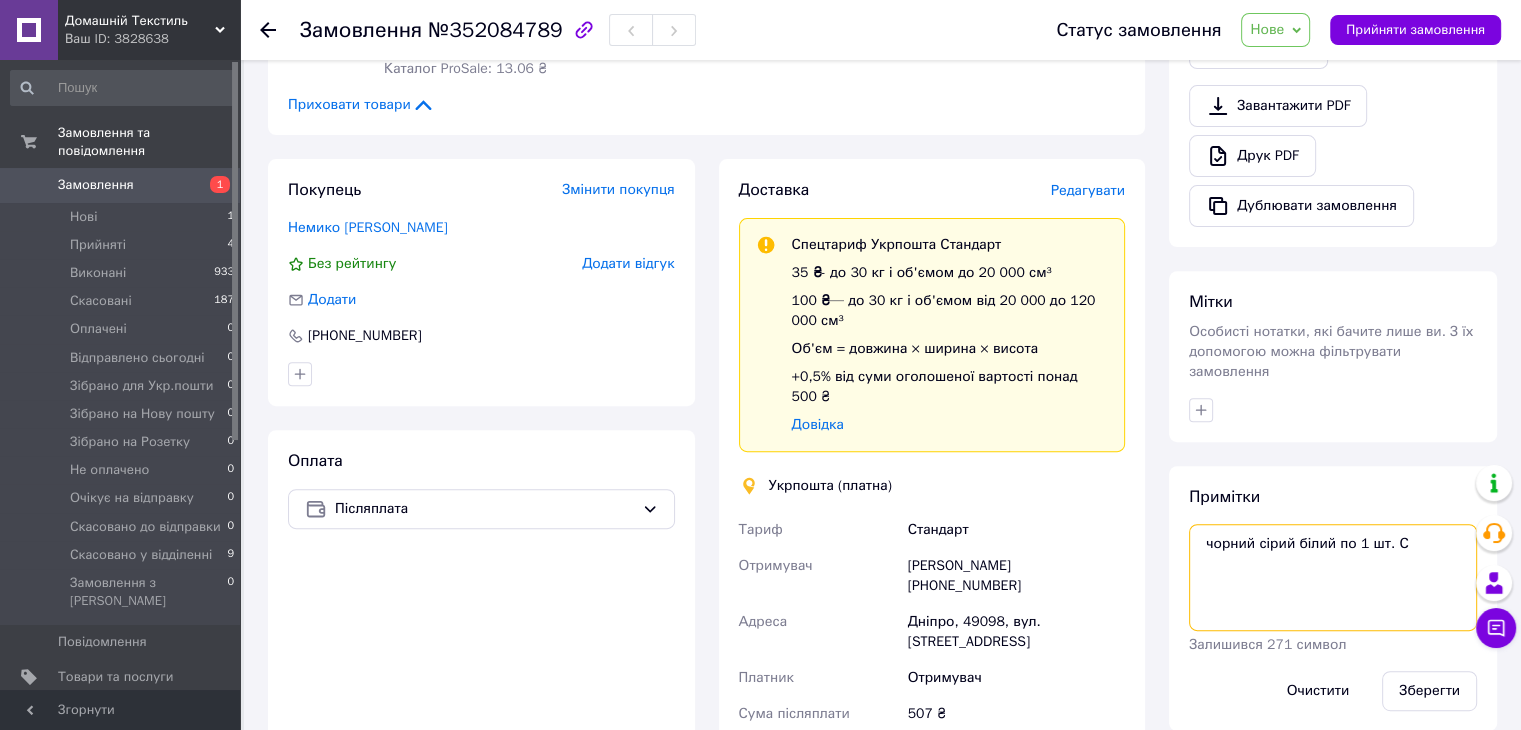 type on "чорний сірий білий по 1 шт. С" 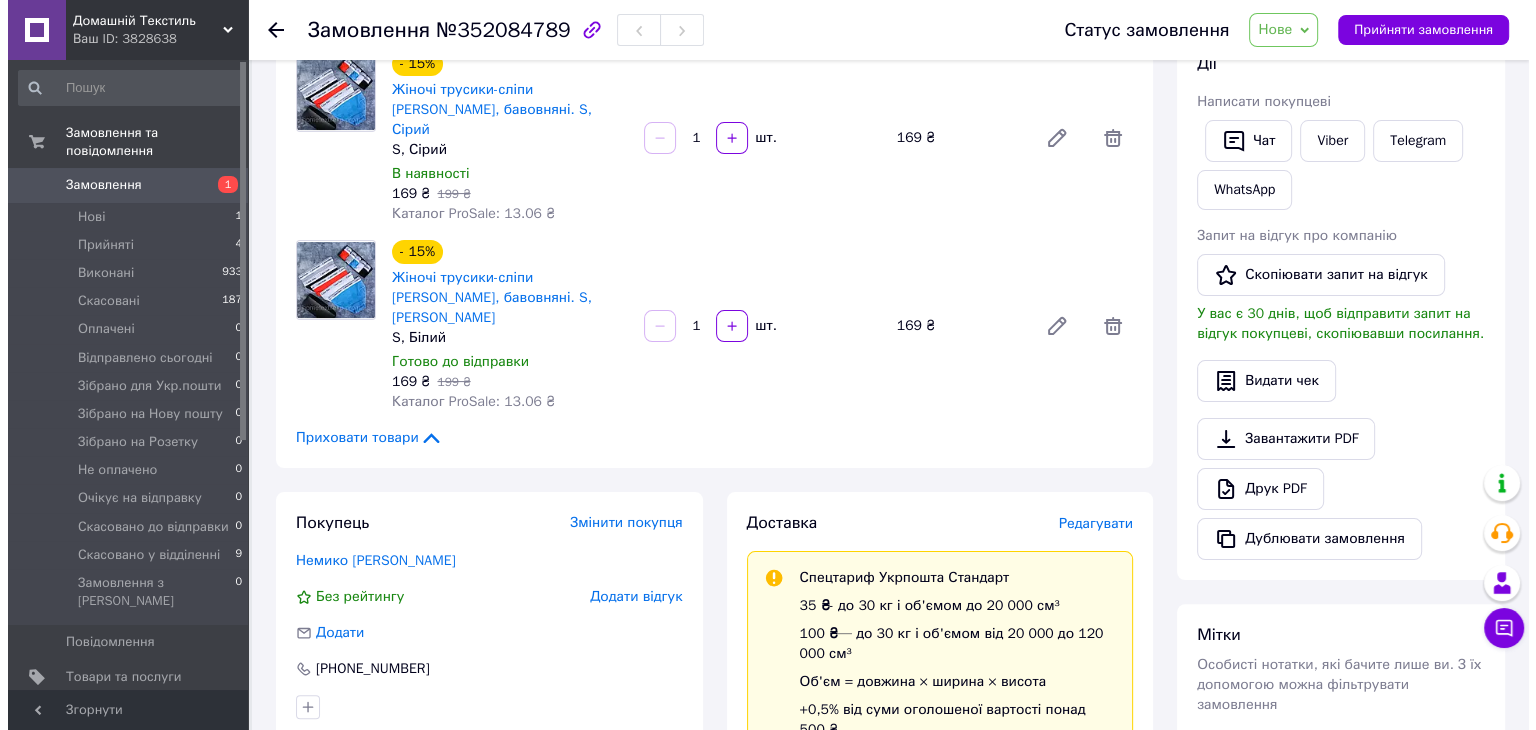 scroll, scrollTop: 370, scrollLeft: 0, axis: vertical 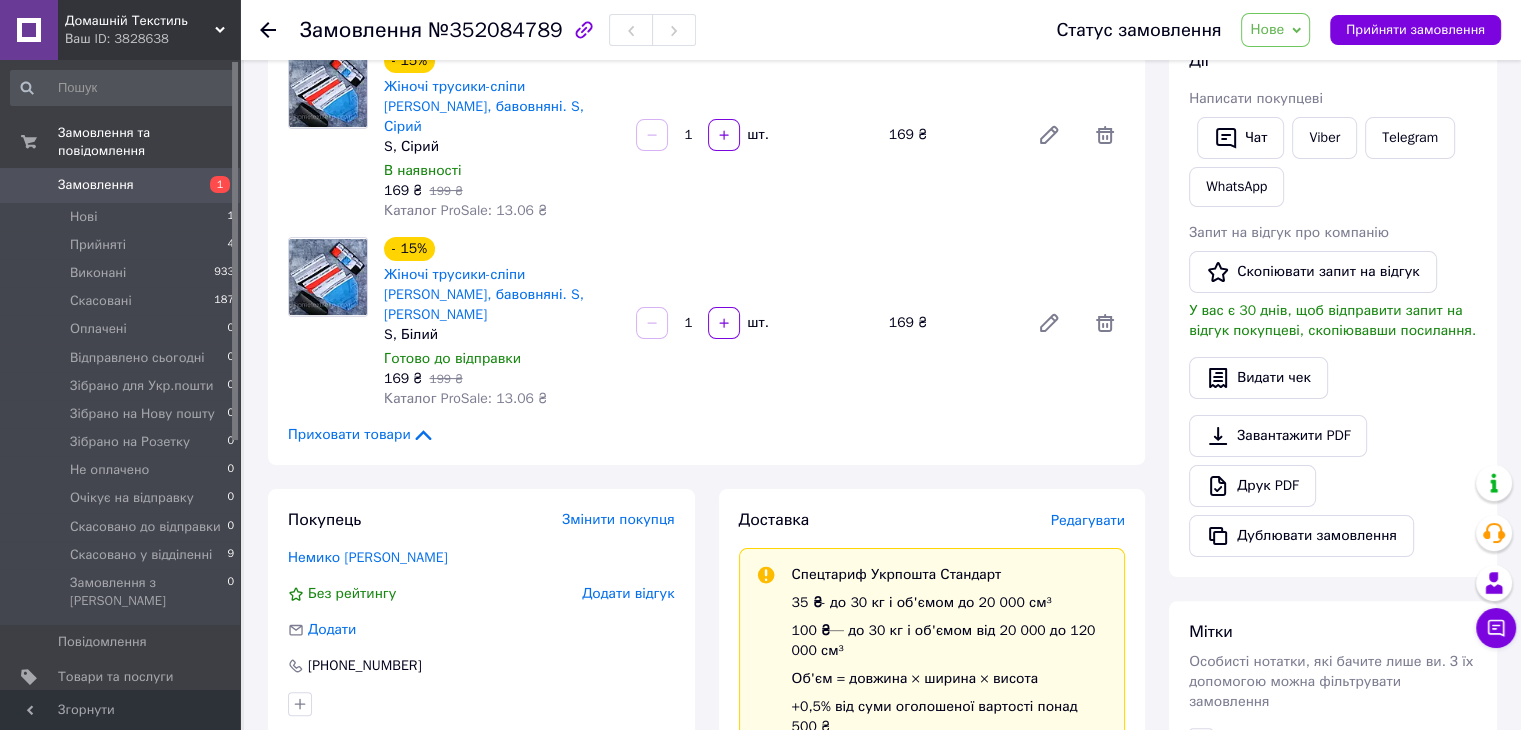 click on "Редагувати" at bounding box center (1088, 520) 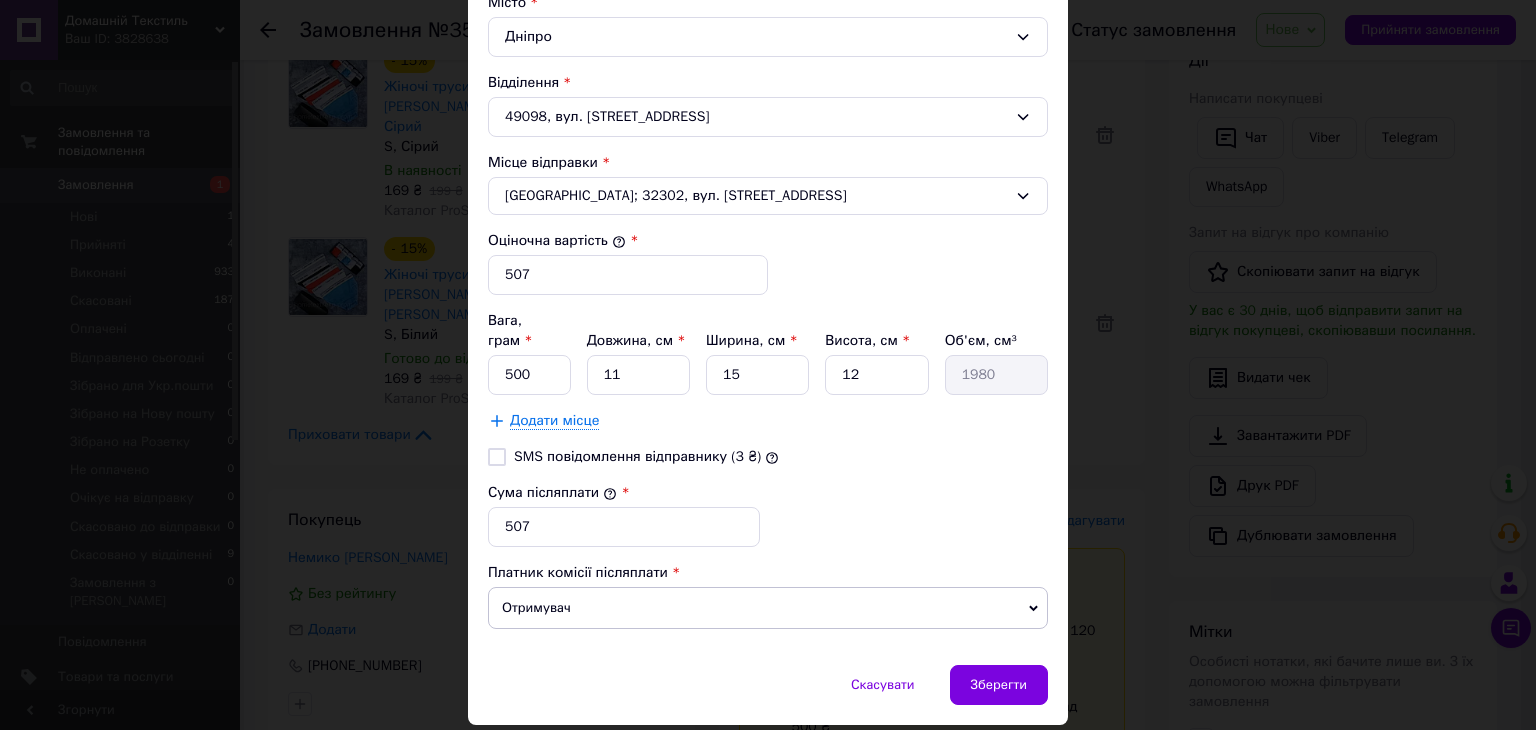 scroll, scrollTop: 677, scrollLeft: 0, axis: vertical 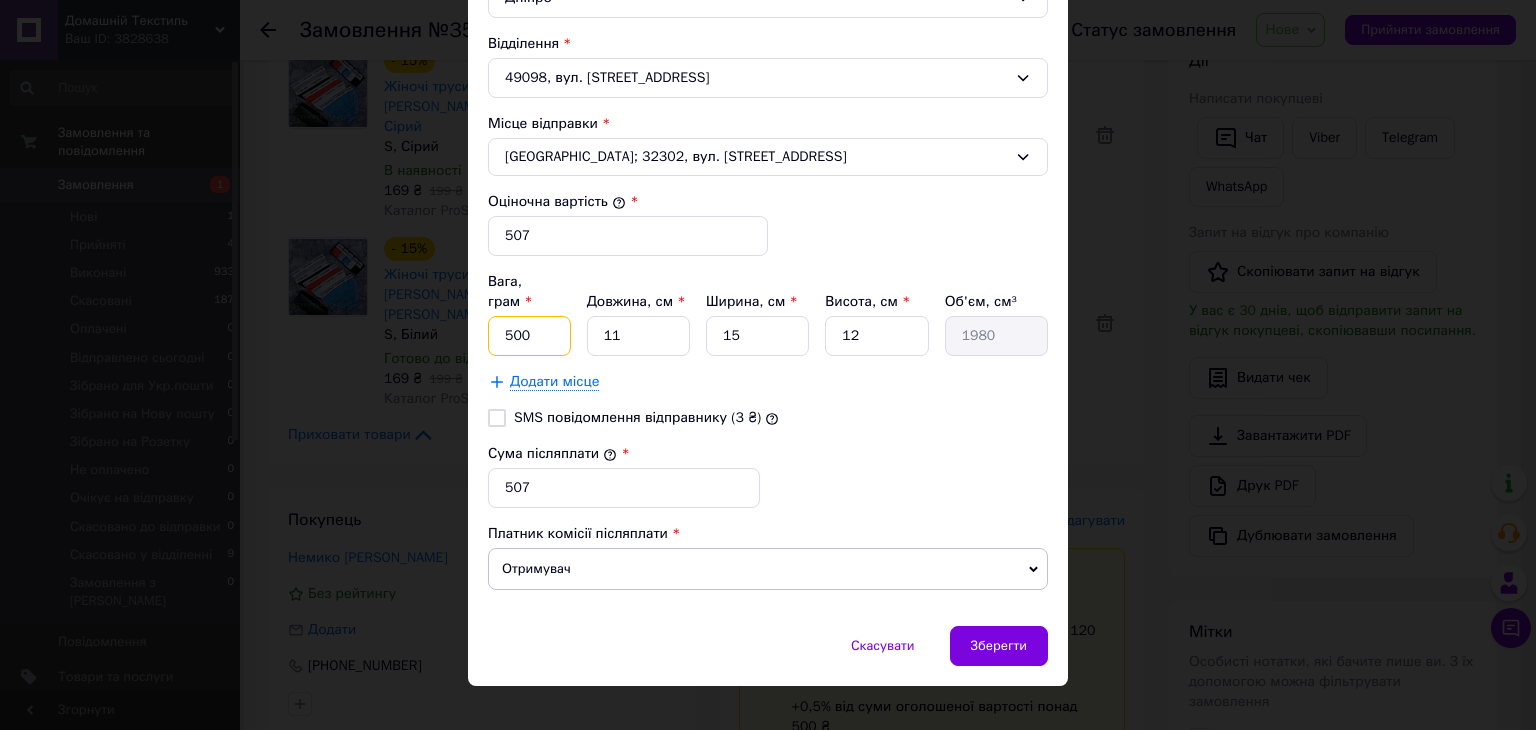 click on "500" at bounding box center (529, 336) 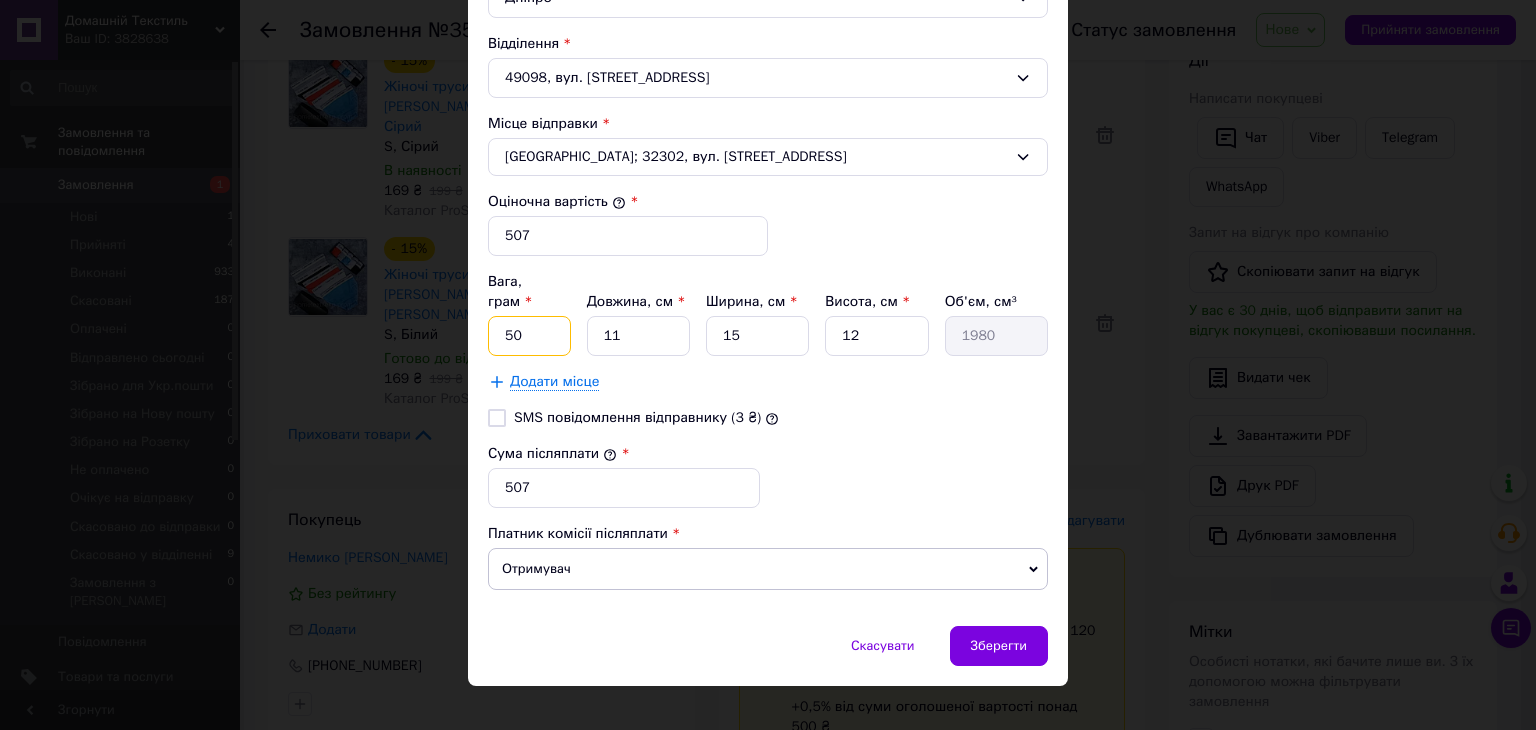 type on "5" 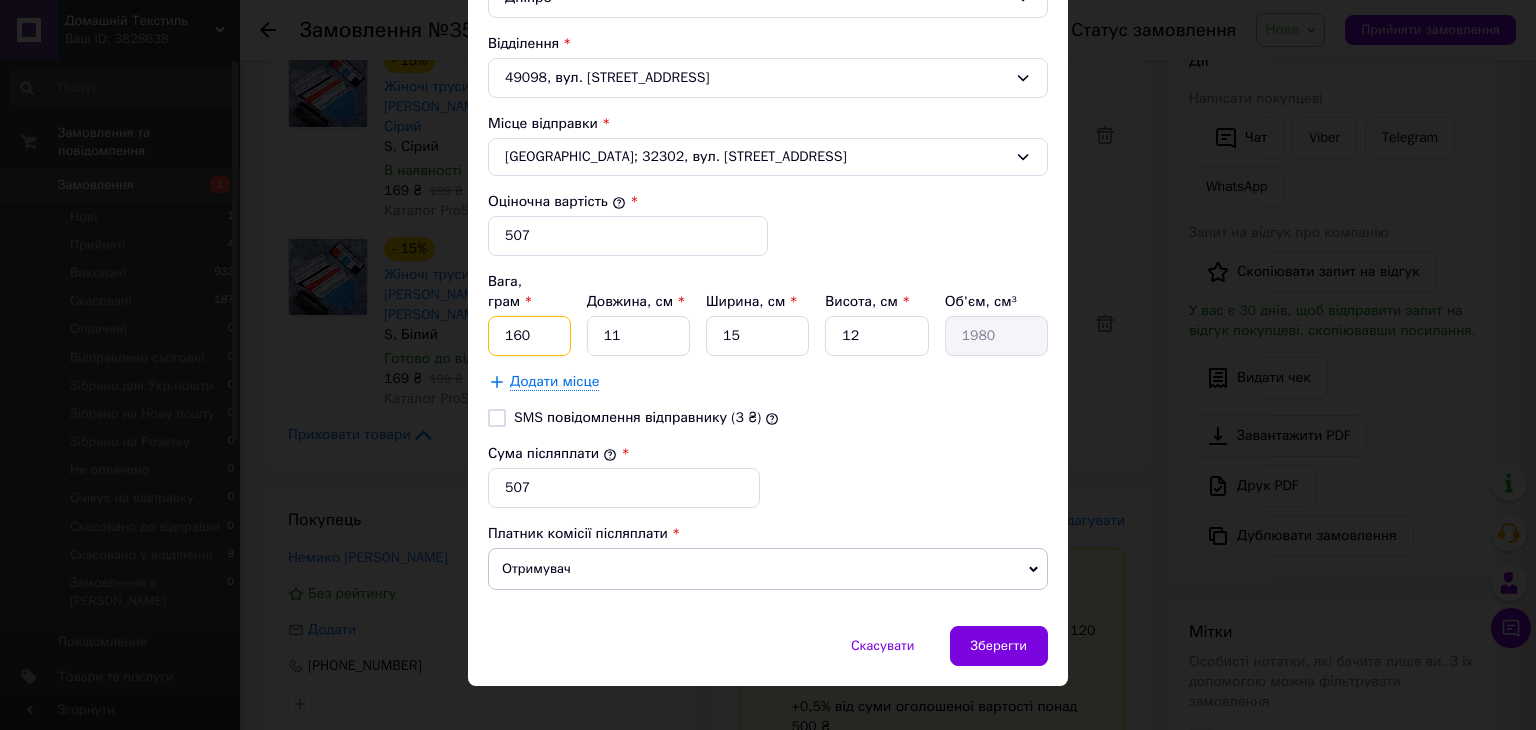 type on "160" 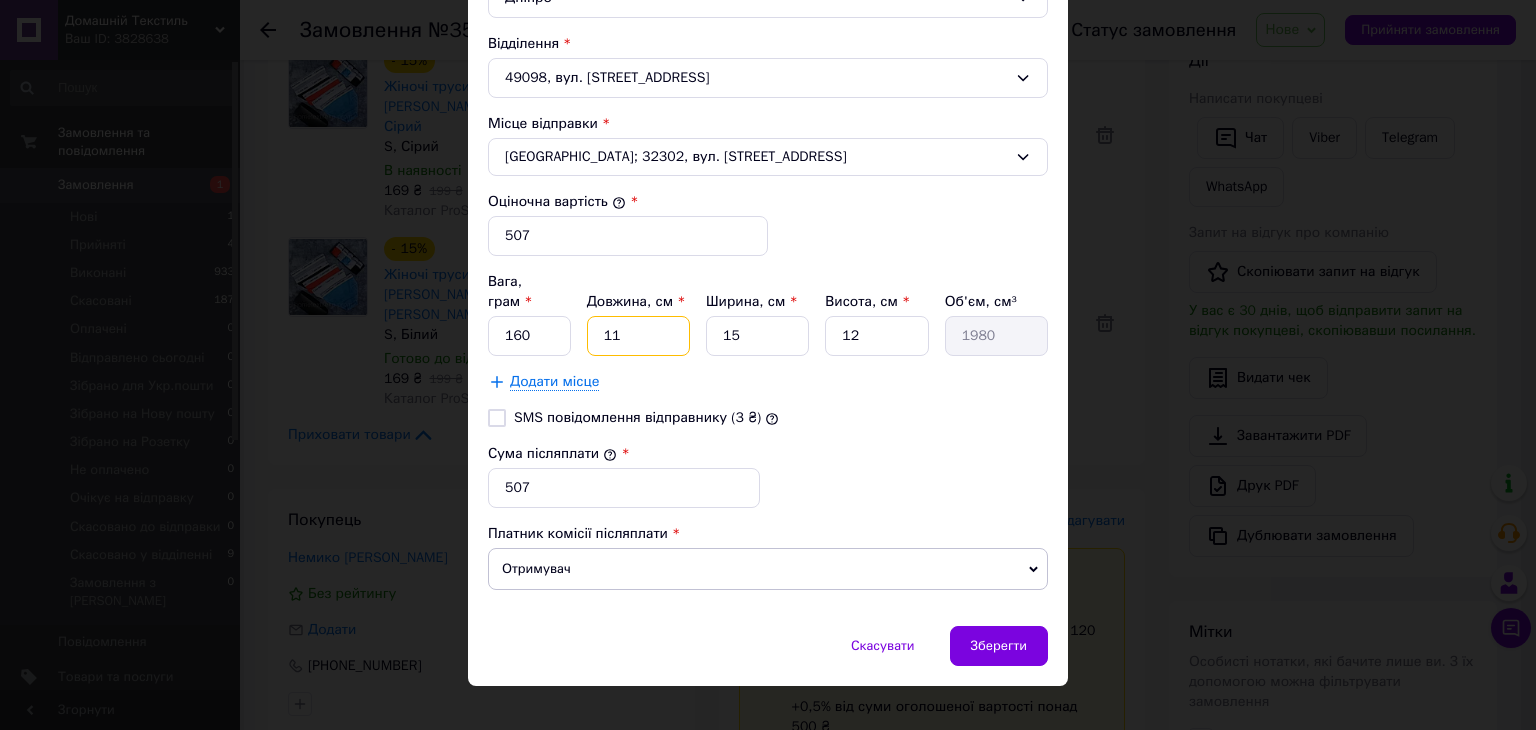 type on "1" 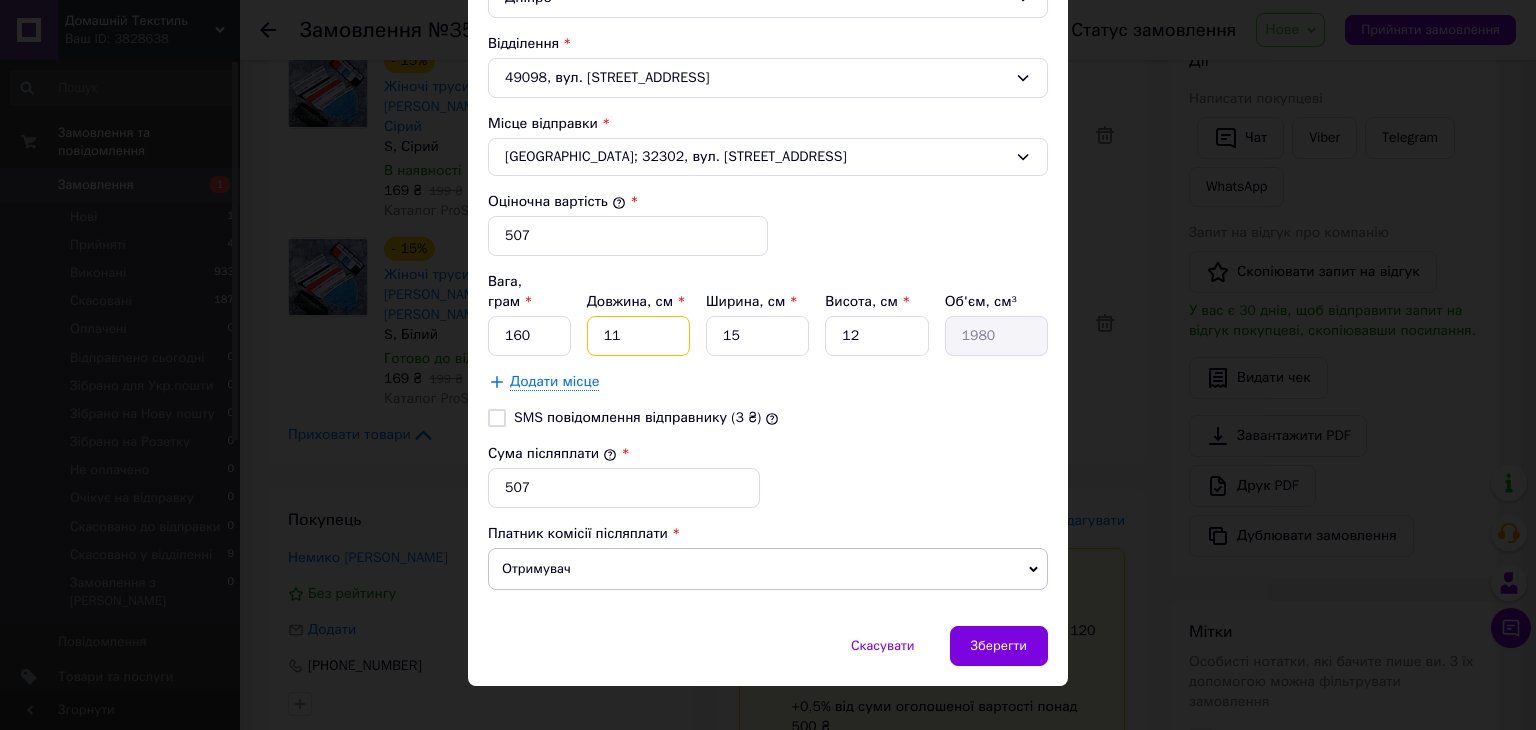 type on "180" 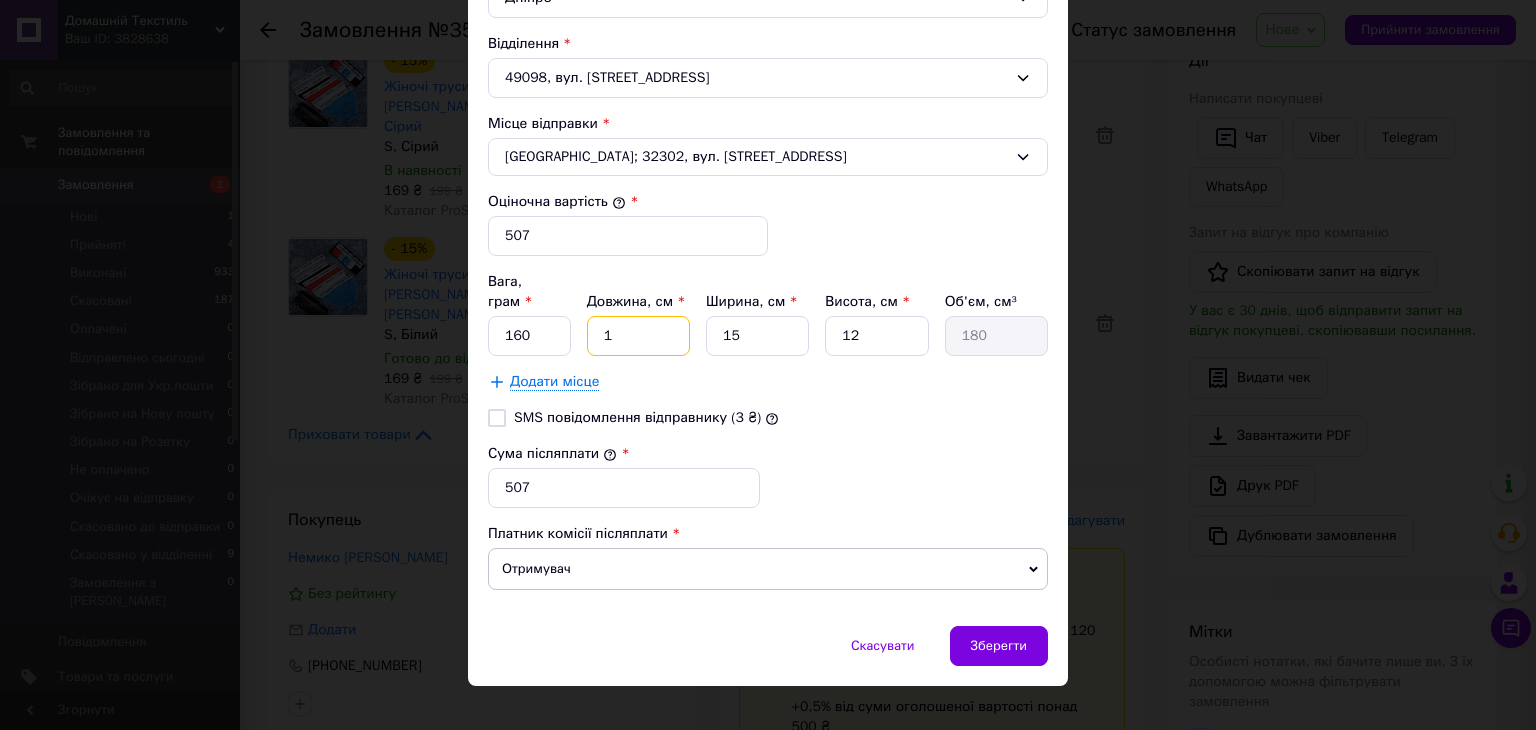 type on "18" 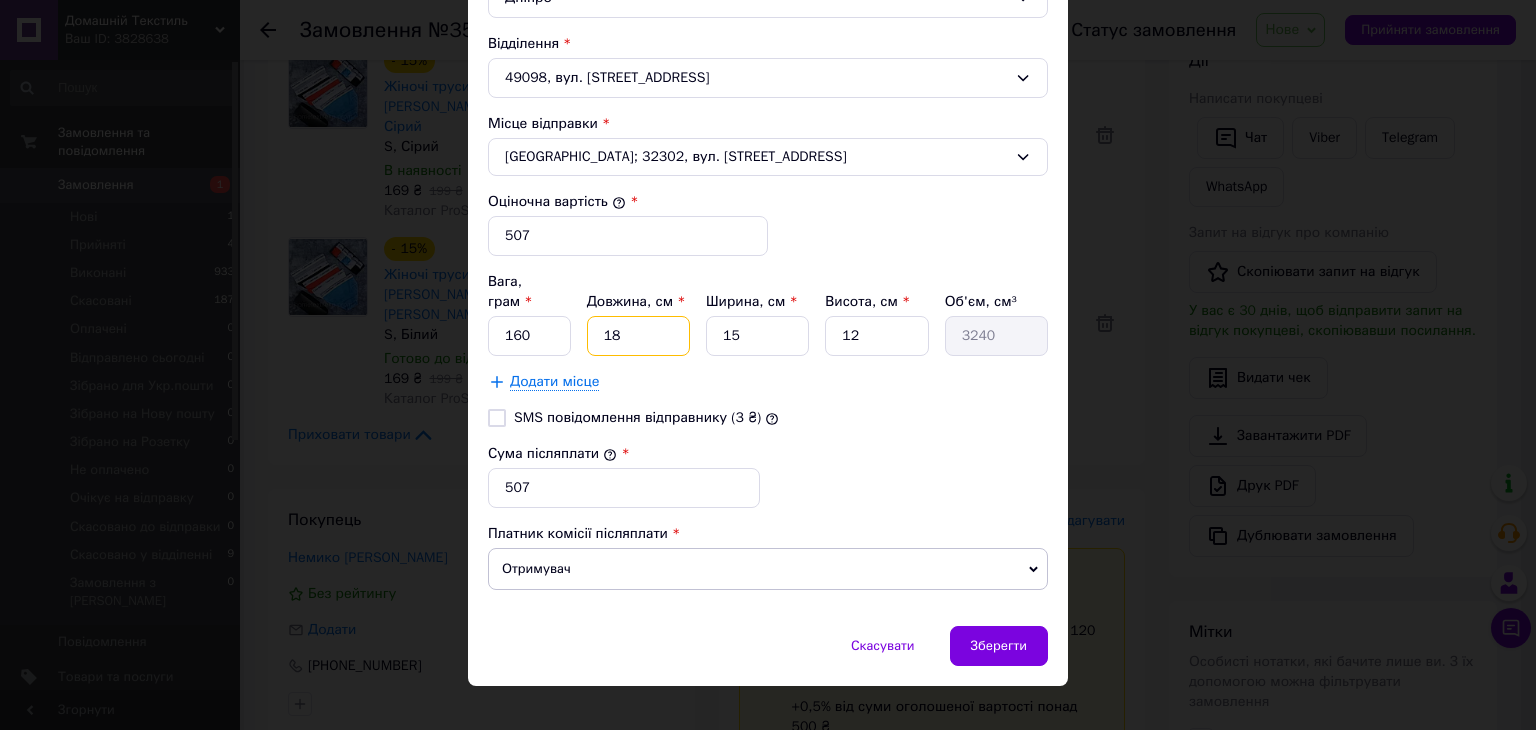 type on "18" 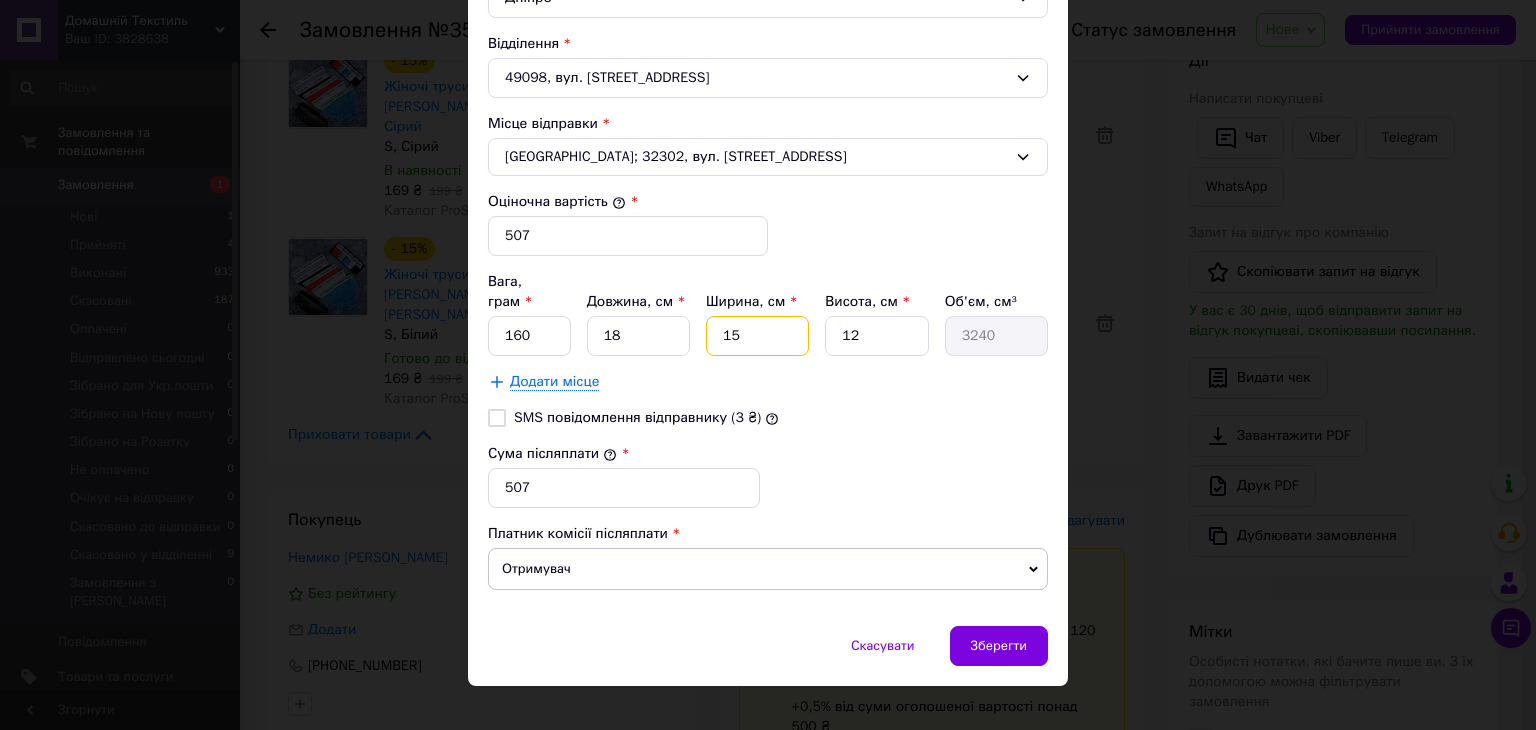 type on "1" 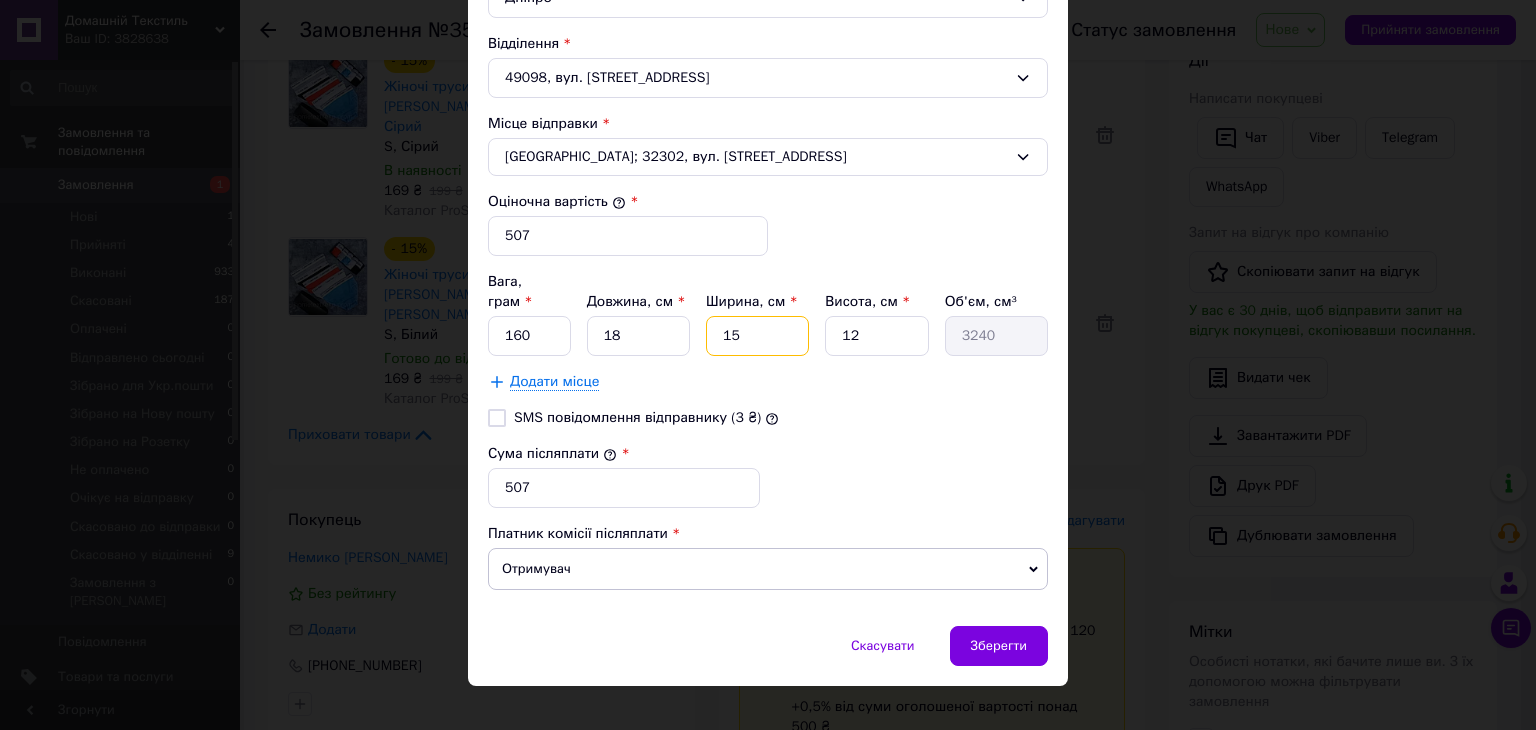 type on "216" 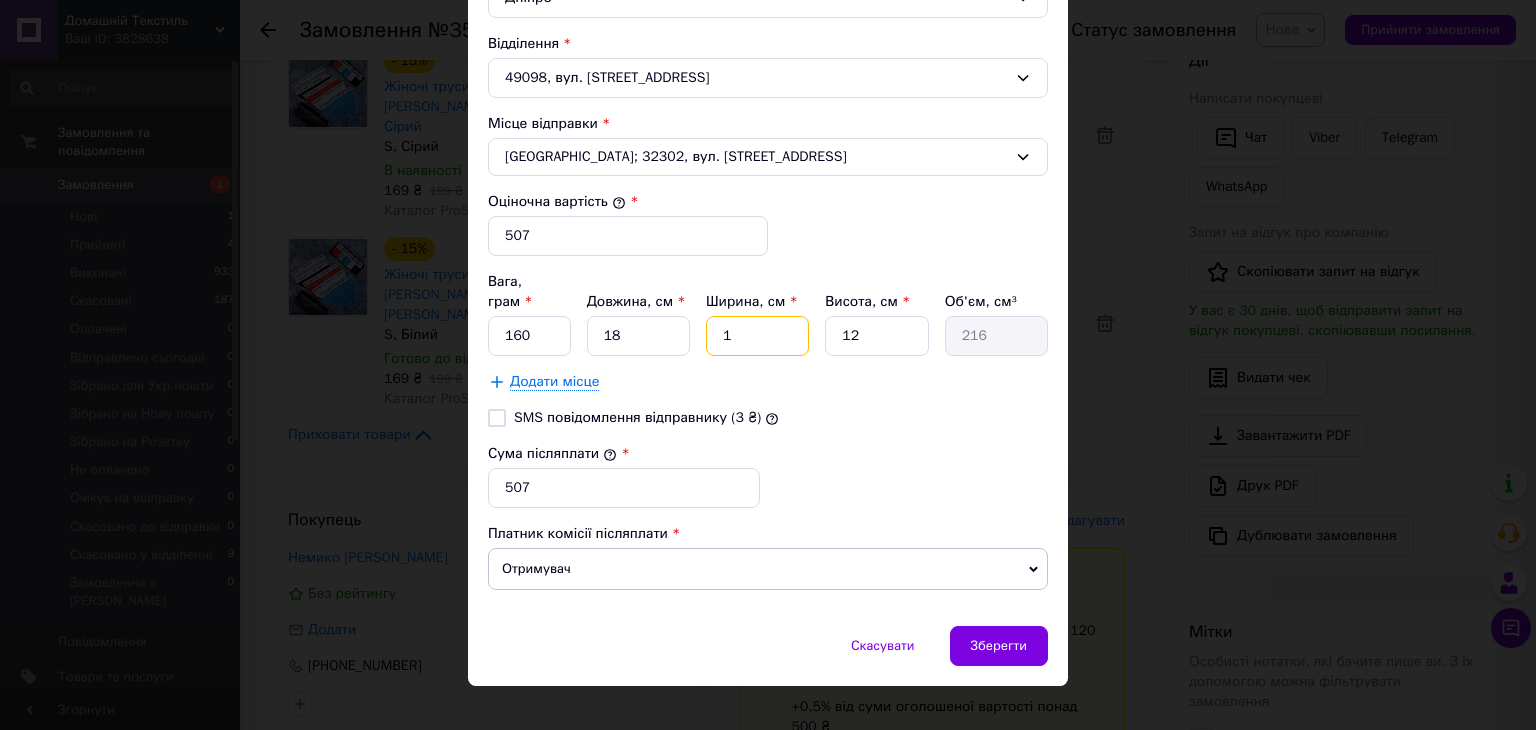 type on "15" 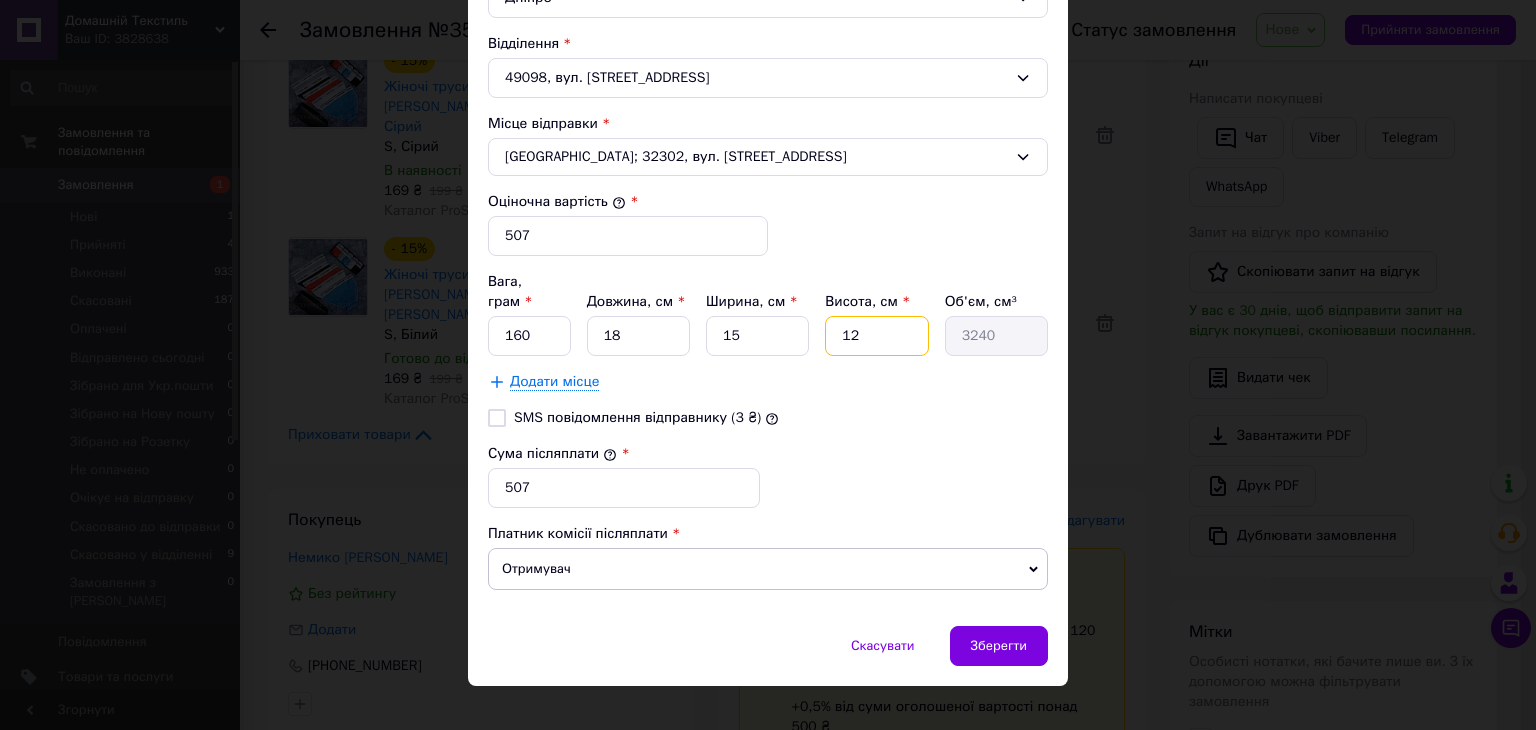 type on "5" 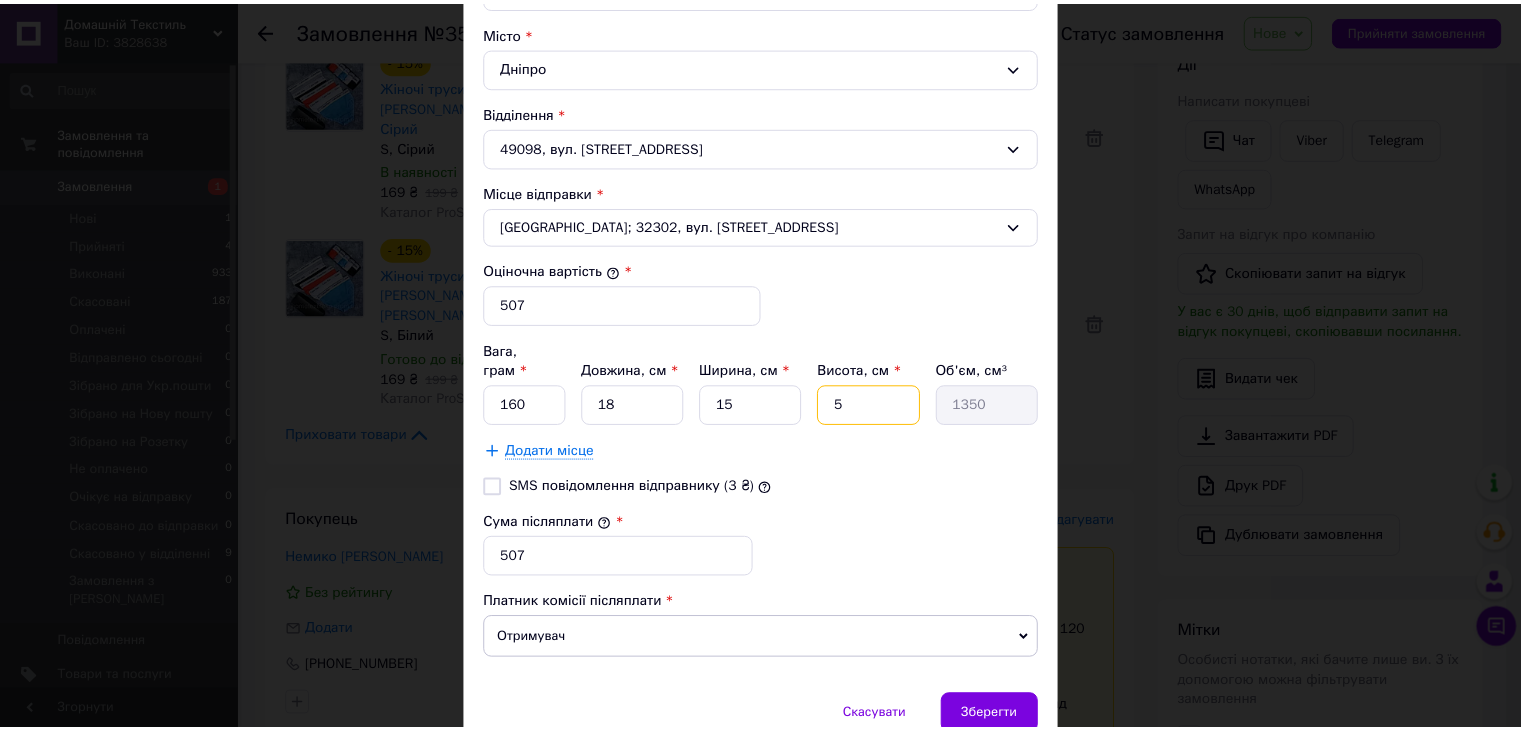 scroll, scrollTop: 677, scrollLeft: 0, axis: vertical 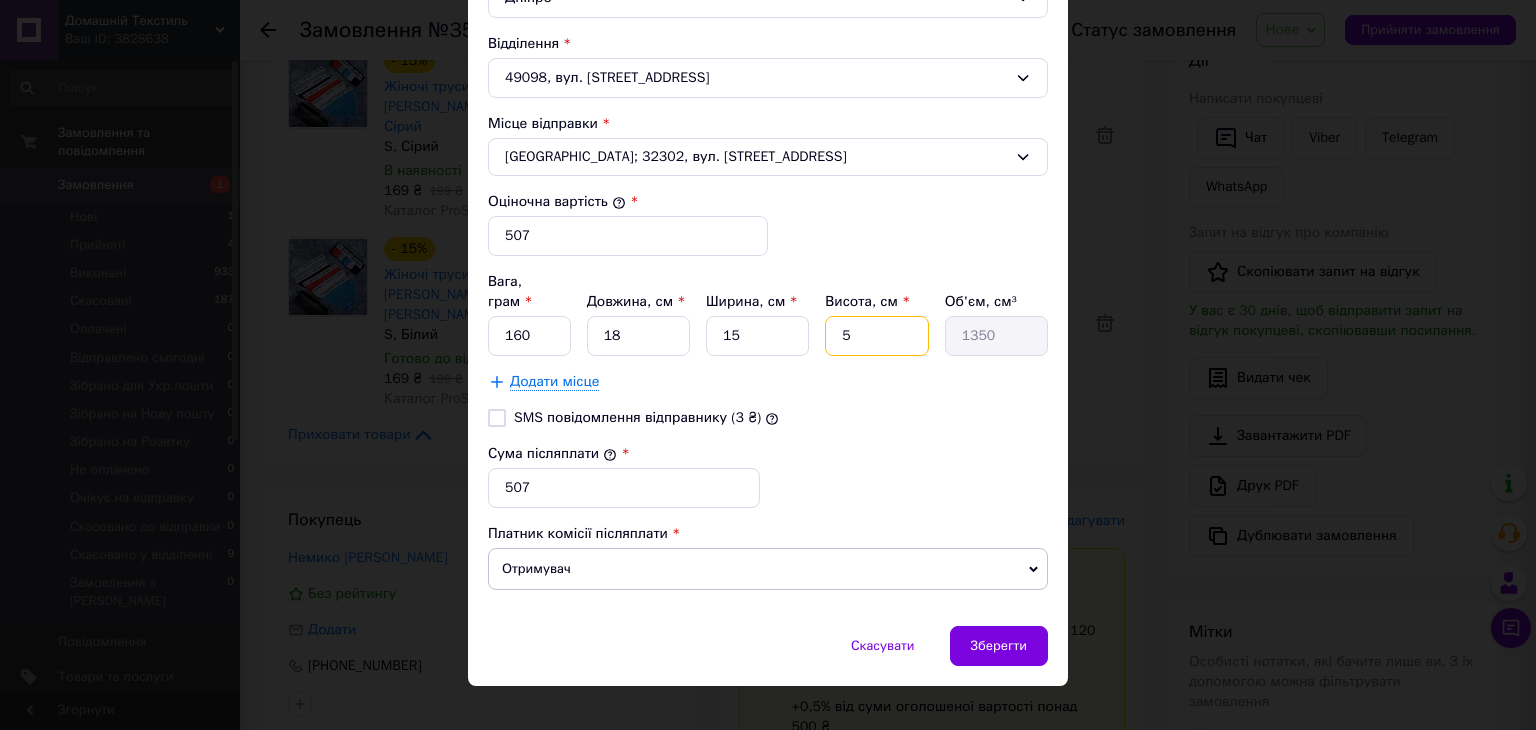 type on "5" 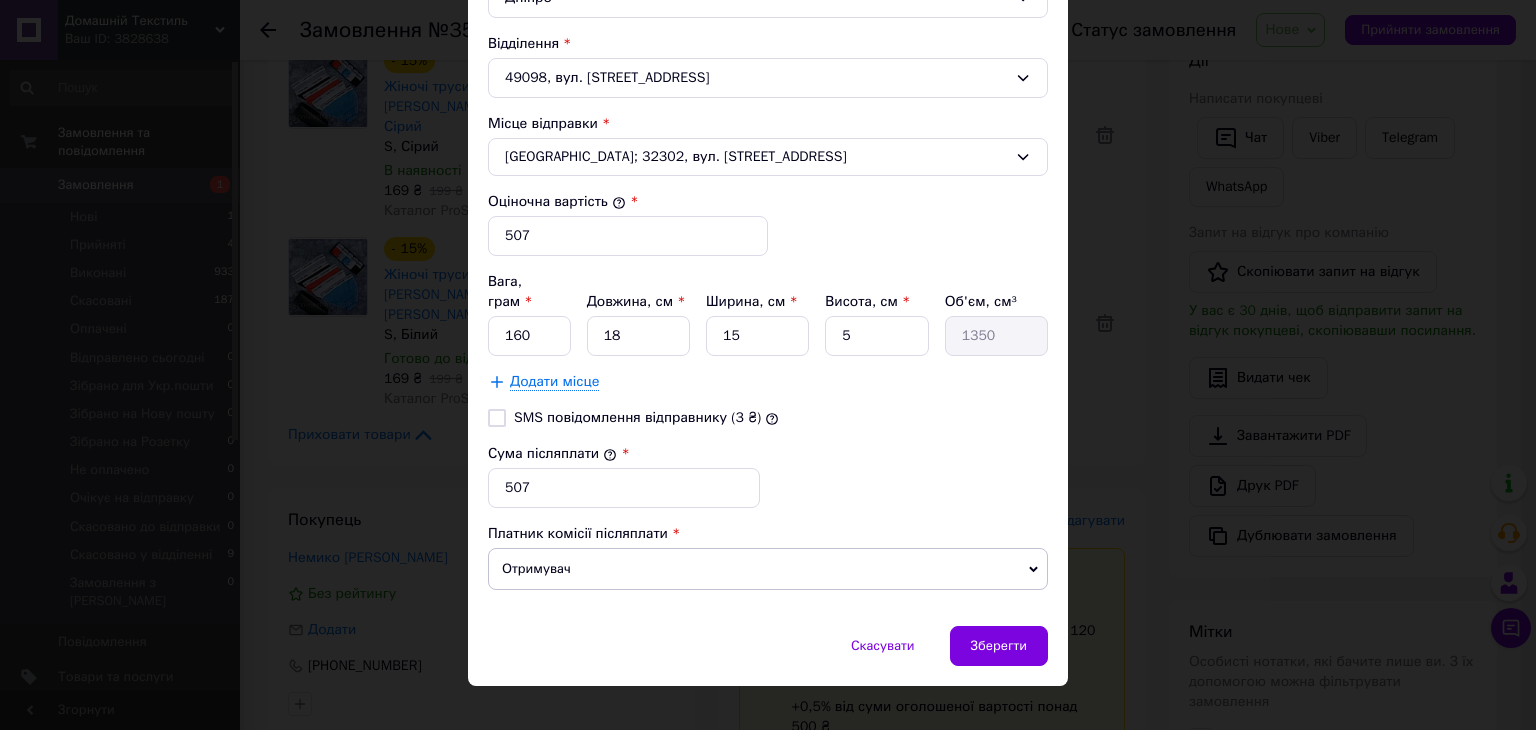 click on "× Редагування доставки Спосіб доставки Укрпошта (платна) Тариф     * Стандарт Платник   * Отримувач Прізвище отримувача   * Немико Ім'я отримувача   * Галина По батькові отримувача Телефон отримувача   * +380505791952 Тип доставки     * Склад - склад Місто Дніпро Відділення 49098, вул. Сонячна Набережна, 2 Місце відправки   * Кам'янець-Подільський; 32302, вул. Соборна, 9 Оціночна вартість     * 507 Вага, грам   * 160 Довжина, см   * 18 Ширина, см   * 15 Висота, см   * 5 Об'єм, см³ 1350 Додати місце SMS повідомлення відправнику (3 ₴)   Сума післяплати     * 507 Платник комісії післяплати Отримувач" at bounding box center (768, 365) 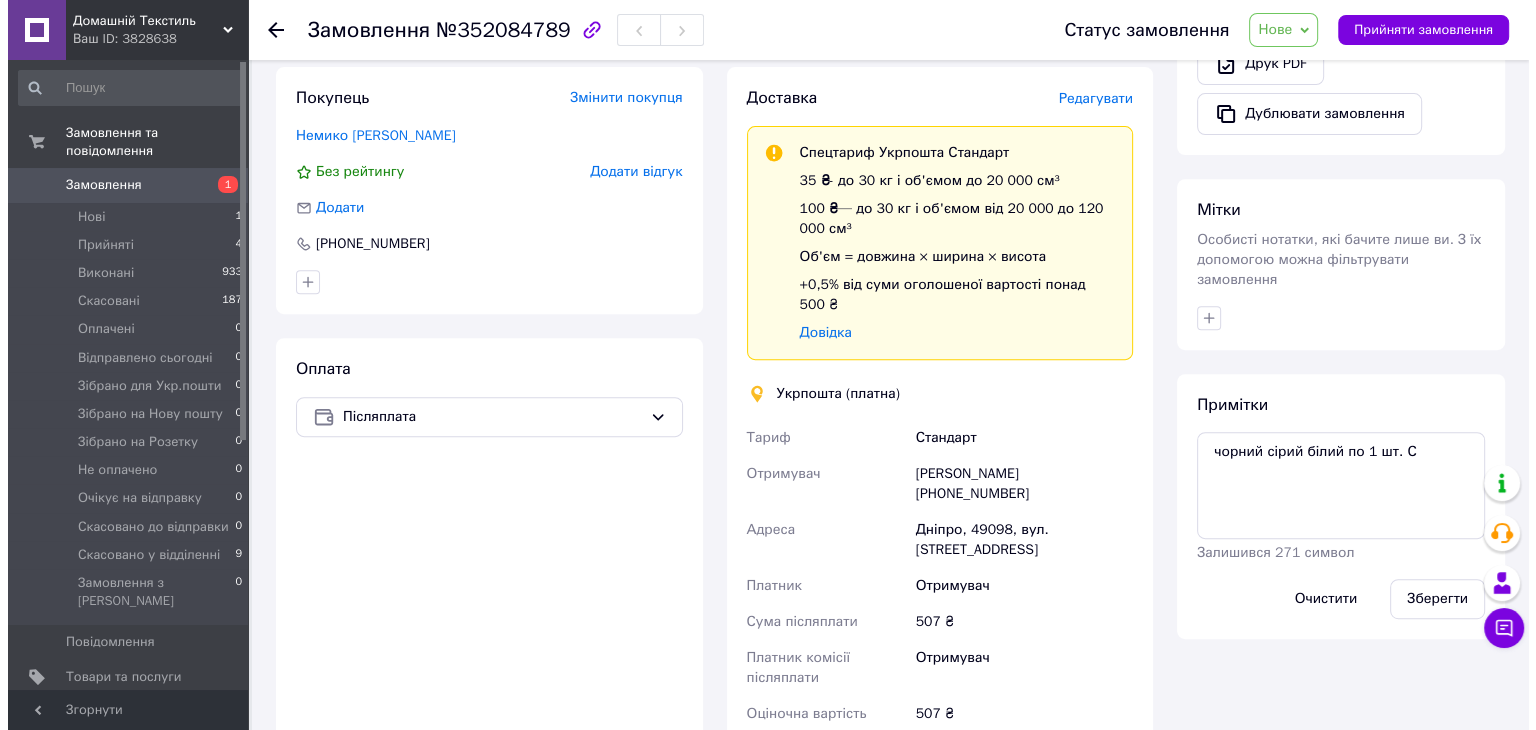 scroll, scrollTop: 791, scrollLeft: 0, axis: vertical 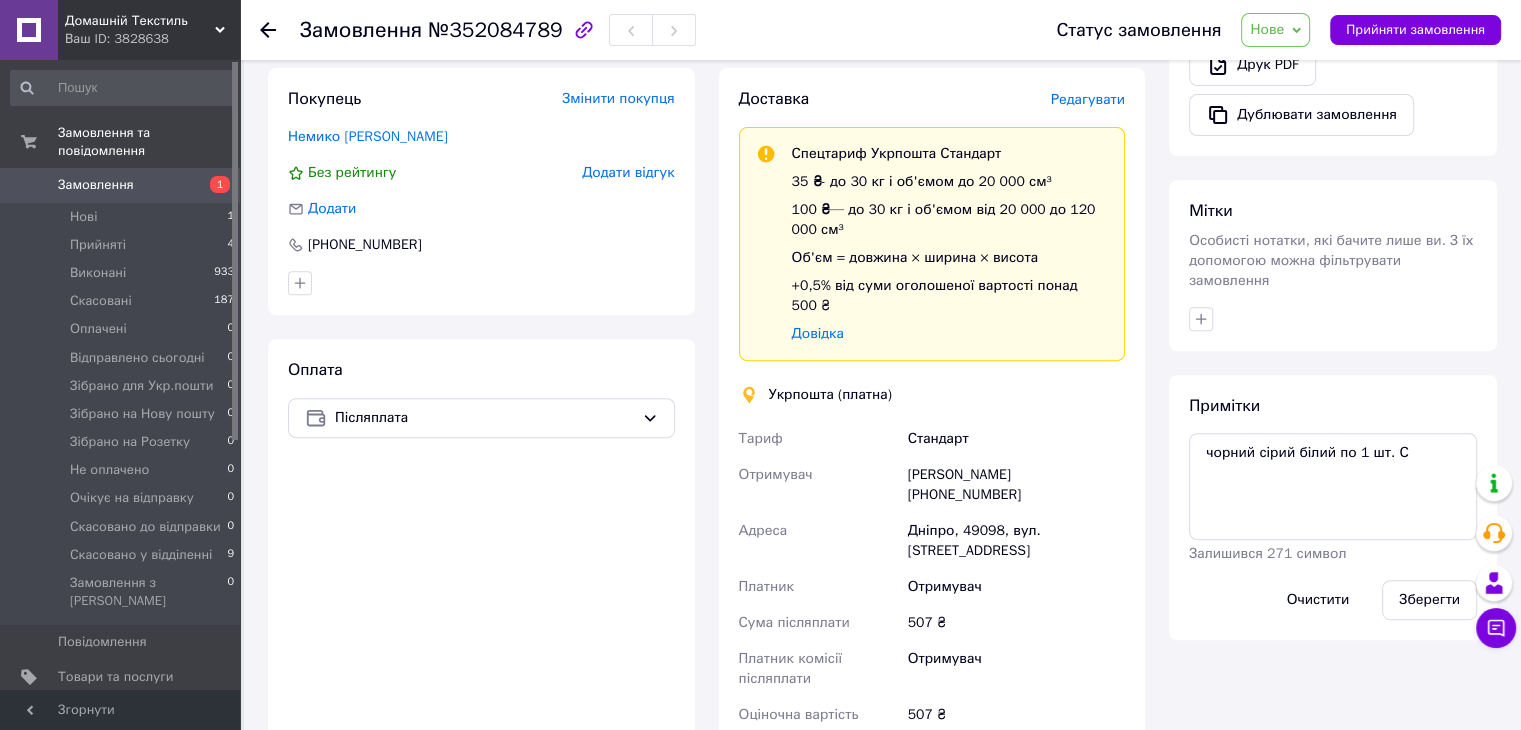 click on "Редагувати" at bounding box center [1088, 99] 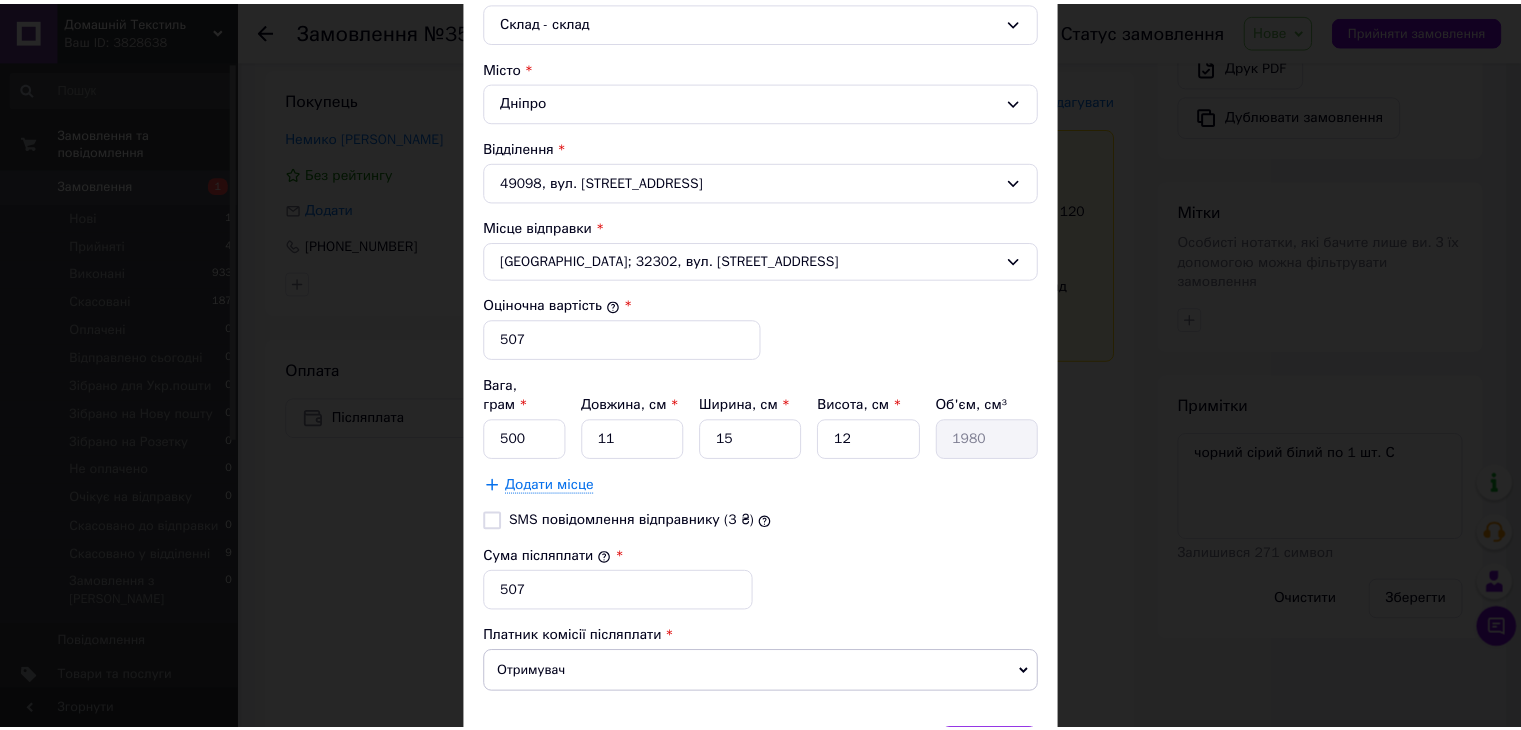 scroll, scrollTop: 677, scrollLeft: 0, axis: vertical 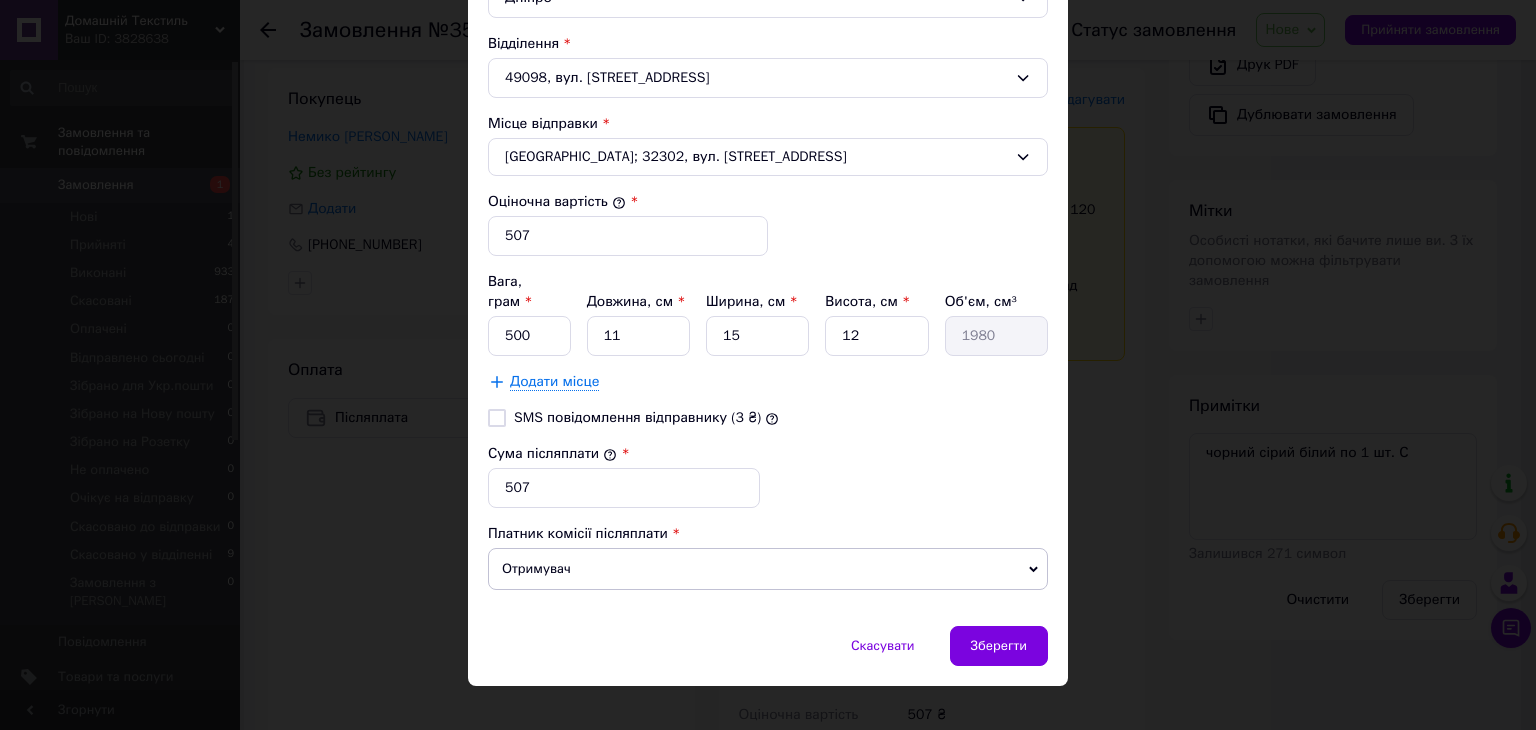 click on "× Редагування доставки Спосіб доставки Укрпошта (платна) Тариф     * Стандарт Платник   * Отримувач Прізвище отримувача   * Немико Ім'я отримувача   * Галина По батькові отримувача Телефон отримувача   * +380505791952 Тип доставки     * Склад - склад Місто Дніпро Відділення 49098, вул. Сонячна Набережна, 2 Місце відправки   * Кам'янець-Подільський; 32302, вул. Соборна, 9 Оціночна вартість     * 507 Вага, грам   * 500 Довжина, см   * 11 Ширина, см   * 15 Висота, см   * 12 Об'єм, см³ 1980 Додати місце SMS повідомлення відправнику (3 ₴)   Сума післяплати     * 507 Платник комісії післяплати Отримувач" at bounding box center [768, 365] 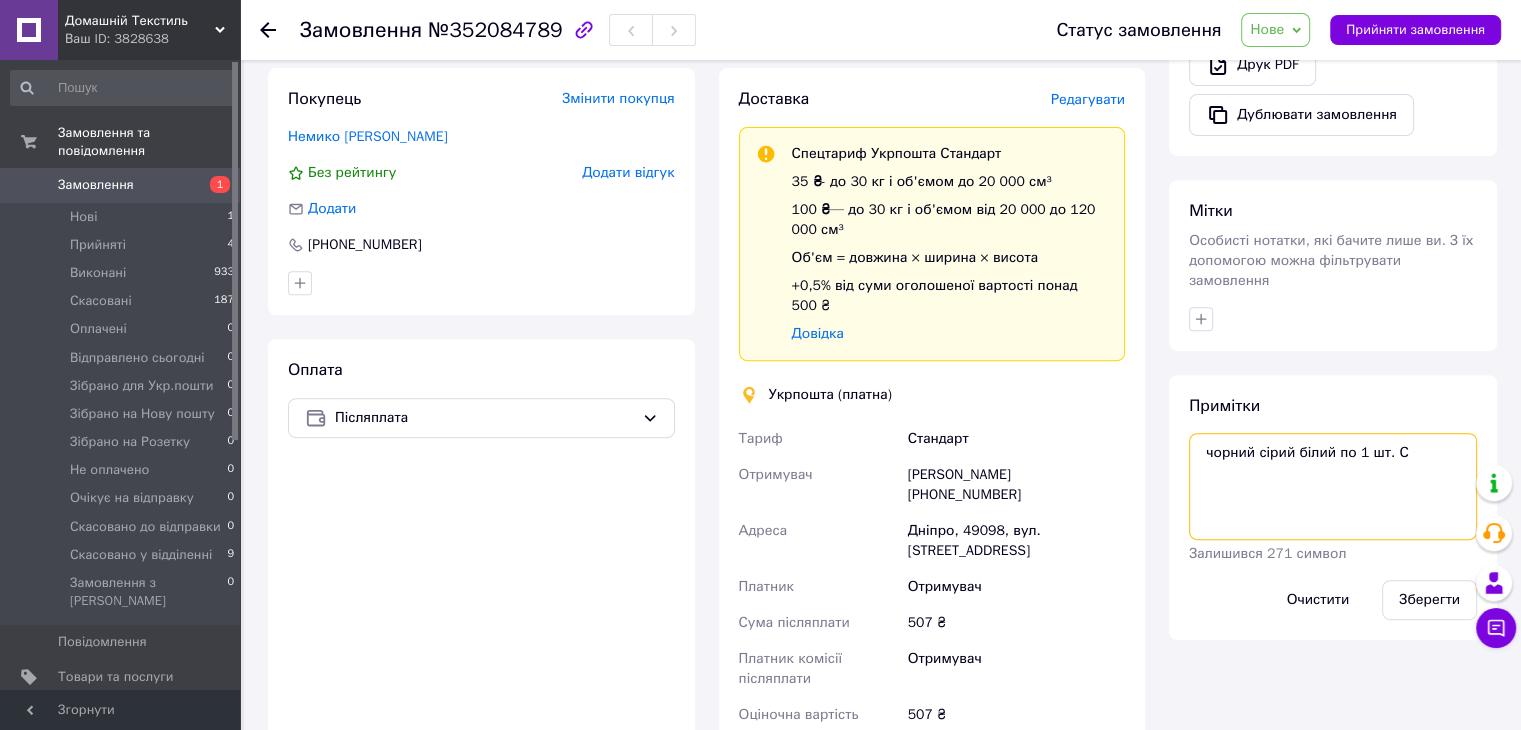 click on "чорний сірий білий по 1 шт. С" at bounding box center [1333, 486] 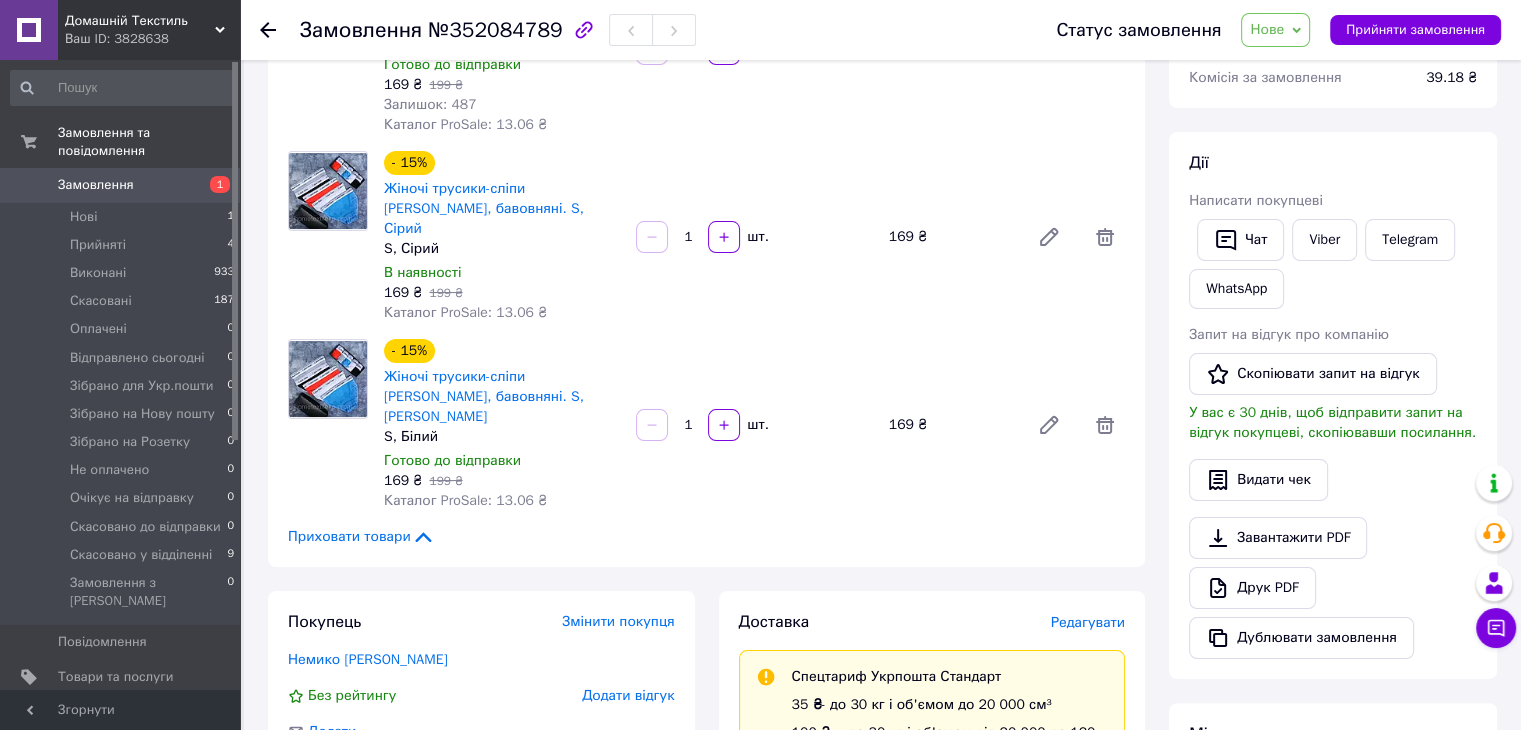 scroll, scrollTop: 0, scrollLeft: 0, axis: both 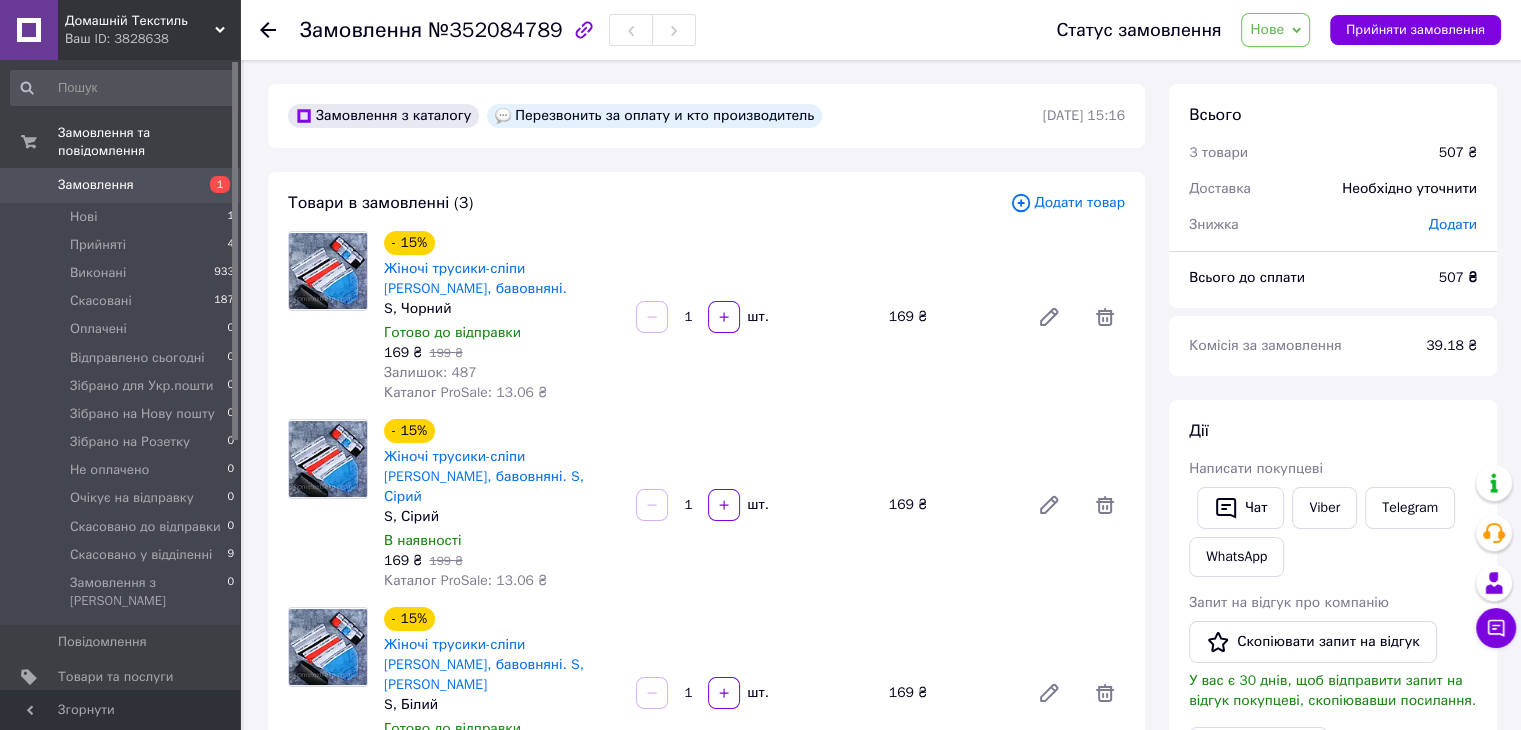 type on "чорний сірий білий по 1 шт. С
160 грм" 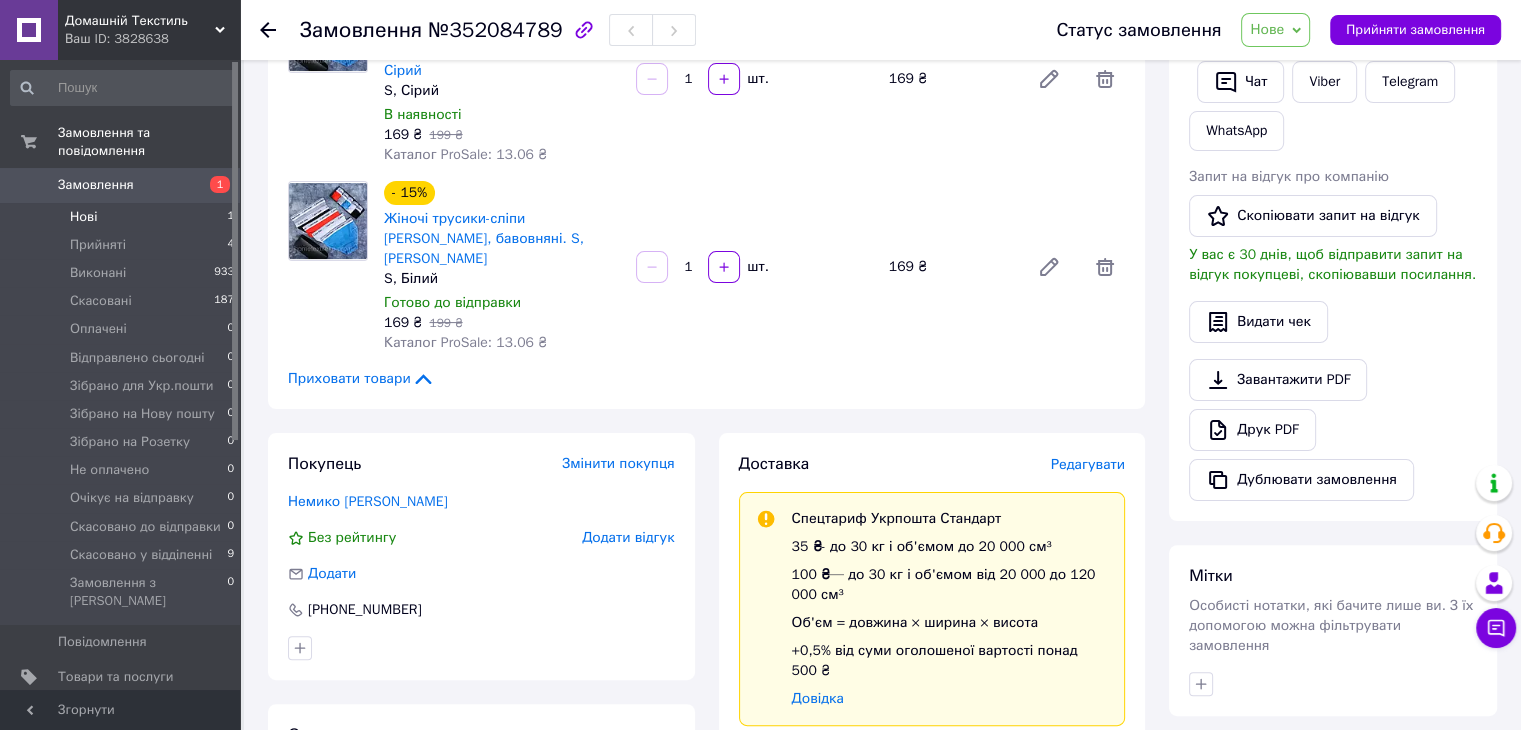 scroll, scrollTop: 319, scrollLeft: 0, axis: vertical 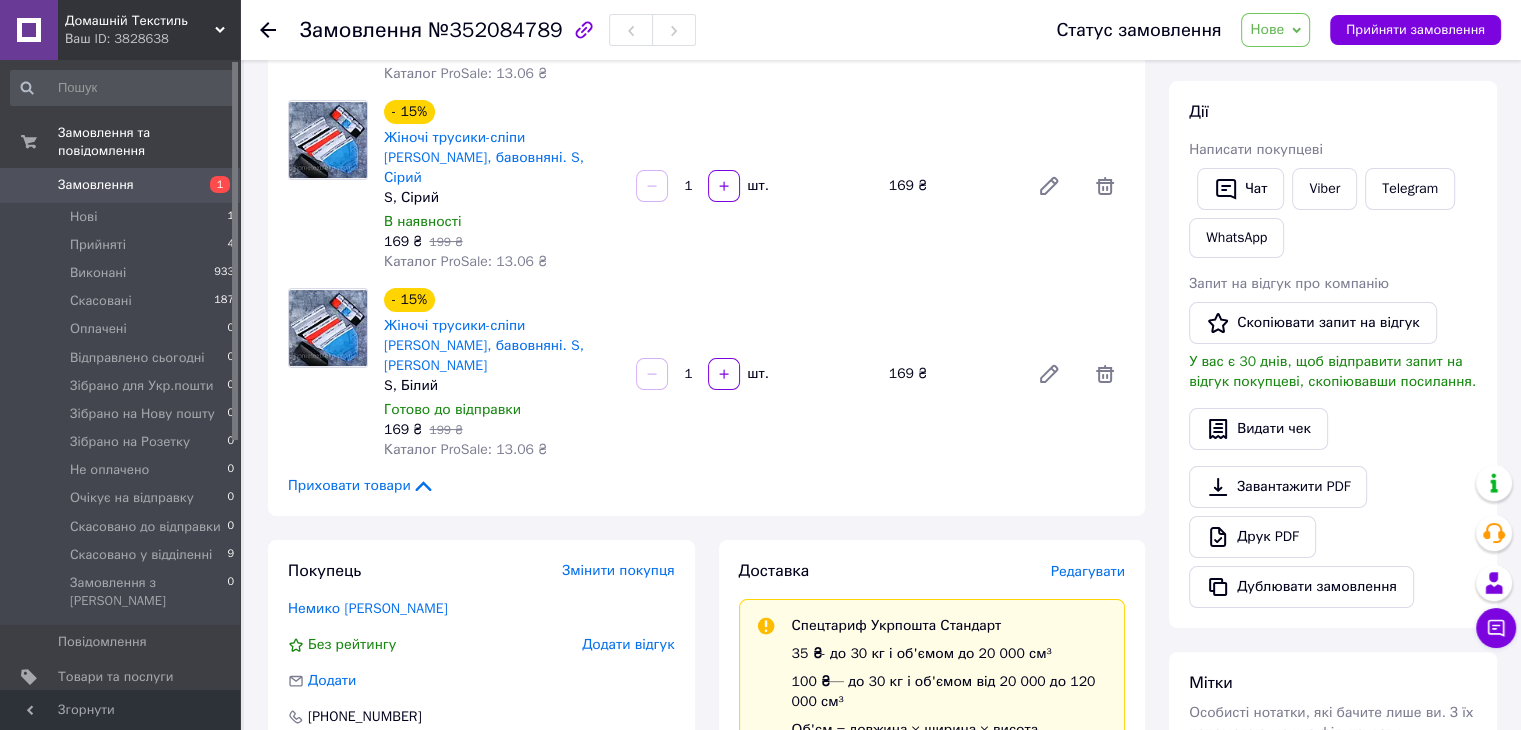 click on "Замовлення" at bounding box center (121, 185) 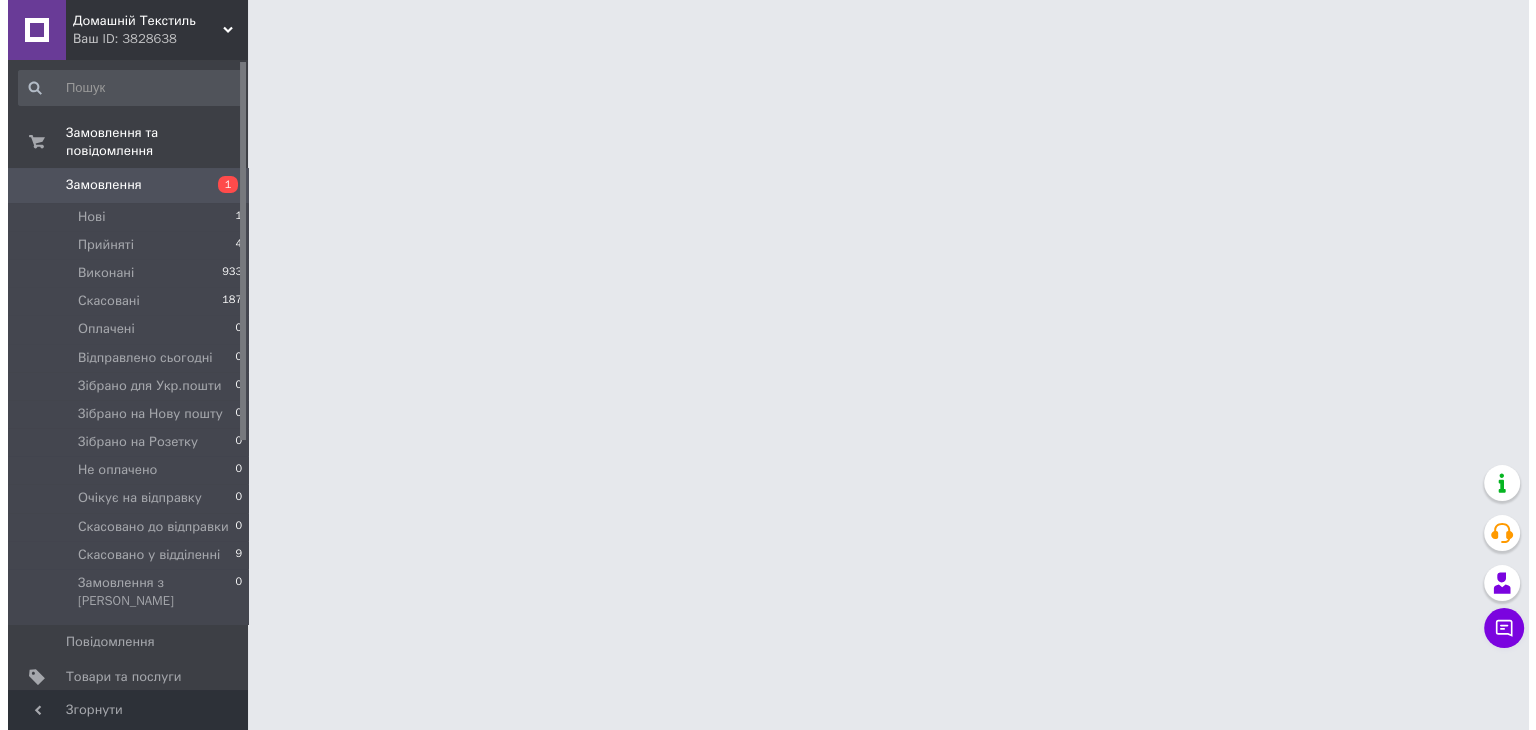scroll, scrollTop: 0, scrollLeft: 0, axis: both 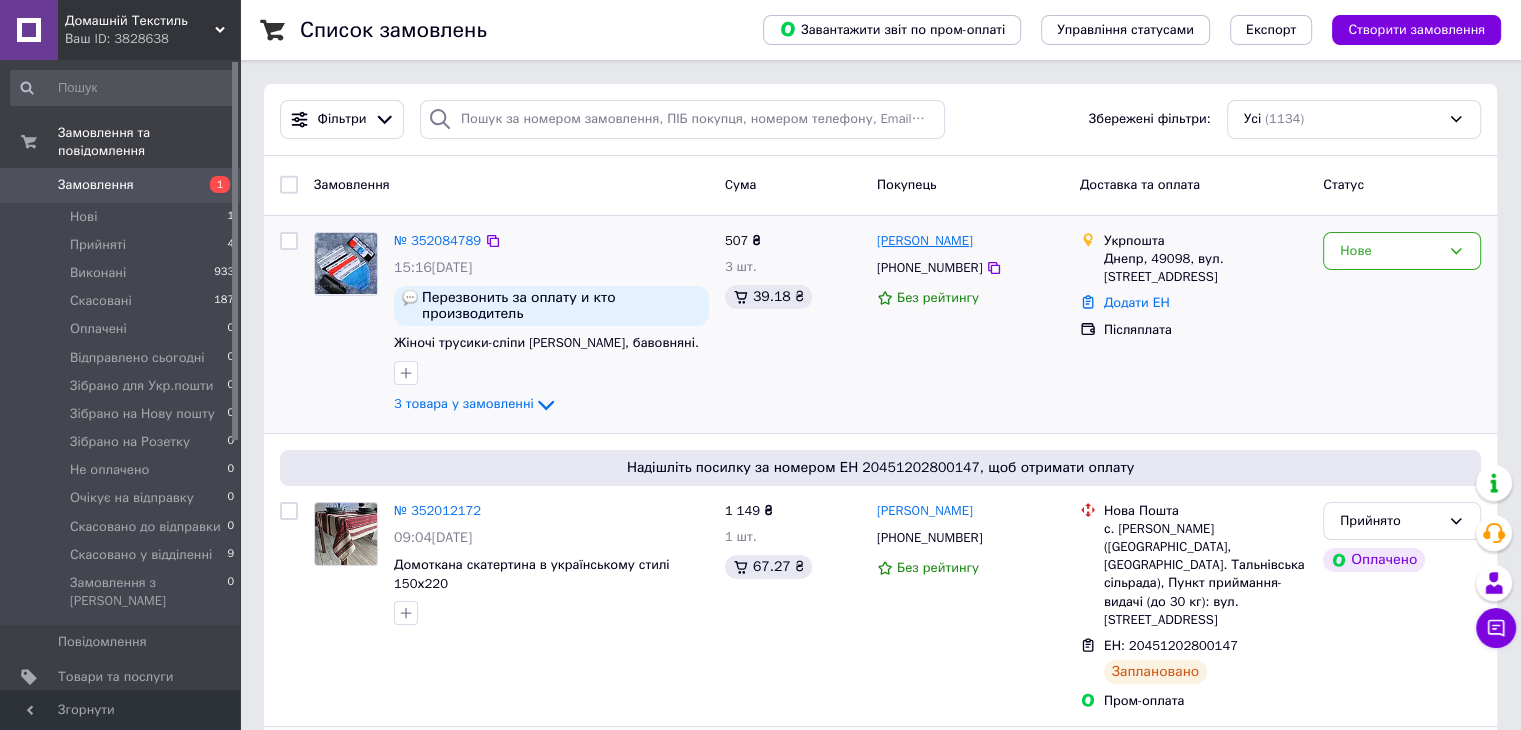 click on "[PERSON_NAME]" at bounding box center [925, 241] 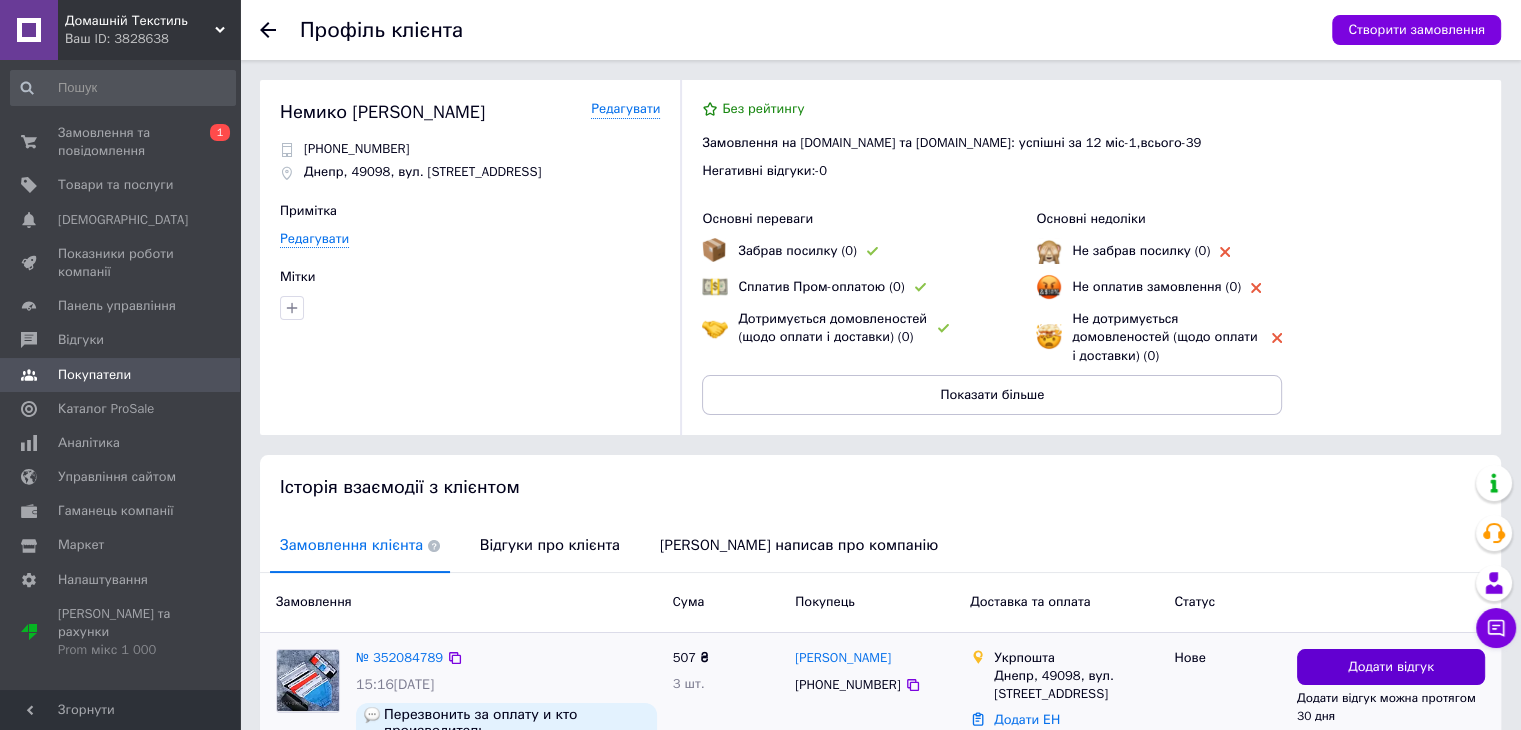 click on "Додати відгук" at bounding box center (1391, 667) 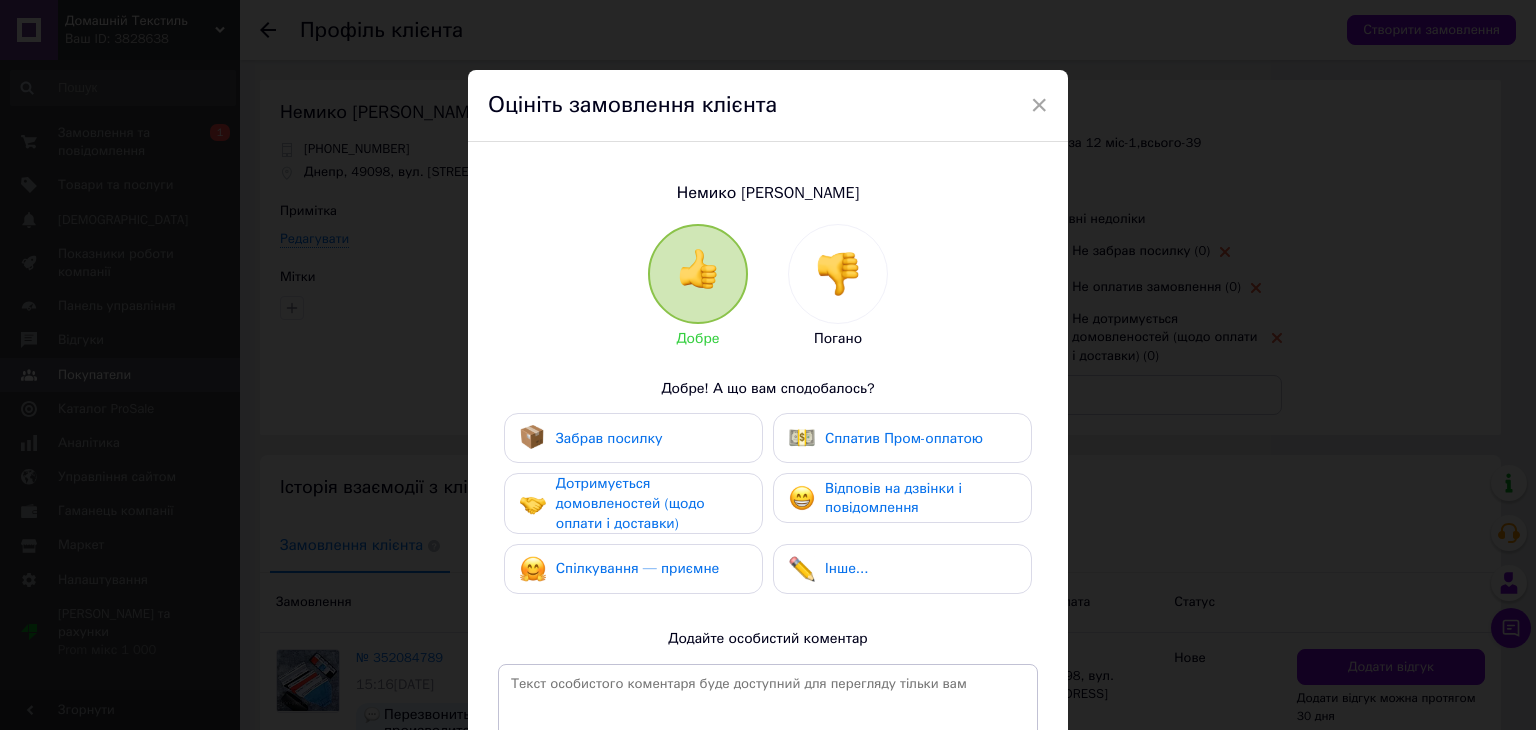 click at bounding box center (838, 274) 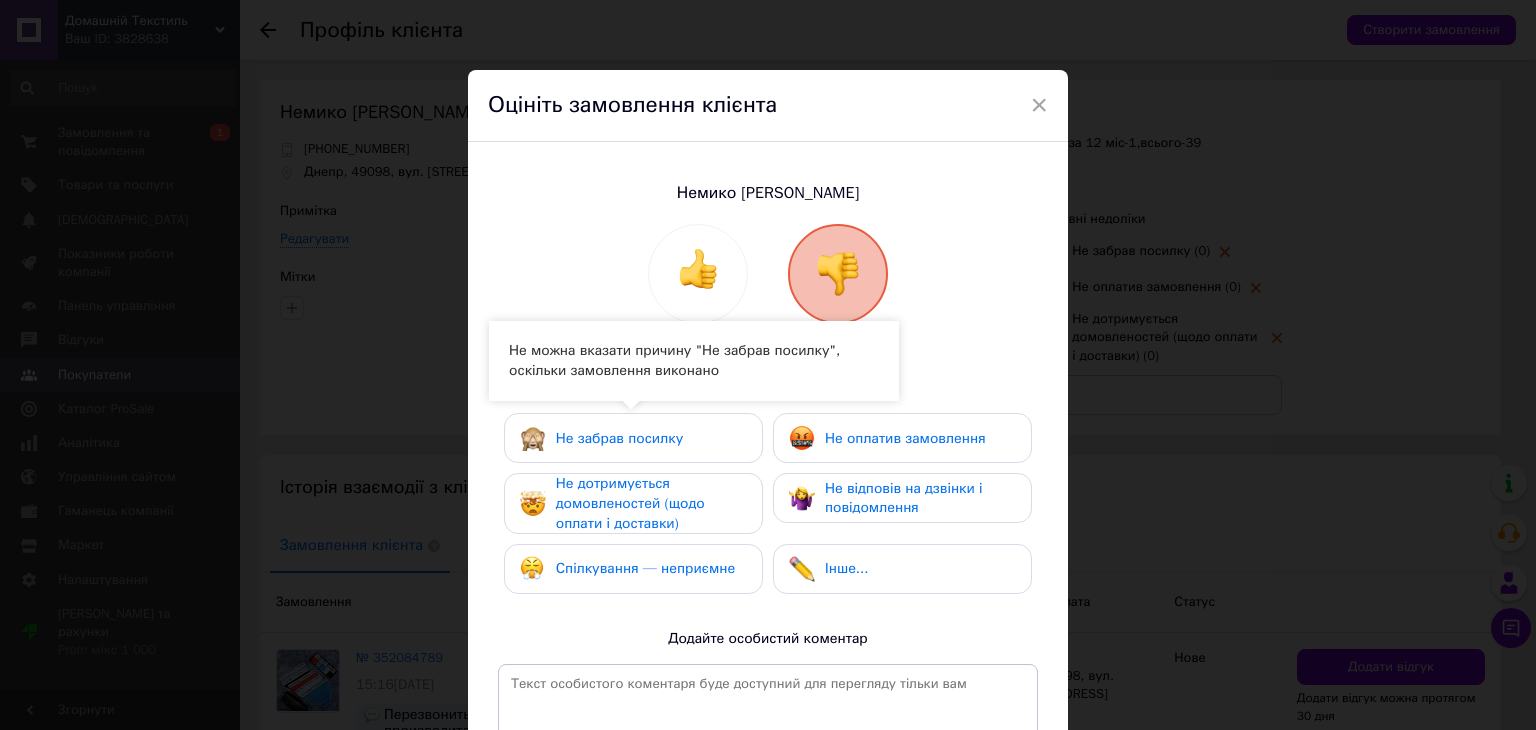 click on "Не дотримується домовленостей (щодо оплати і доставки)" at bounding box center [630, 503] 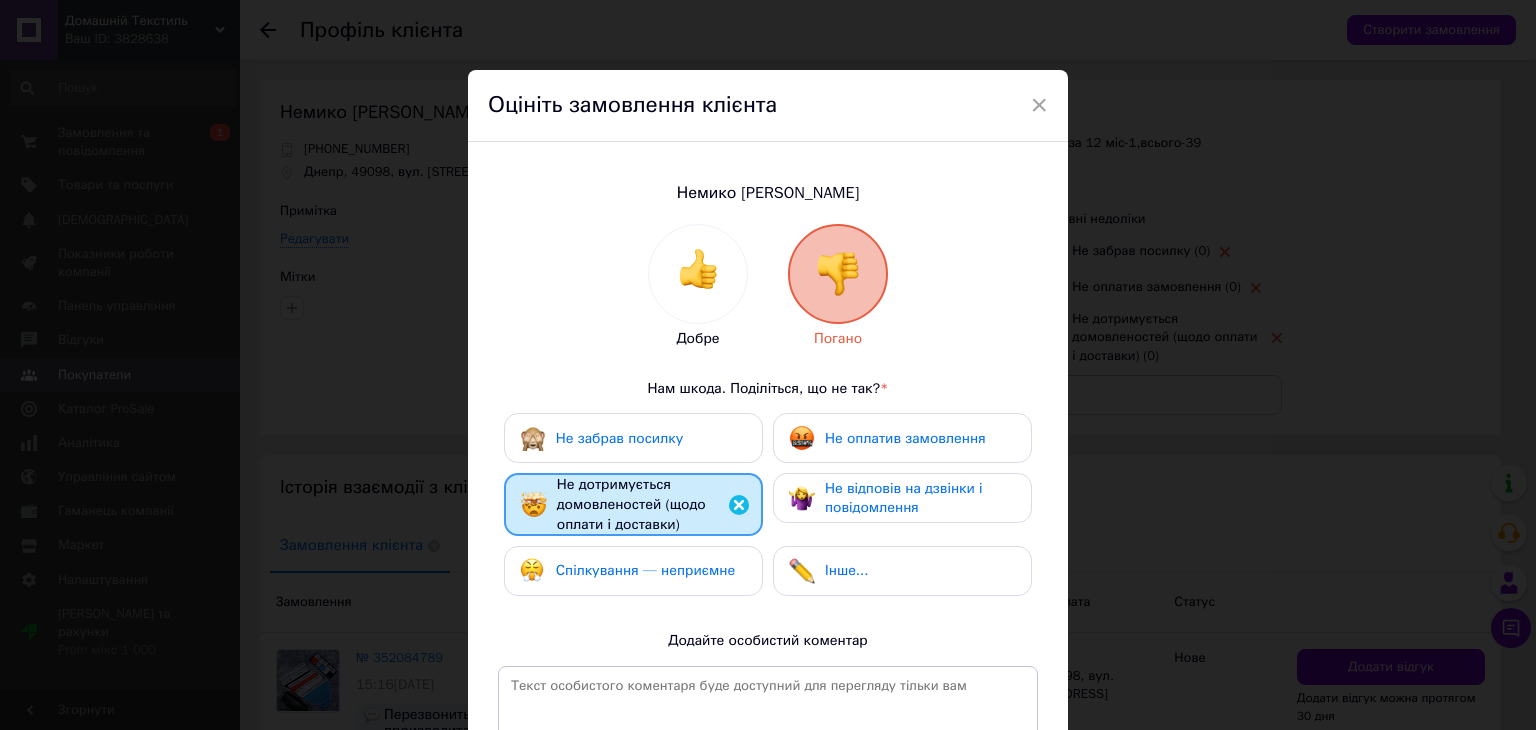 click on "Спілкування — неприємне" at bounding box center (633, 571) 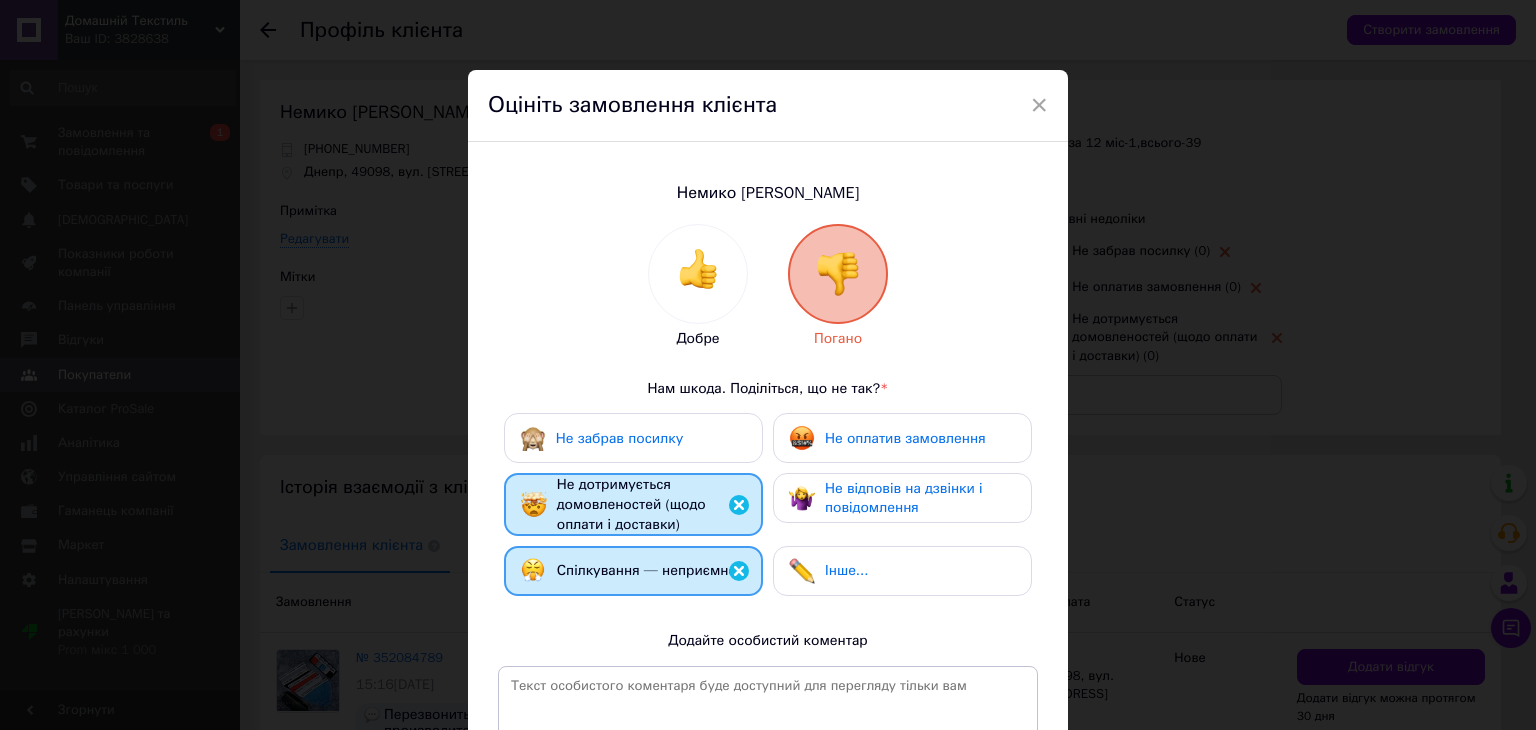 click on "Не відповів на дзвінки і повідомлення" at bounding box center (904, 498) 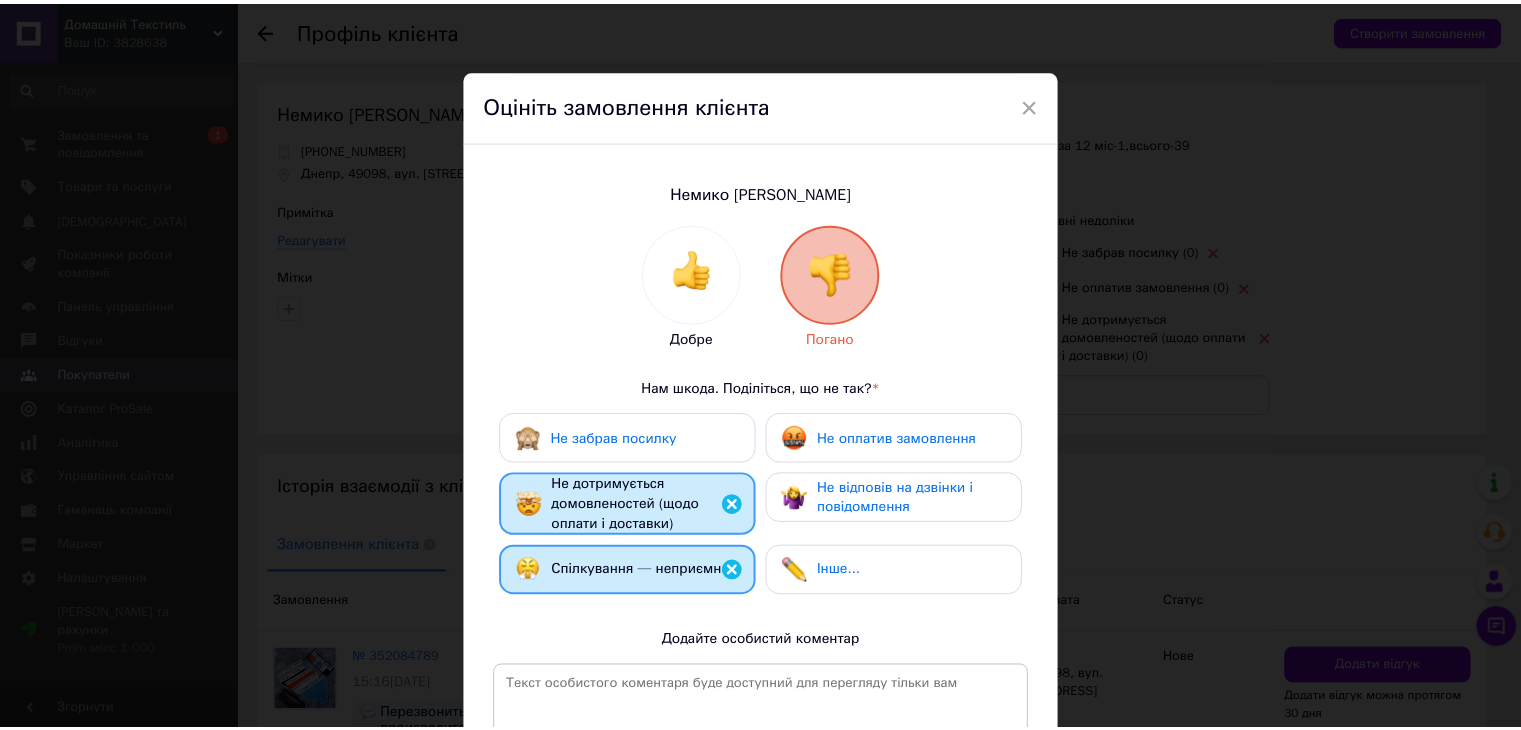 scroll, scrollTop: 267, scrollLeft: 0, axis: vertical 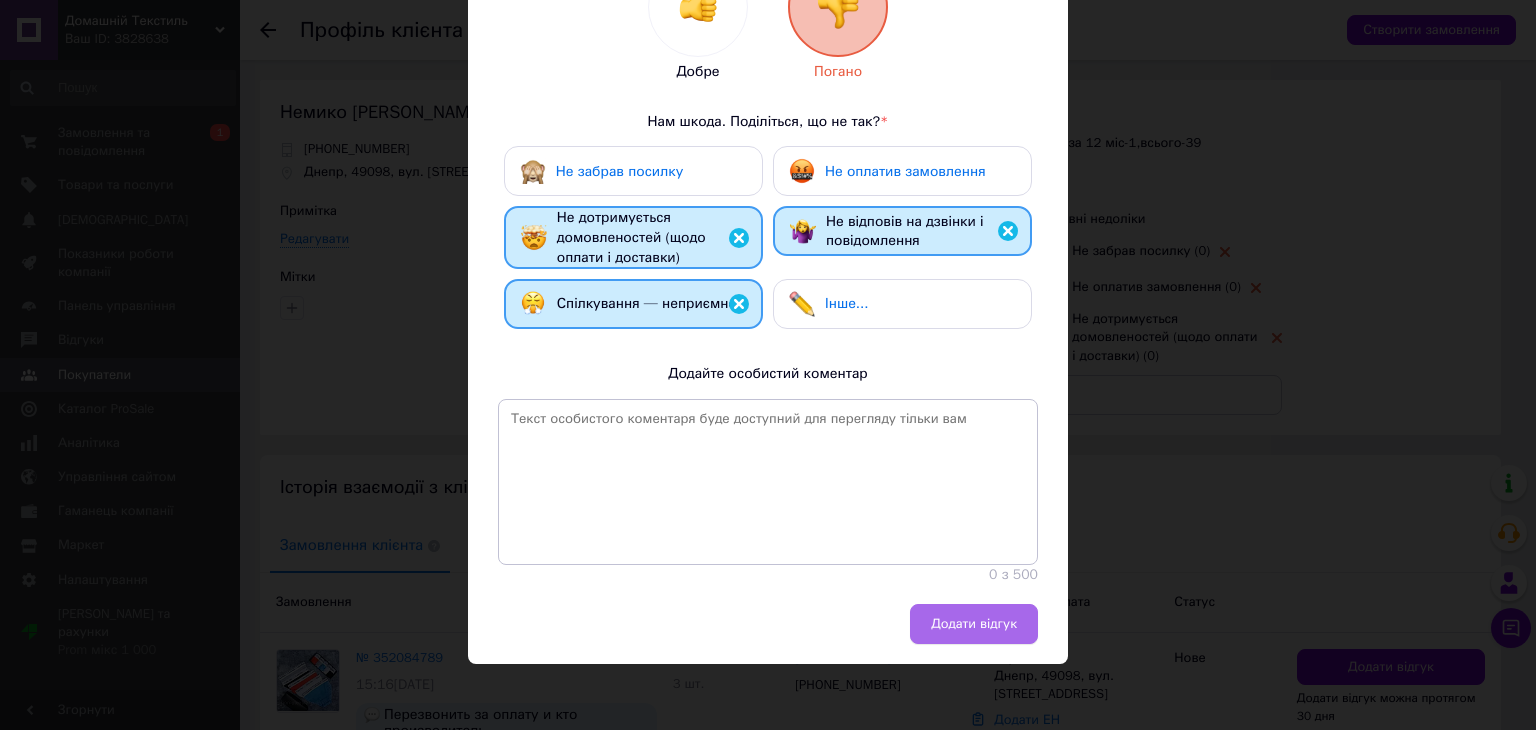 click on "Додати відгук" at bounding box center (974, 624) 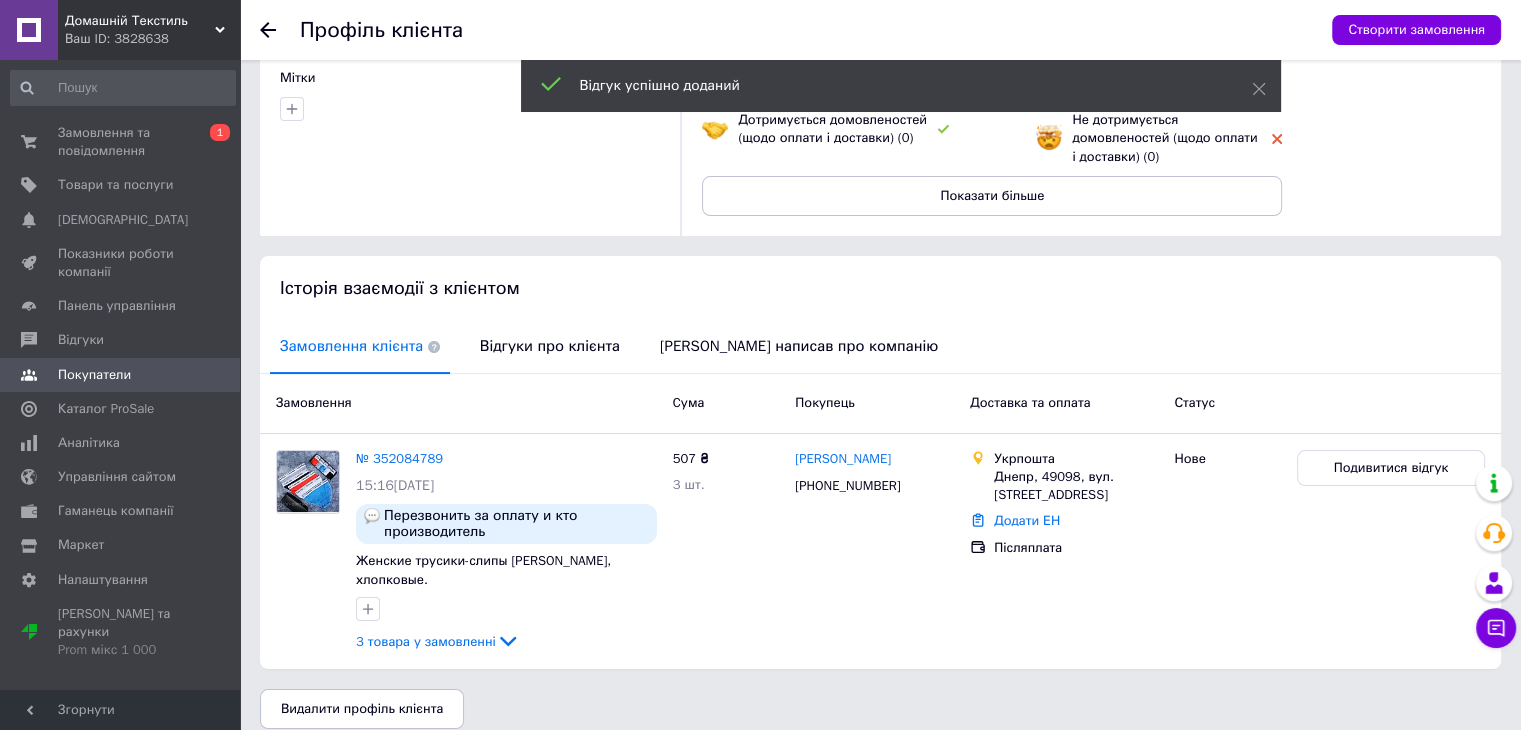 scroll, scrollTop: 0, scrollLeft: 0, axis: both 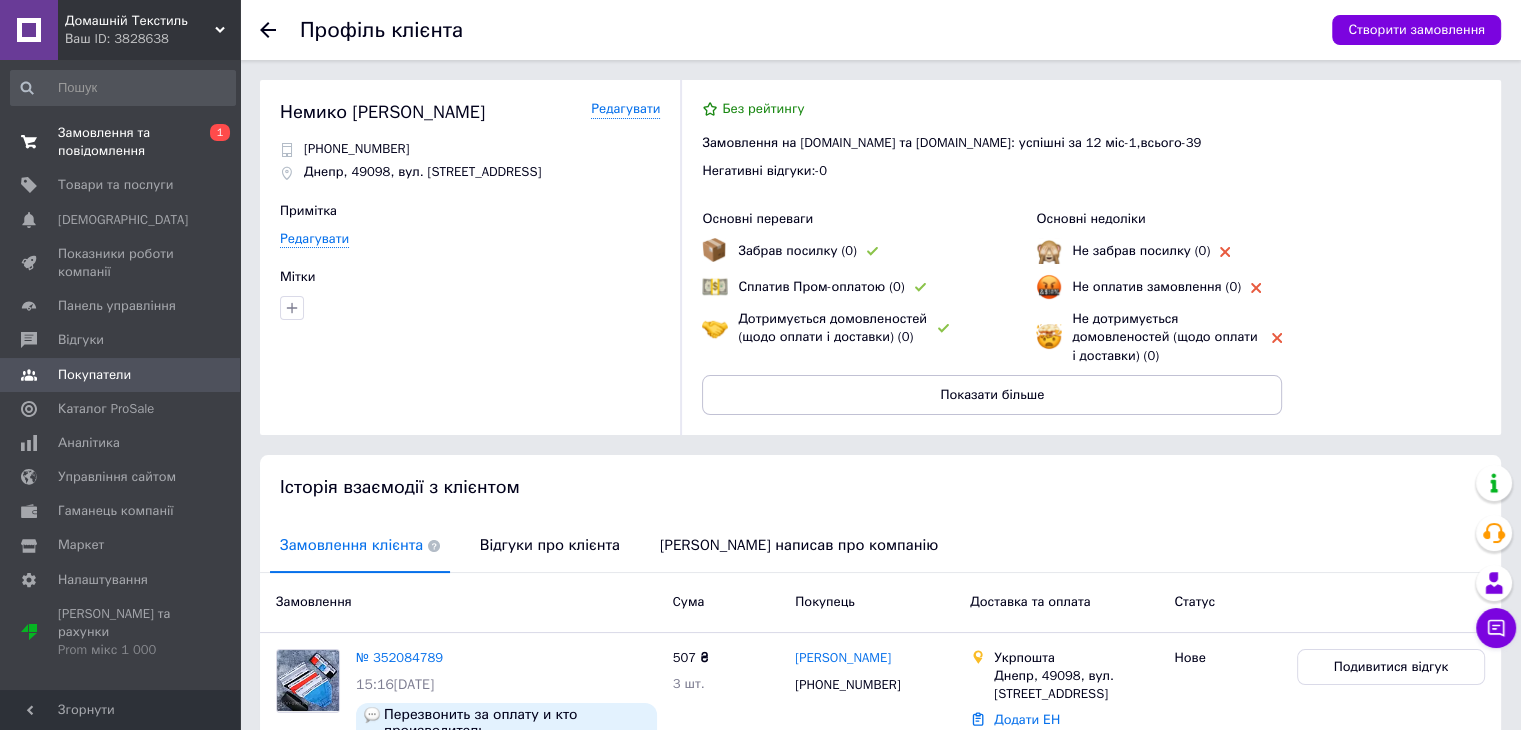 click on "Замовлення та повідомлення" at bounding box center [121, 142] 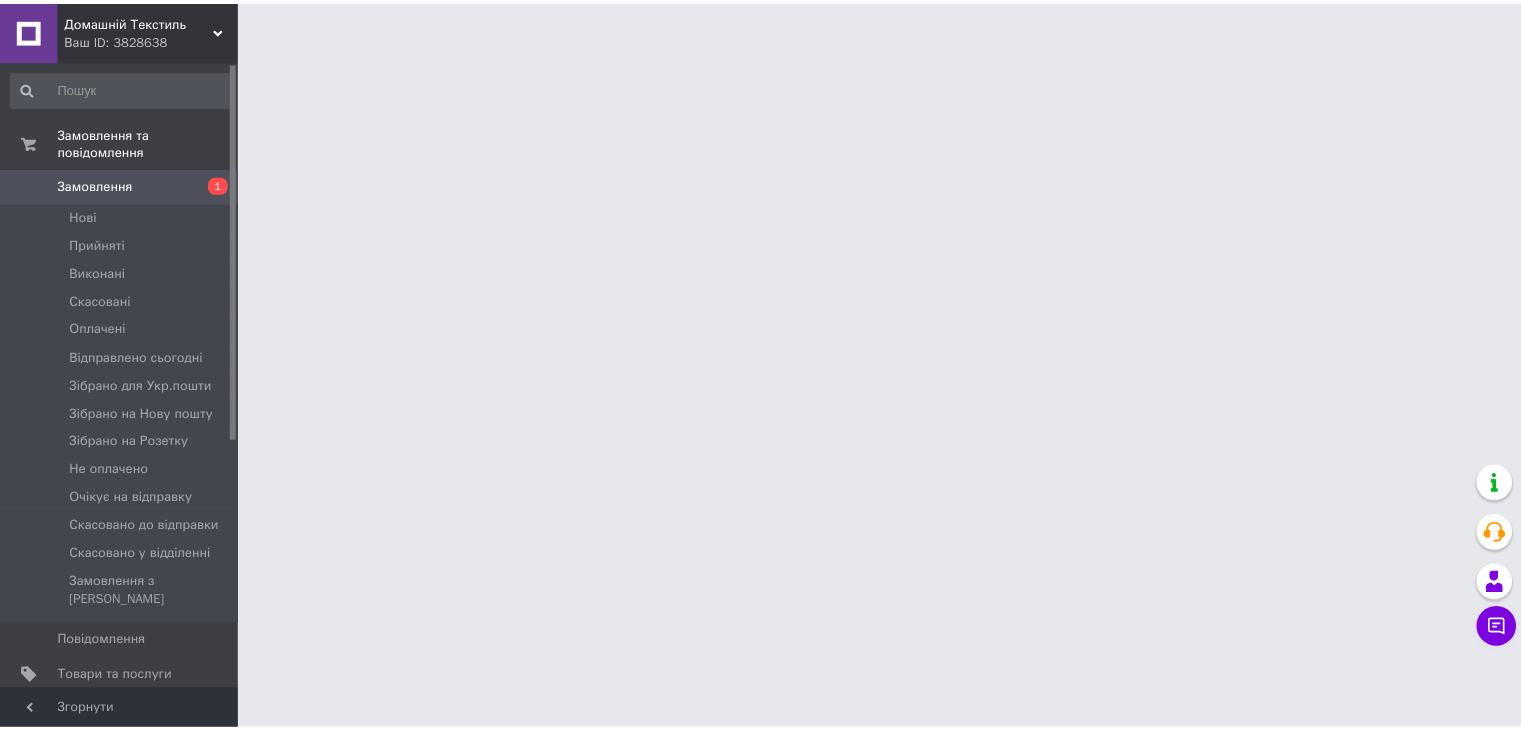 scroll, scrollTop: 0, scrollLeft: 0, axis: both 